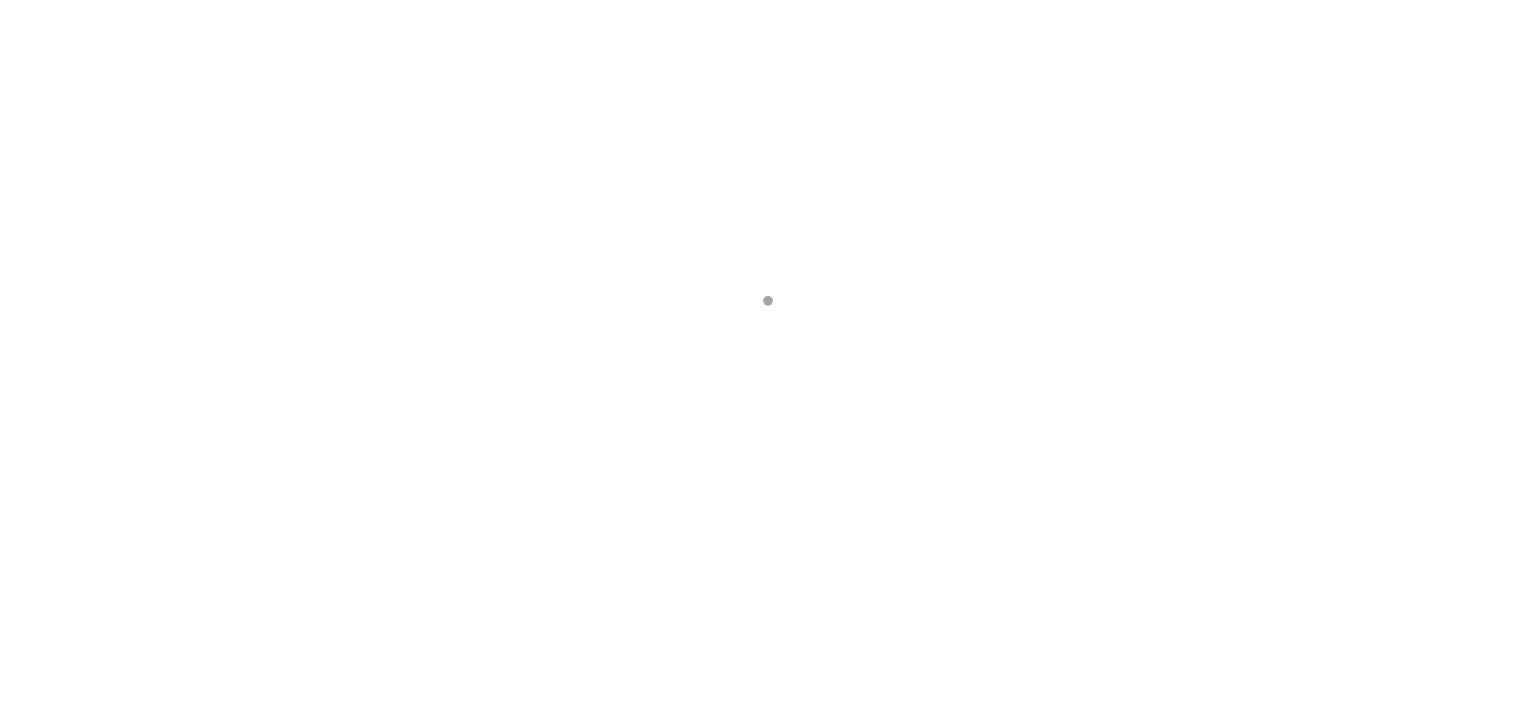scroll, scrollTop: 0, scrollLeft: 0, axis: both 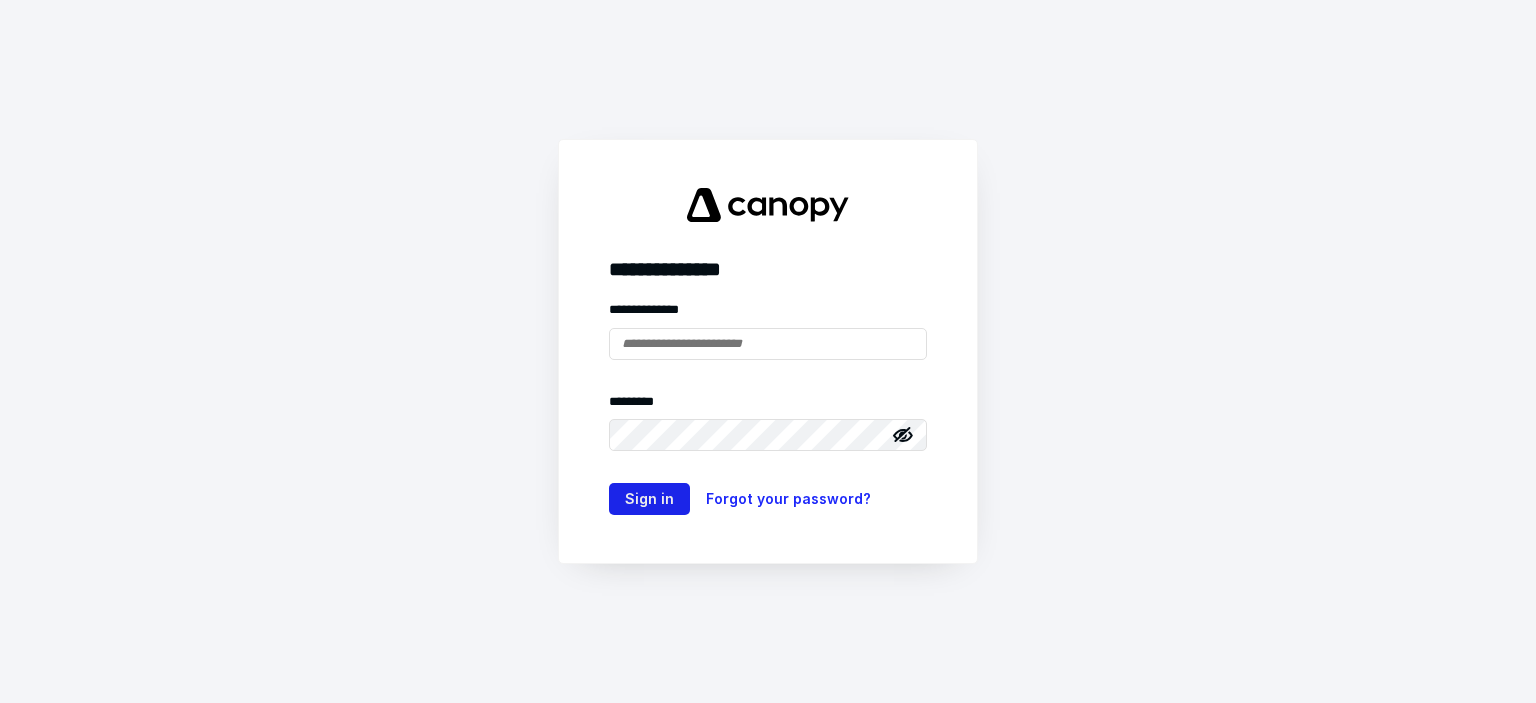 type on "**********" 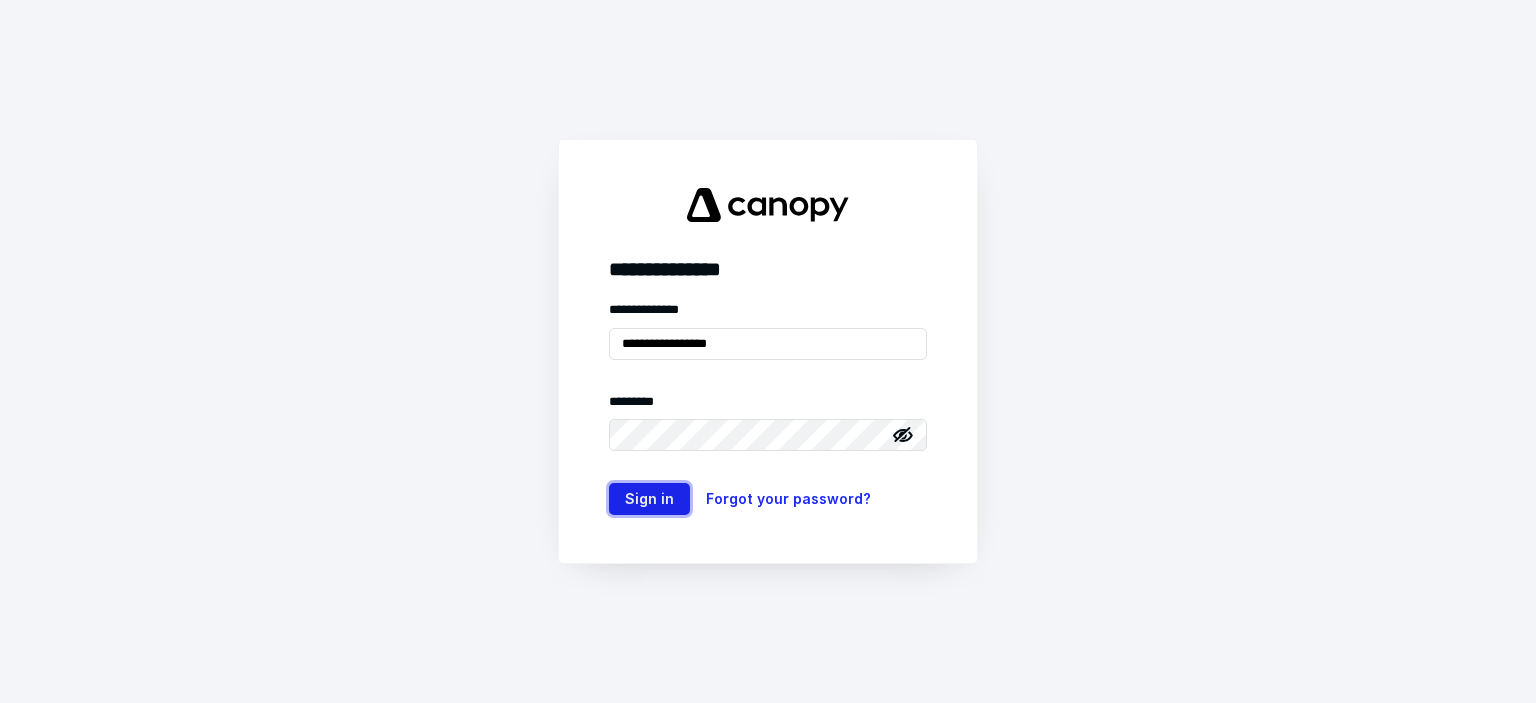 click on "Sign in" at bounding box center [649, 499] 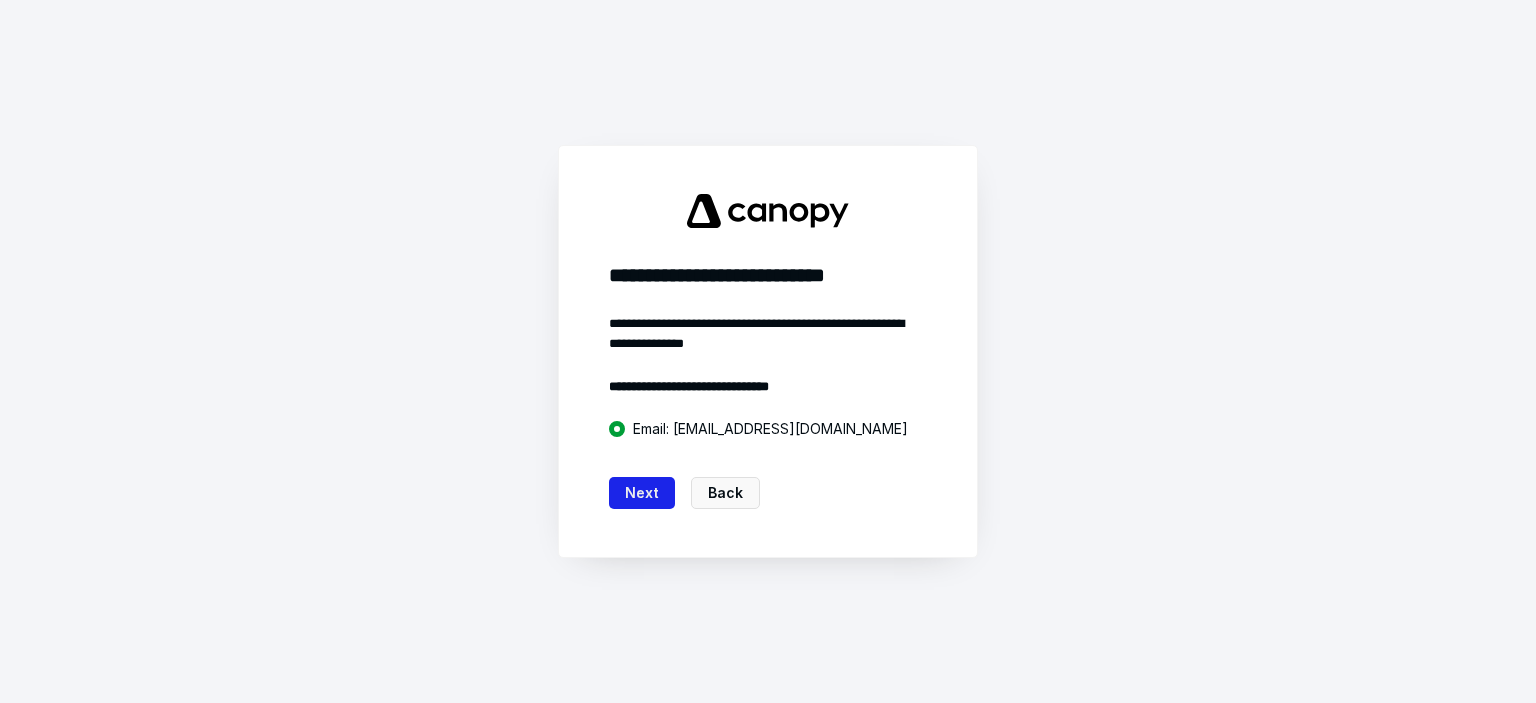 click on "Next" at bounding box center (642, 493) 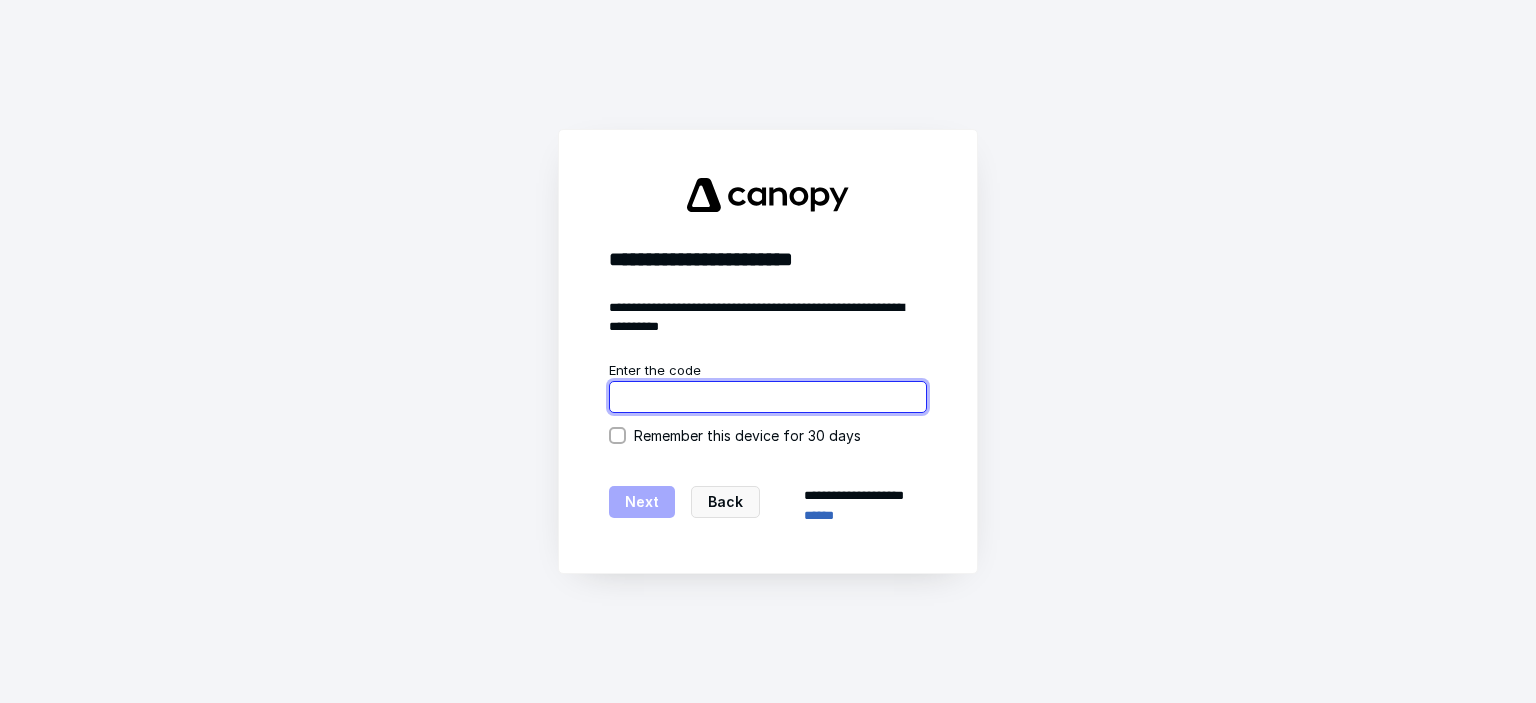 click at bounding box center [768, 397] 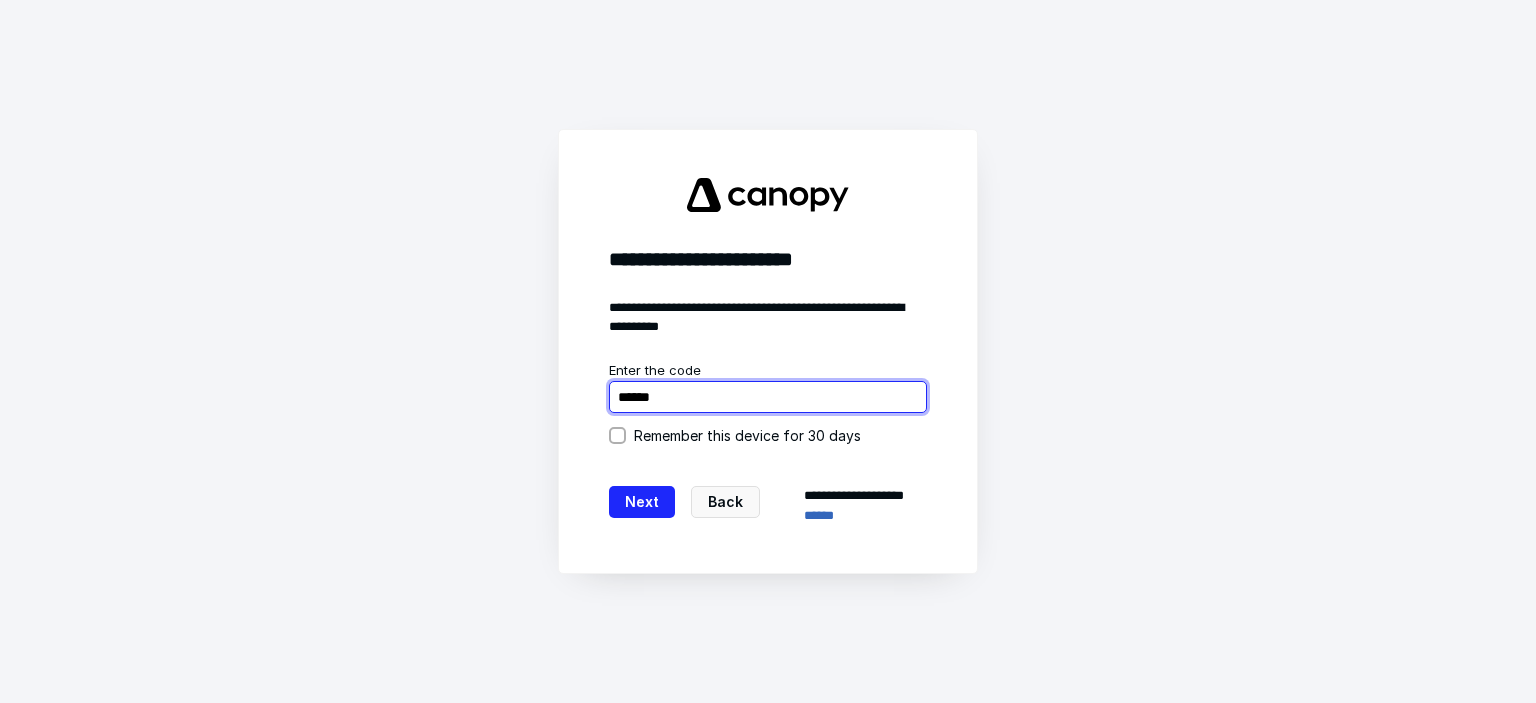 type on "******" 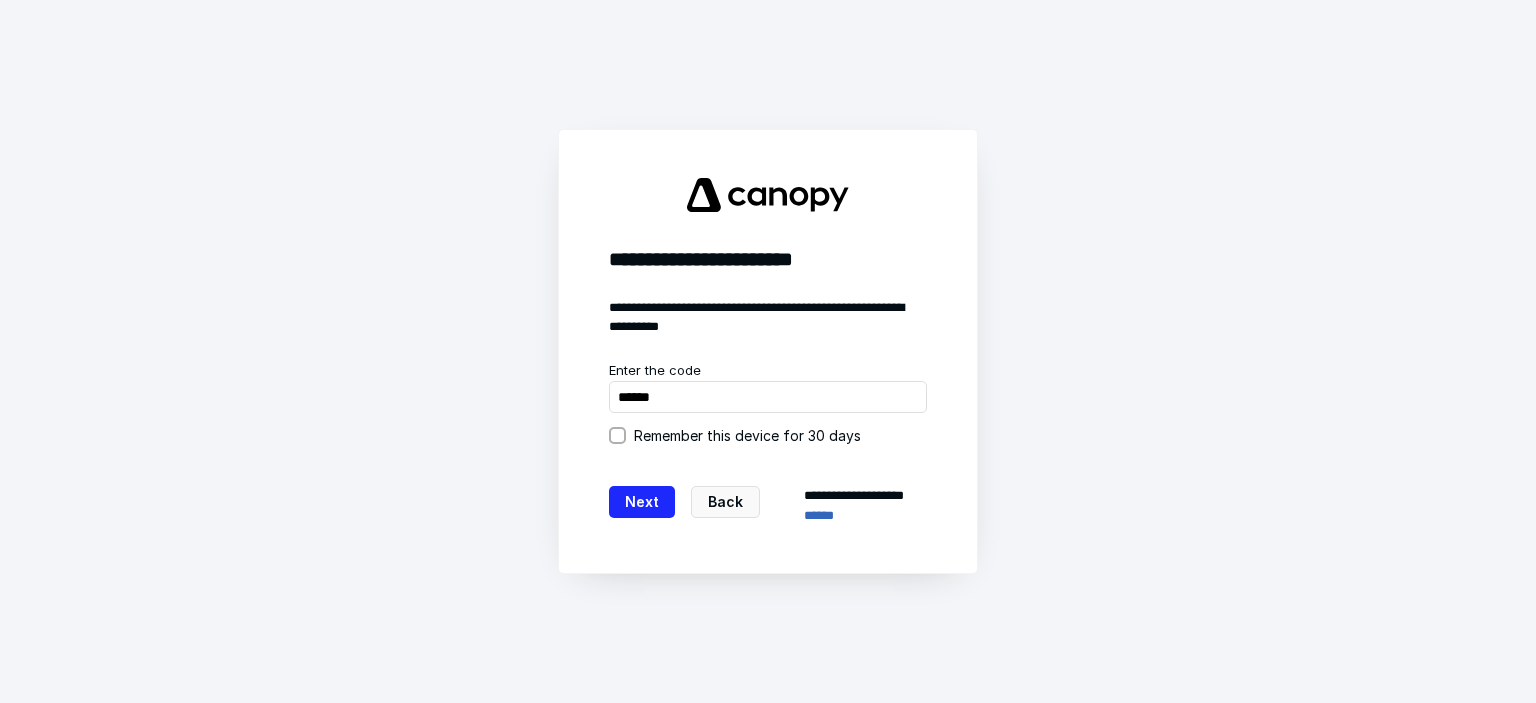 click 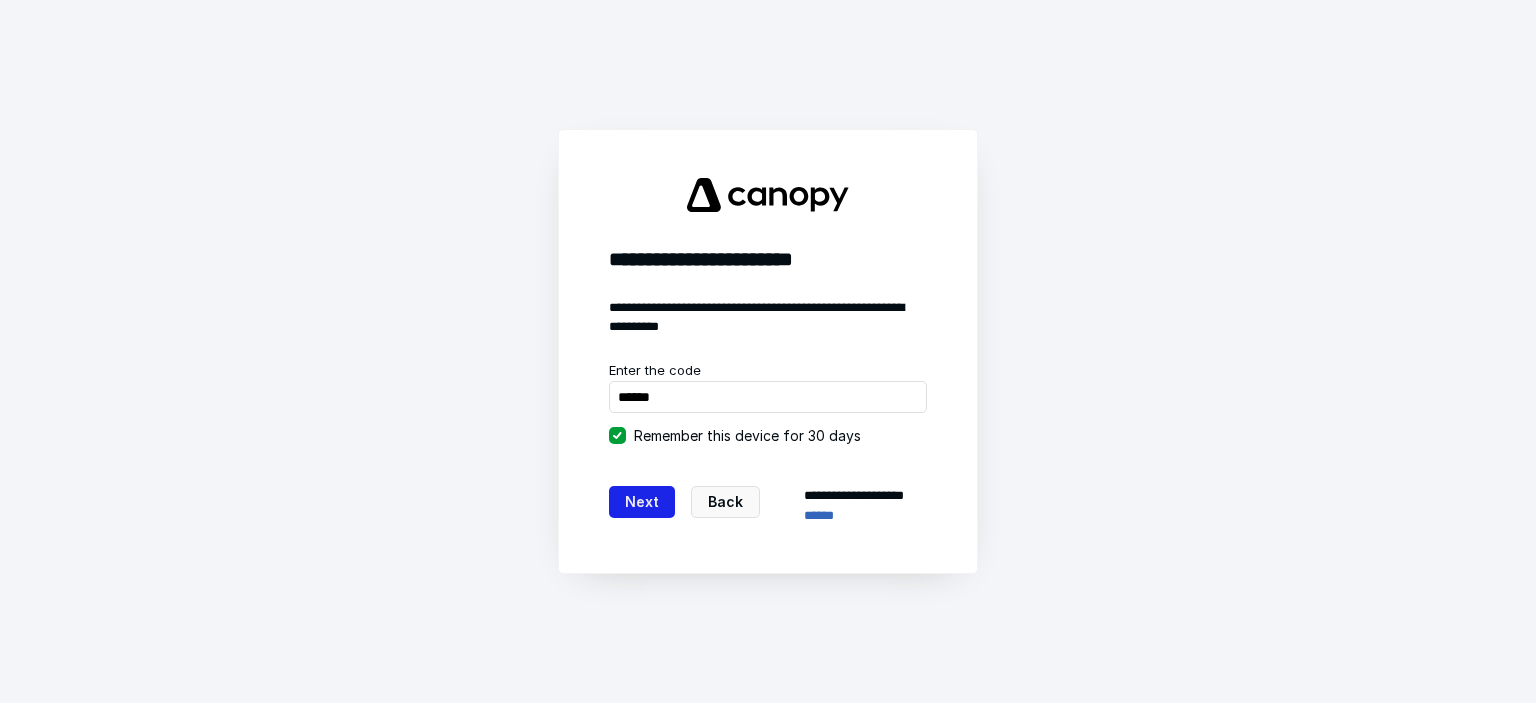 click on "Next" at bounding box center (642, 502) 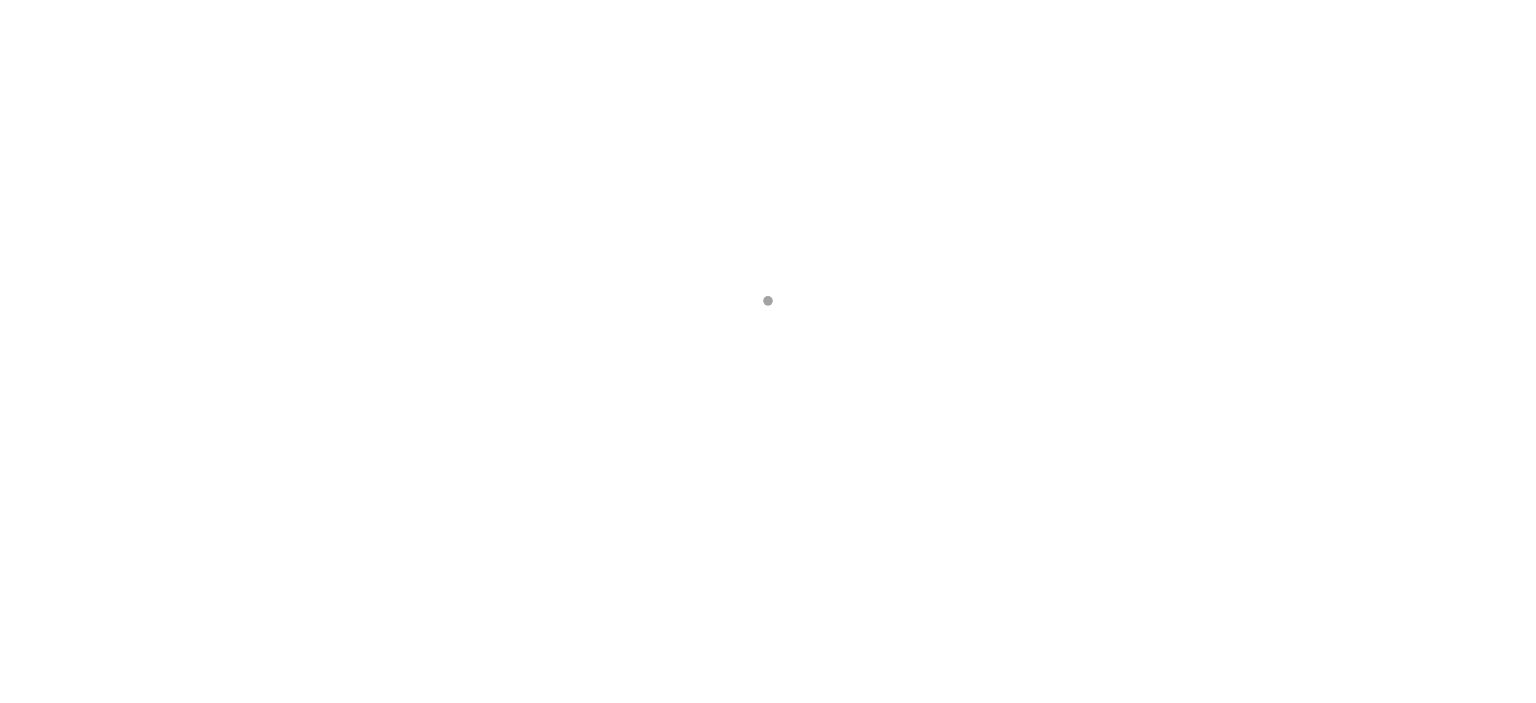 scroll, scrollTop: 0, scrollLeft: 0, axis: both 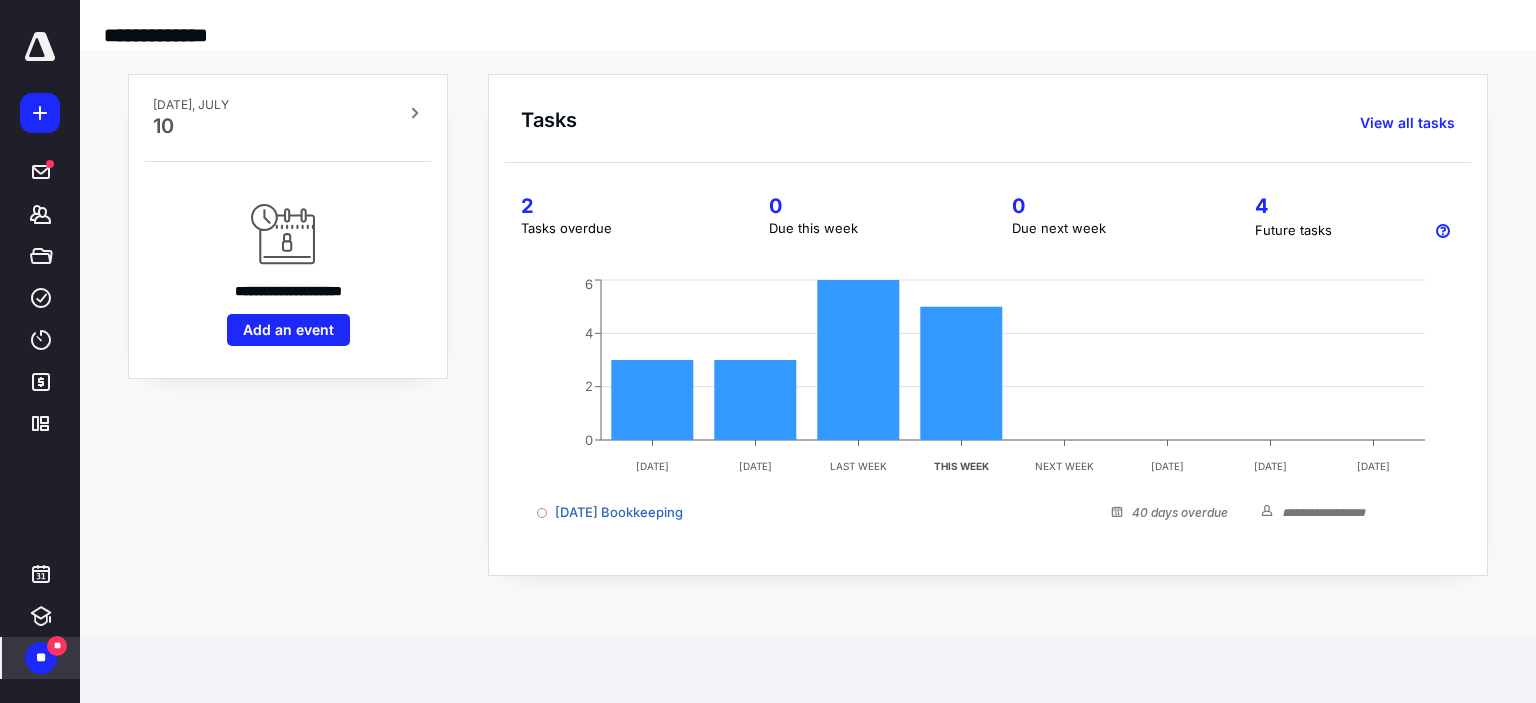 click on "**" at bounding box center [41, 658] 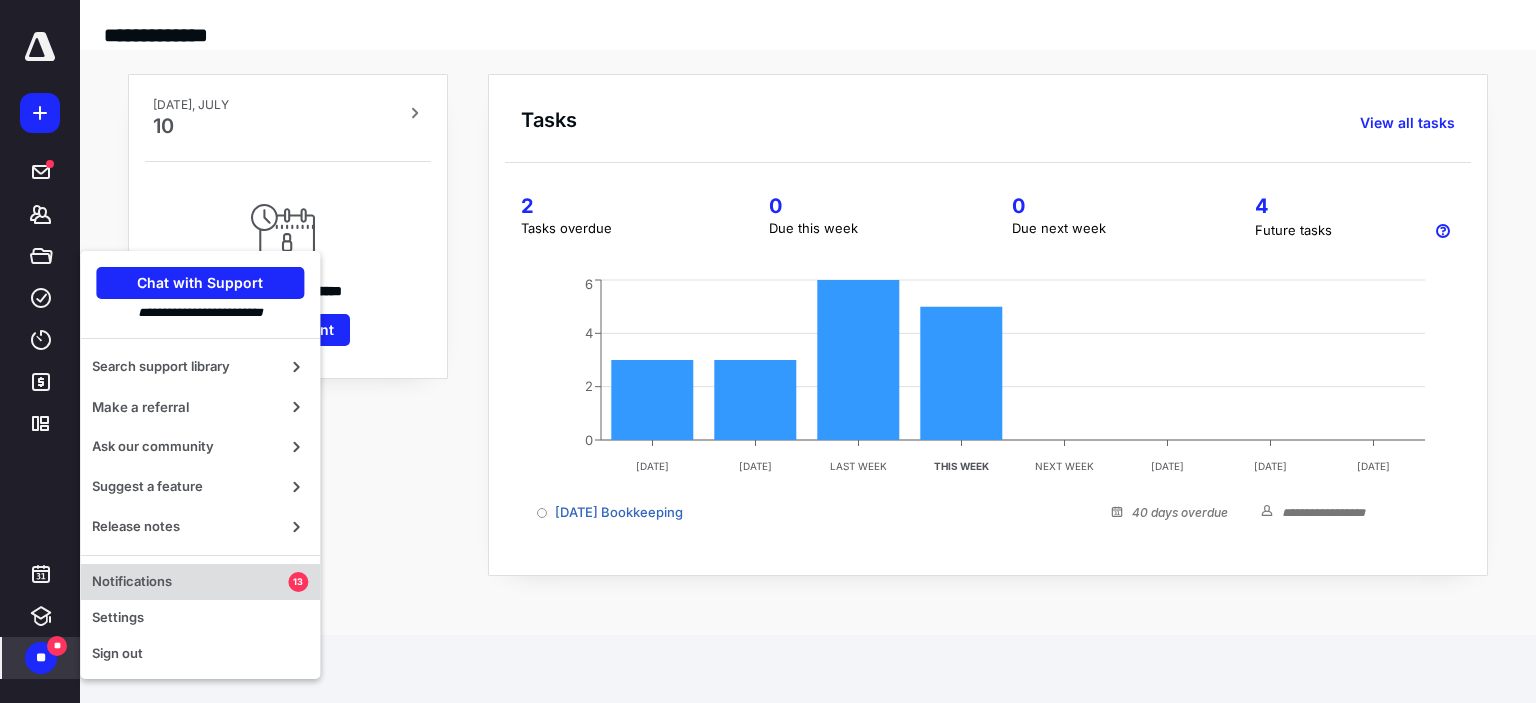 click on "Notifications" at bounding box center (190, 582) 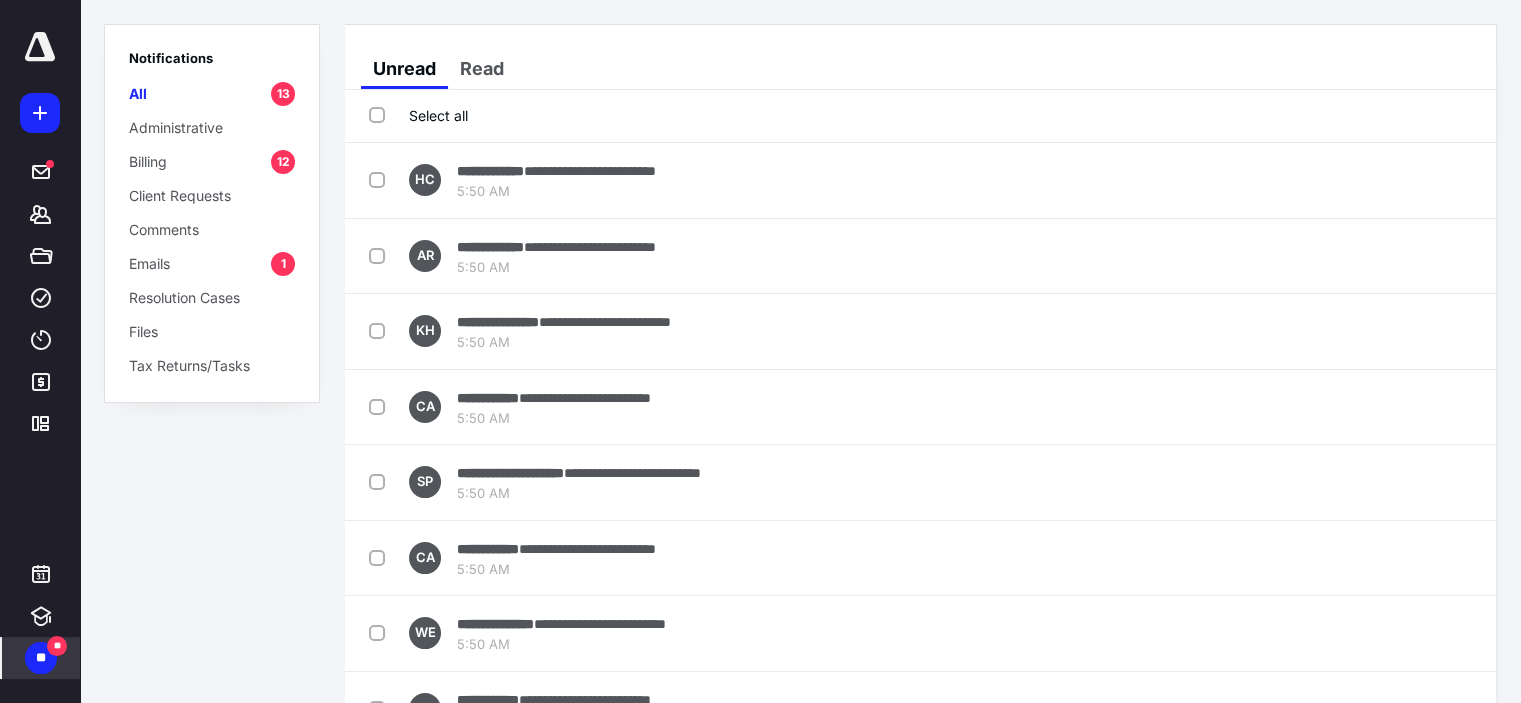 click on "Select all" at bounding box center (418, 115) 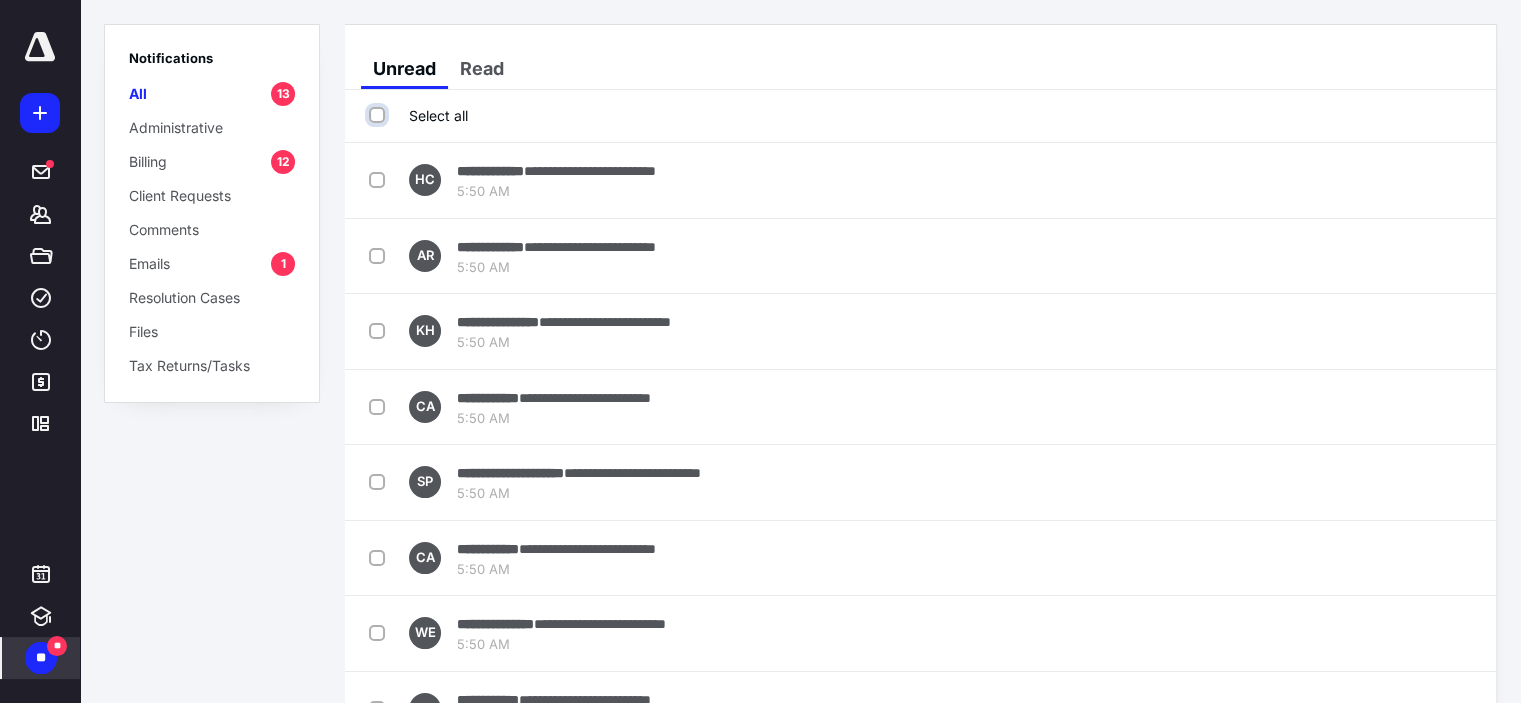 click on "Select all" at bounding box center (379, 115) 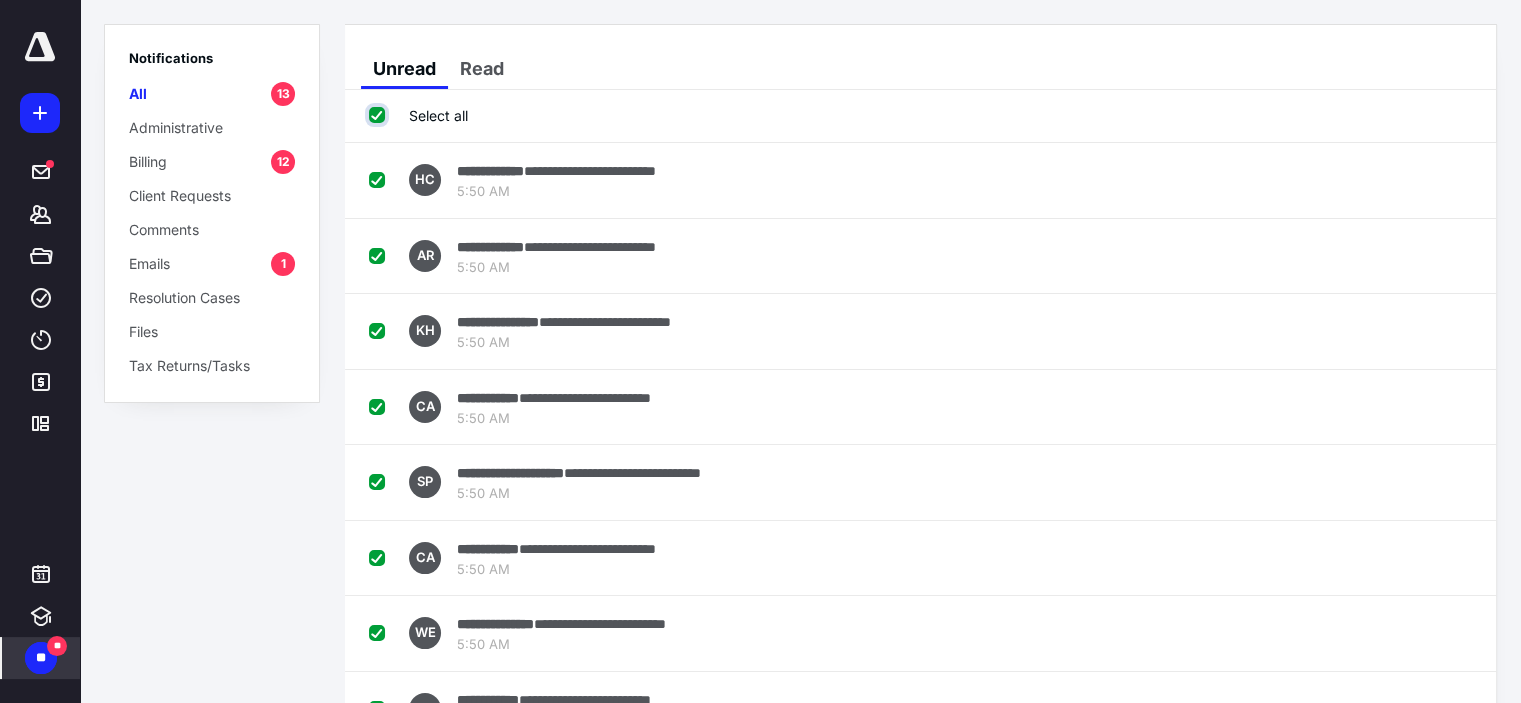 checkbox on "true" 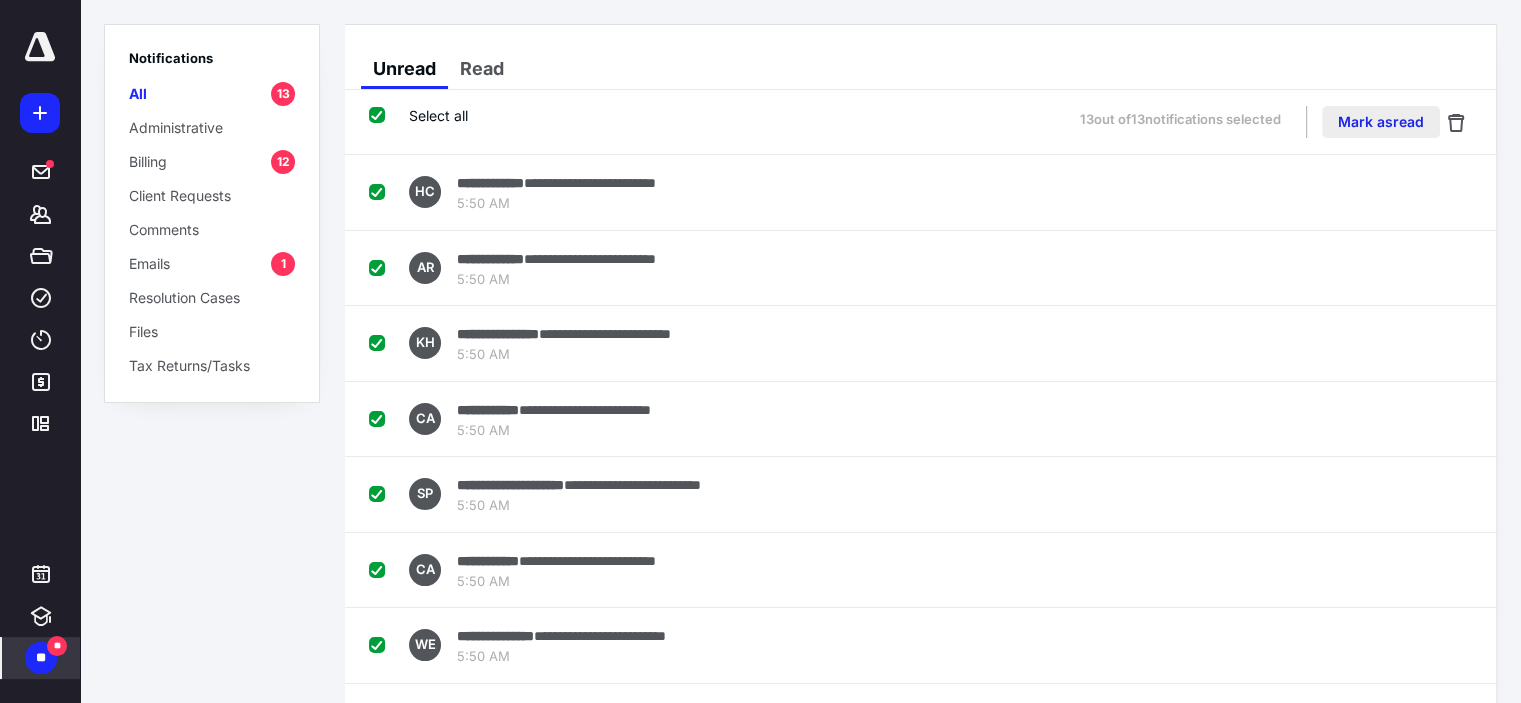 click on "Mark as  read" at bounding box center [1381, 122] 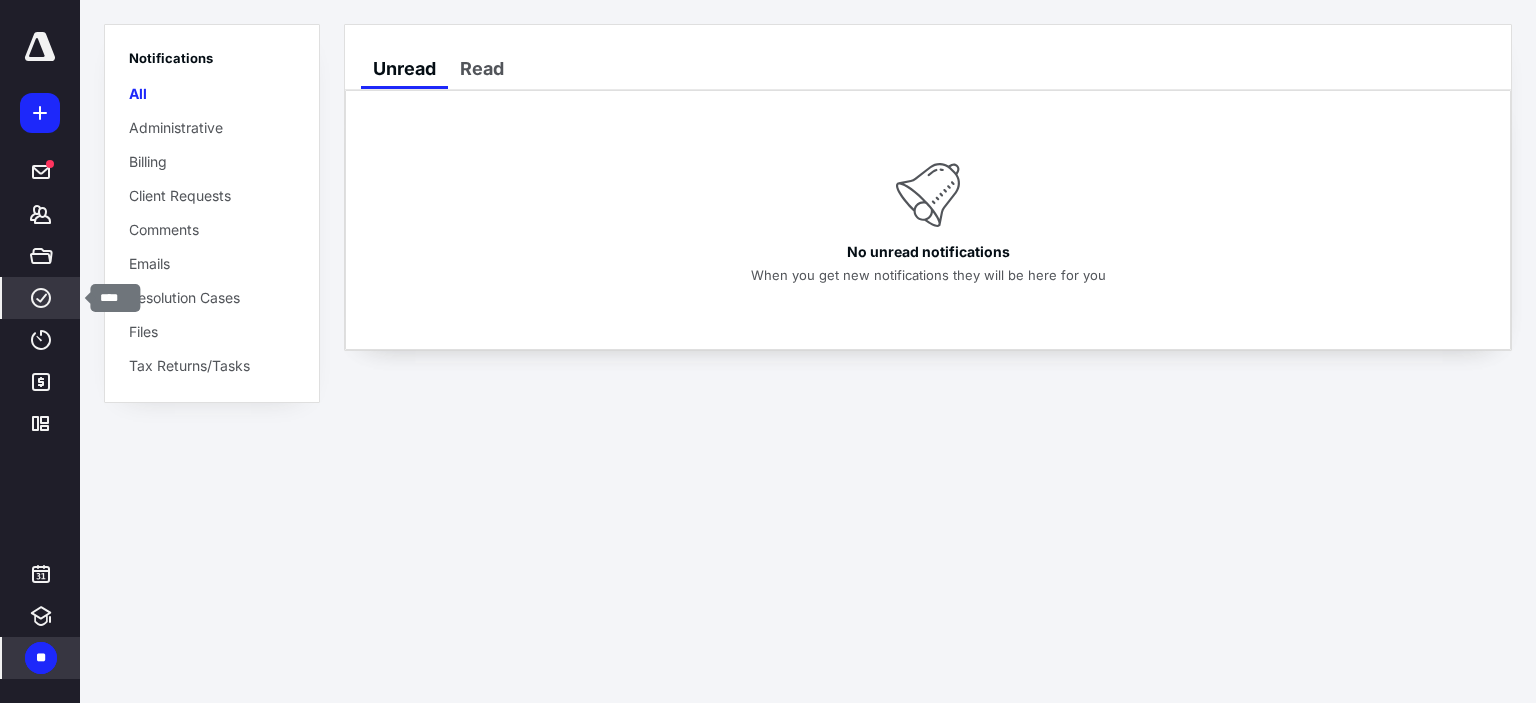 click 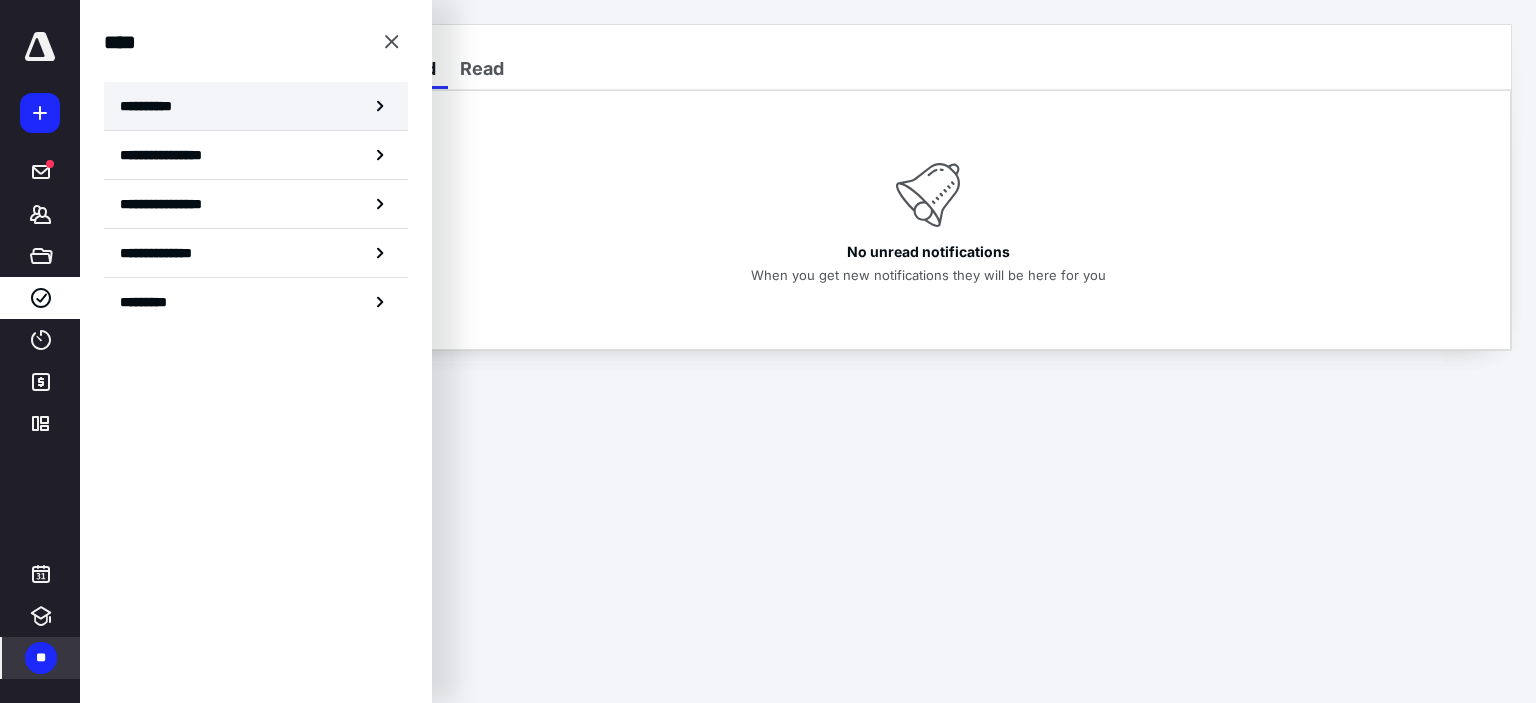 click on "**********" at bounding box center (153, 106) 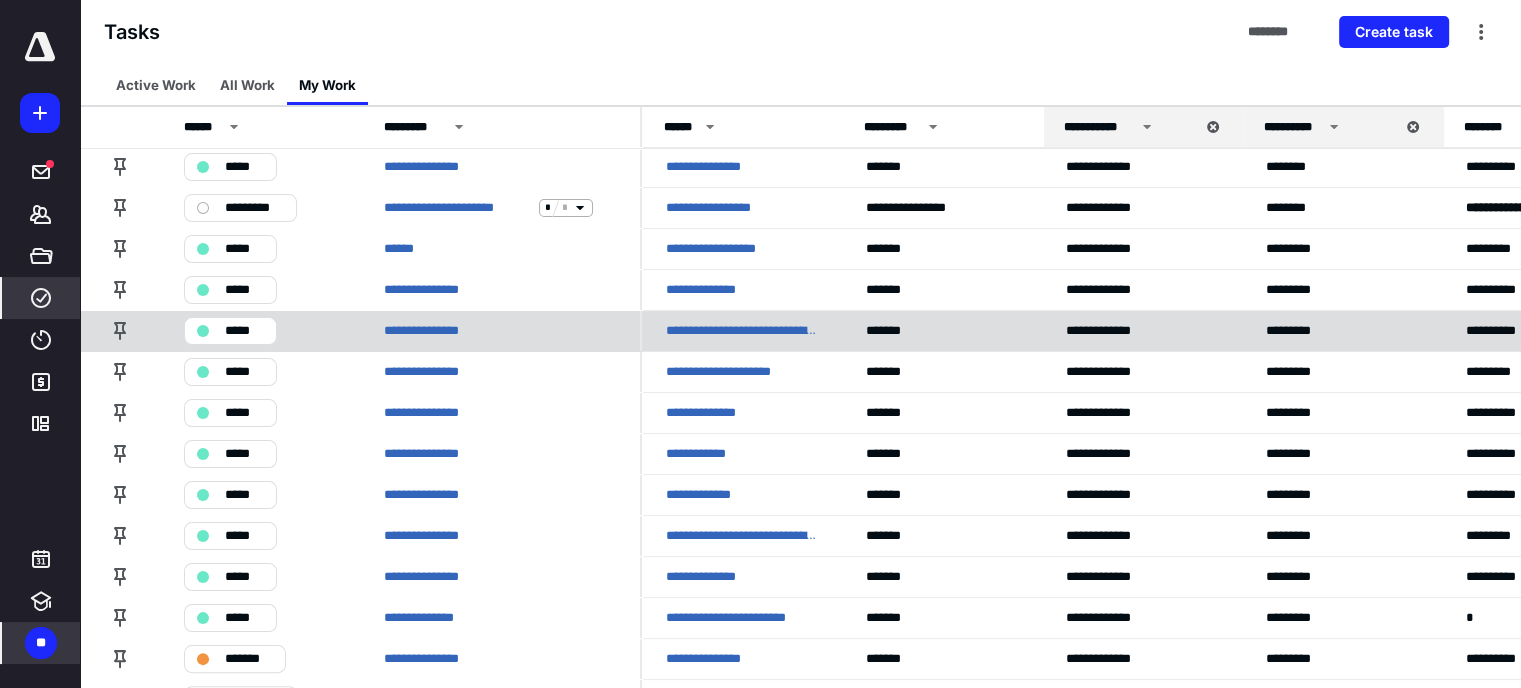 scroll, scrollTop: 393, scrollLeft: 0, axis: vertical 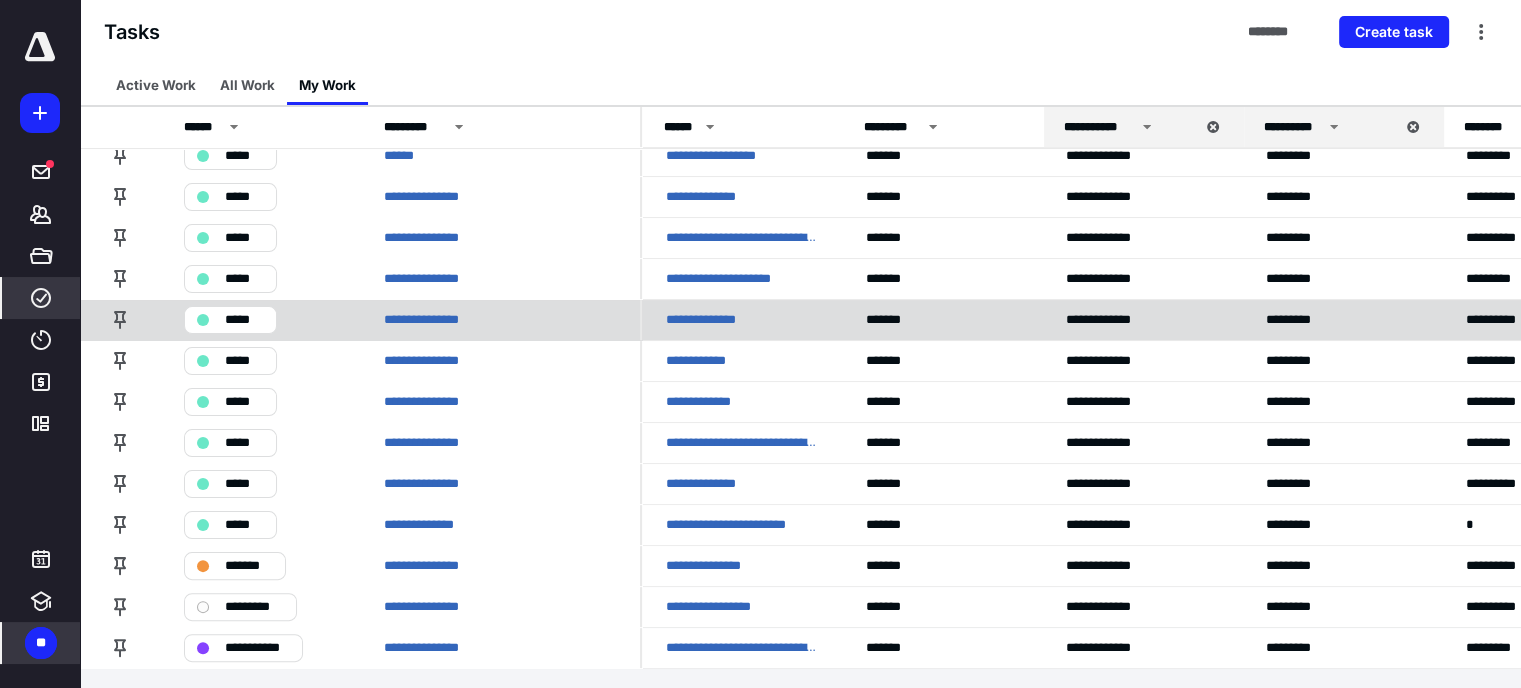 click on "**********" at bounding box center (708, 320) 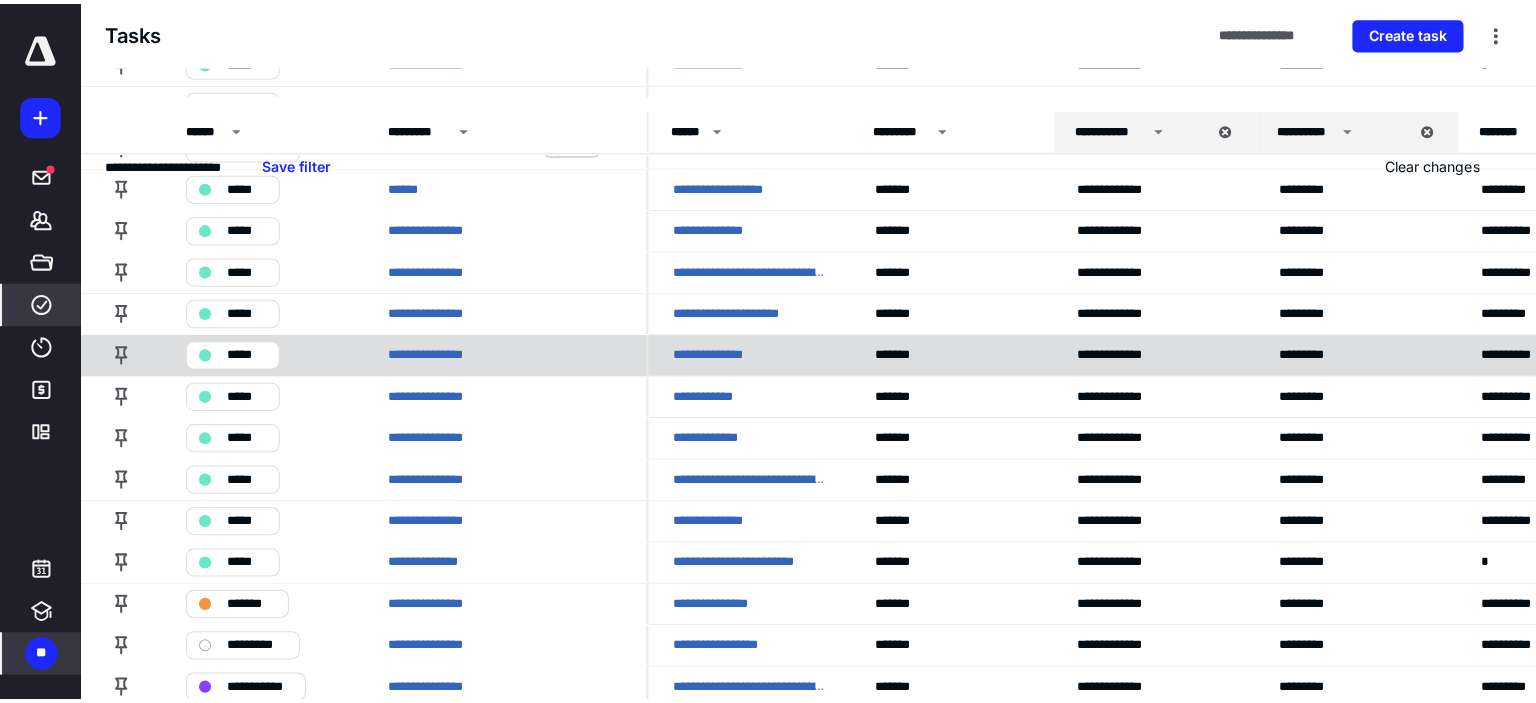 scroll, scrollTop: 0, scrollLeft: 0, axis: both 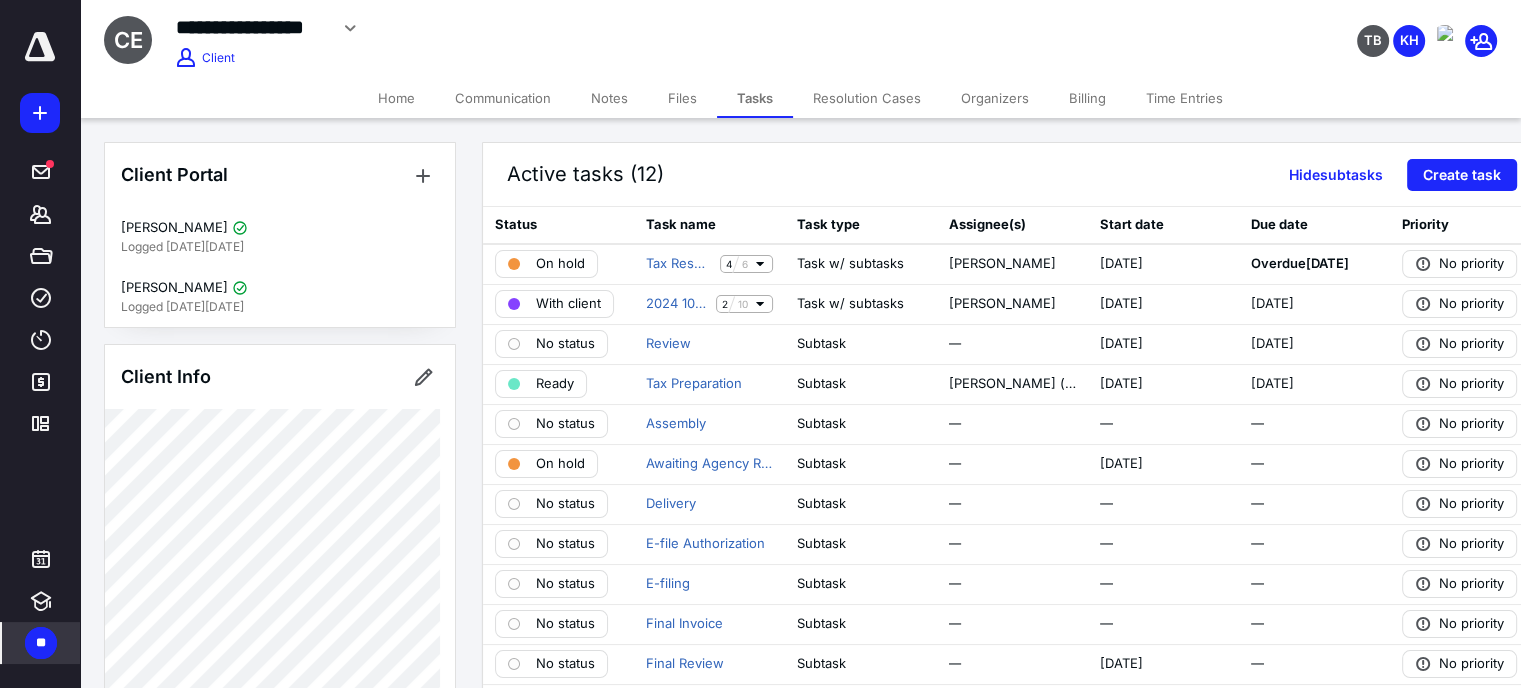 click on "Communication" at bounding box center [503, 98] 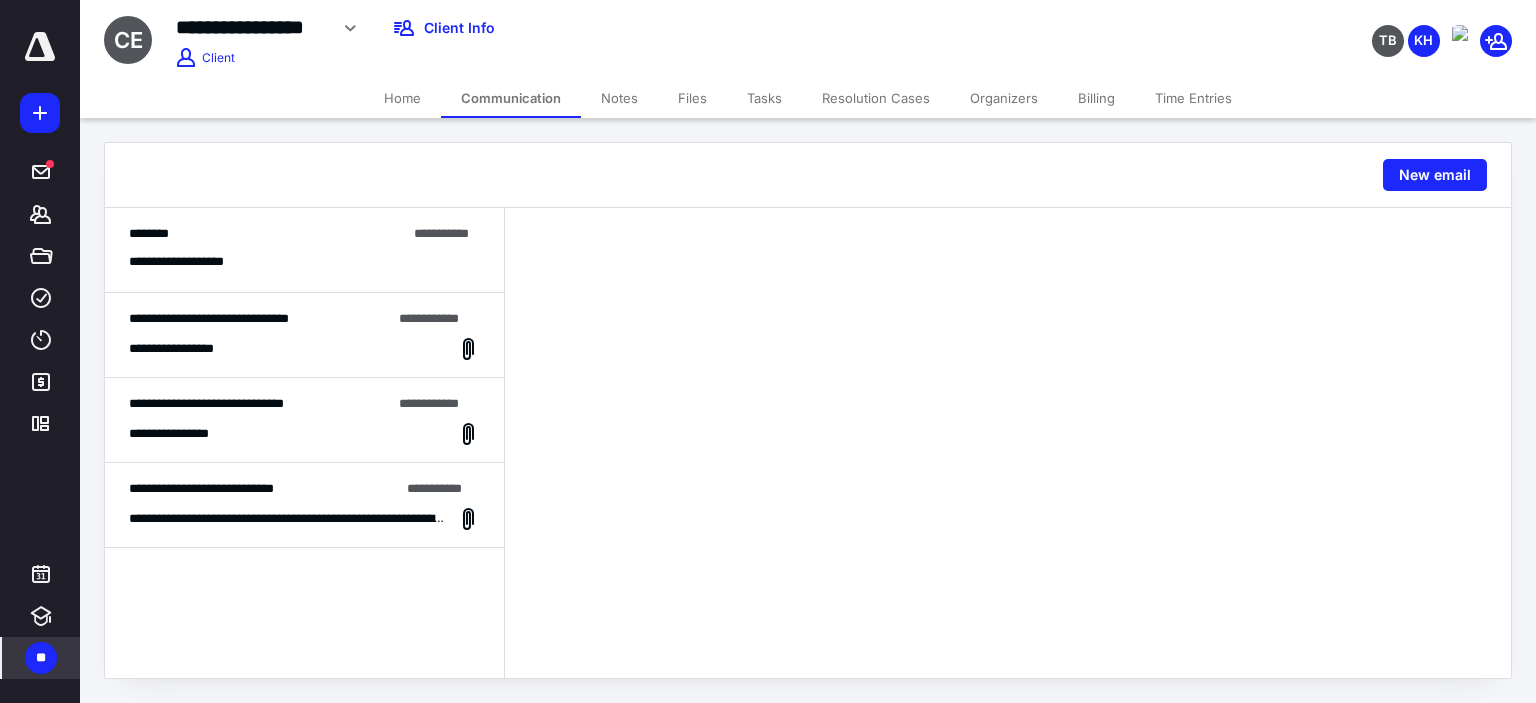 click on "**********" at bounding box center (304, 262) 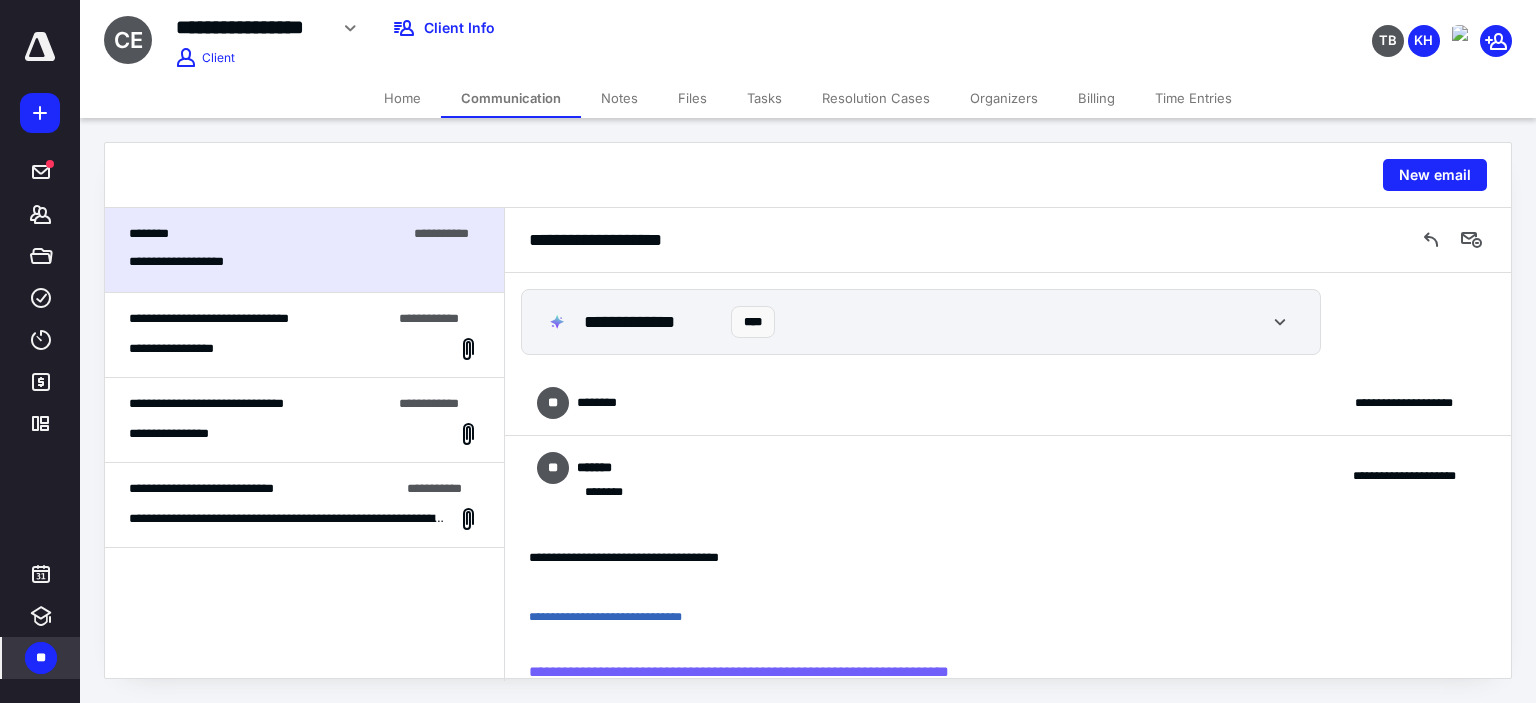 scroll, scrollTop: 302, scrollLeft: 0, axis: vertical 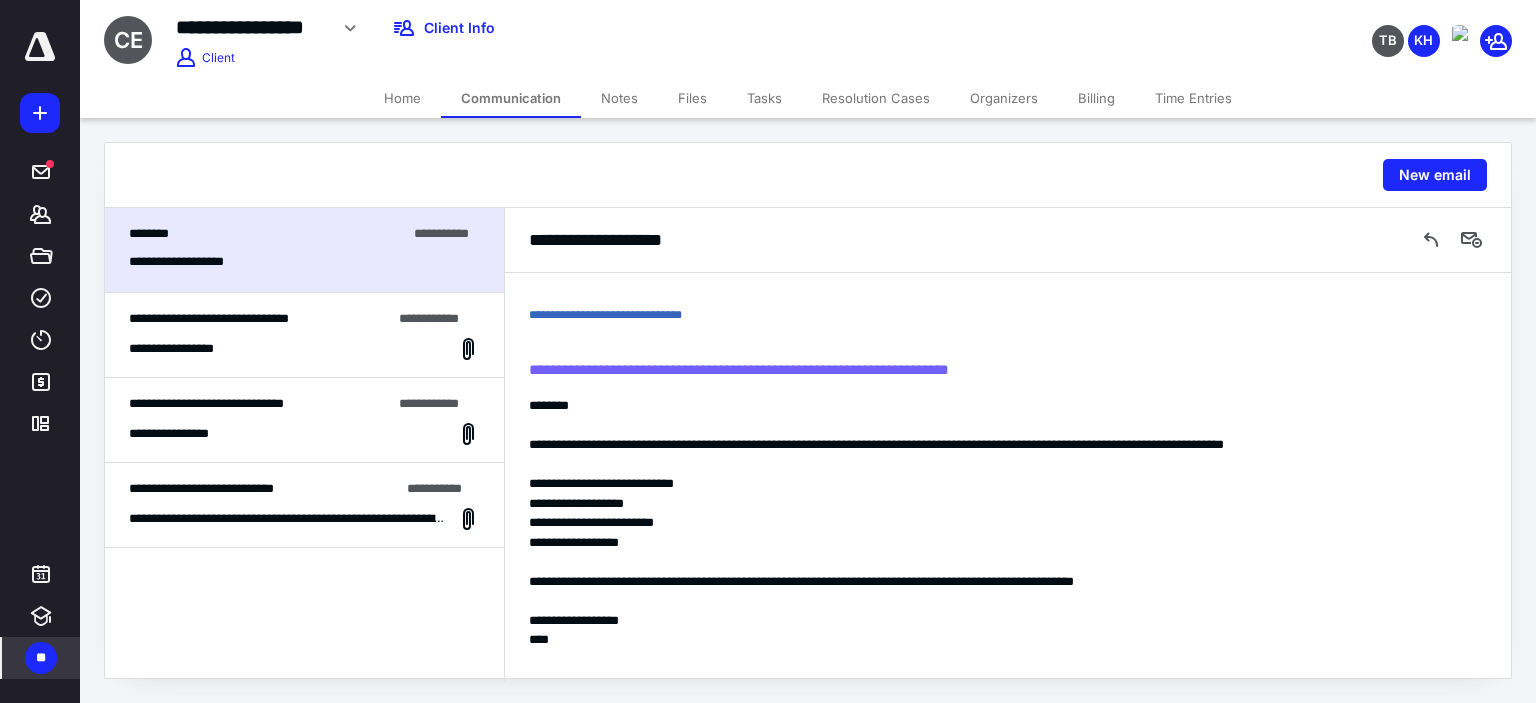 click on "Files" at bounding box center (692, 98) 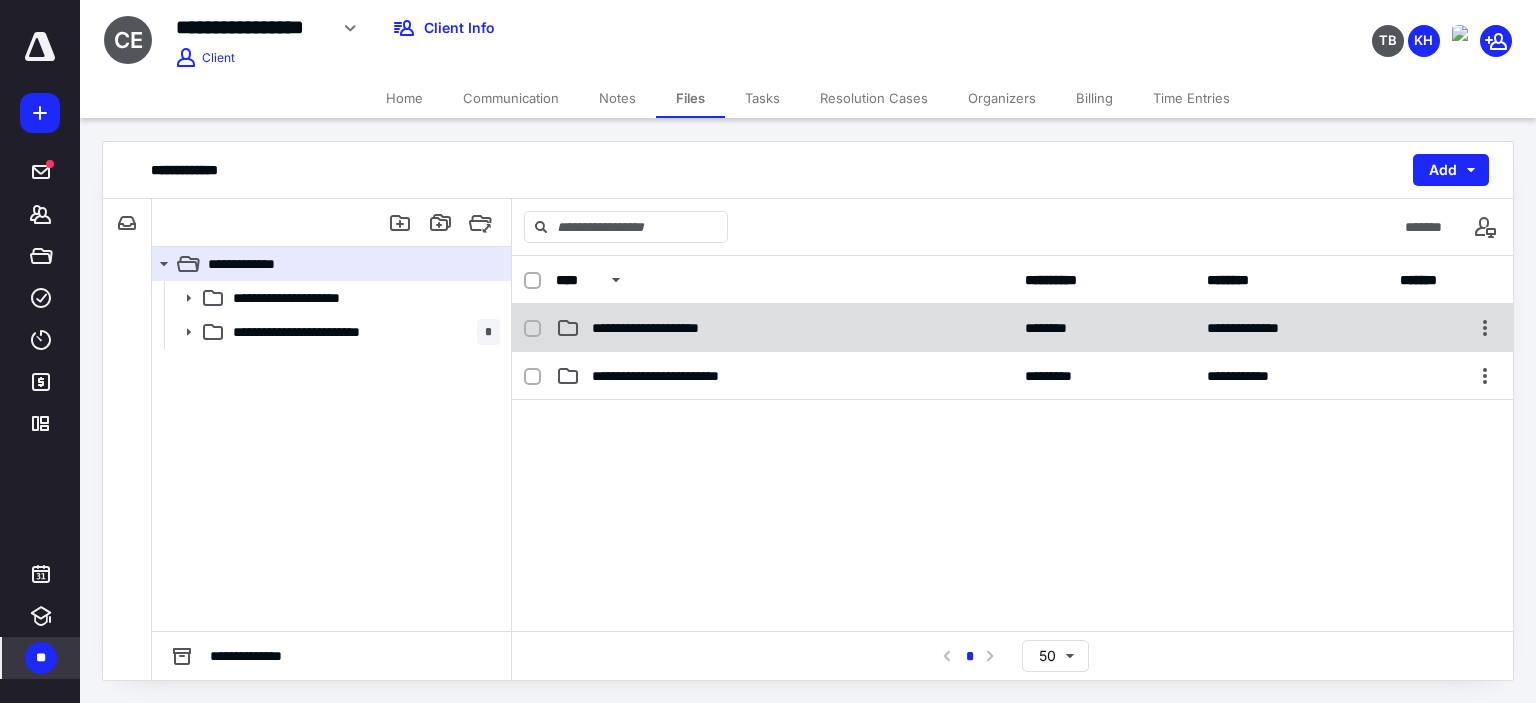 click on "**********" at bounding box center (1012, 328) 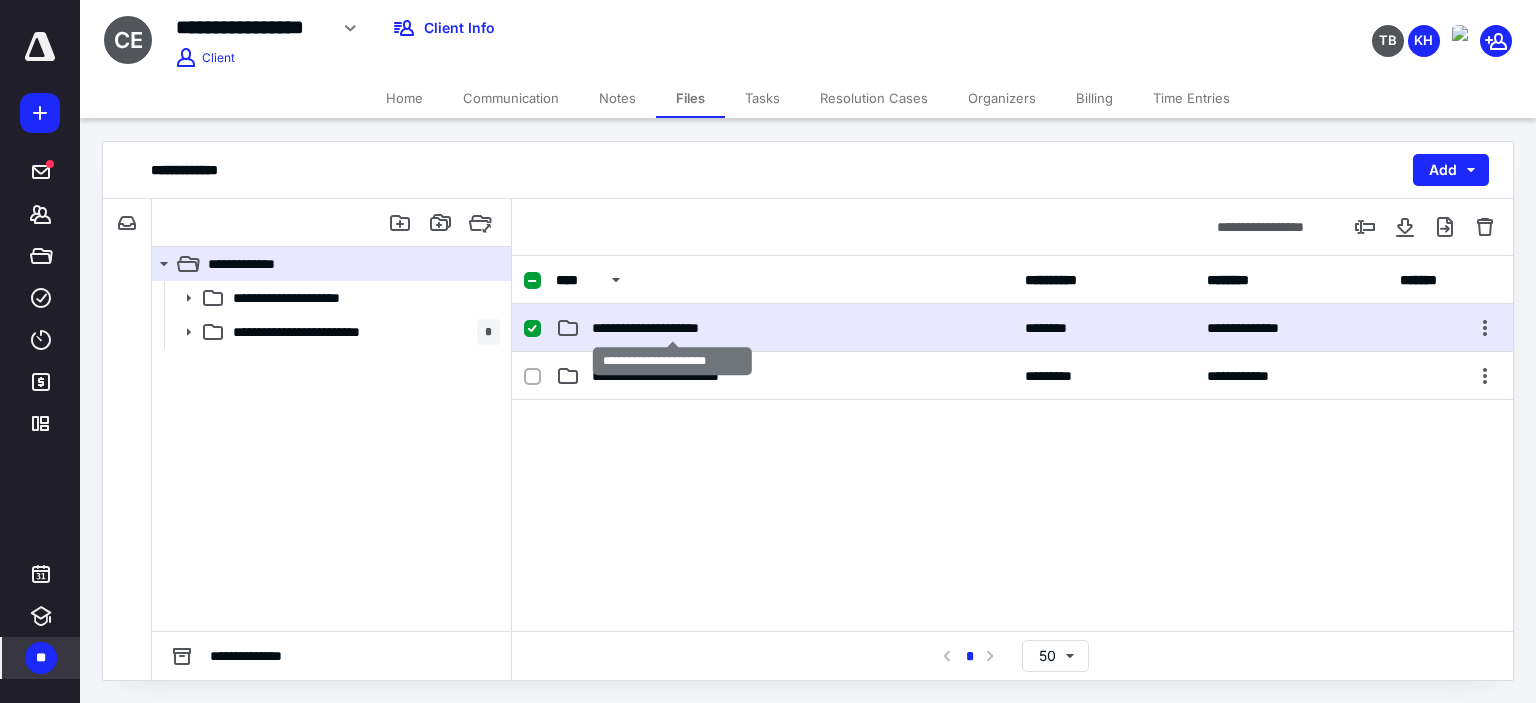 click on "**********" at bounding box center [672, 328] 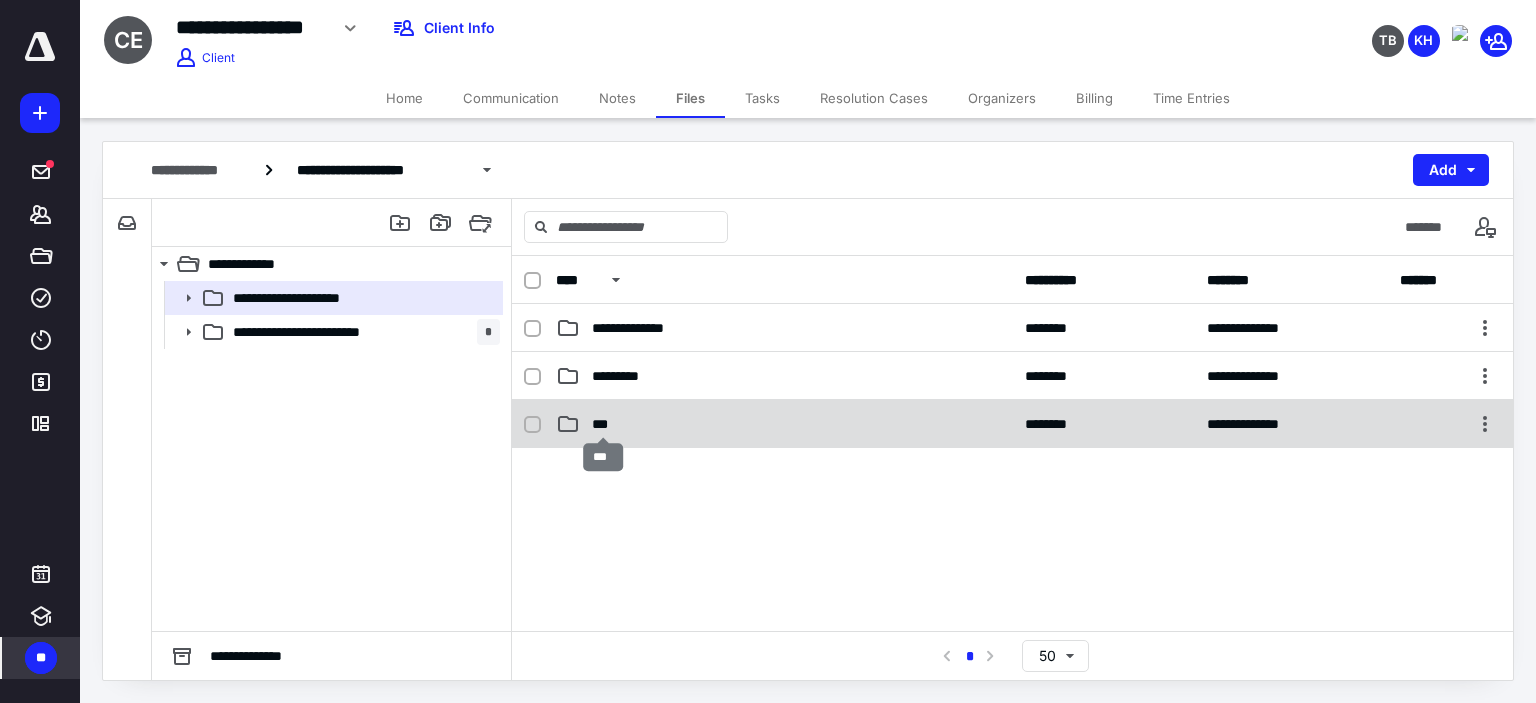 click on "***" at bounding box center [604, 424] 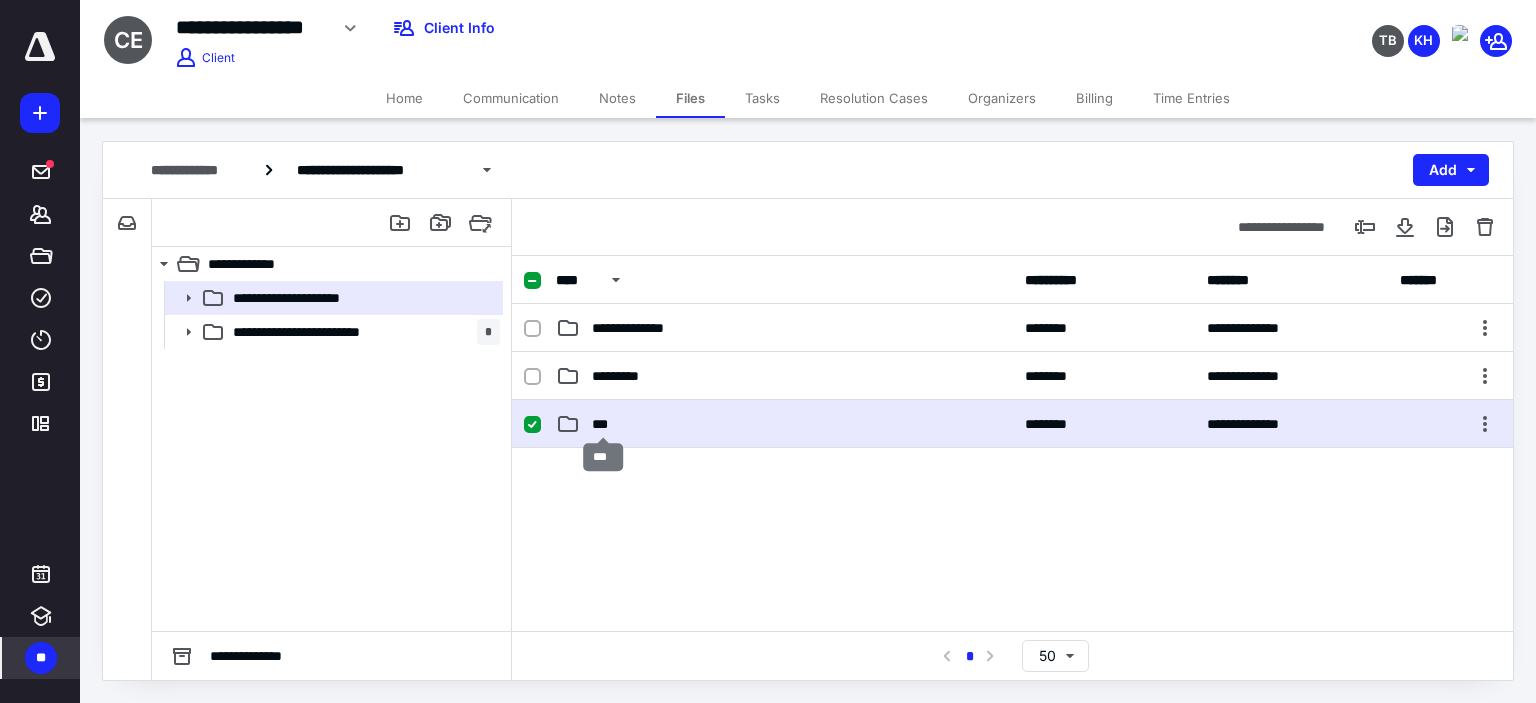 click on "***" at bounding box center (604, 424) 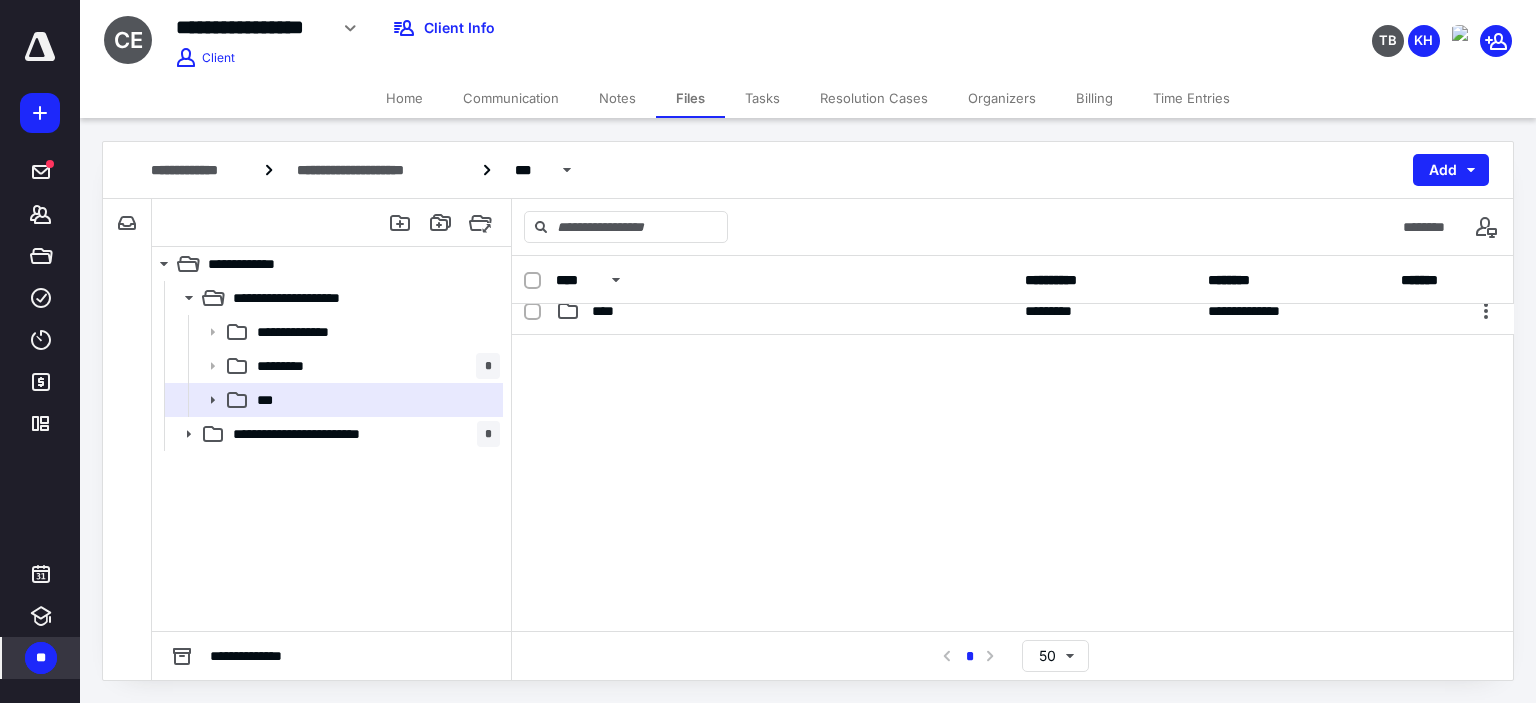 scroll, scrollTop: 397, scrollLeft: 0, axis: vertical 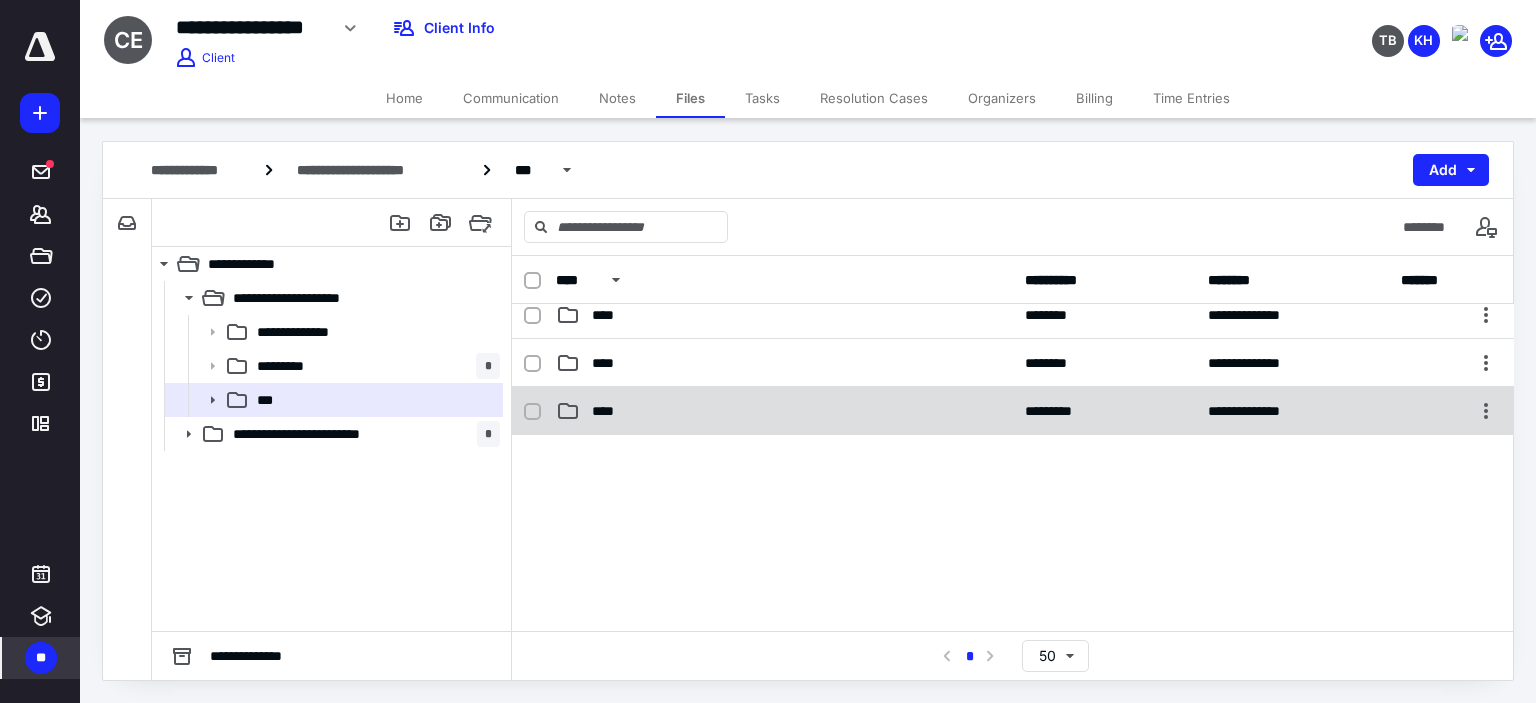 click on "****" at bounding box center (609, 411) 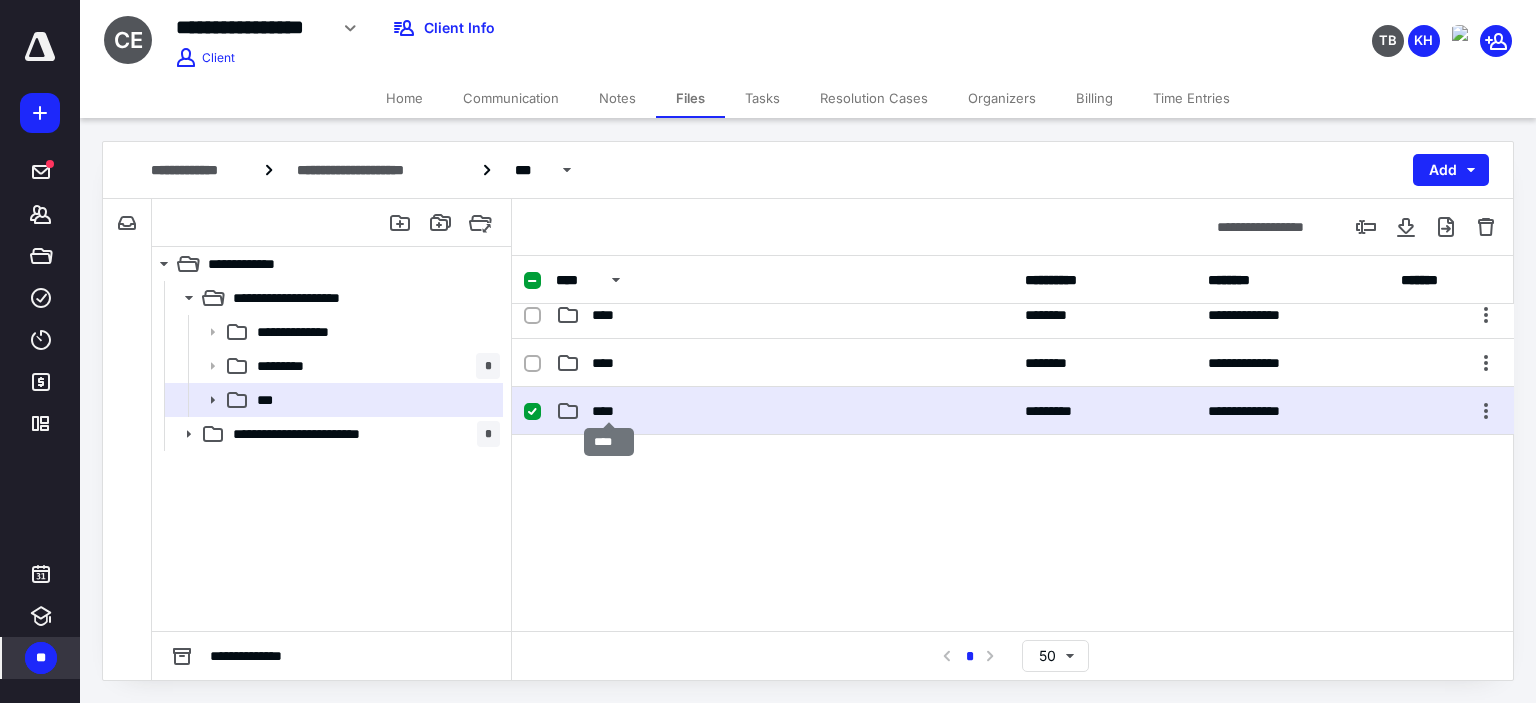 click on "****" at bounding box center (609, 411) 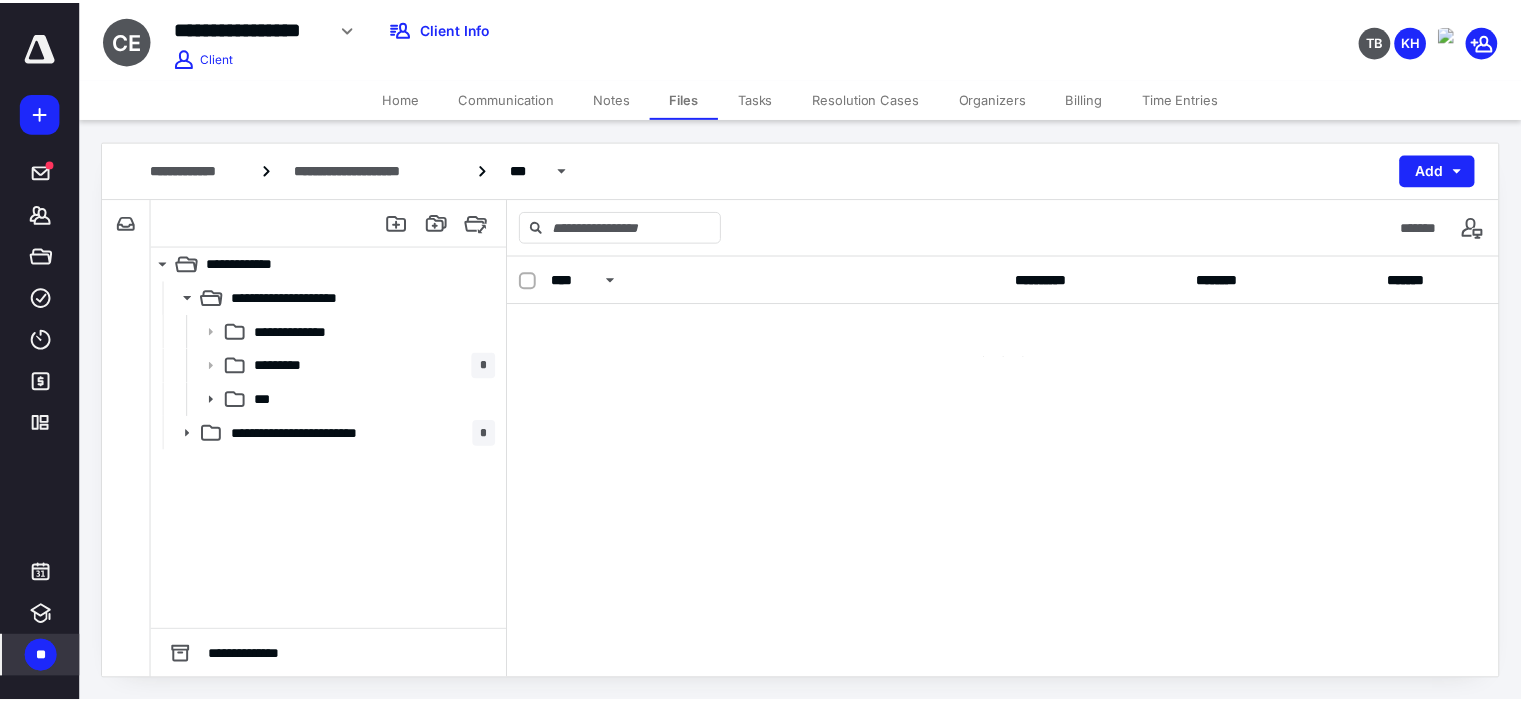 scroll, scrollTop: 0, scrollLeft: 0, axis: both 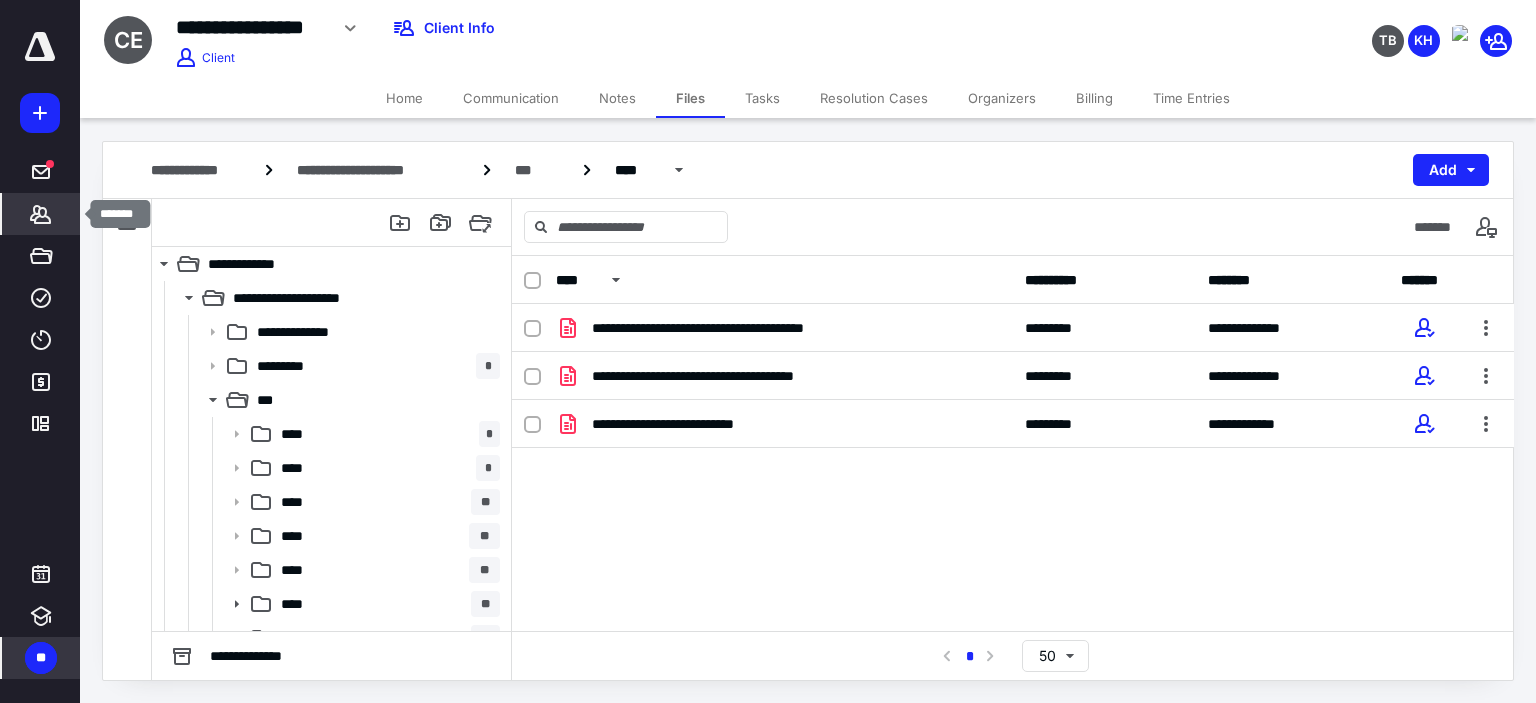click 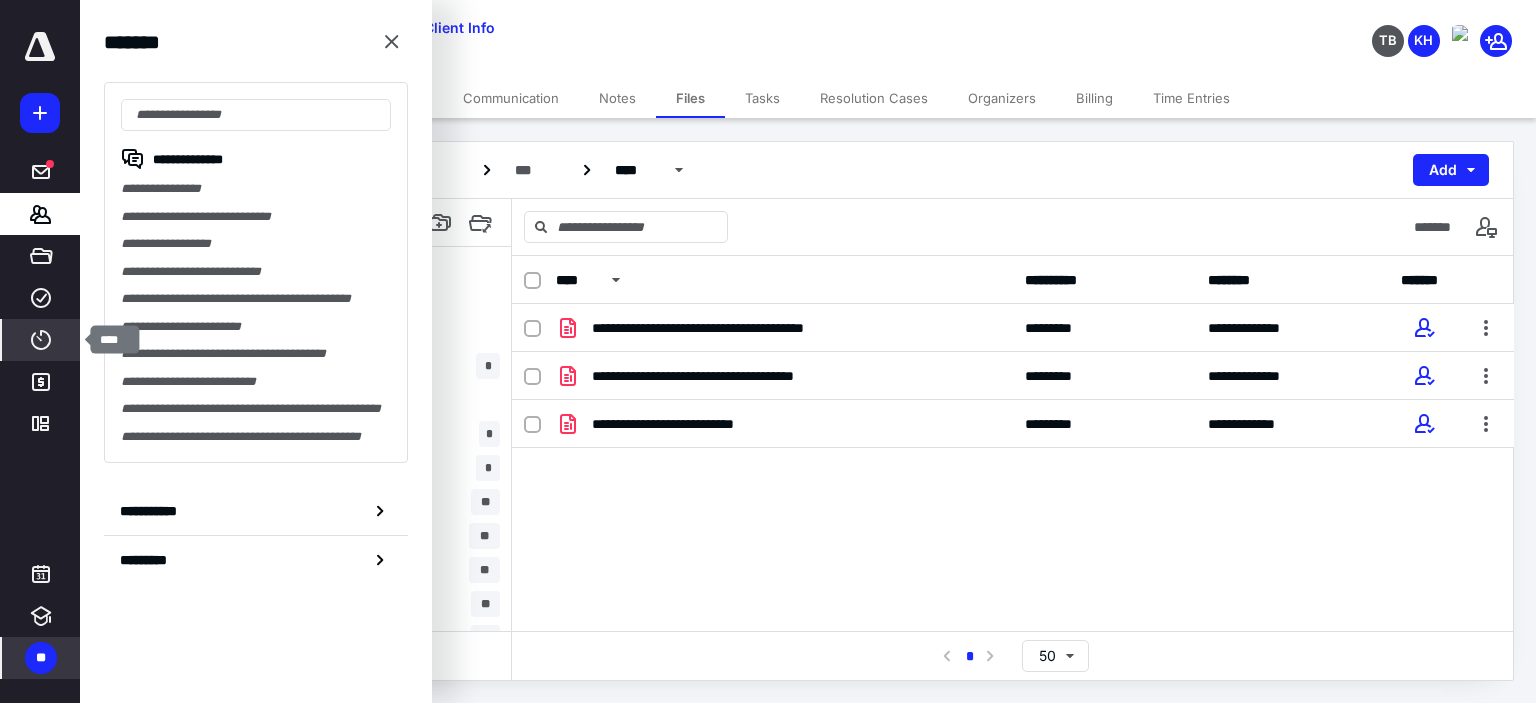 click 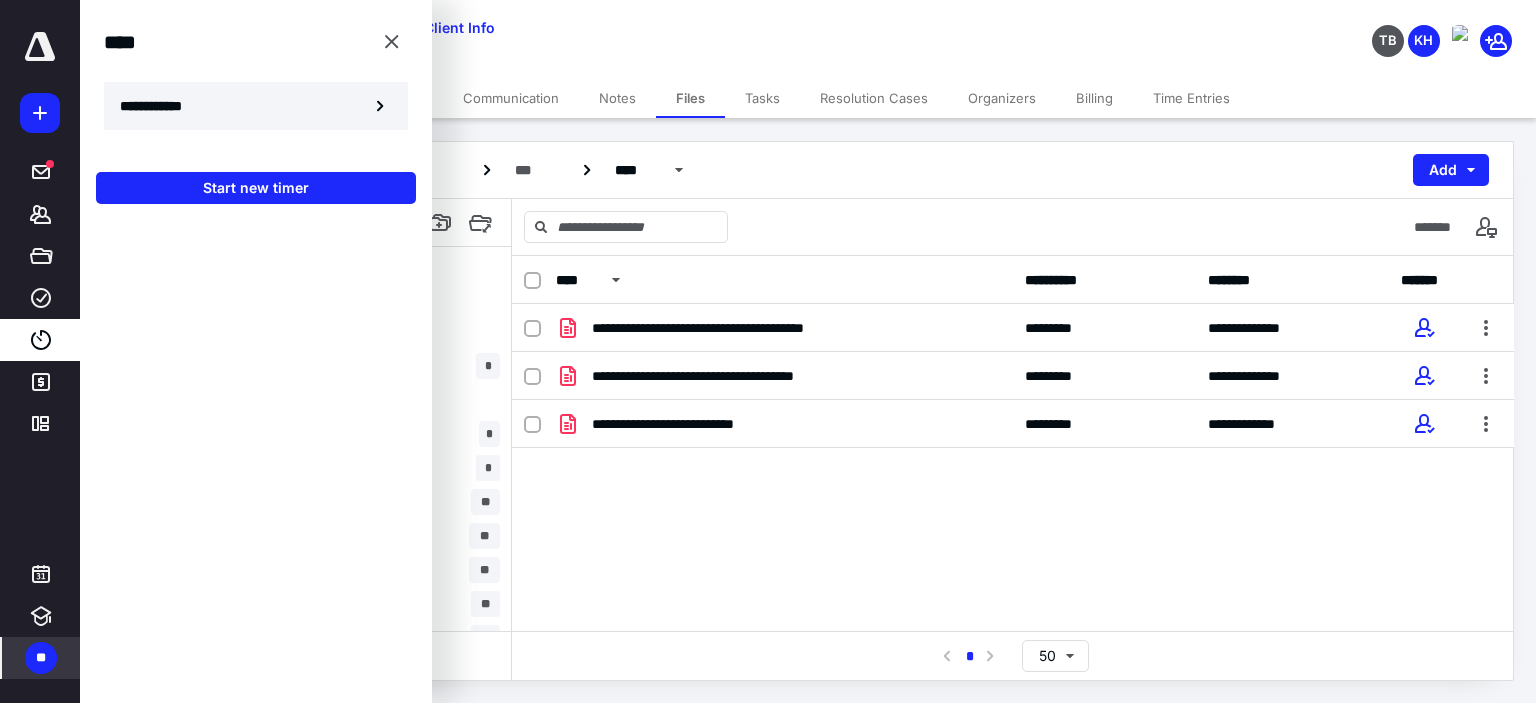 click on "**********" at bounding box center [162, 106] 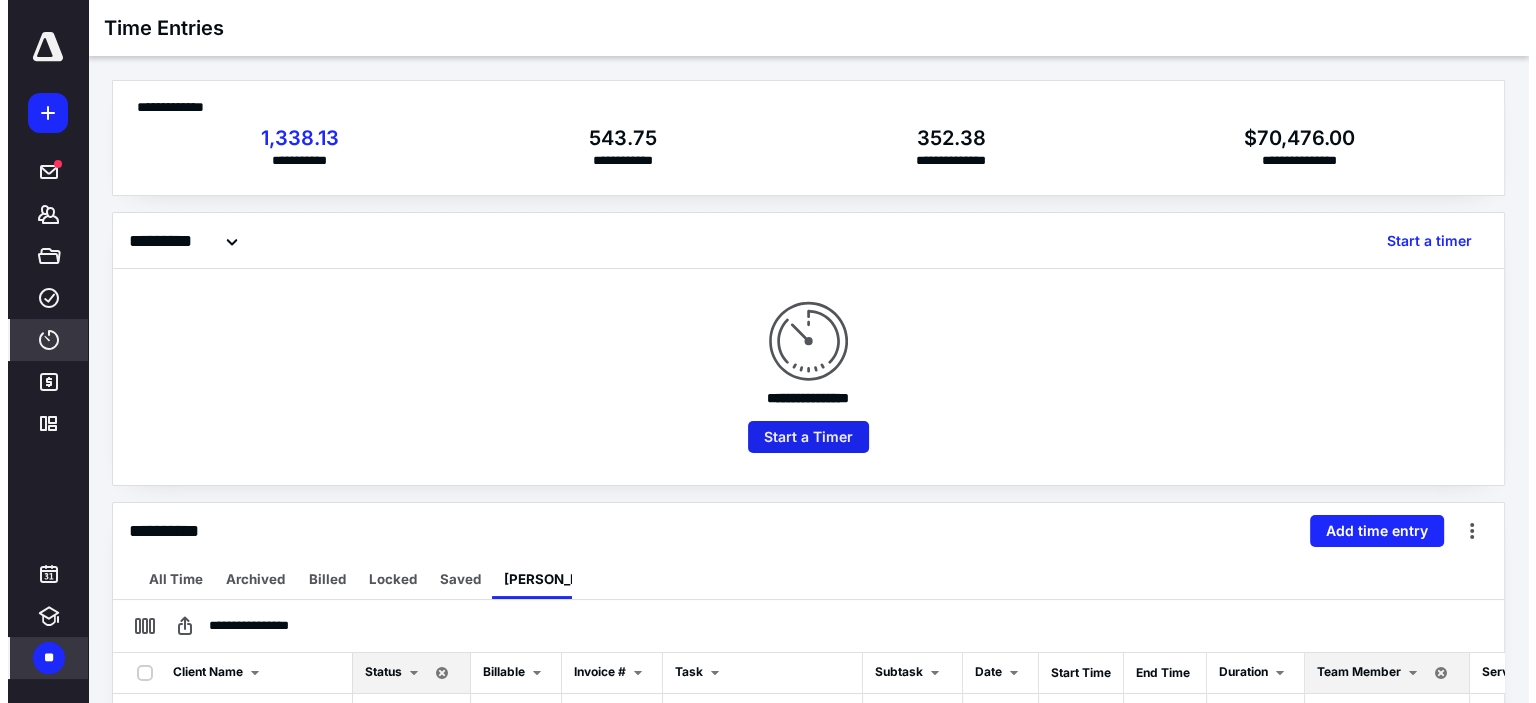 scroll, scrollTop: 300, scrollLeft: 0, axis: vertical 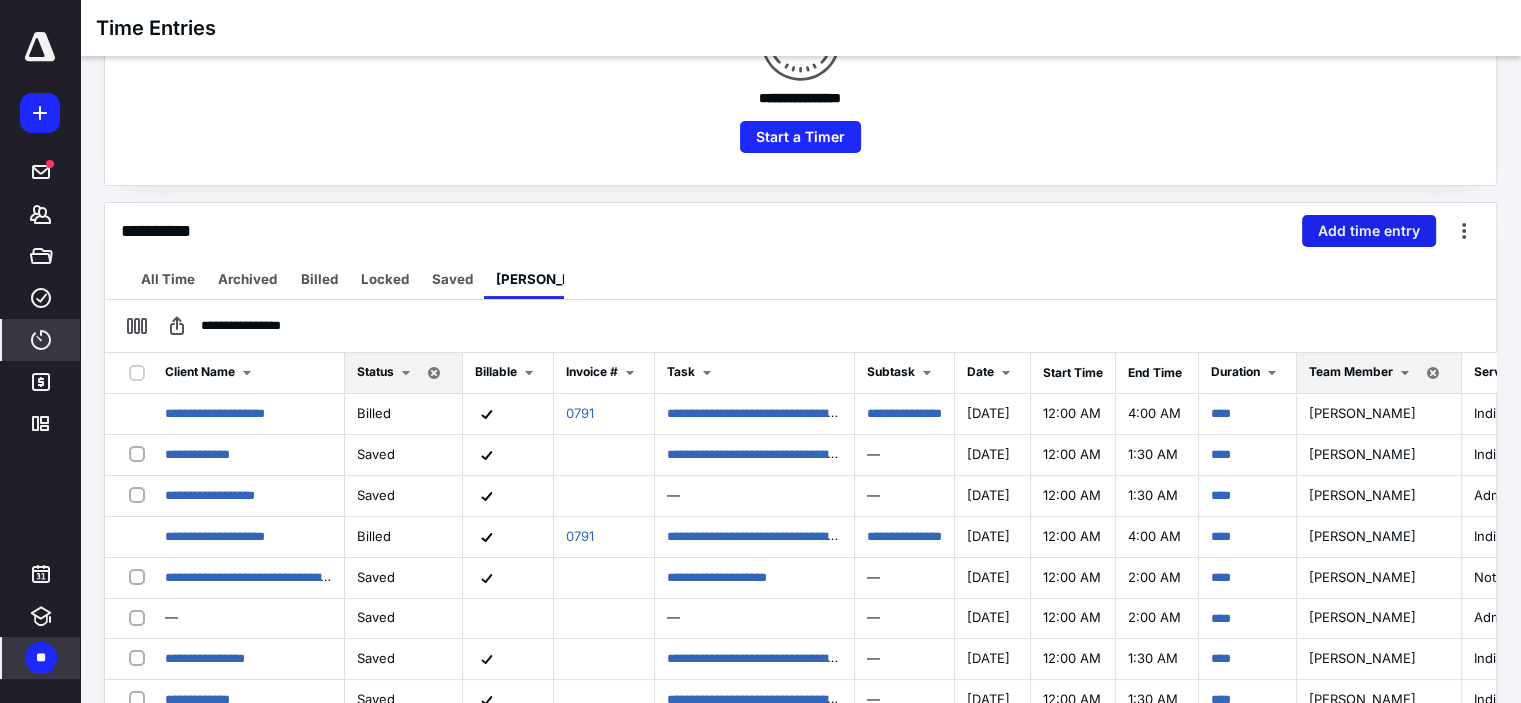 click on "Add time entry" at bounding box center [1369, 231] 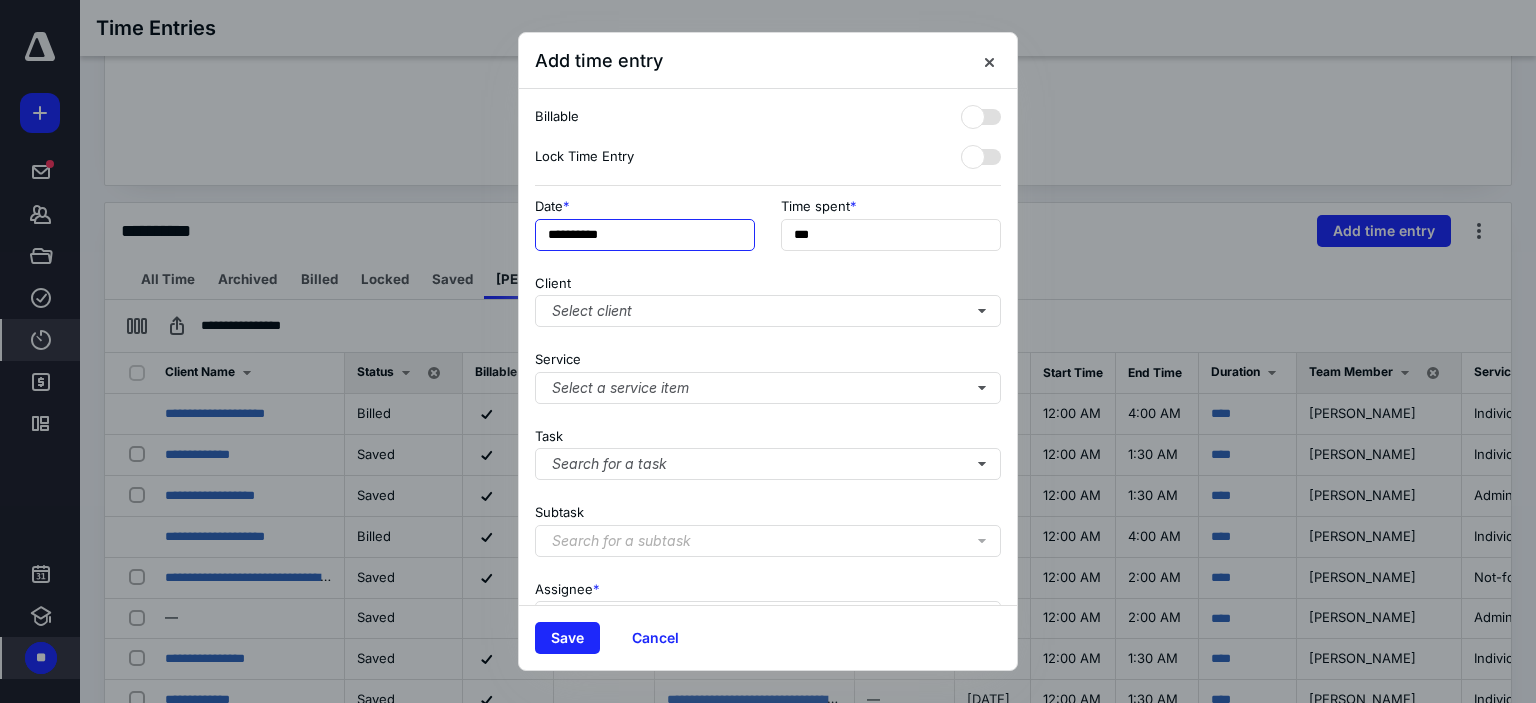 click on "**********" at bounding box center [645, 235] 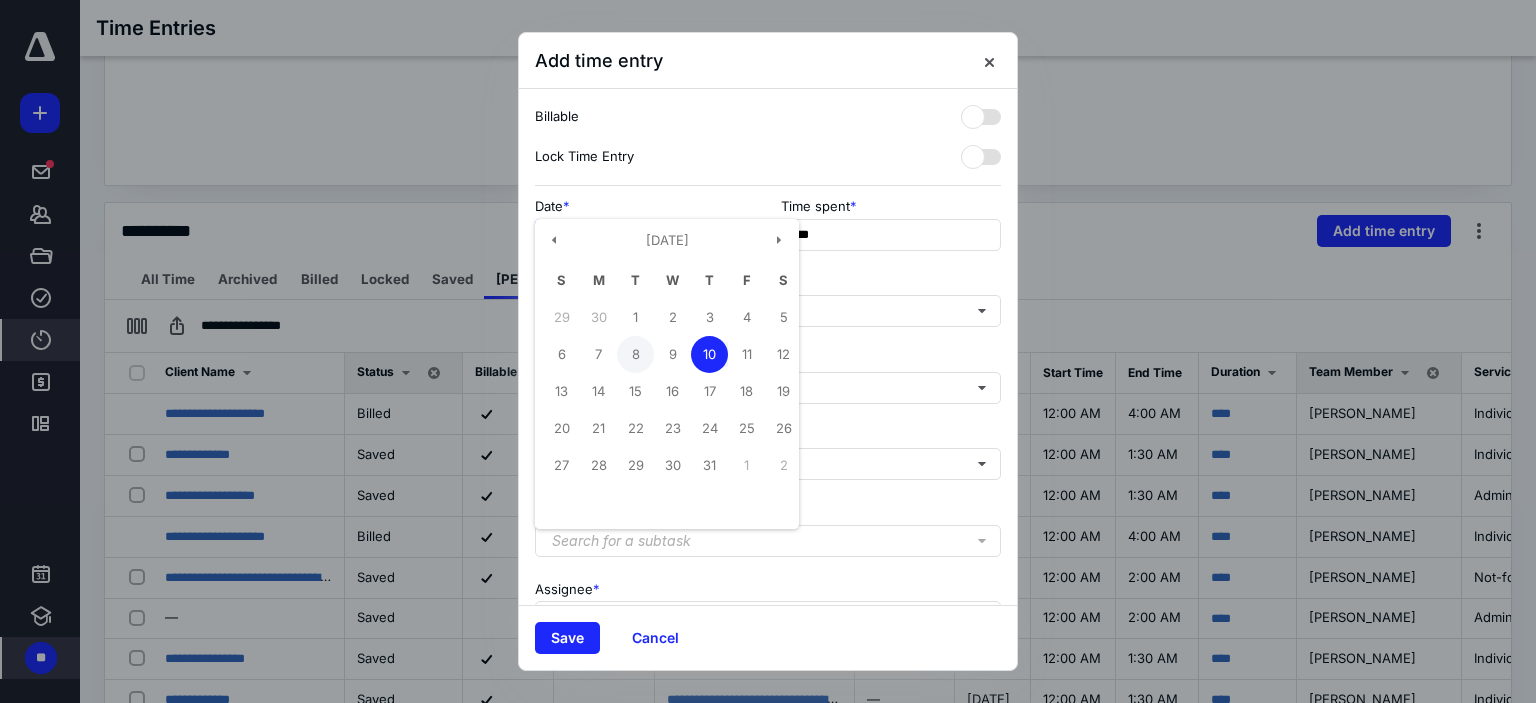 click on "8" at bounding box center [635, 354] 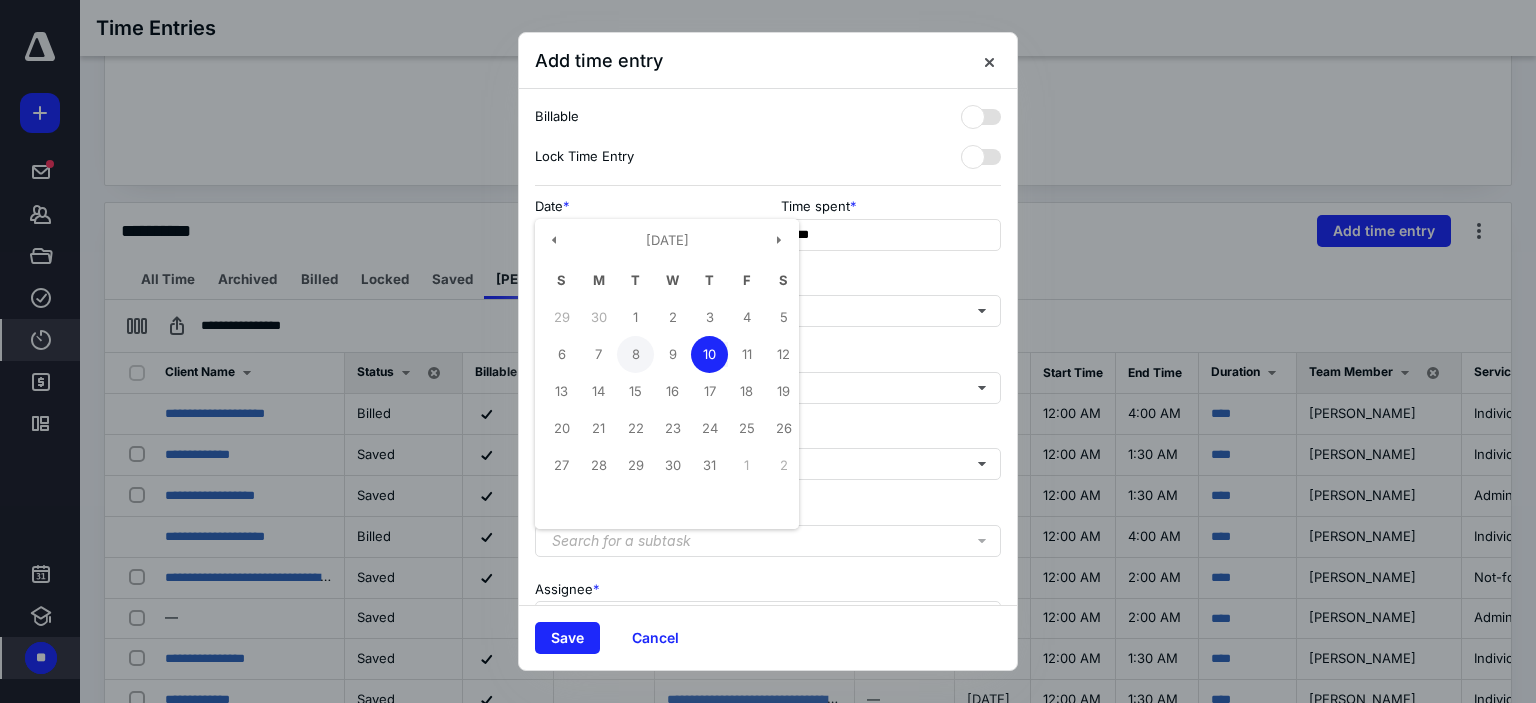 type on "**********" 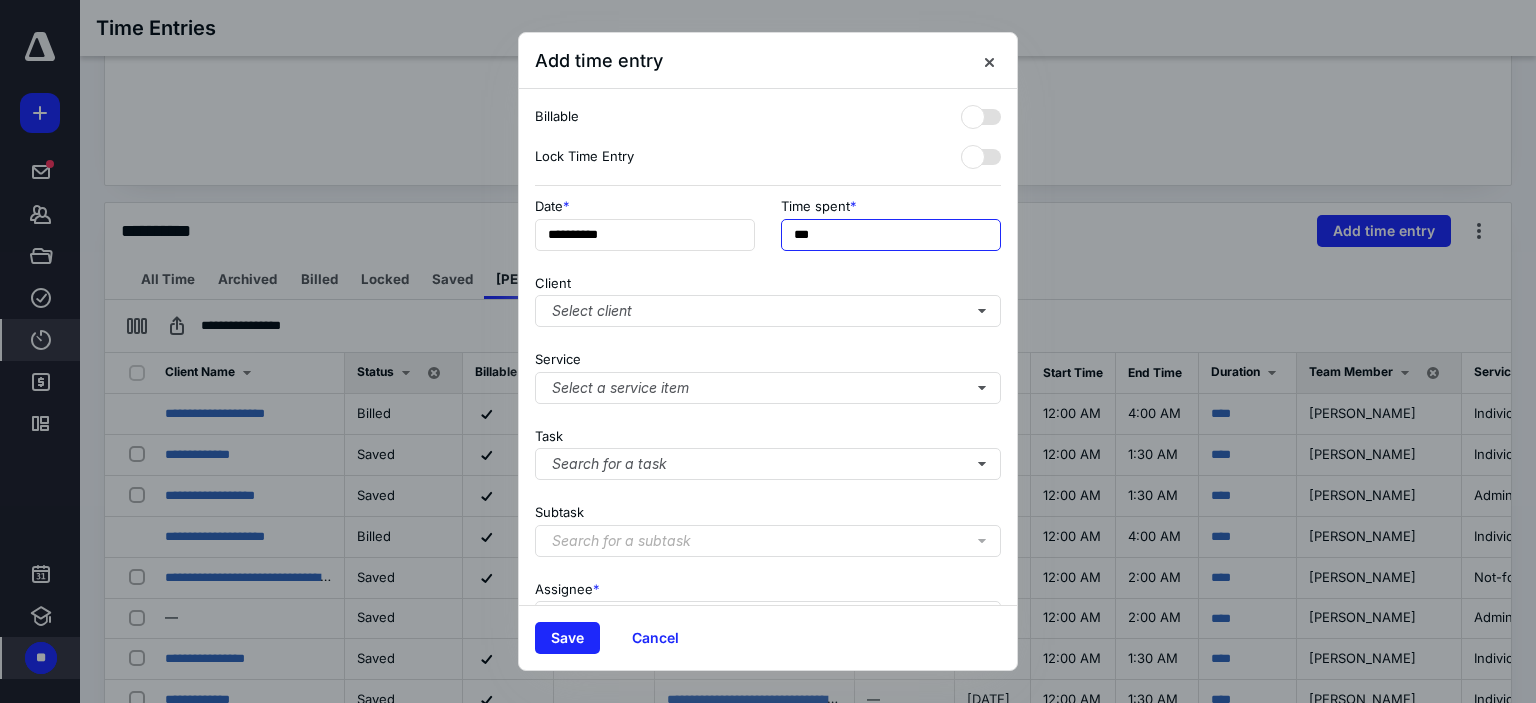 drag, startPoint x: 825, startPoint y: 237, endPoint x: 762, endPoint y: 242, distance: 63.1981 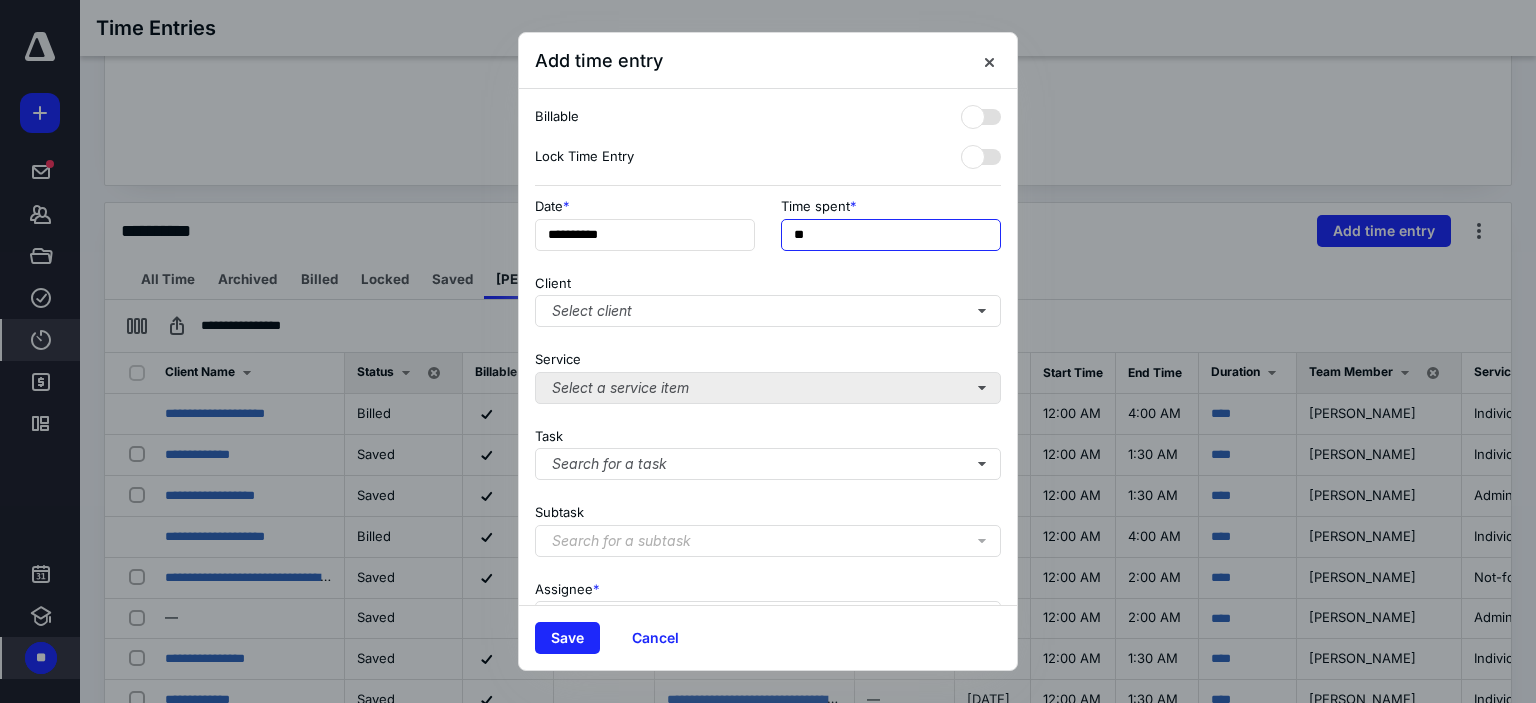 type on "**" 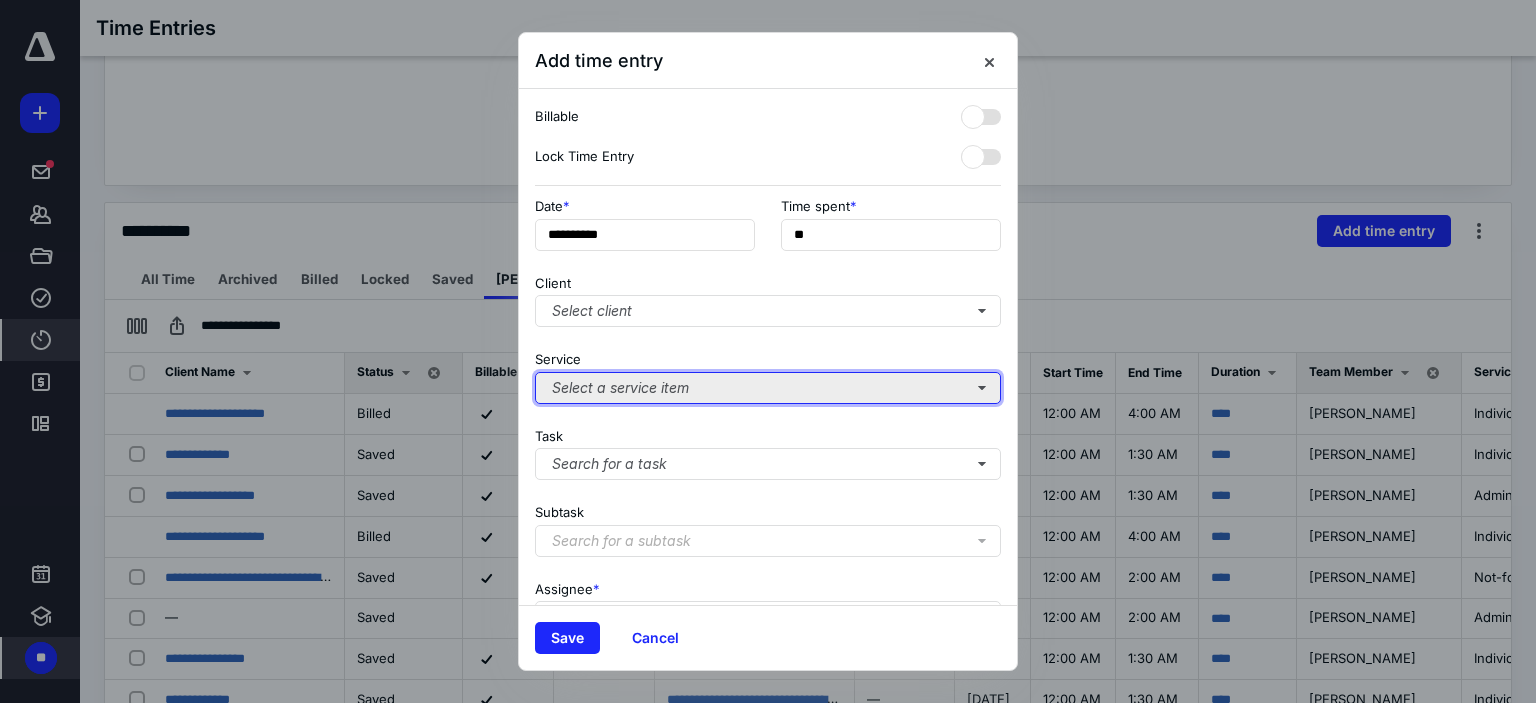 click on "Select a service item" at bounding box center [768, 388] 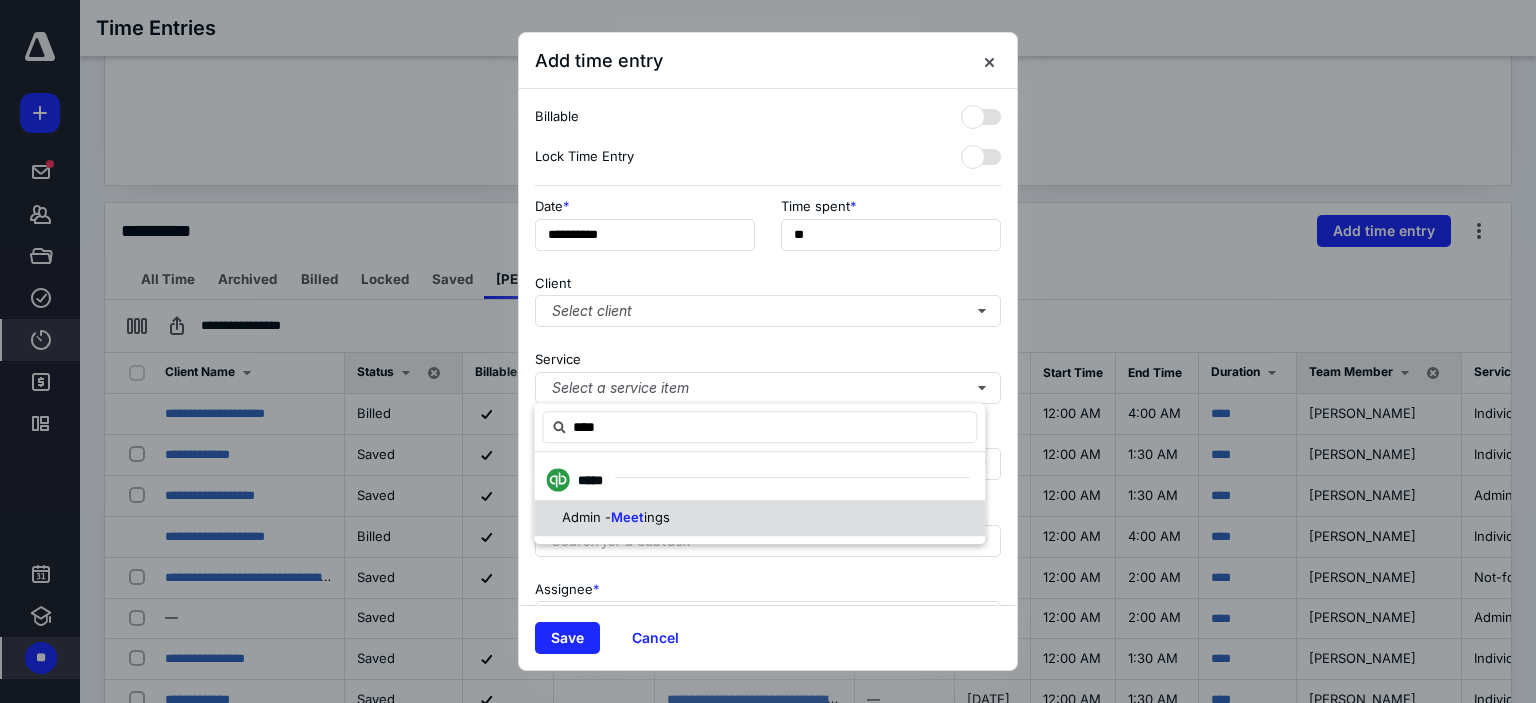 click on "ings" at bounding box center [657, 517] 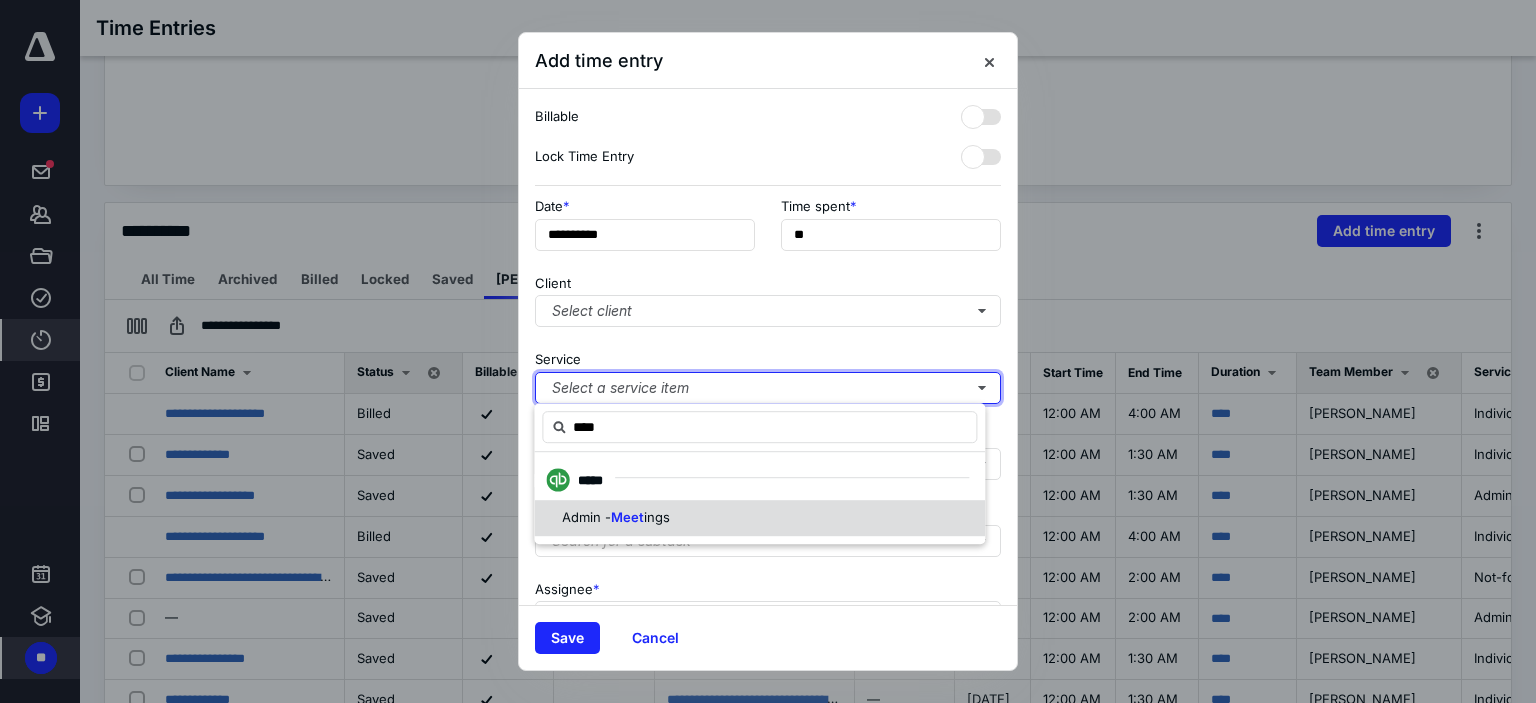 type 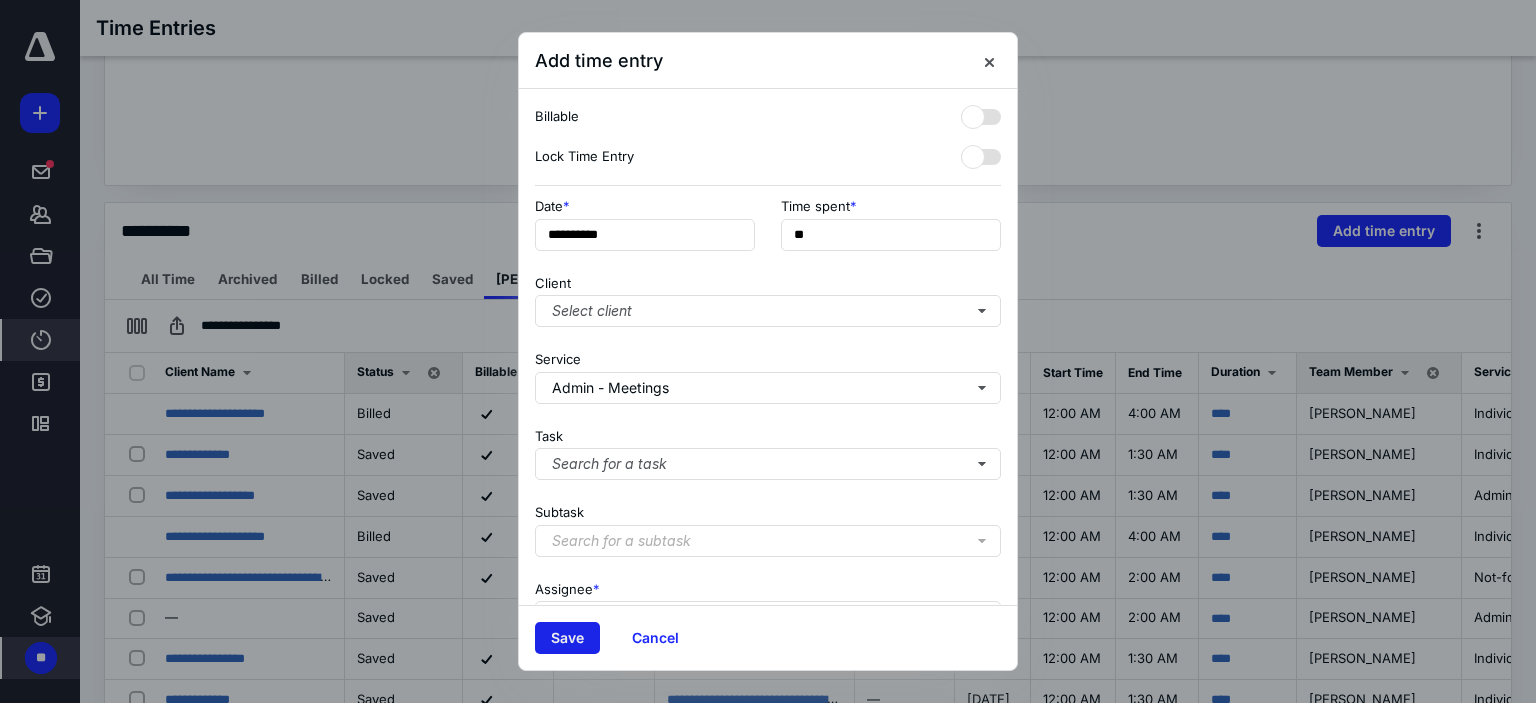 click on "Save" at bounding box center [567, 638] 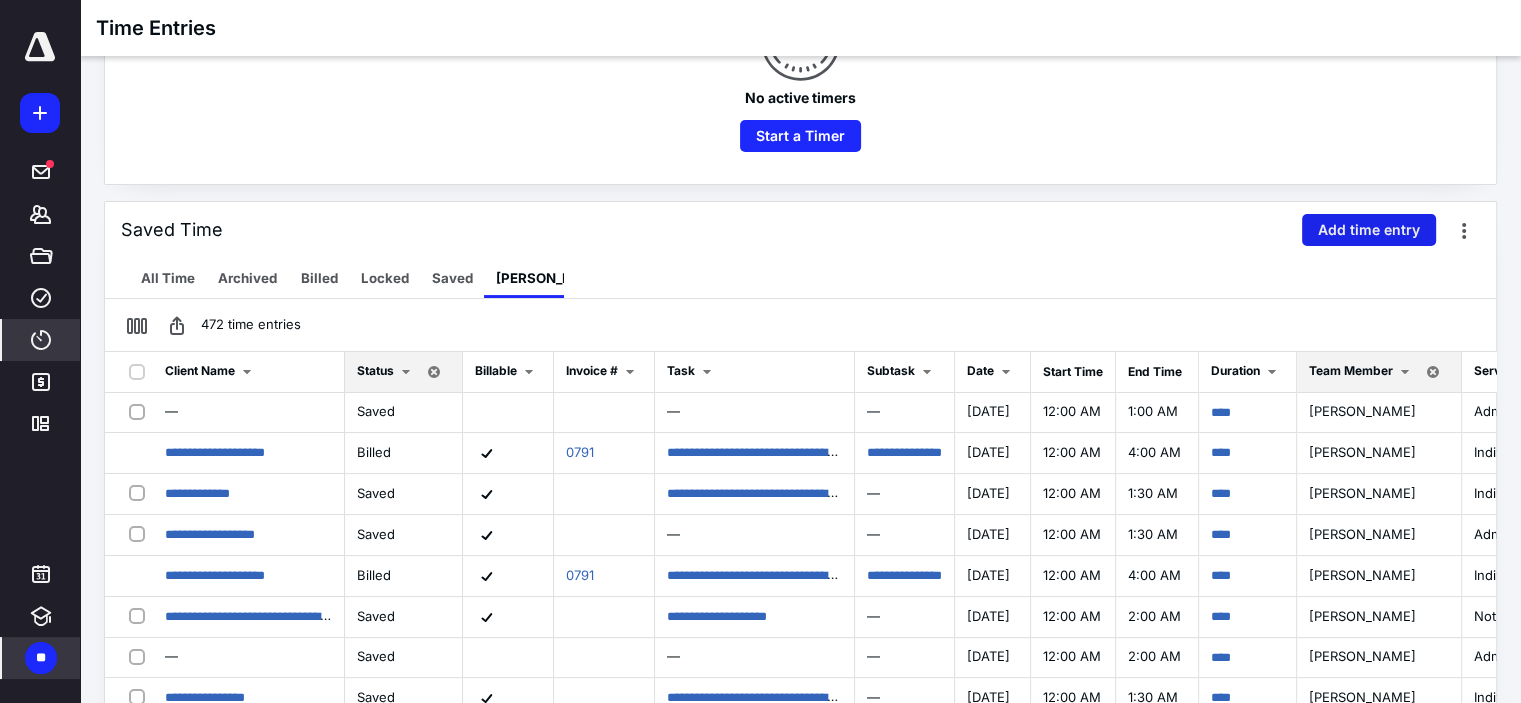 click on "Add time entry" at bounding box center [1369, 230] 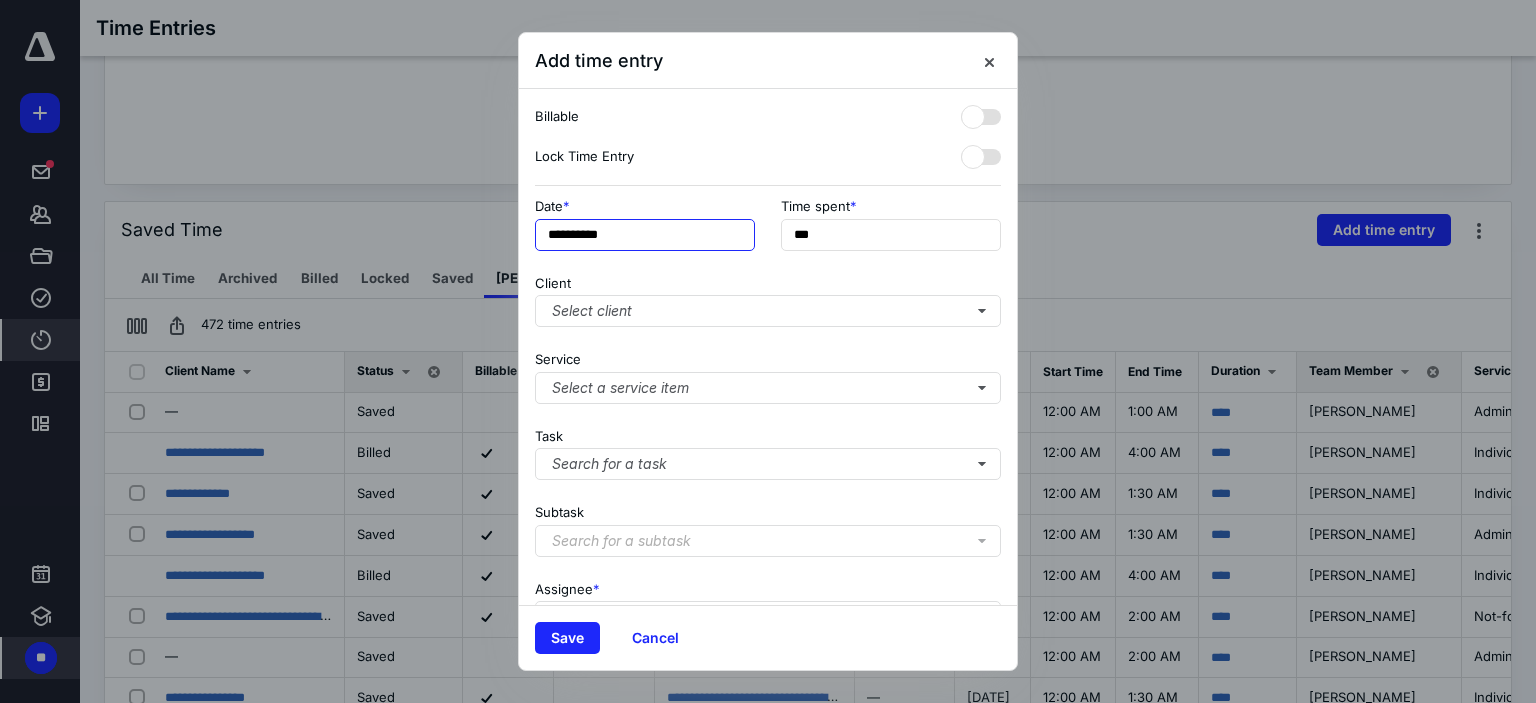 click on "**********" at bounding box center (645, 235) 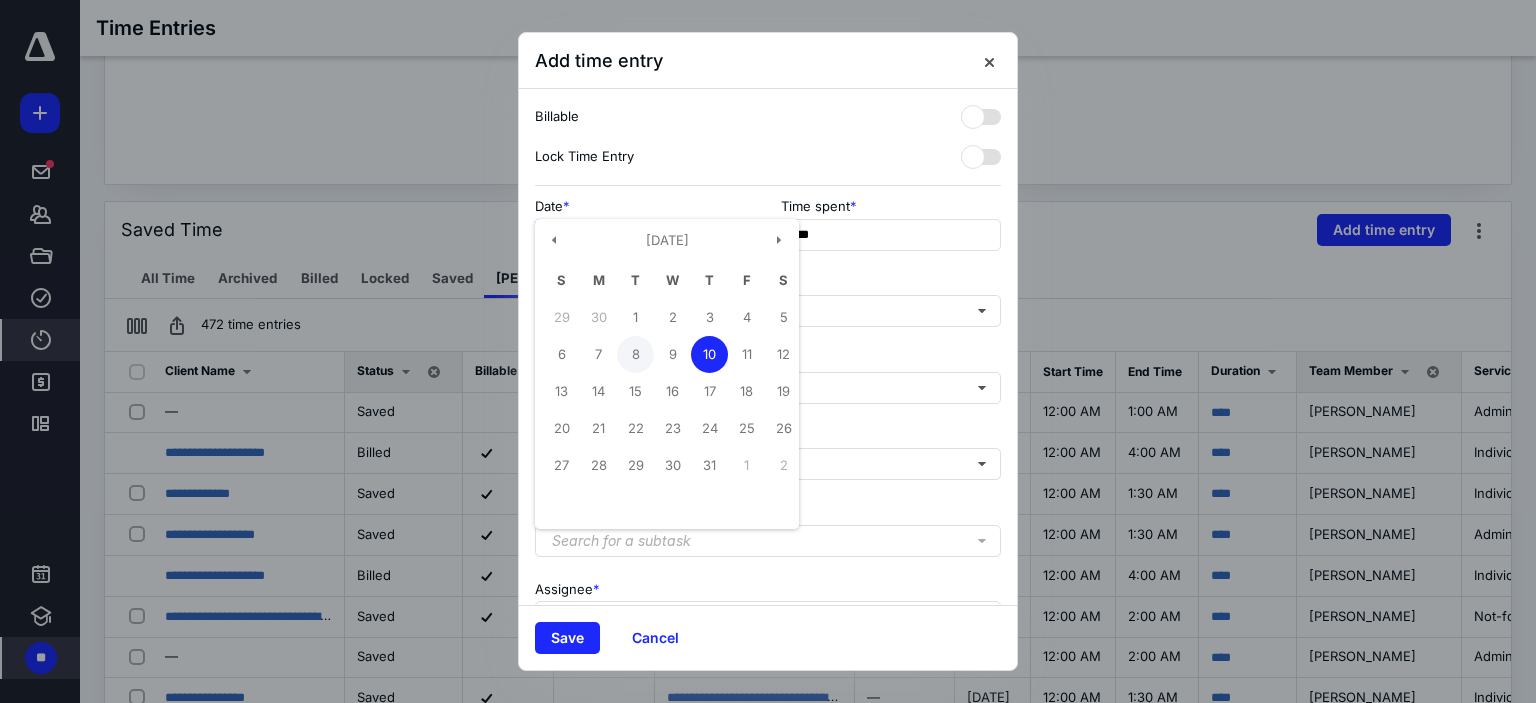 click on "8" at bounding box center [635, 354] 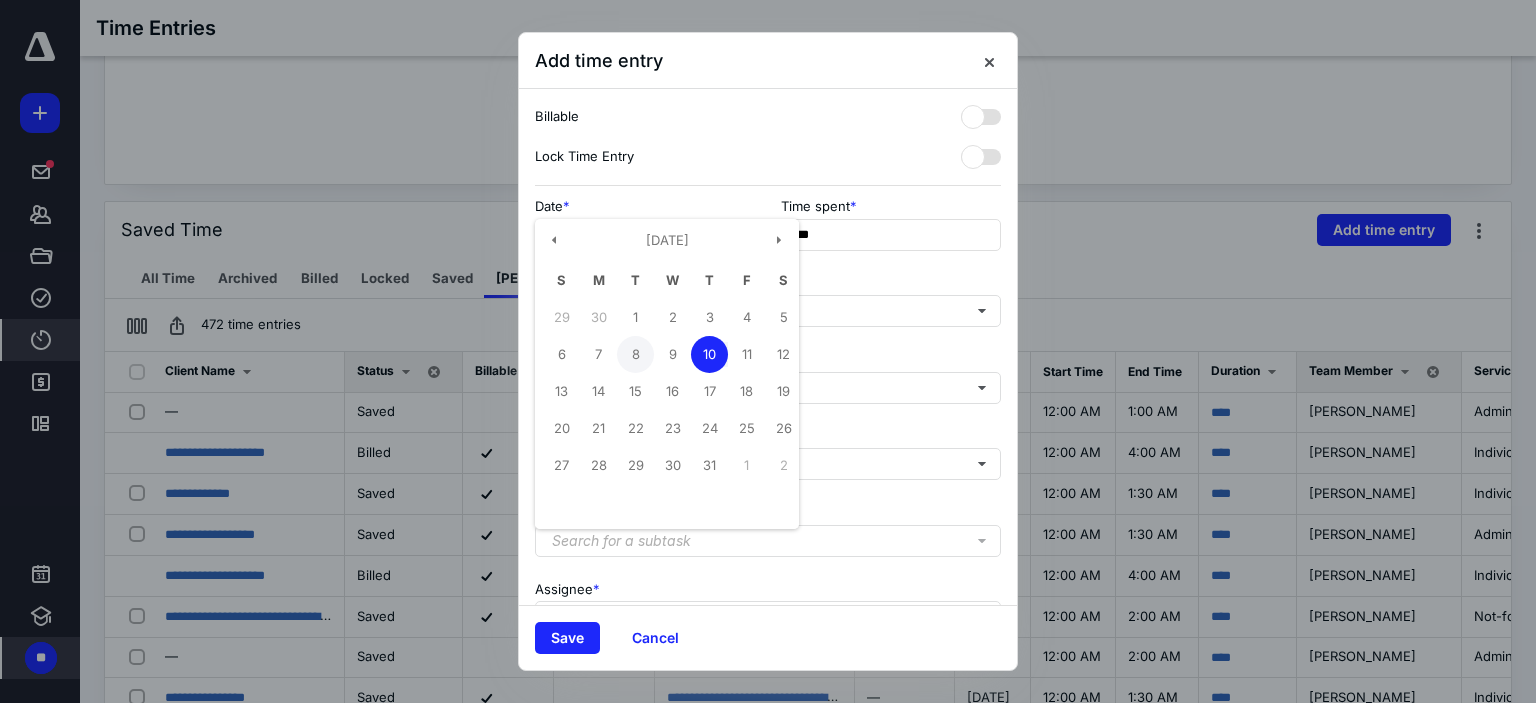 type on "**********" 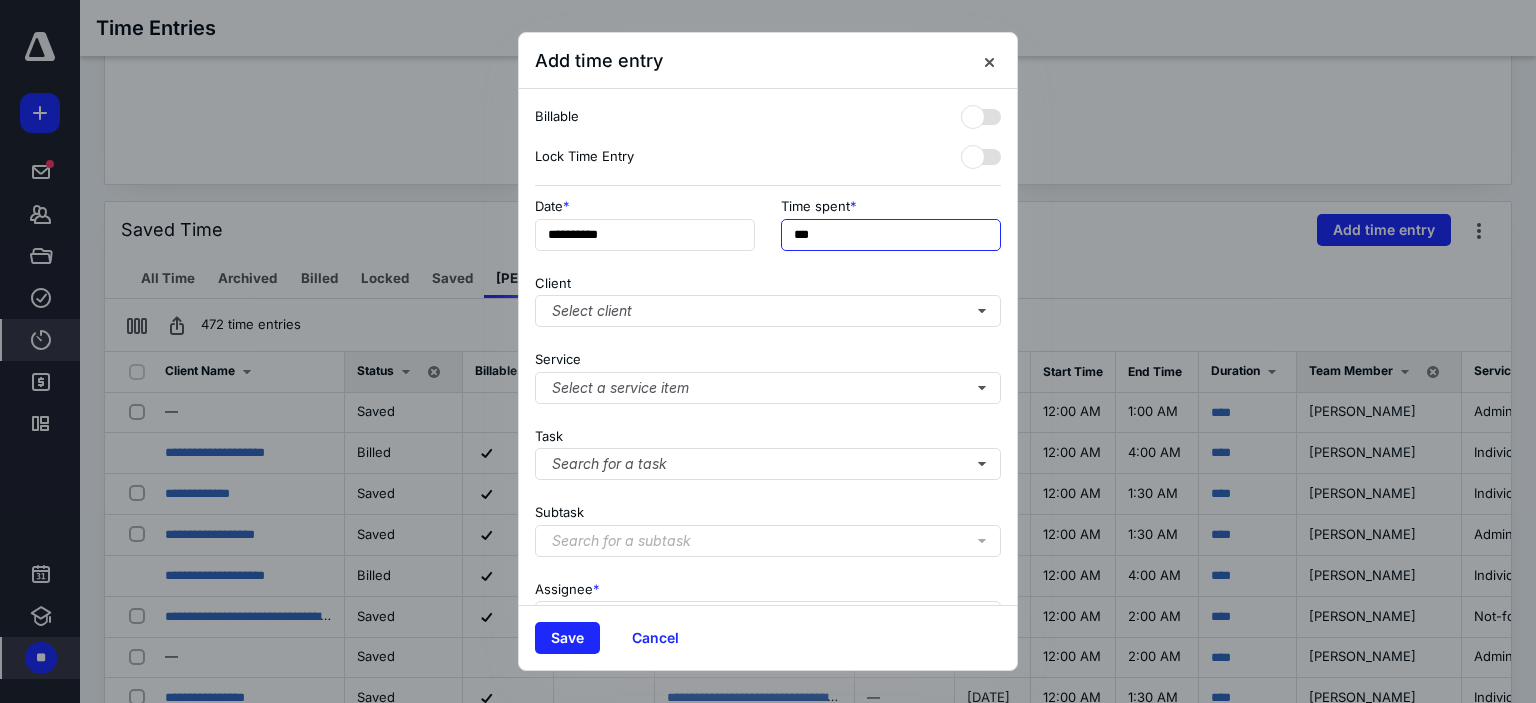 drag, startPoint x: 860, startPoint y: 235, endPoint x: 760, endPoint y: 239, distance: 100.07997 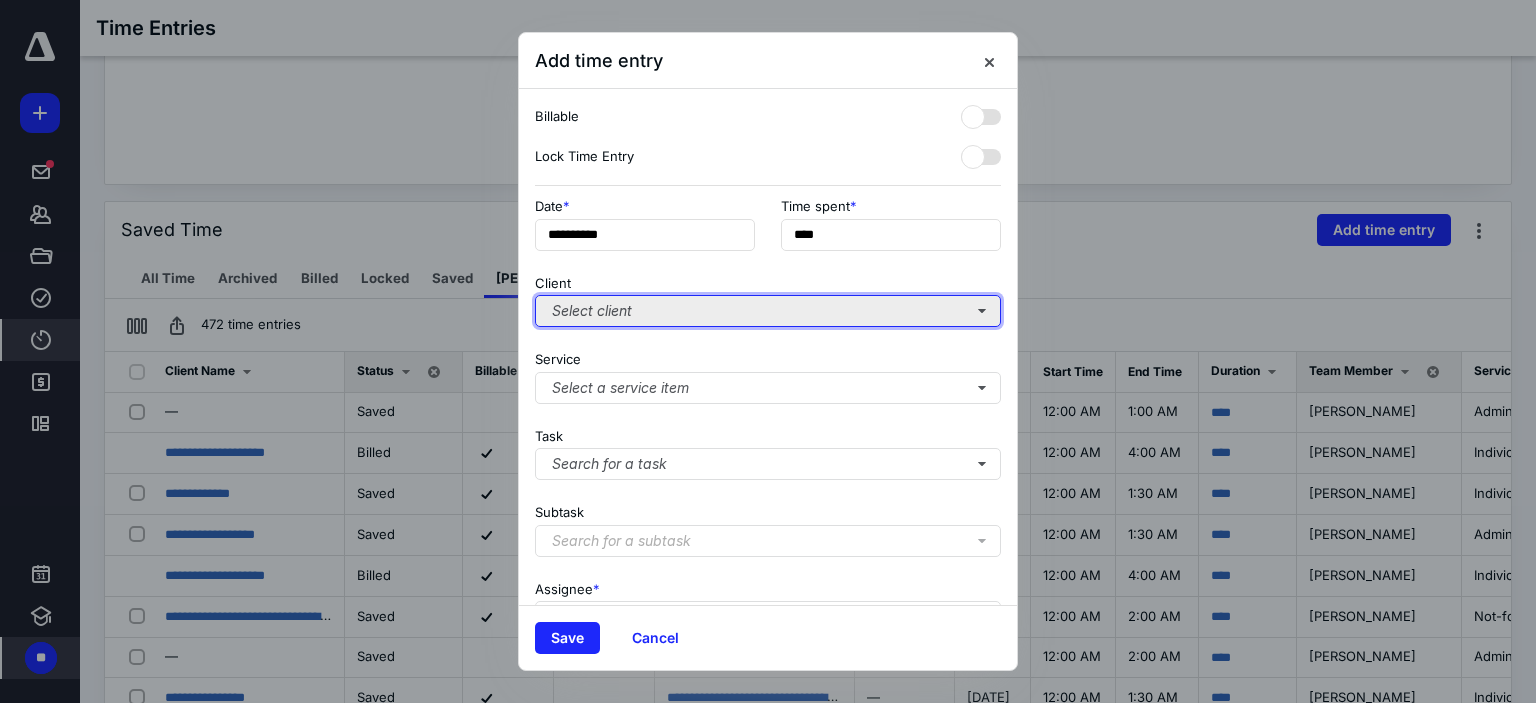 type on "******" 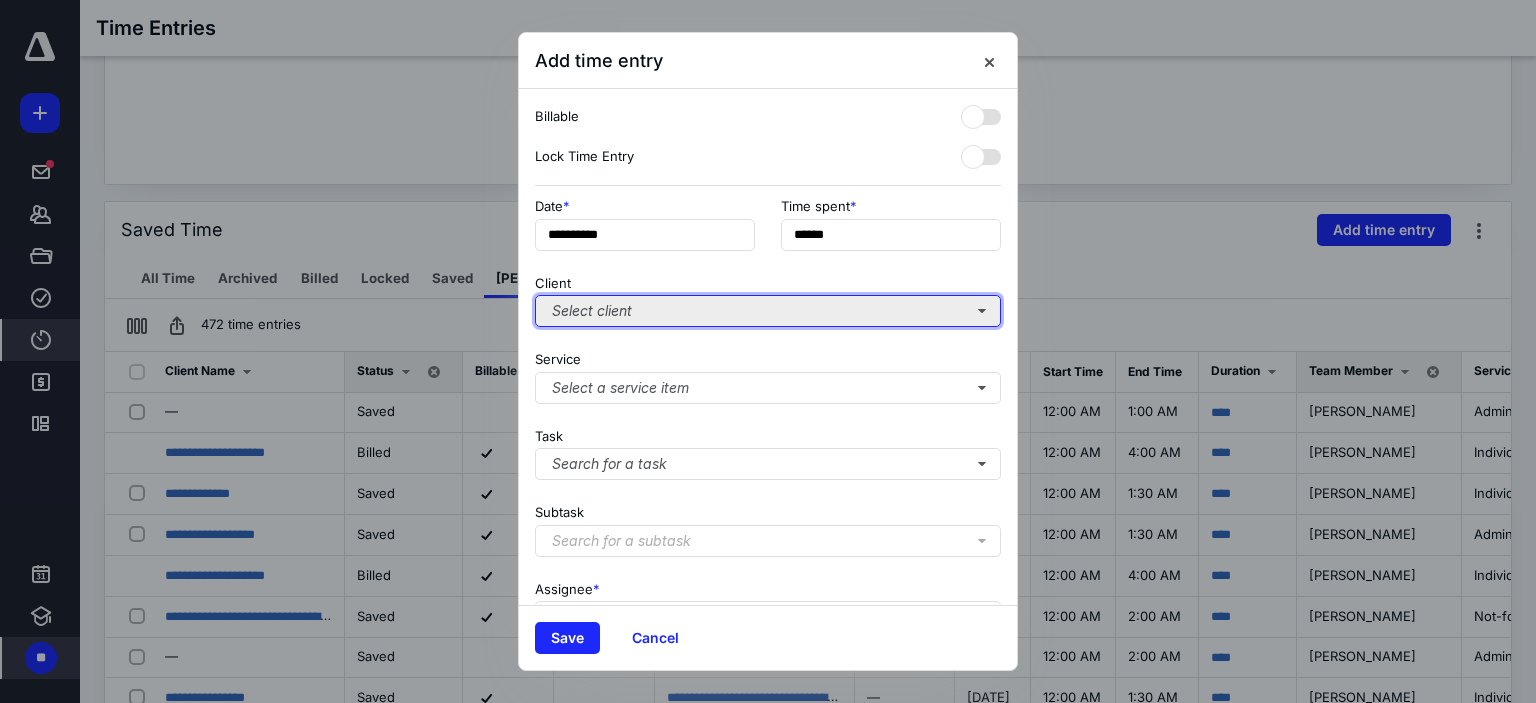 click on "Select client" at bounding box center (768, 311) 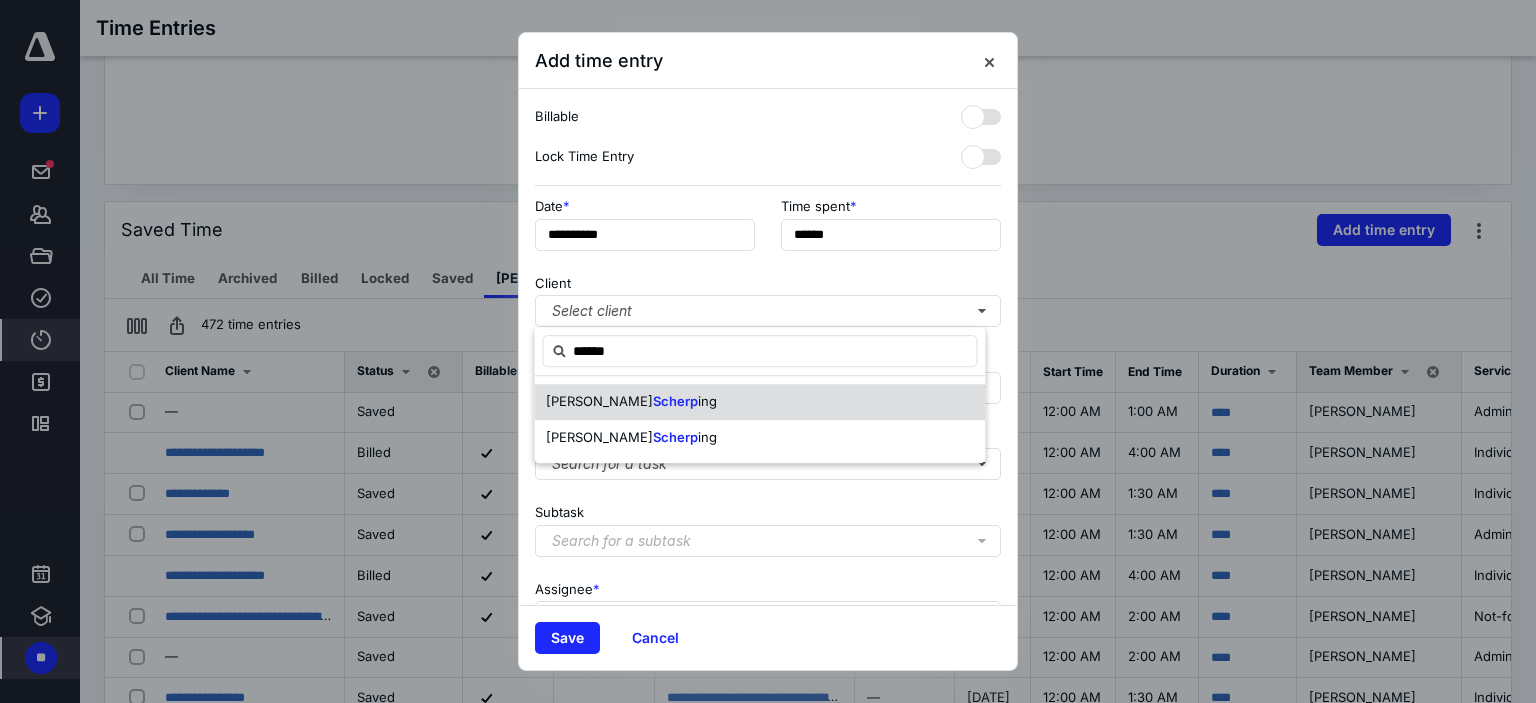 click on "[PERSON_NAME] ing" at bounding box center (759, 402) 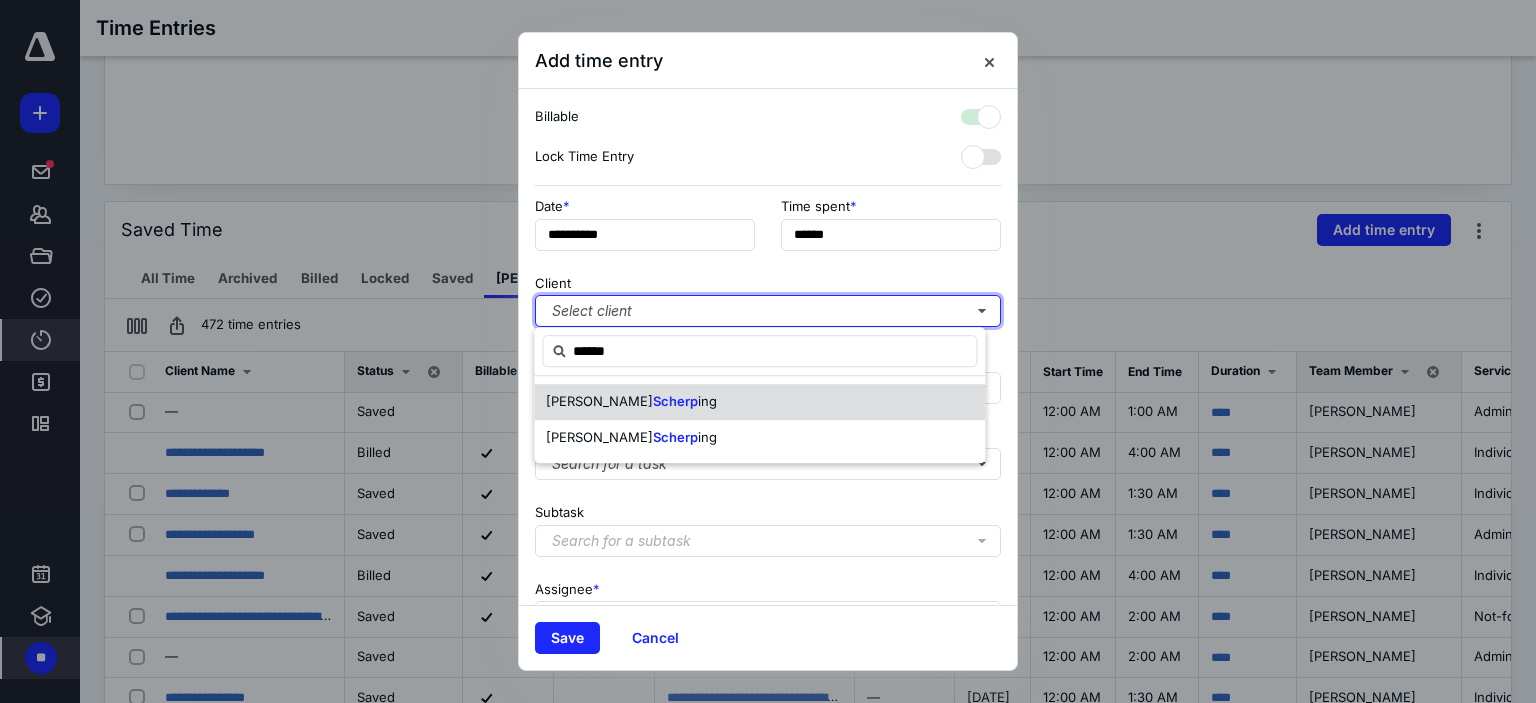 checkbox on "true" 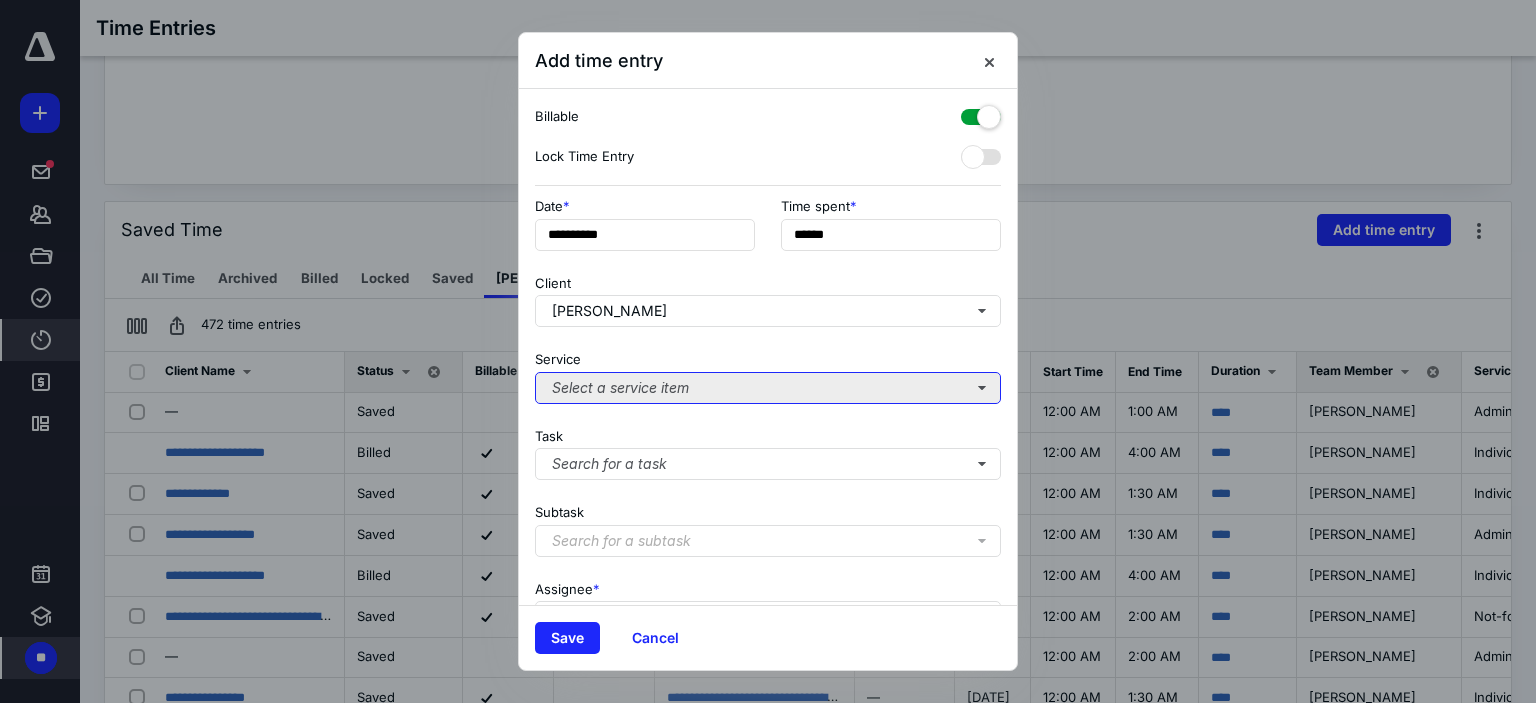 click on "Select a service item" at bounding box center (768, 388) 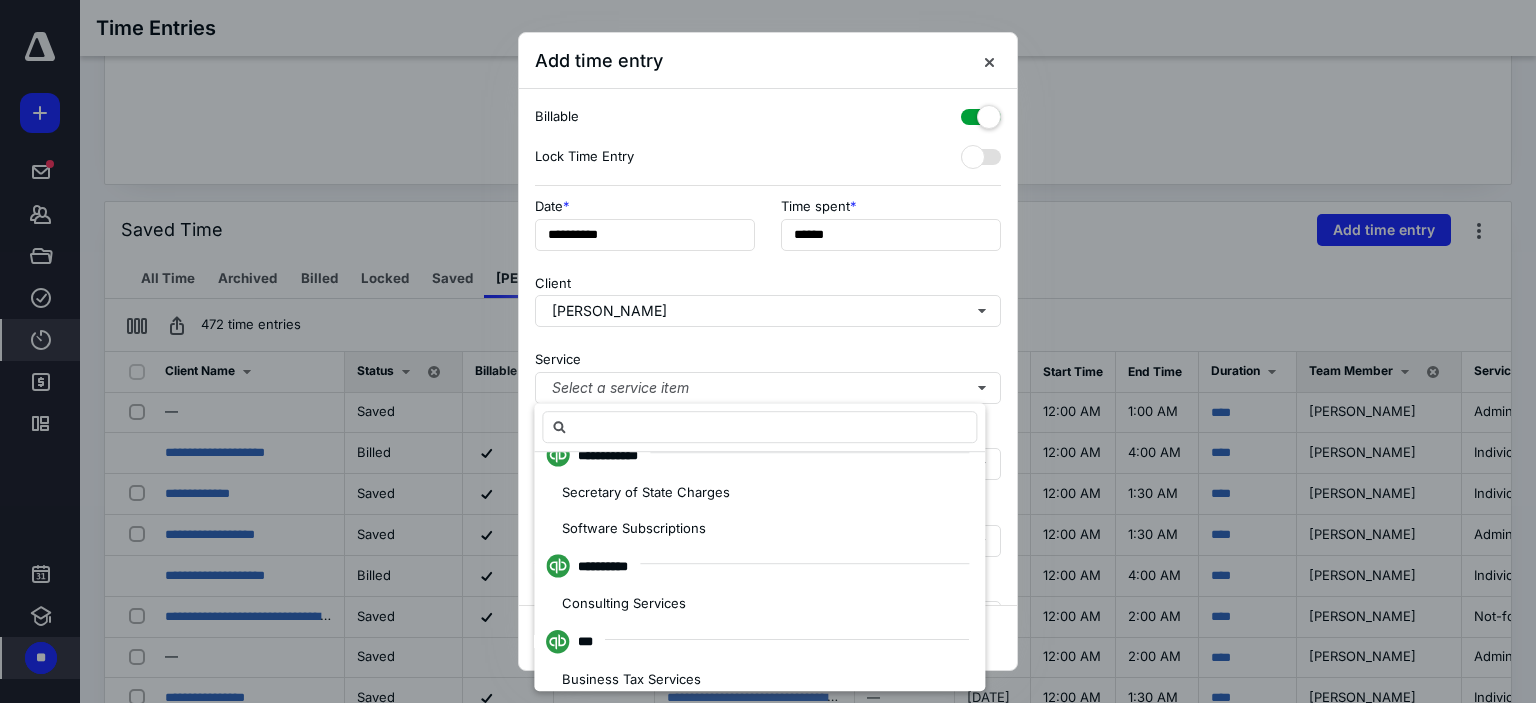 scroll, scrollTop: 600, scrollLeft: 0, axis: vertical 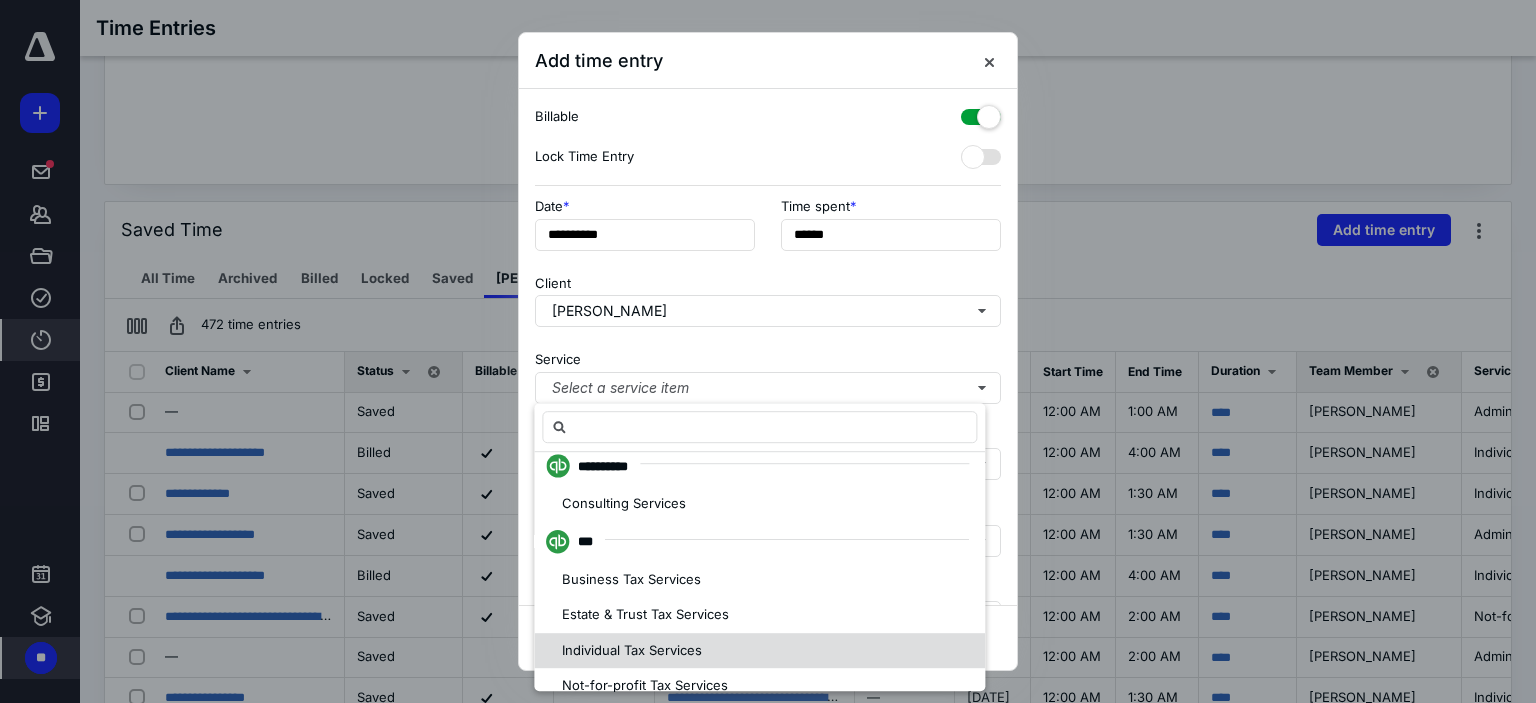 click on "Individual Tax Services" at bounding box center (632, 650) 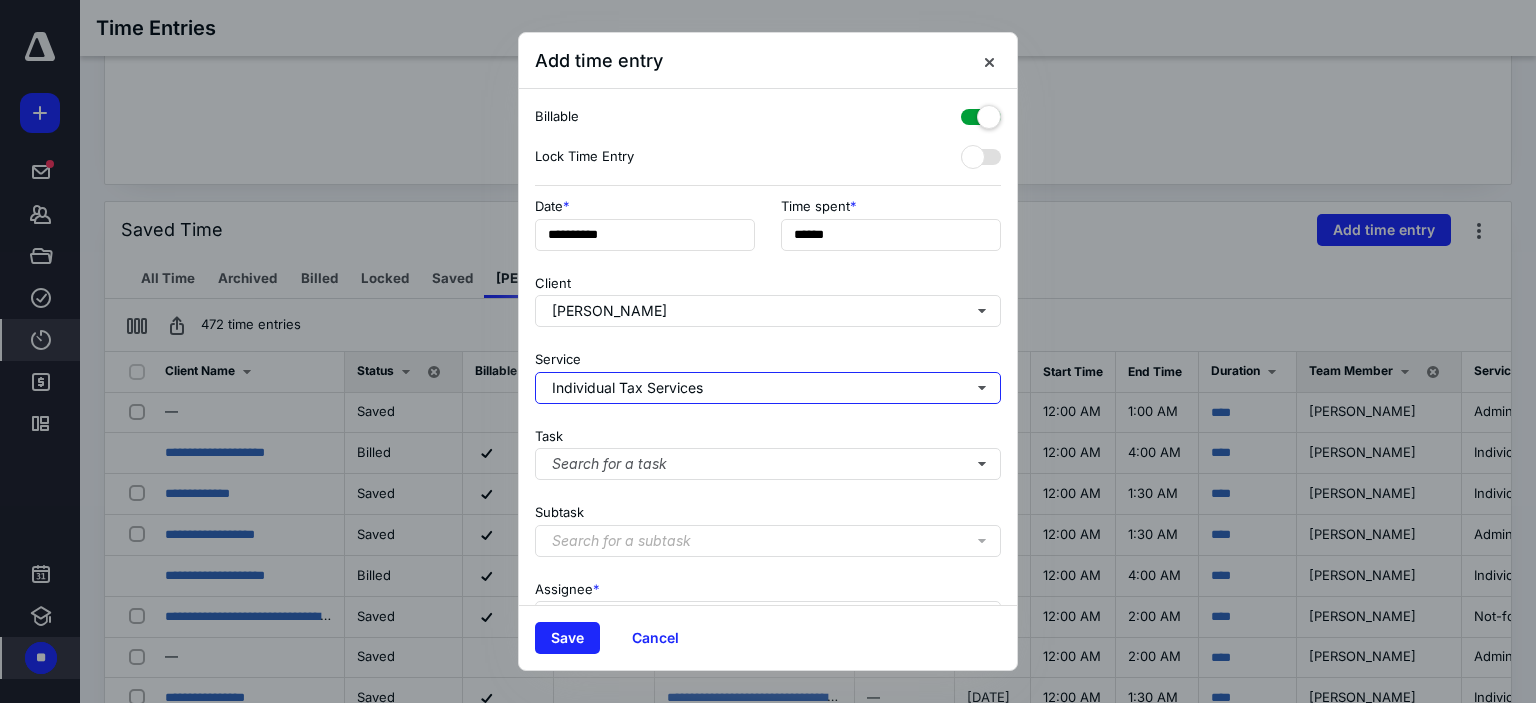 scroll, scrollTop: 0, scrollLeft: 0, axis: both 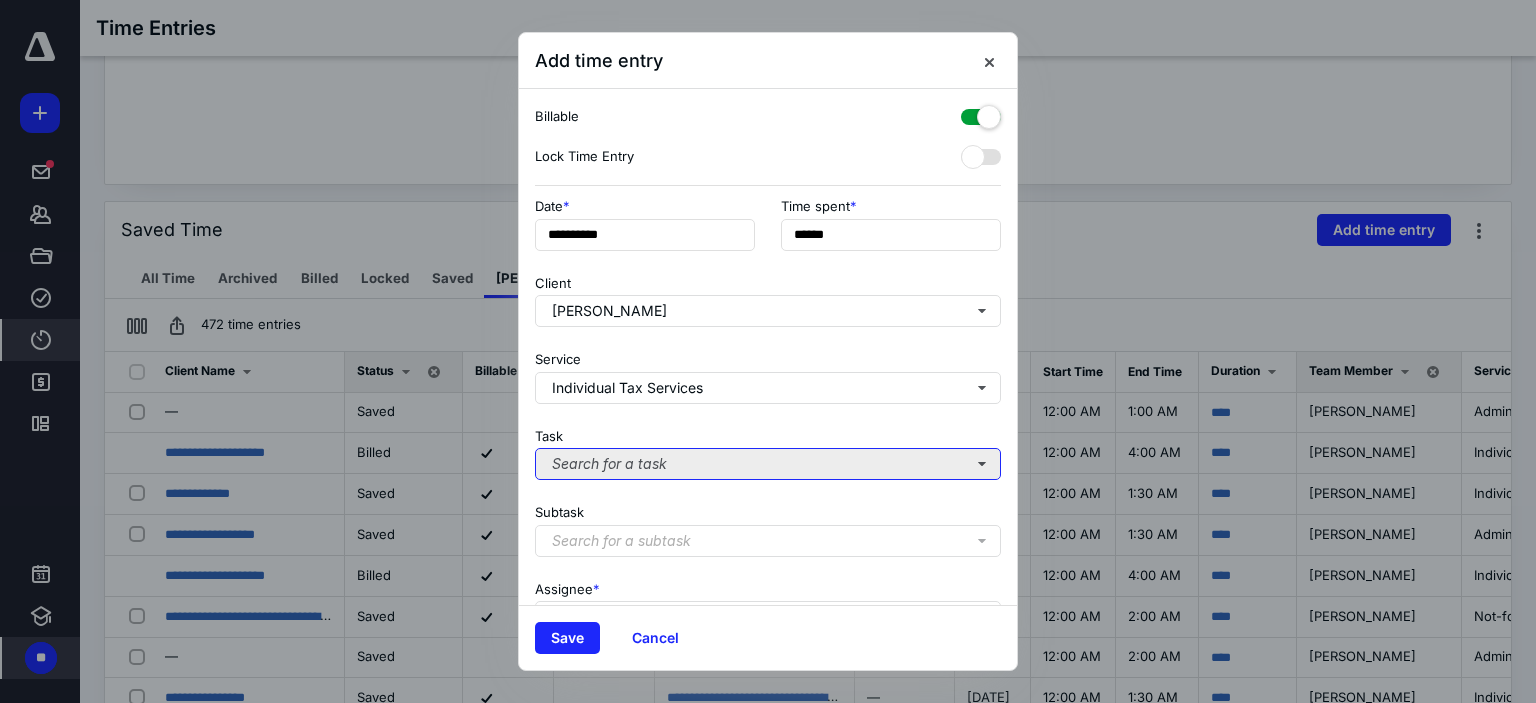 click on "Search for a task" at bounding box center (768, 464) 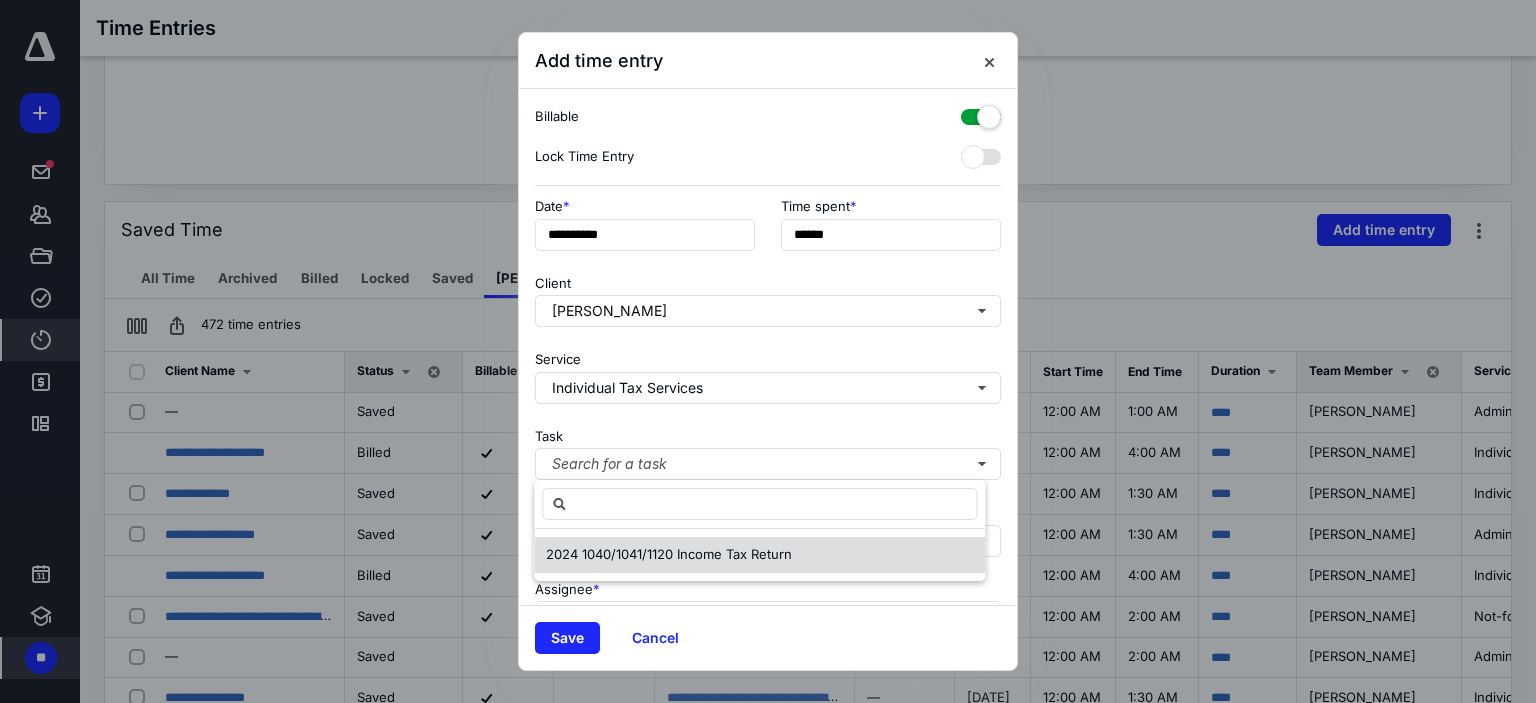 click on "2024  1040/1041/1120 Income Tax Return" at bounding box center (669, 554) 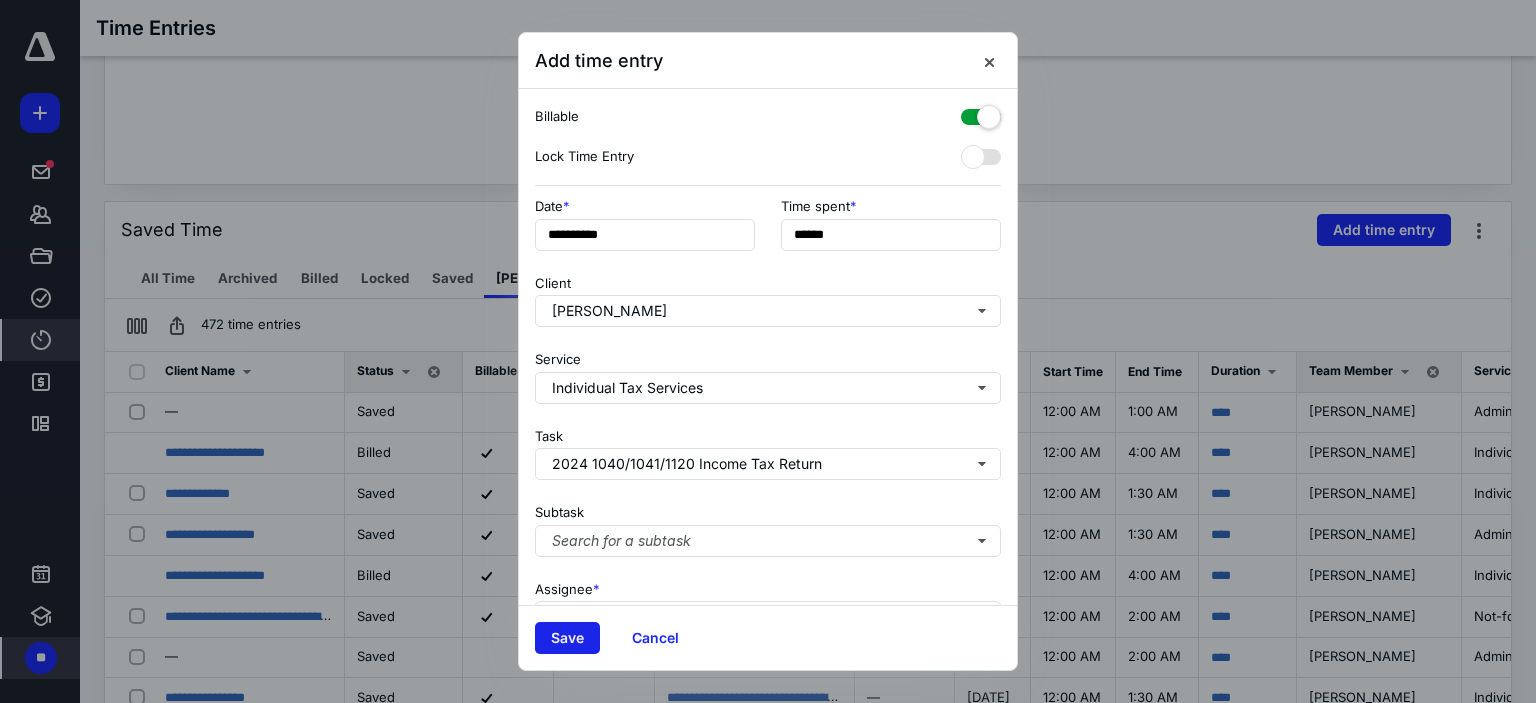click on "Save" at bounding box center (567, 638) 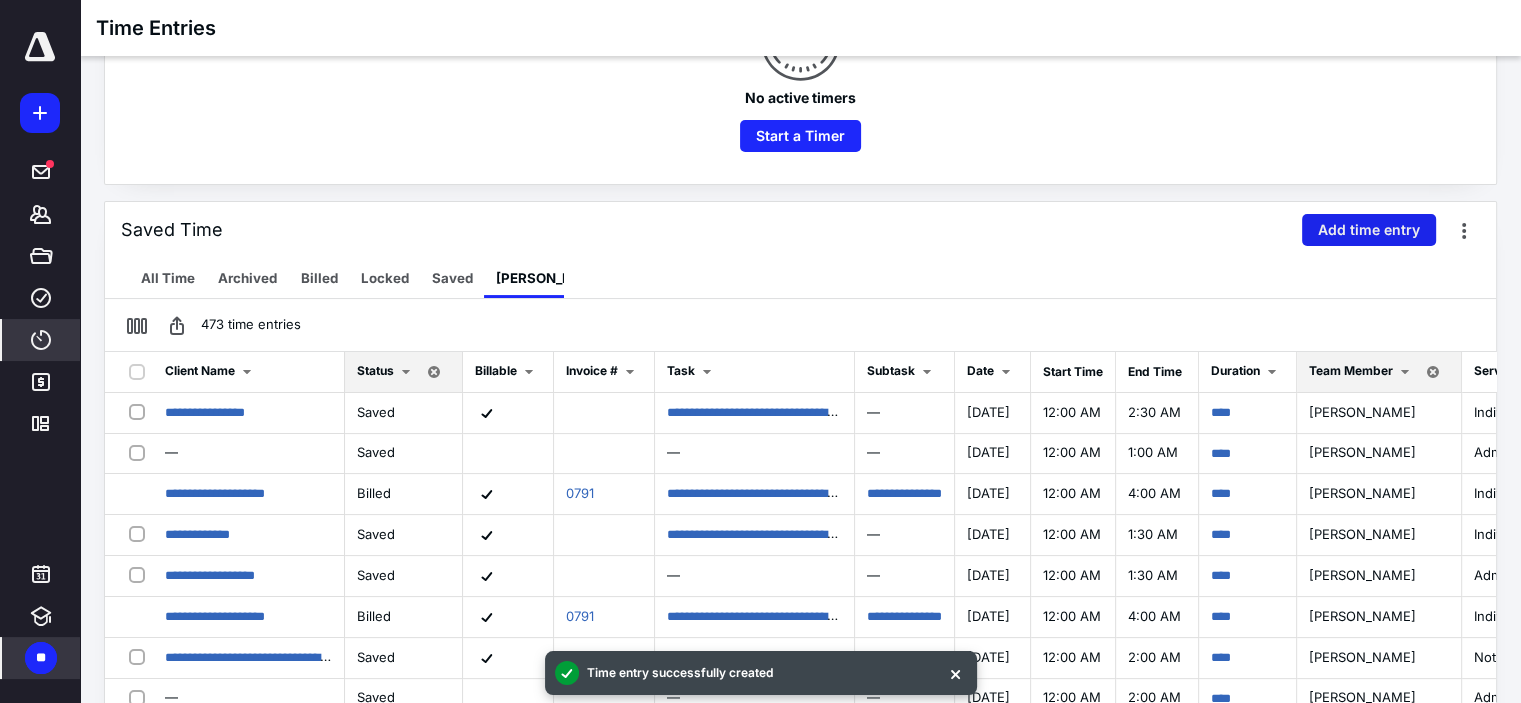 click on "Add time entry" at bounding box center [1369, 230] 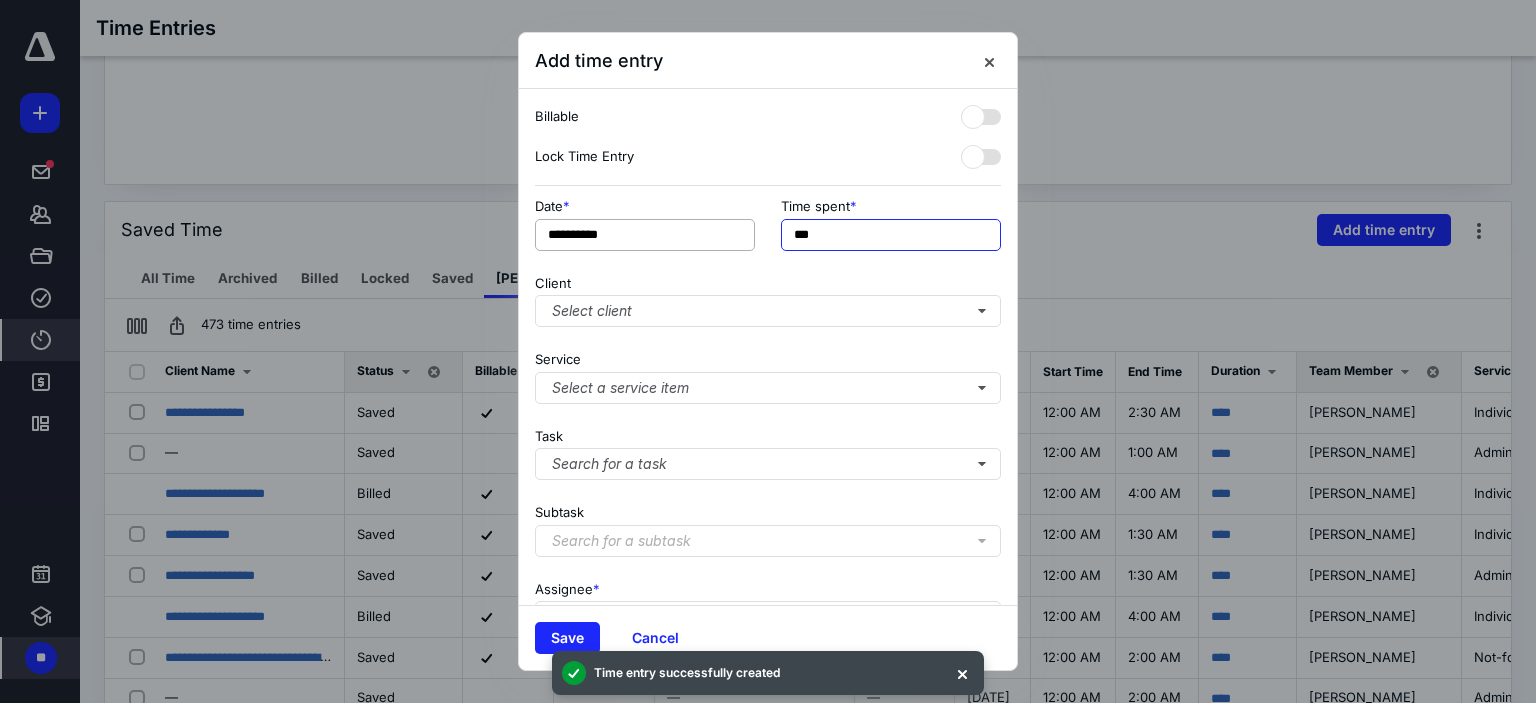 drag, startPoint x: 860, startPoint y: 237, endPoint x: 703, endPoint y: 219, distance: 158.02847 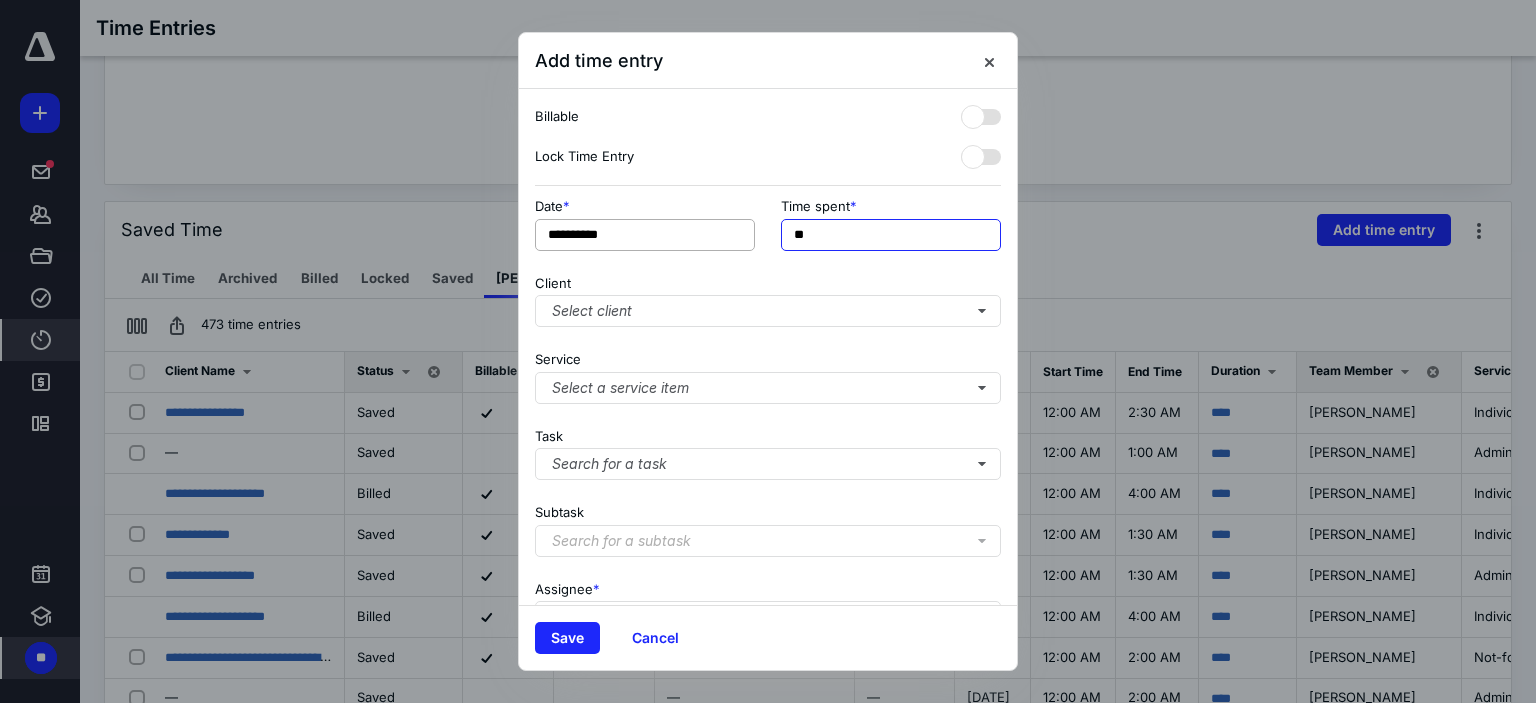 type on "**" 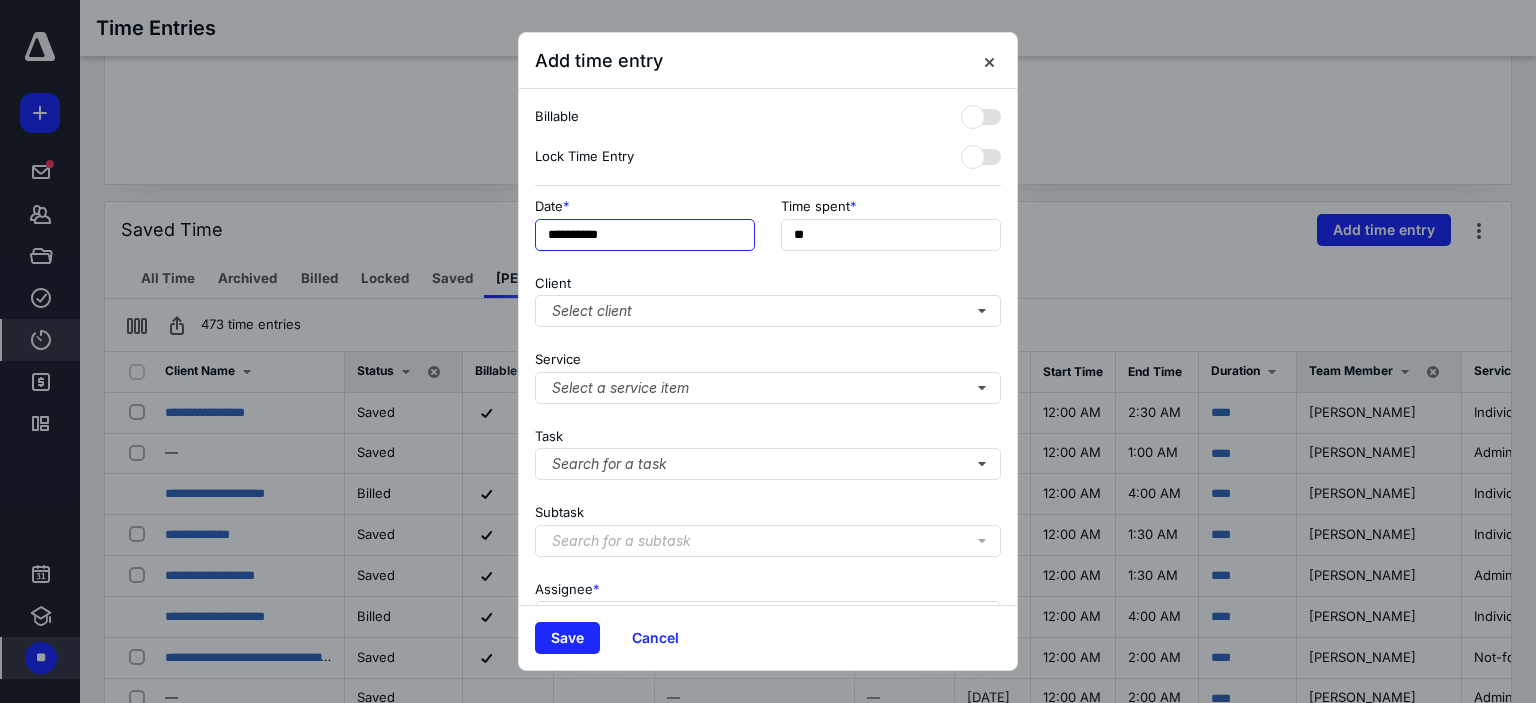 click on "**********" at bounding box center [645, 235] 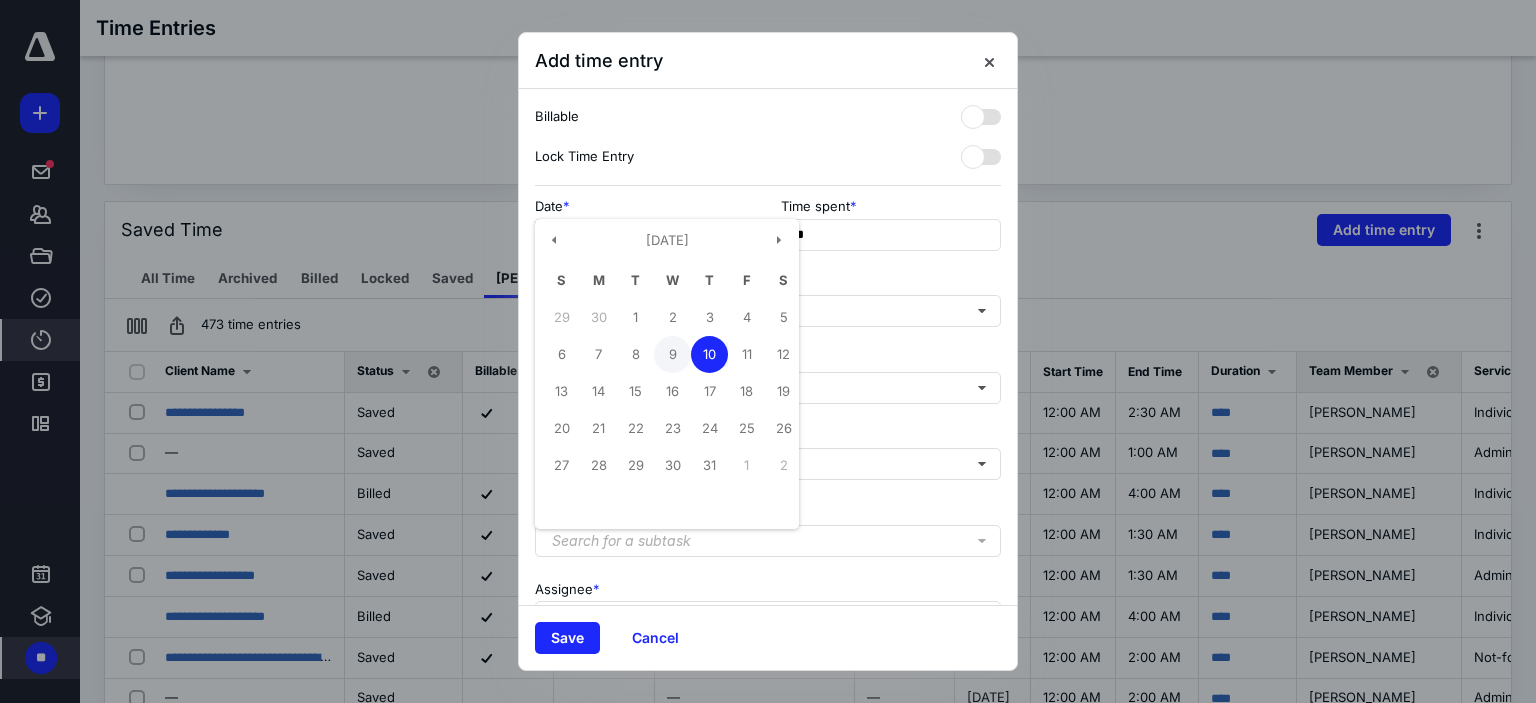 click on "9" at bounding box center (672, 354) 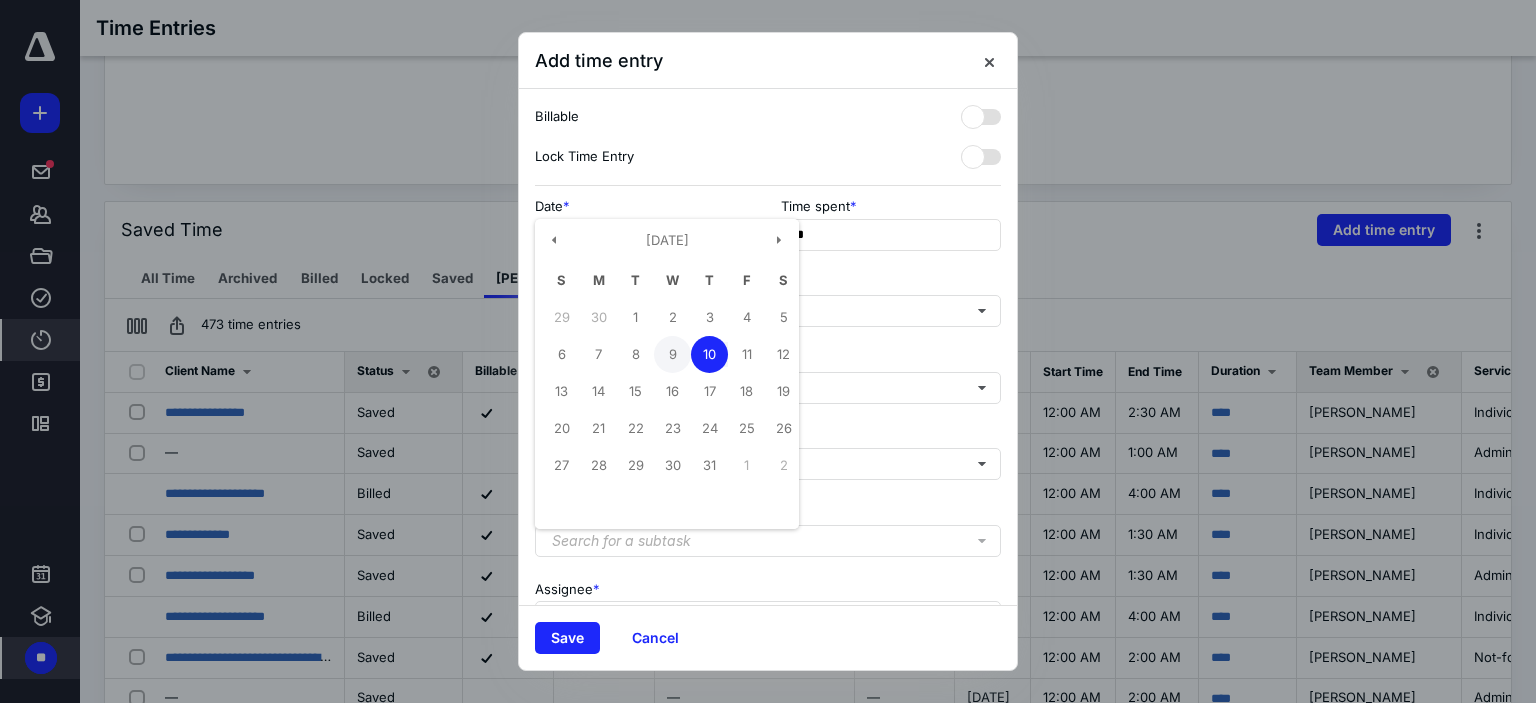 type on "**********" 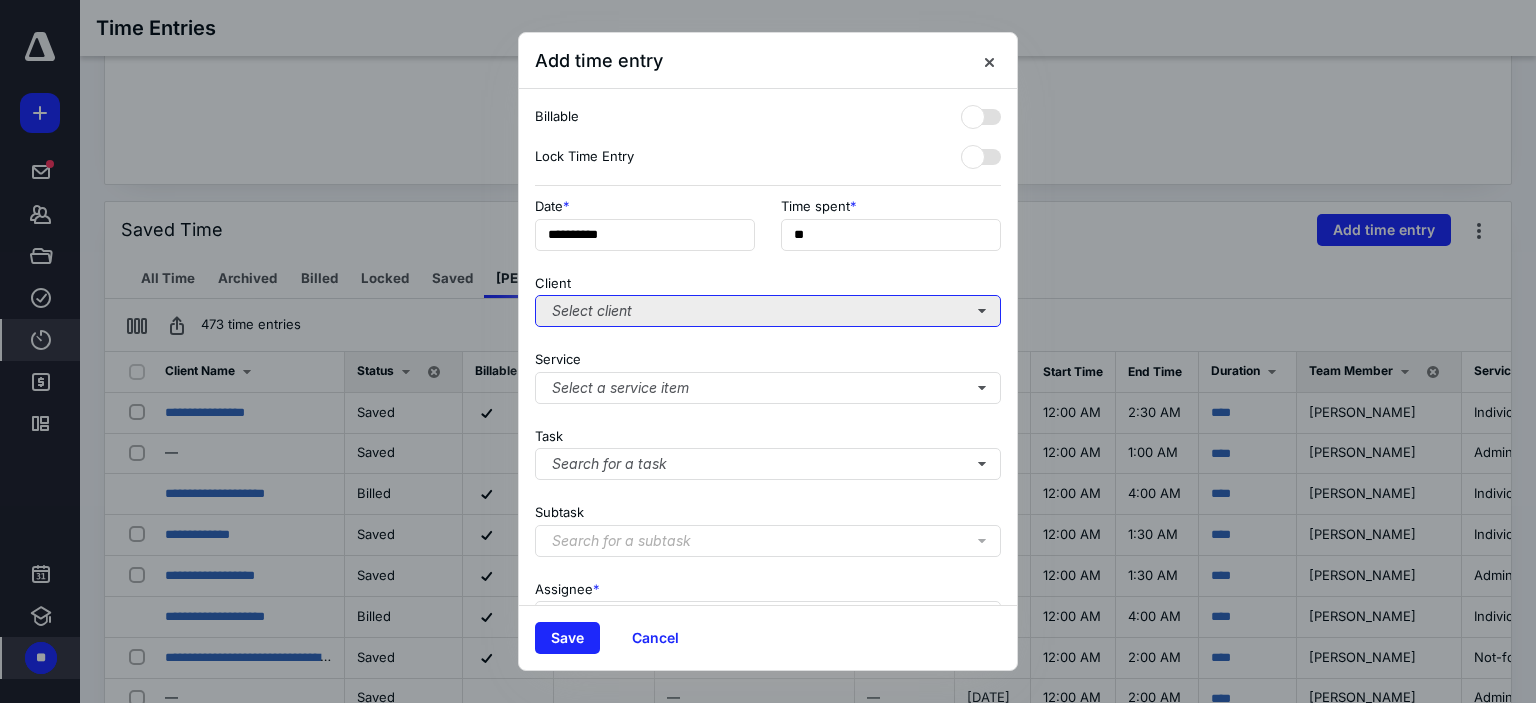 click on "Select client" at bounding box center (768, 311) 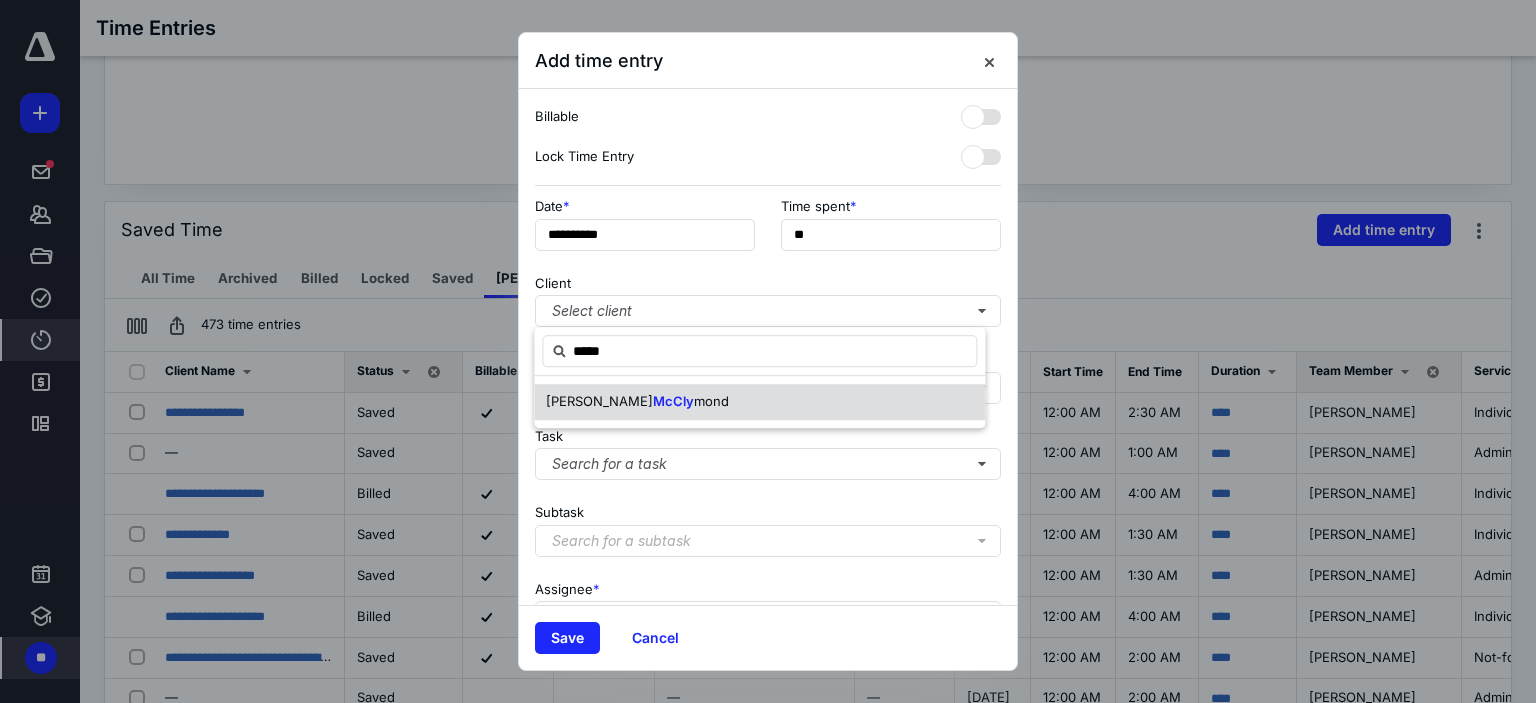 click on "[PERSON_NAME] mond" at bounding box center (759, 402) 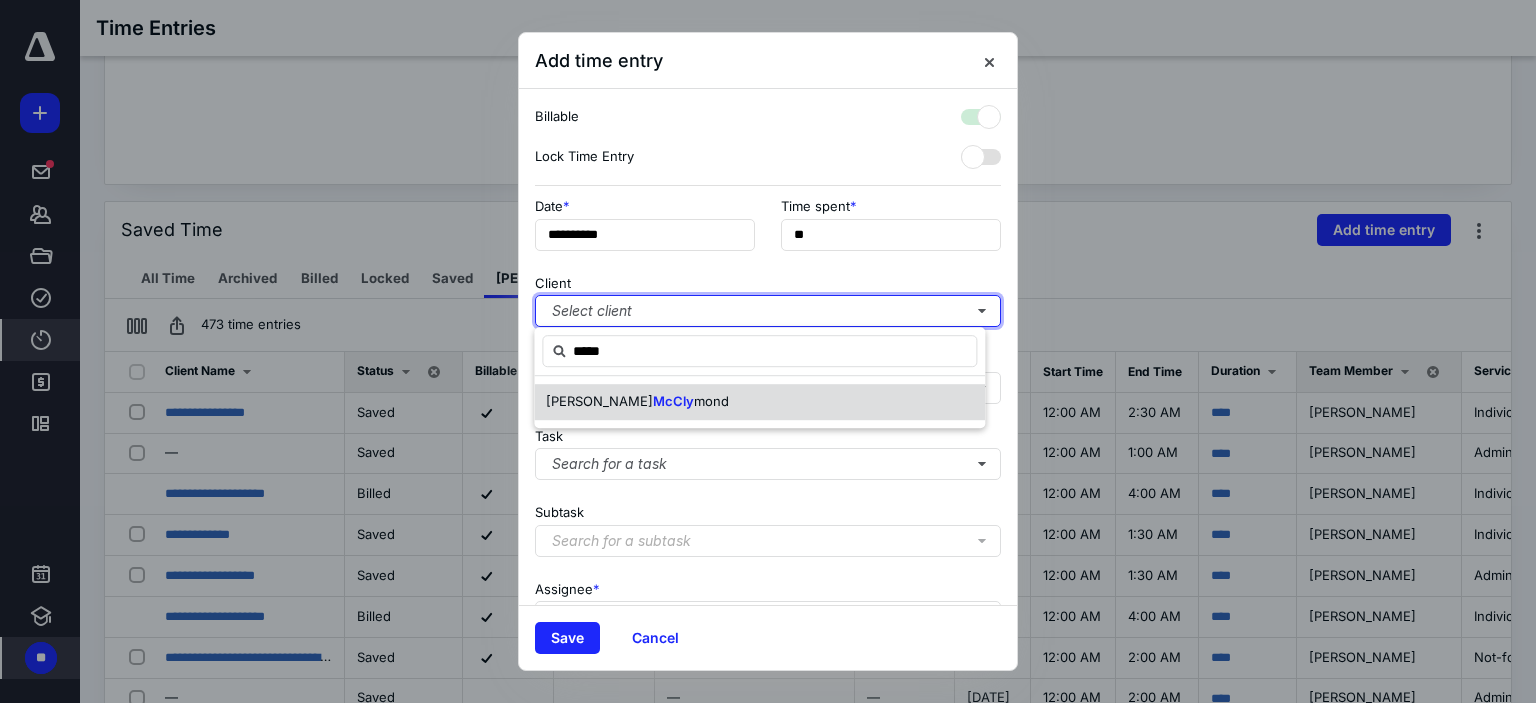 checkbox on "true" 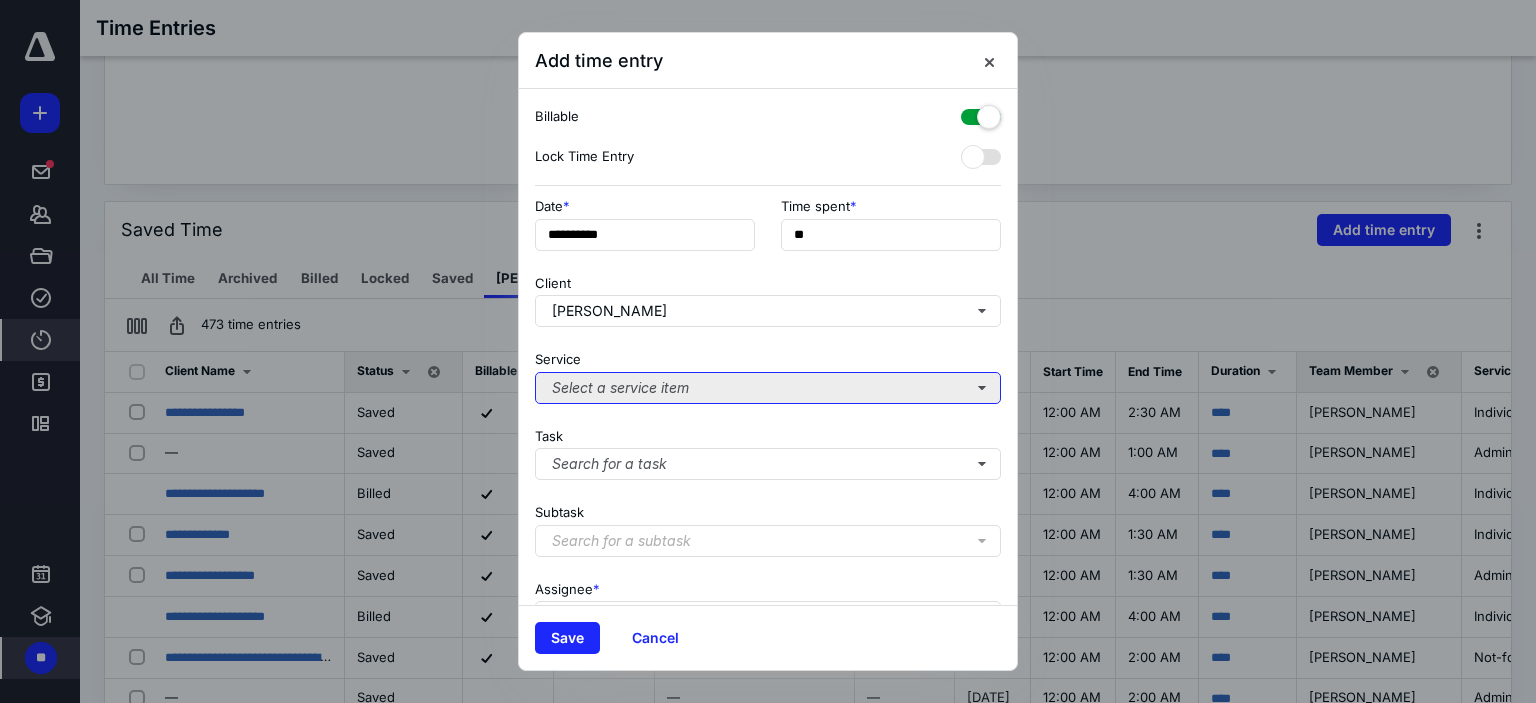 click on "Select a service item" at bounding box center [768, 388] 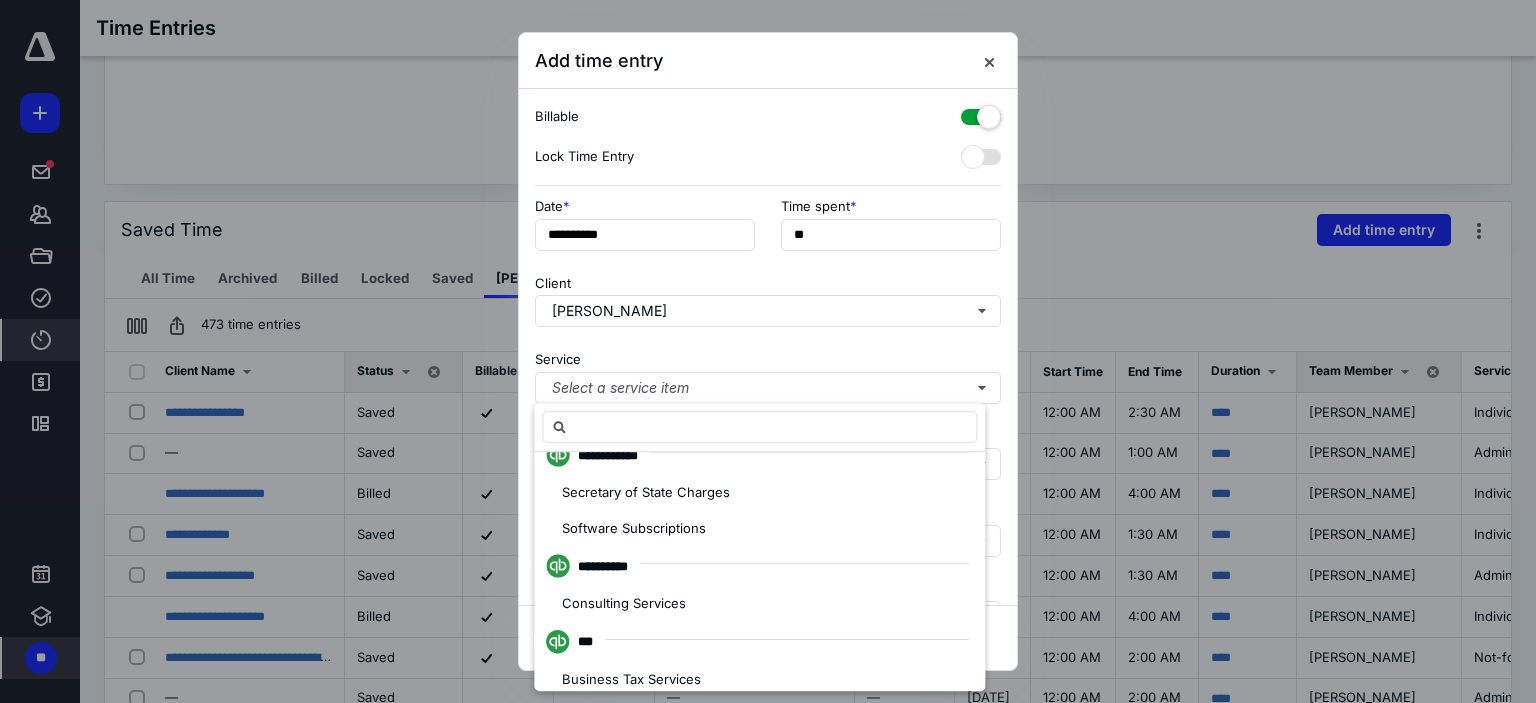 scroll, scrollTop: 600, scrollLeft: 0, axis: vertical 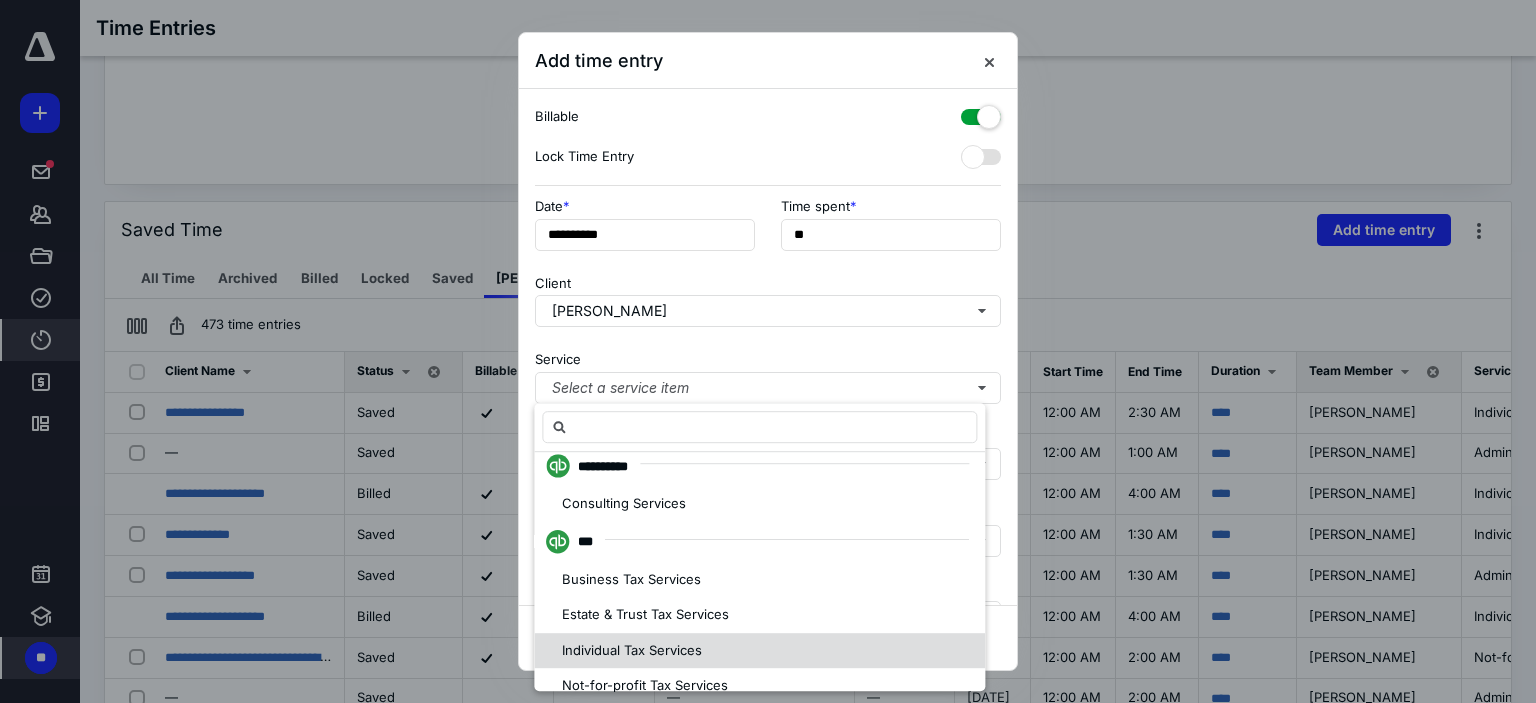 click on "Individual Tax Services" at bounding box center [632, 650] 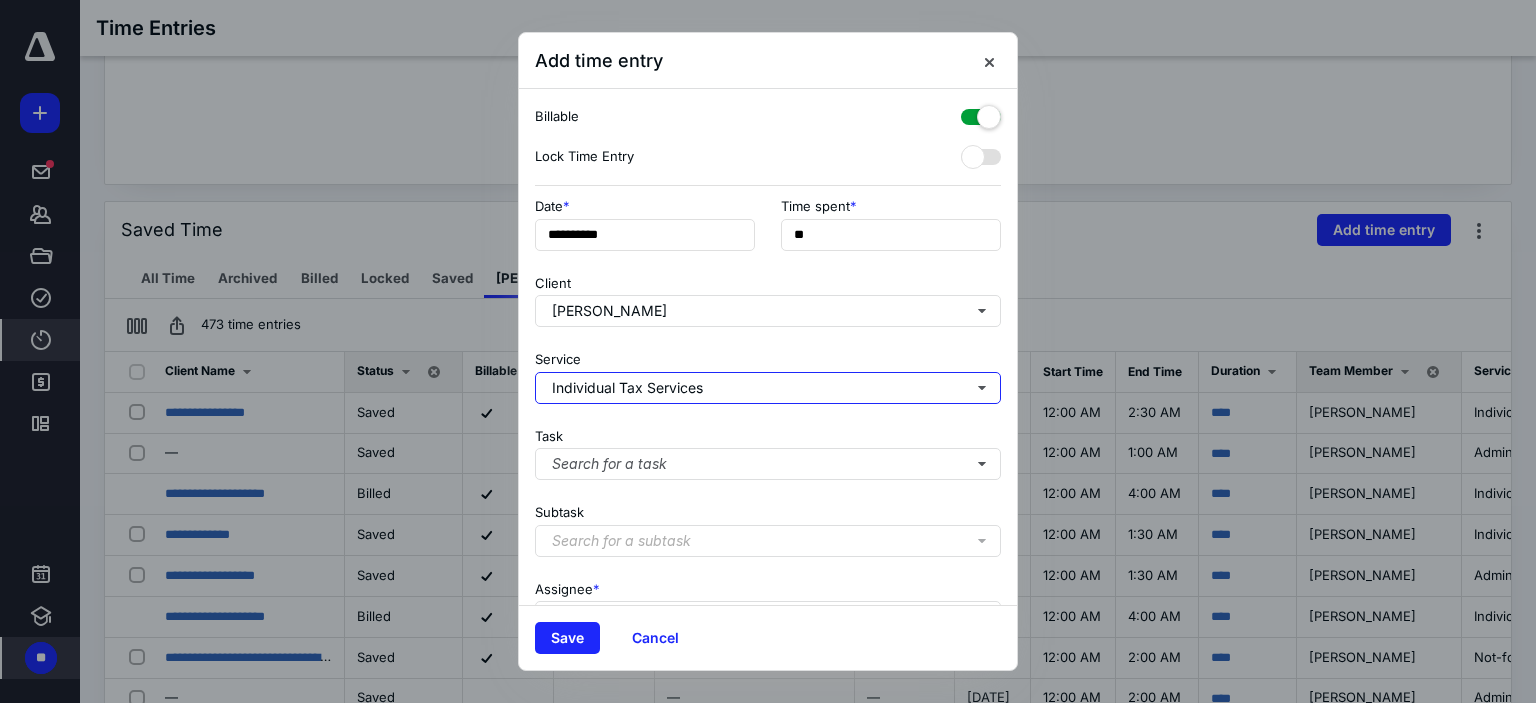 scroll, scrollTop: 0, scrollLeft: 0, axis: both 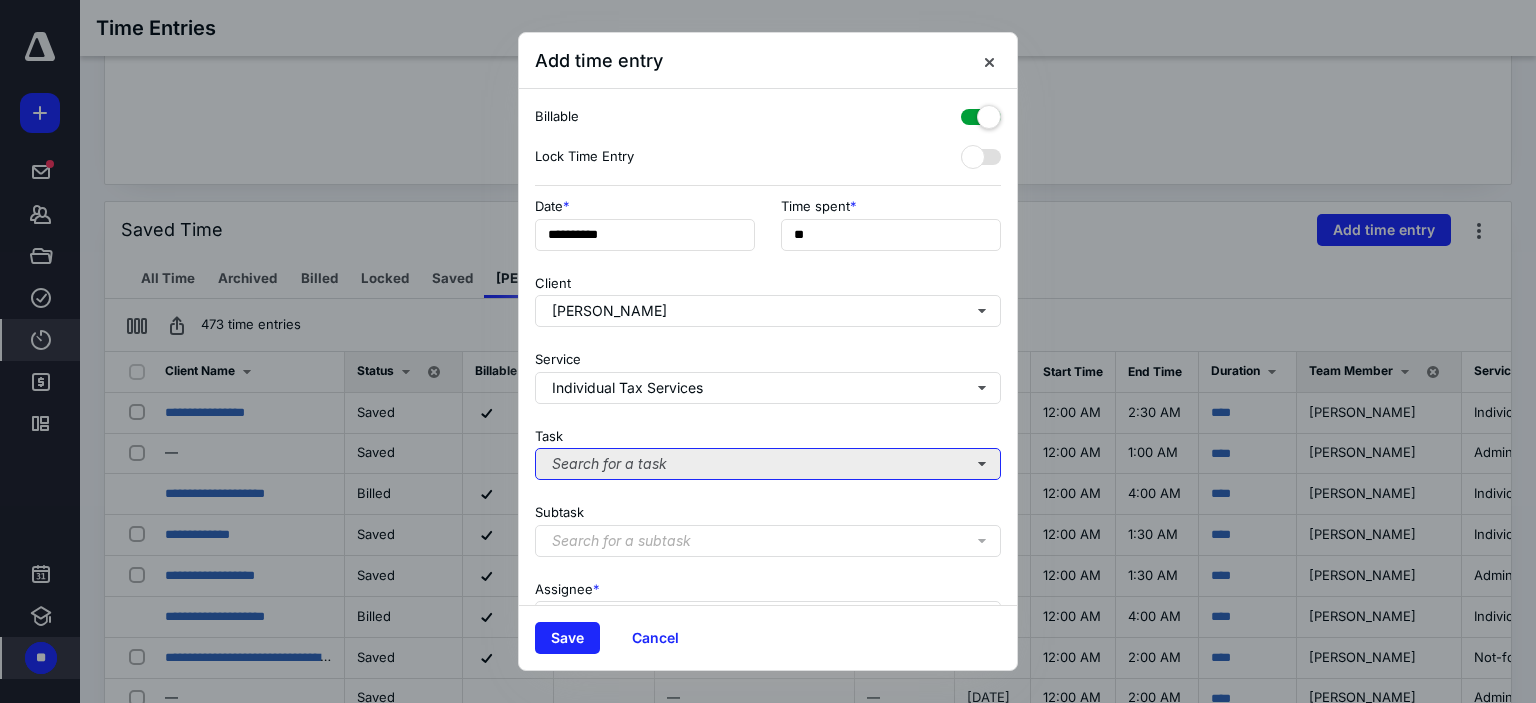 click on "Search for a task" at bounding box center (768, 464) 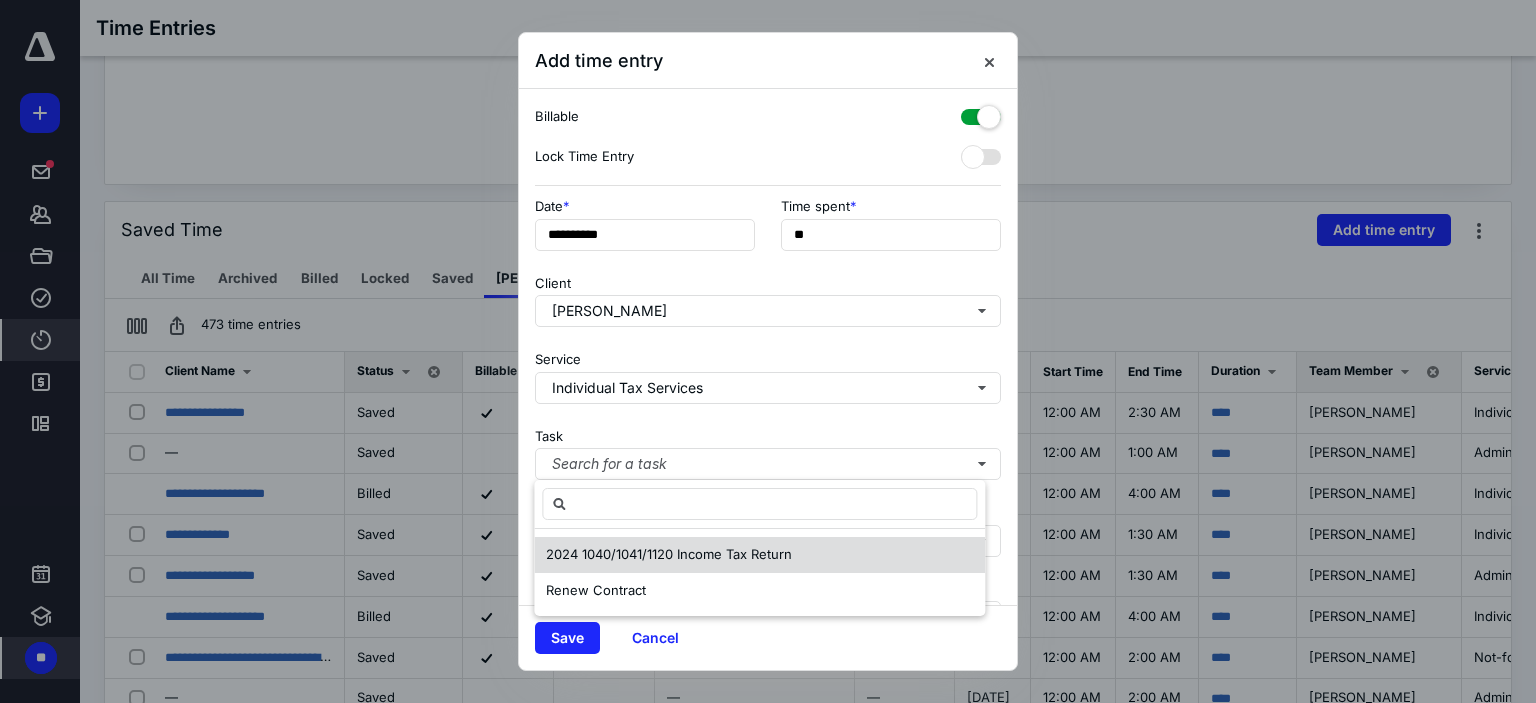 click on "2024  1040/1041/1120 Income Tax Return" at bounding box center [669, 554] 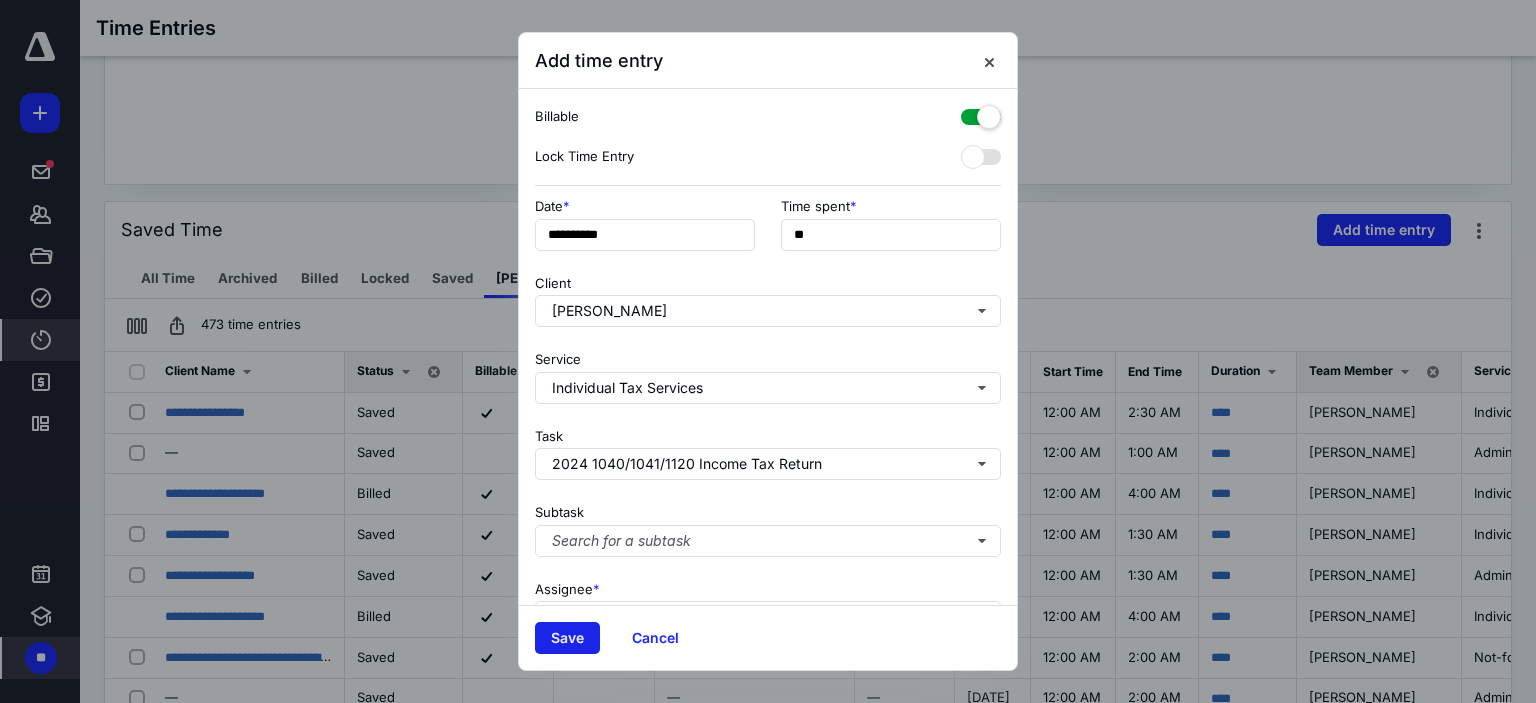 click on "Save" at bounding box center [567, 638] 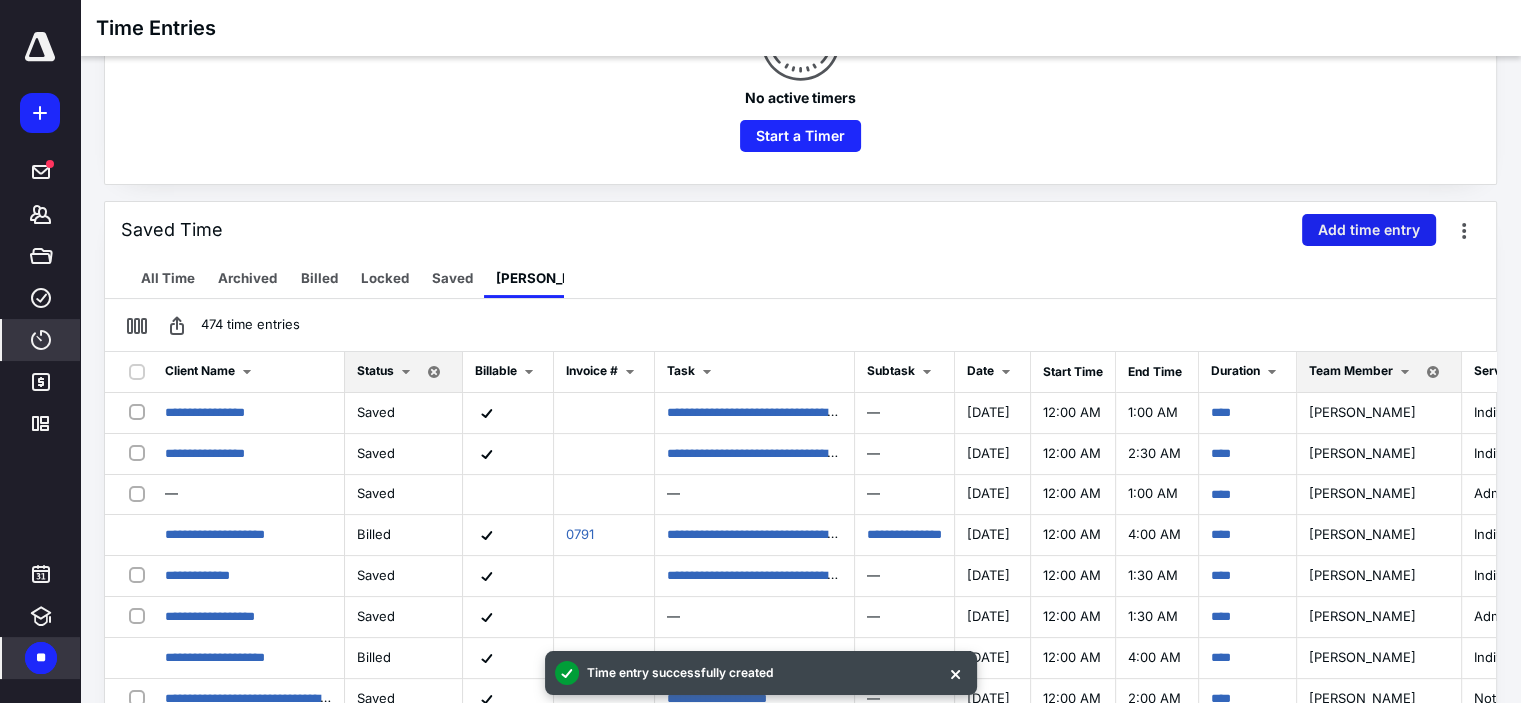 click on "Add time entry" at bounding box center (1369, 230) 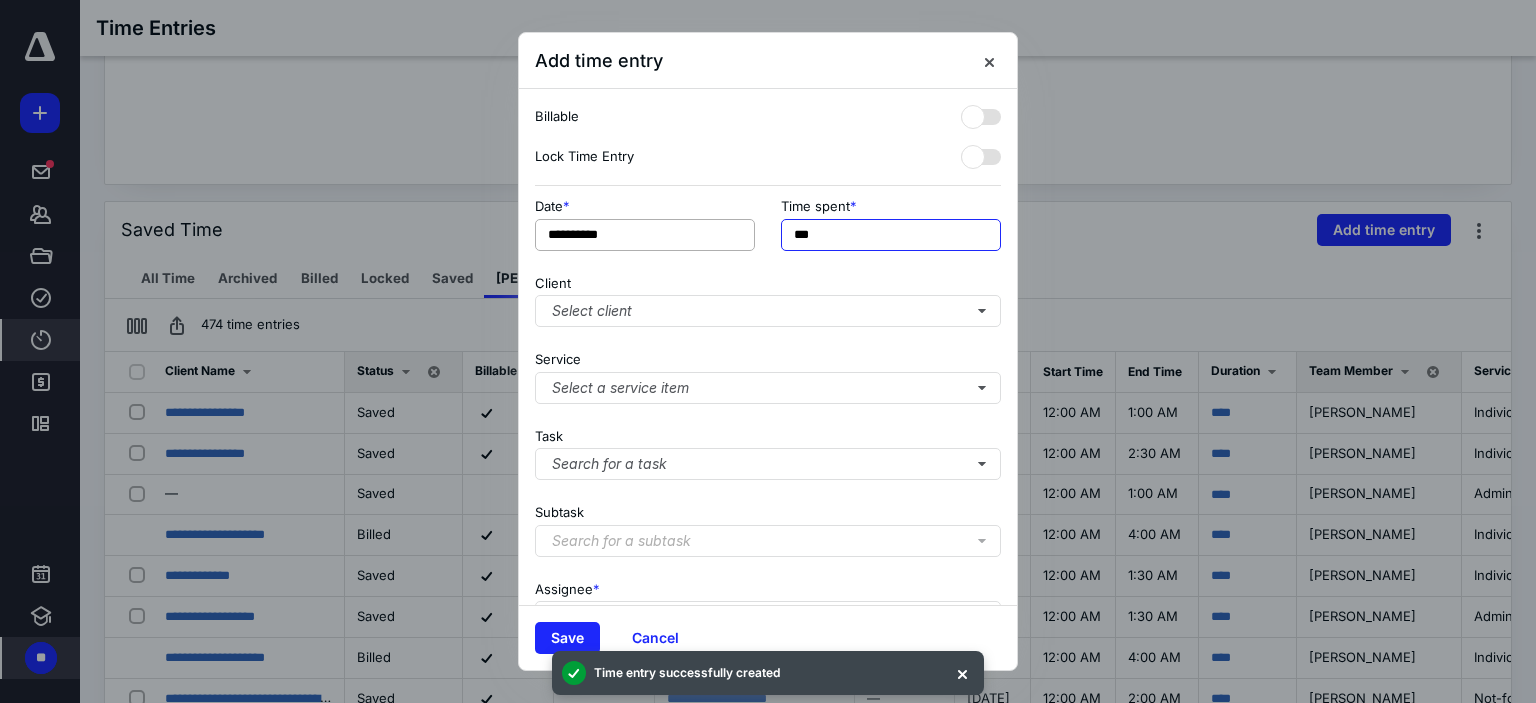 drag, startPoint x: 784, startPoint y: 235, endPoint x: 713, endPoint y: 245, distance: 71.70077 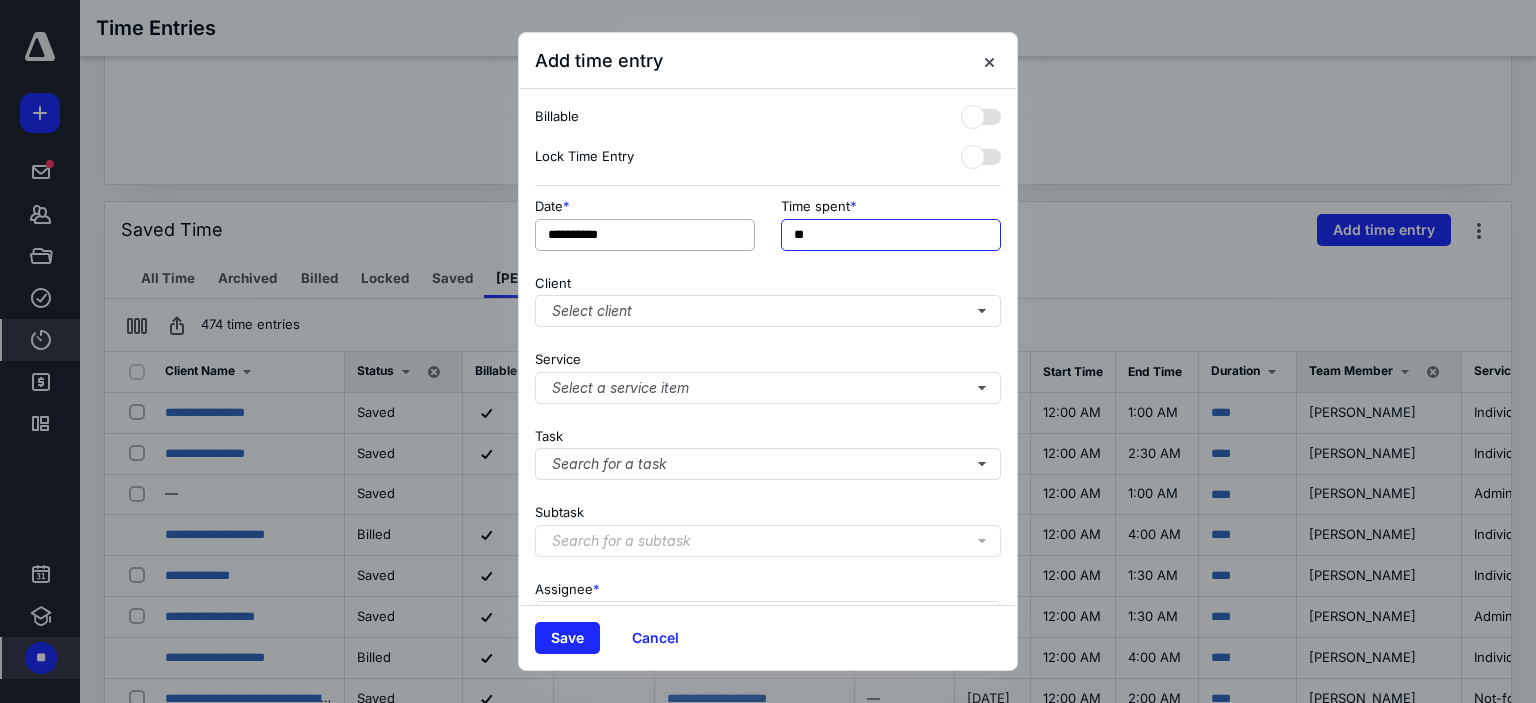 drag, startPoint x: 802, startPoint y: 230, endPoint x: 751, endPoint y: 230, distance: 51 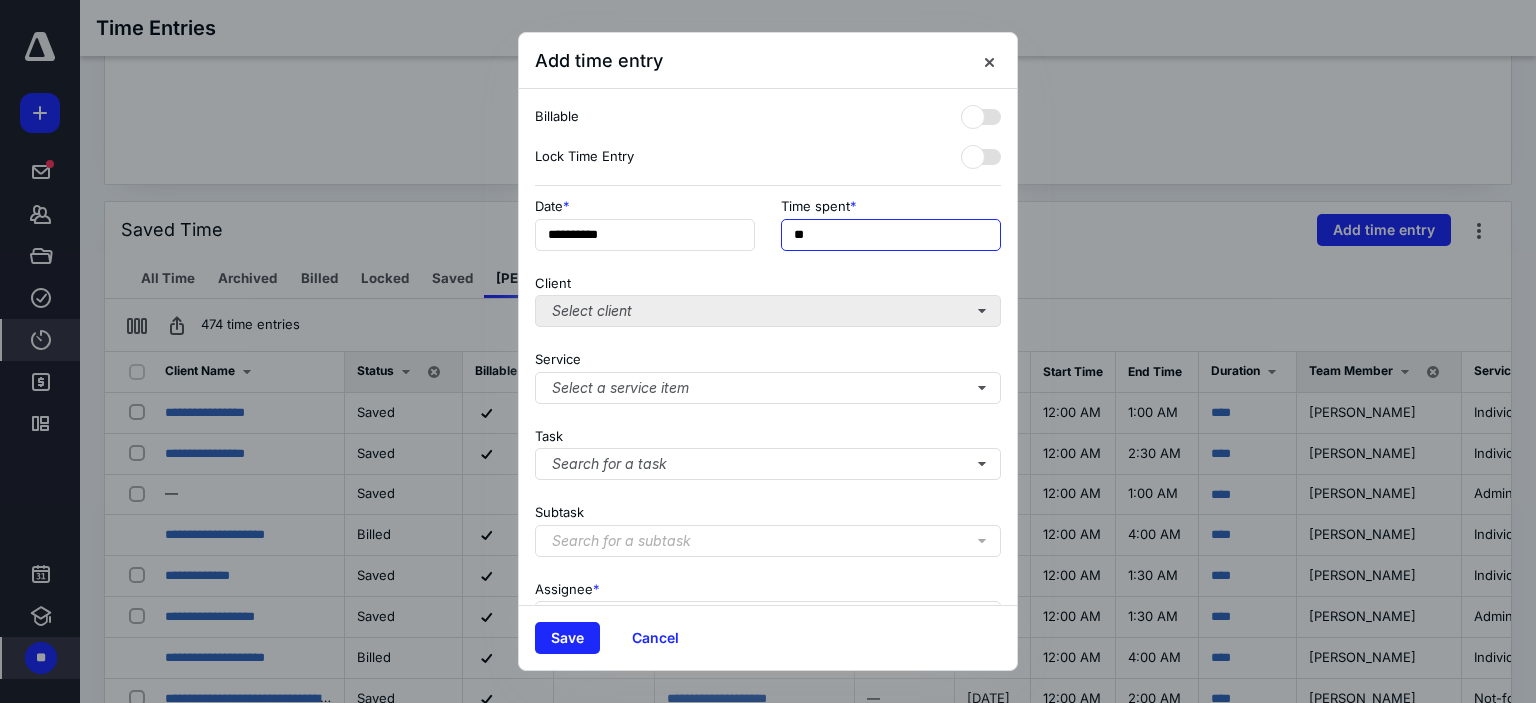 type on "**" 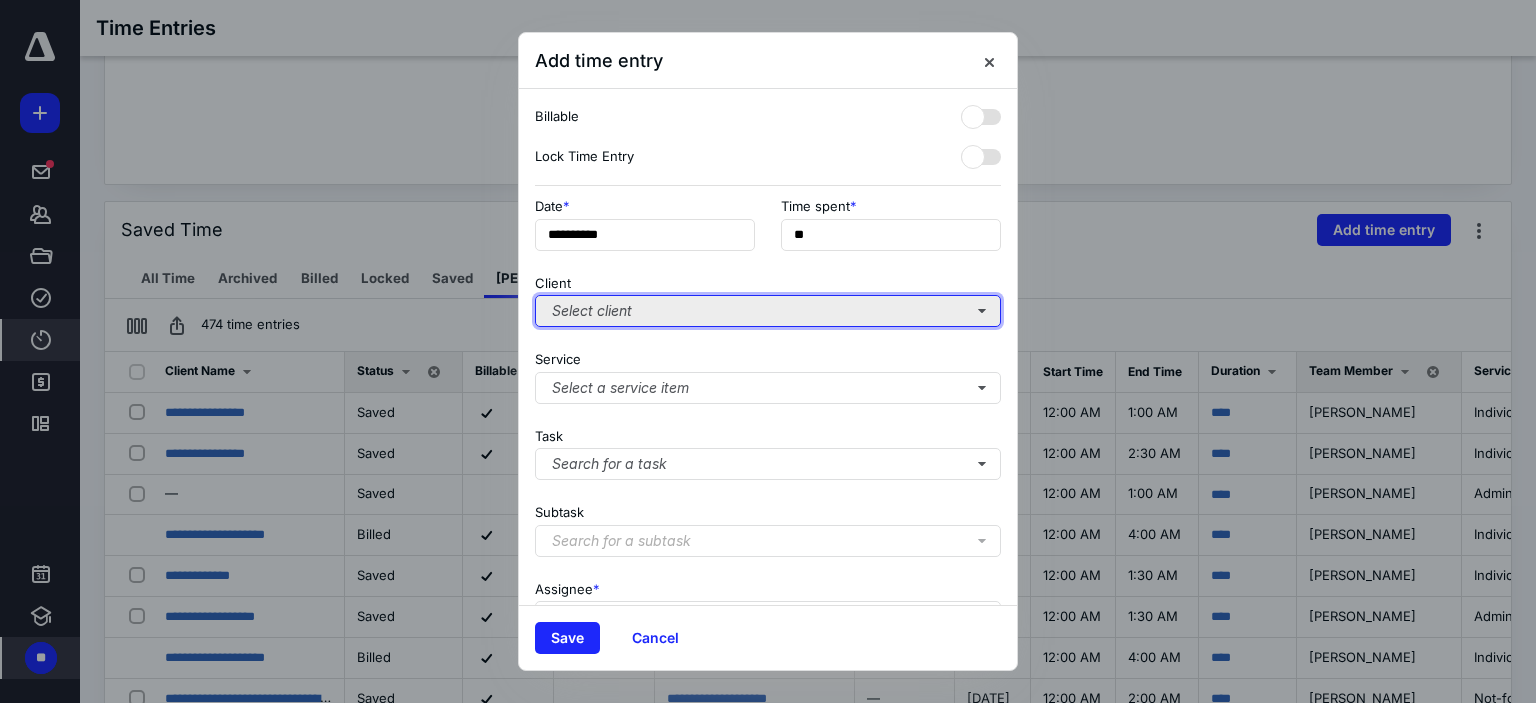 click on "Select client" at bounding box center [768, 311] 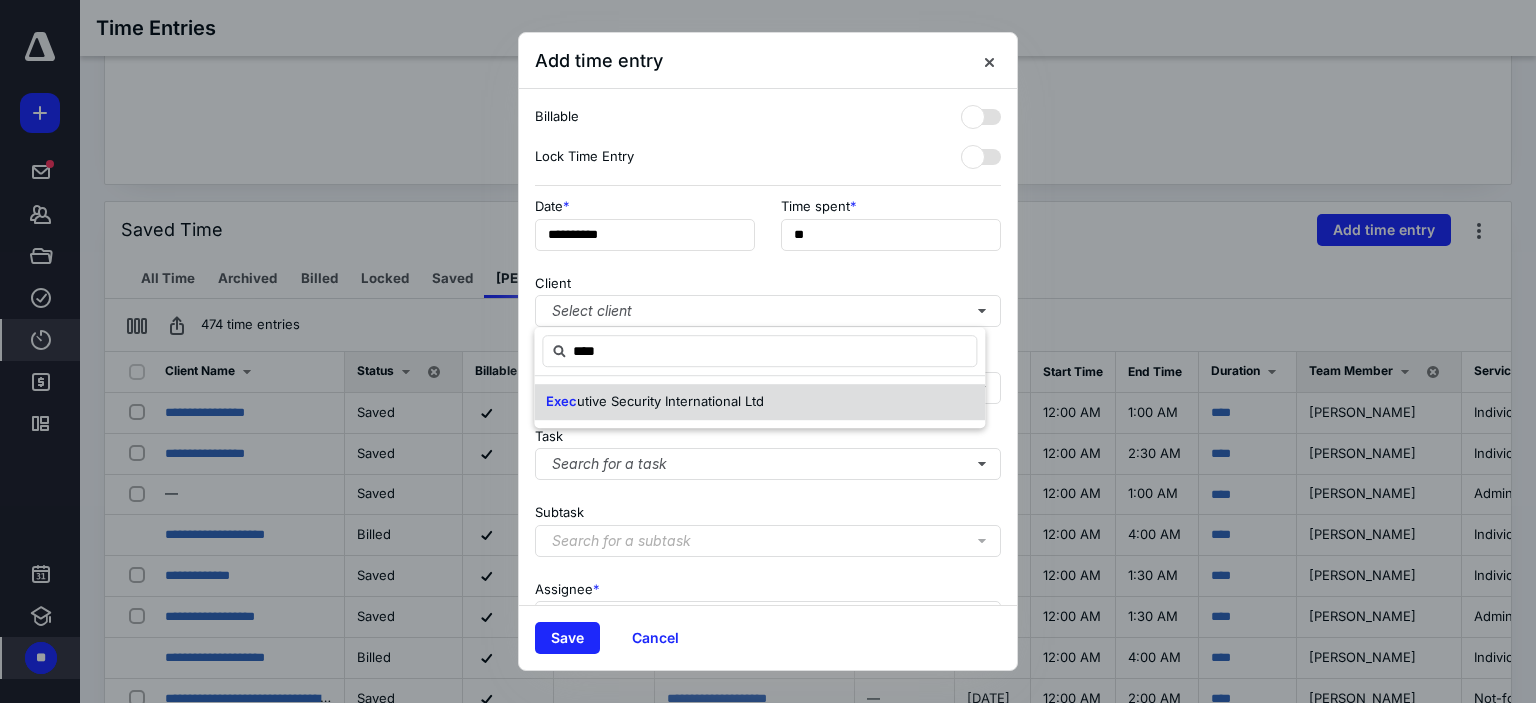 click on "utive Security International Ltd" at bounding box center [670, 401] 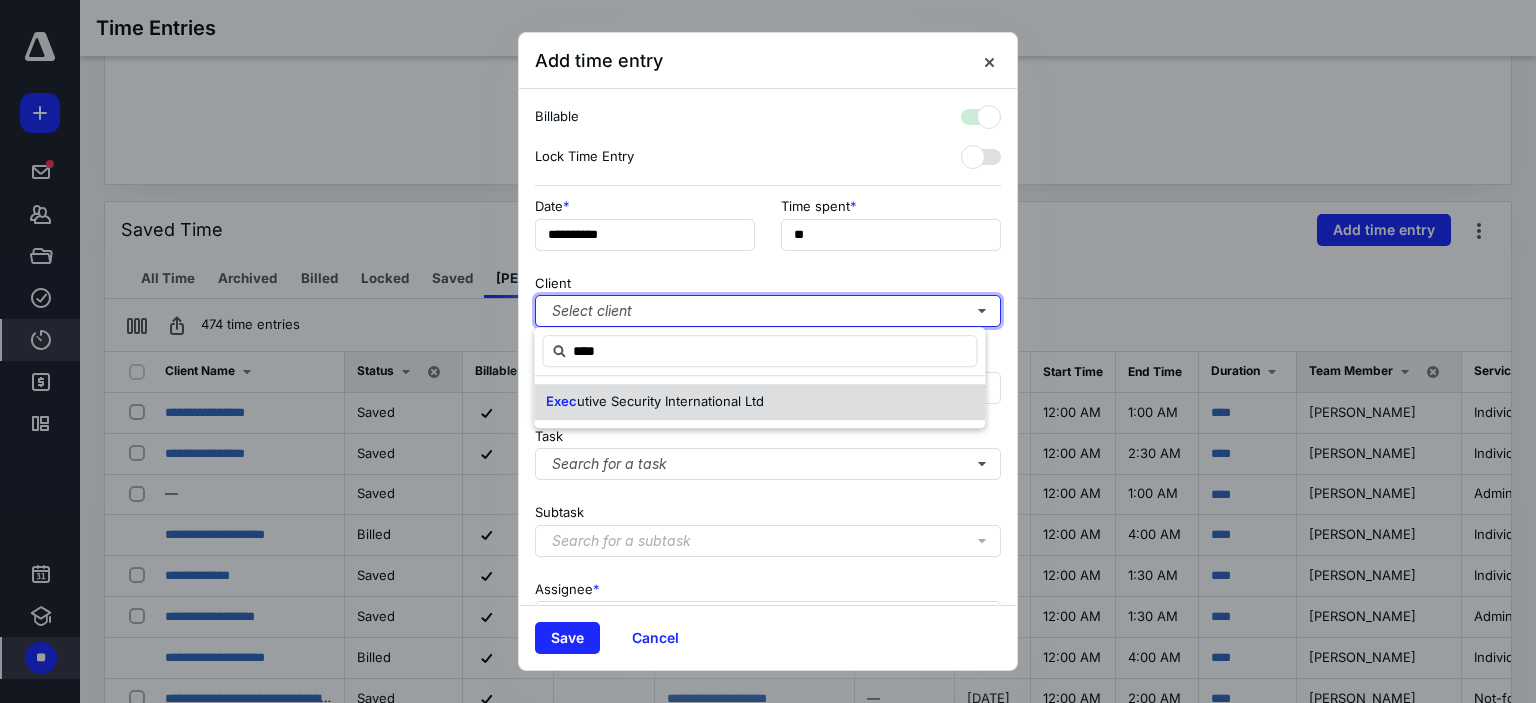 checkbox on "true" 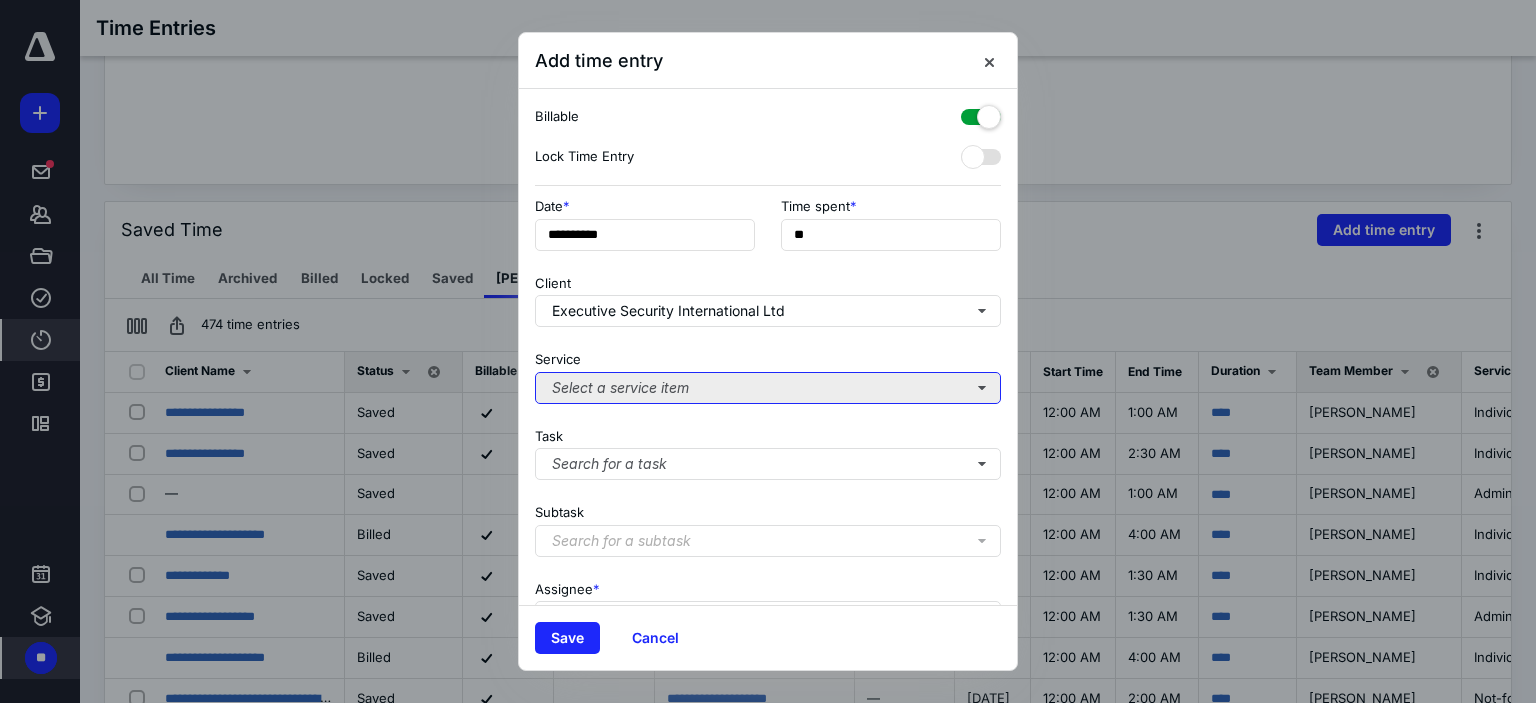 click on "Select a service item" at bounding box center (768, 388) 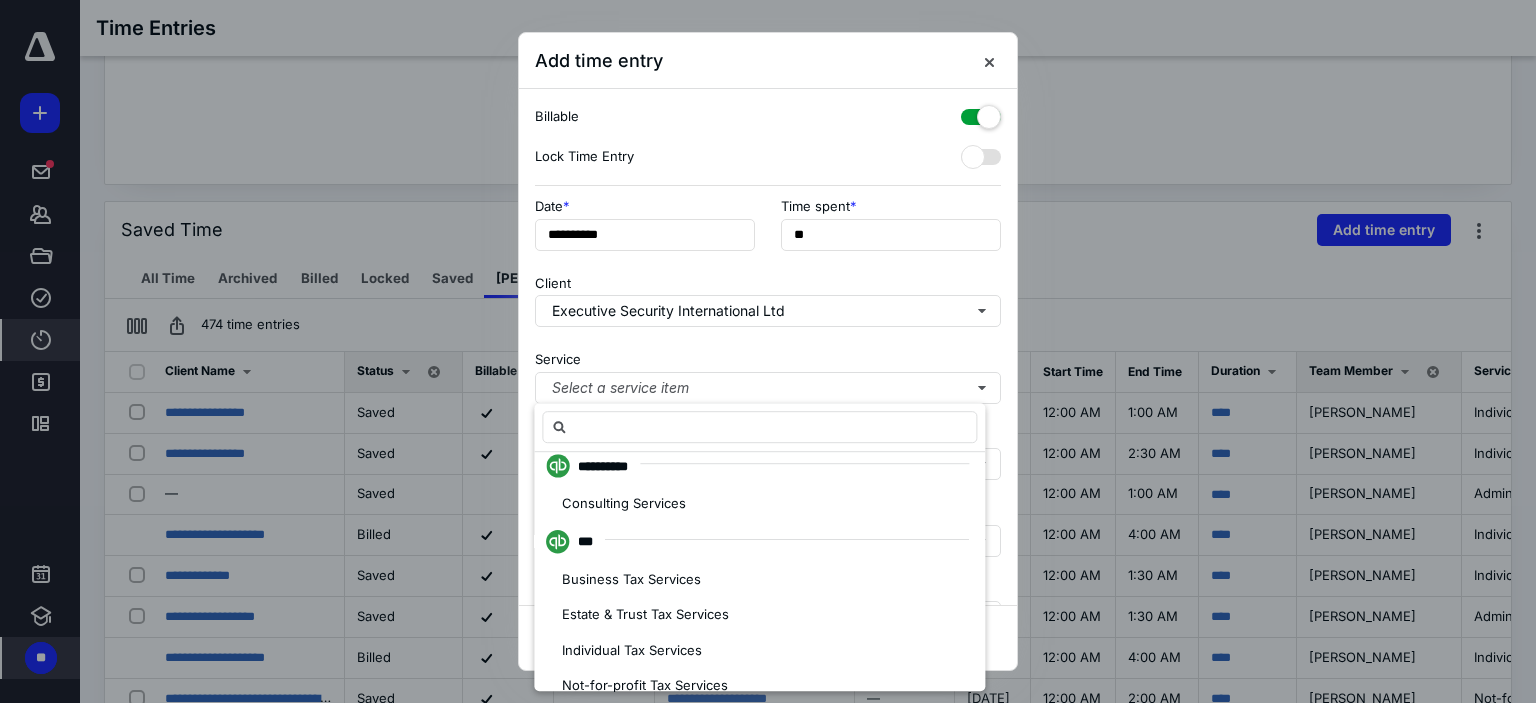 scroll, scrollTop: 691, scrollLeft: 0, axis: vertical 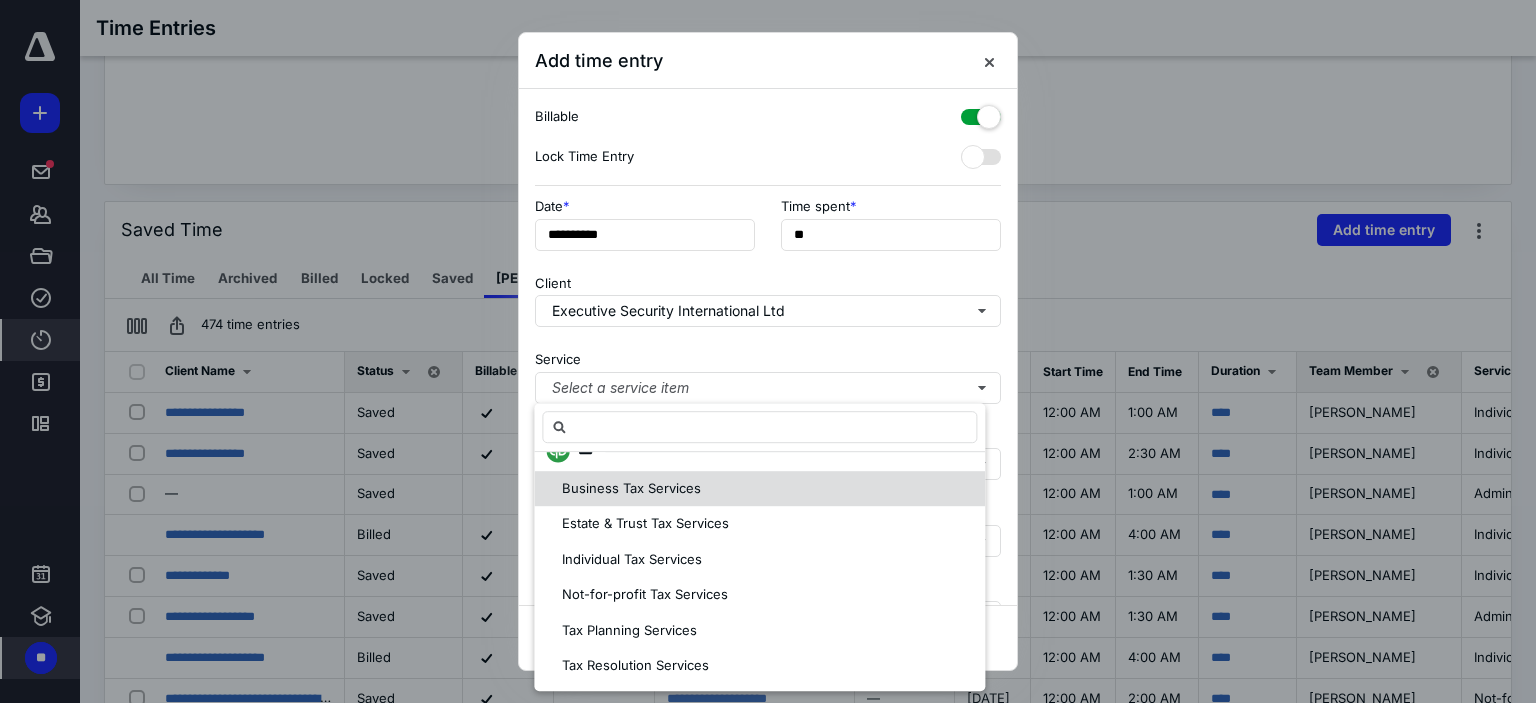 click on "Business Tax Services" at bounding box center [631, 488] 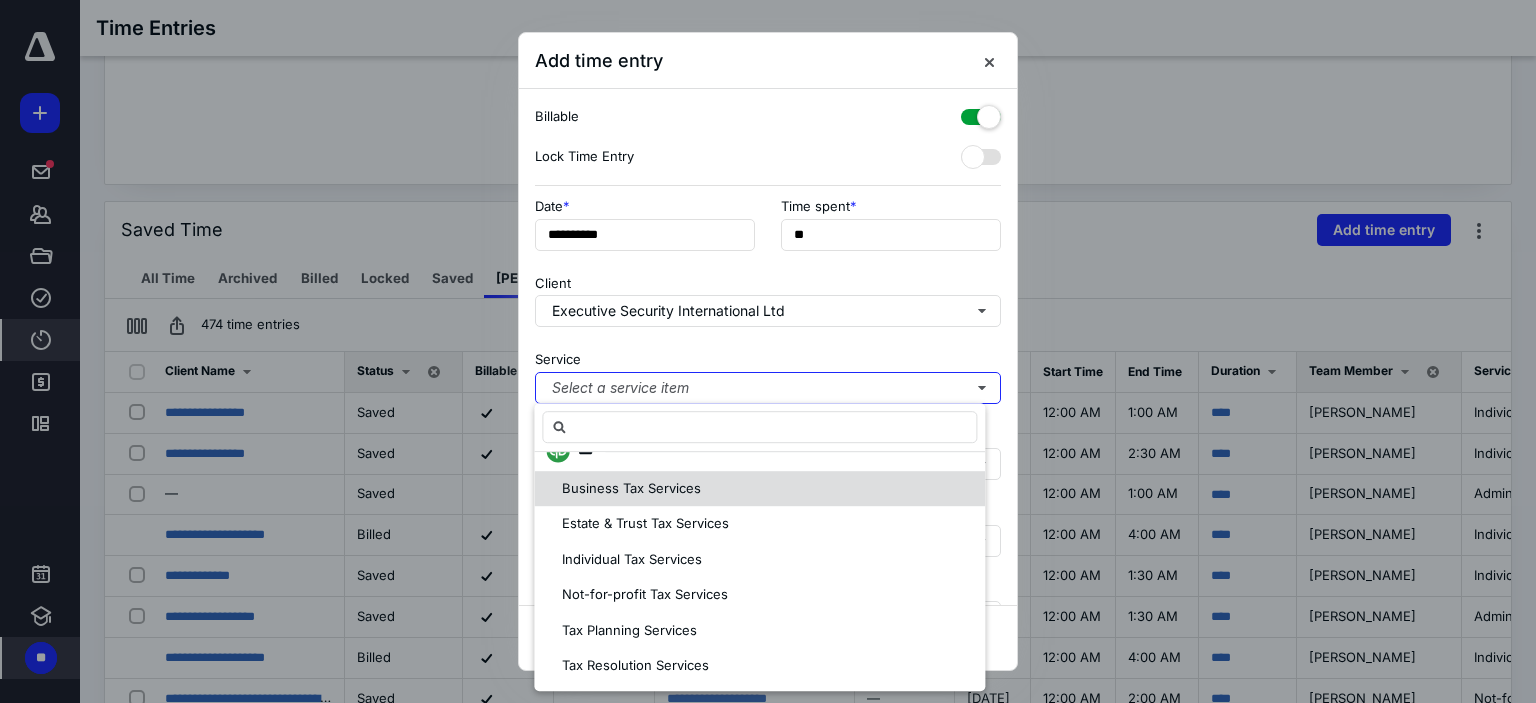 scroll, scrollTop: 0, scrollLeft: 0, axis: both 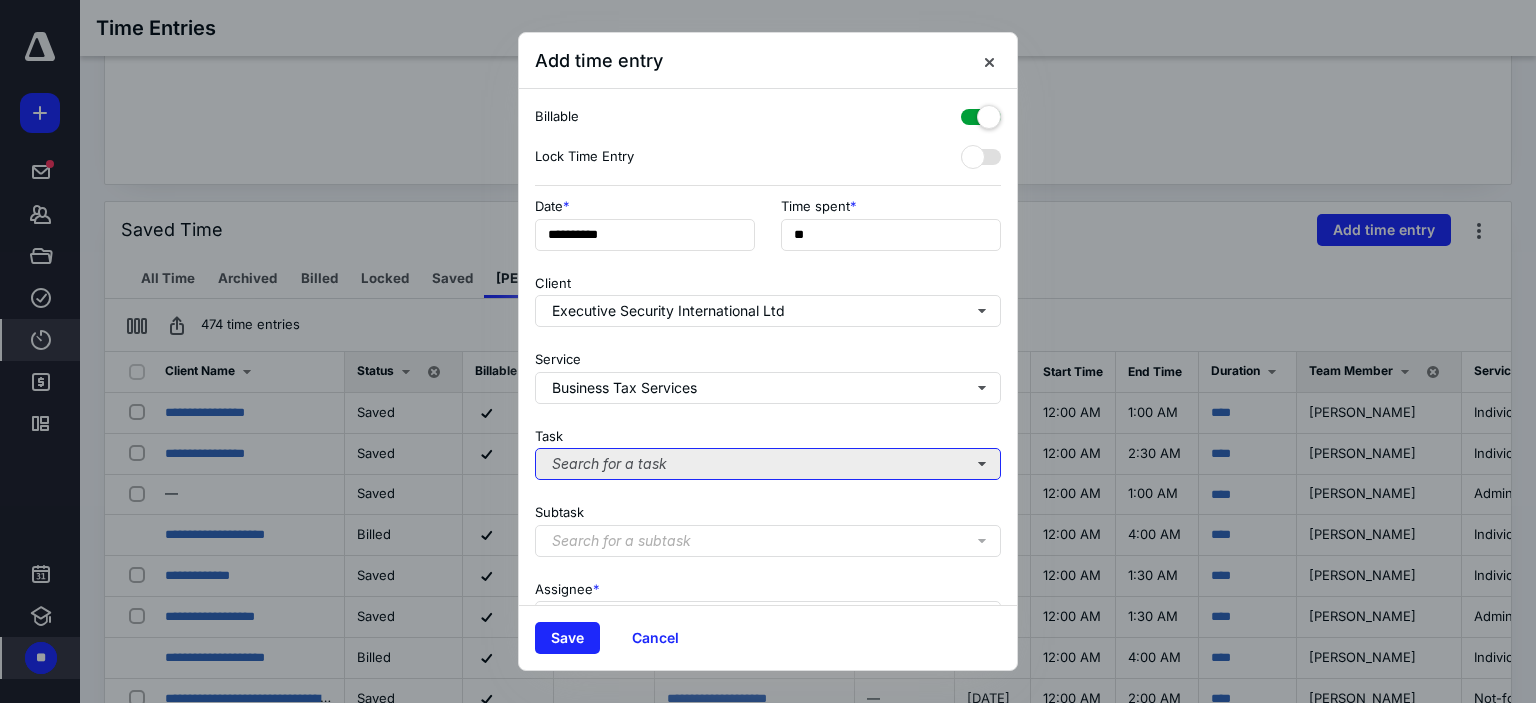 click on "Search for a task" at bounding box center [768, 464] 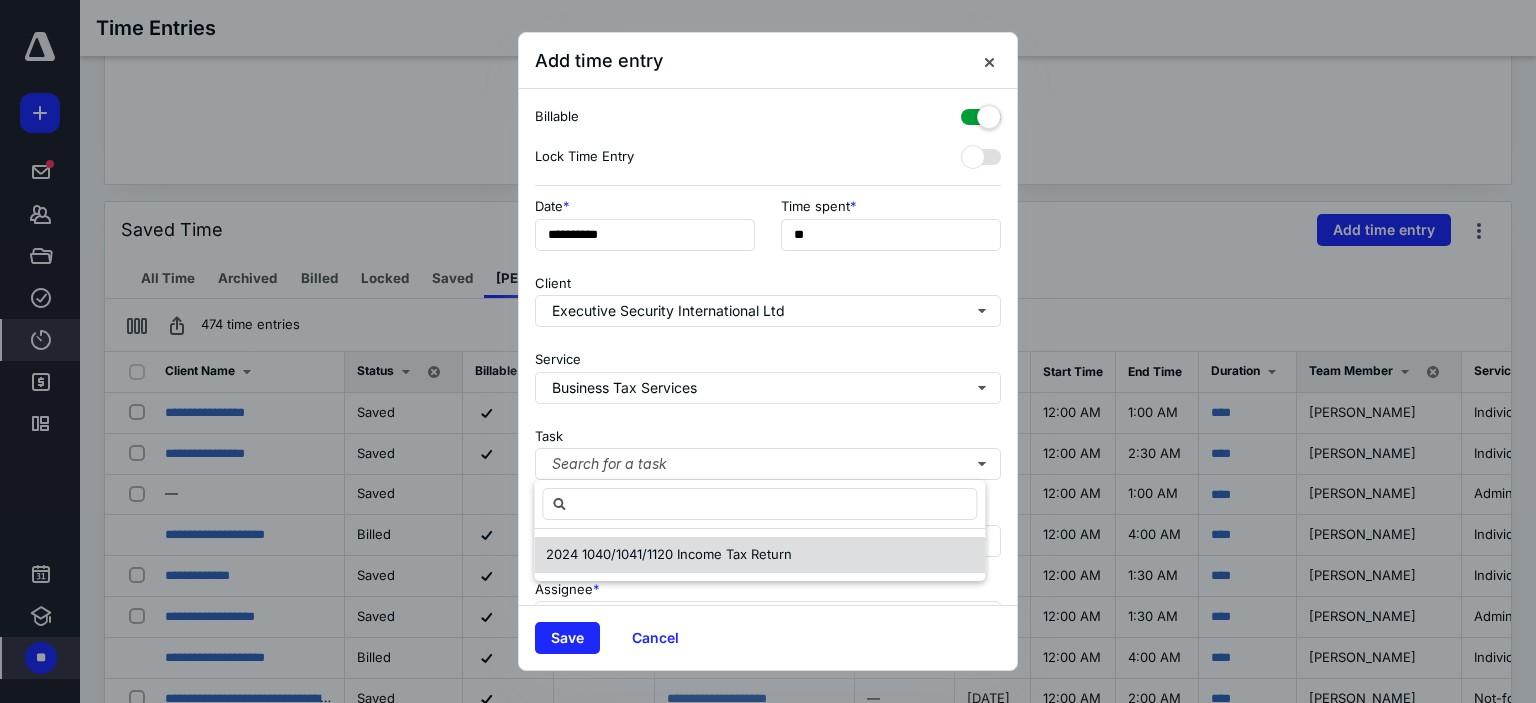 click on "2024  1040/1041/1120 Income Tax Return" at bounding box center [669, 554] 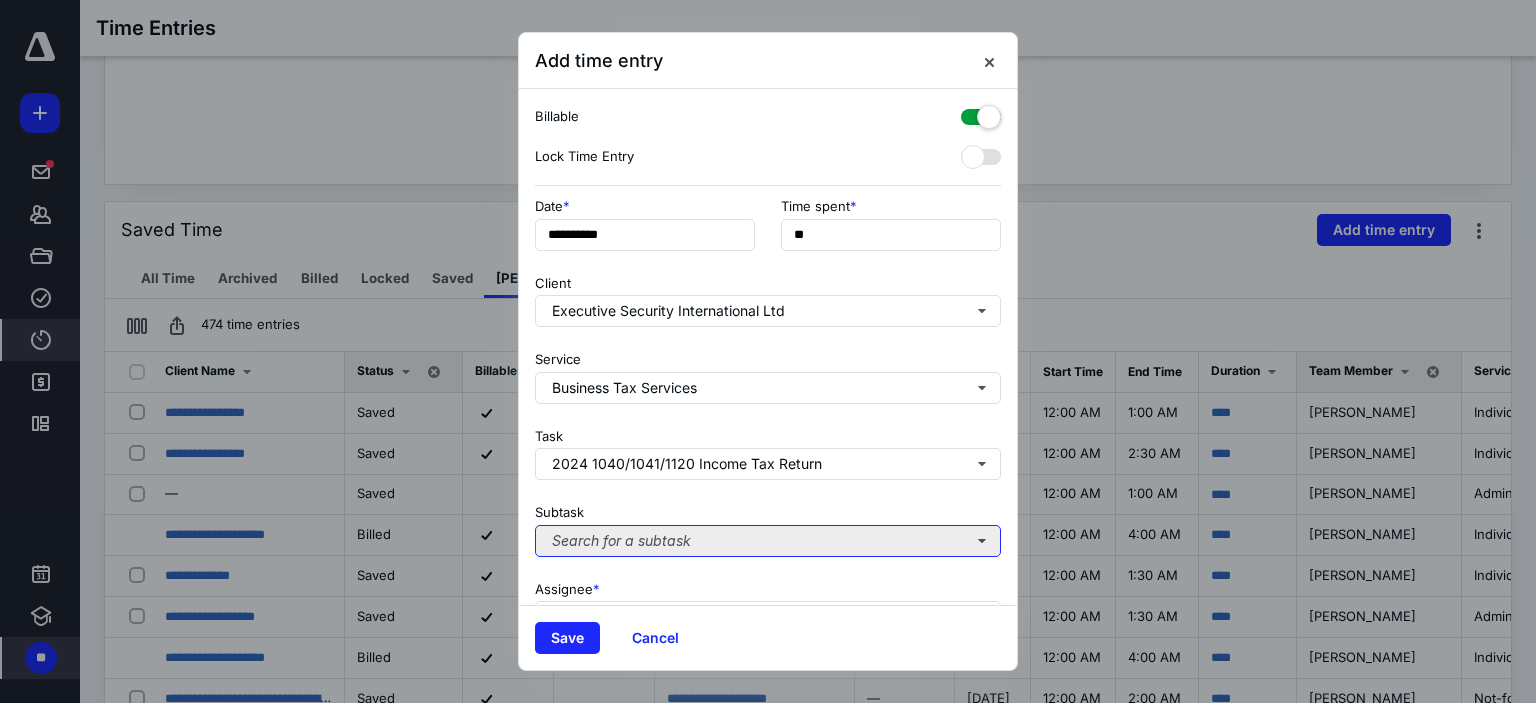 click on "Search for a subtask" at bounding box center (768, 541) 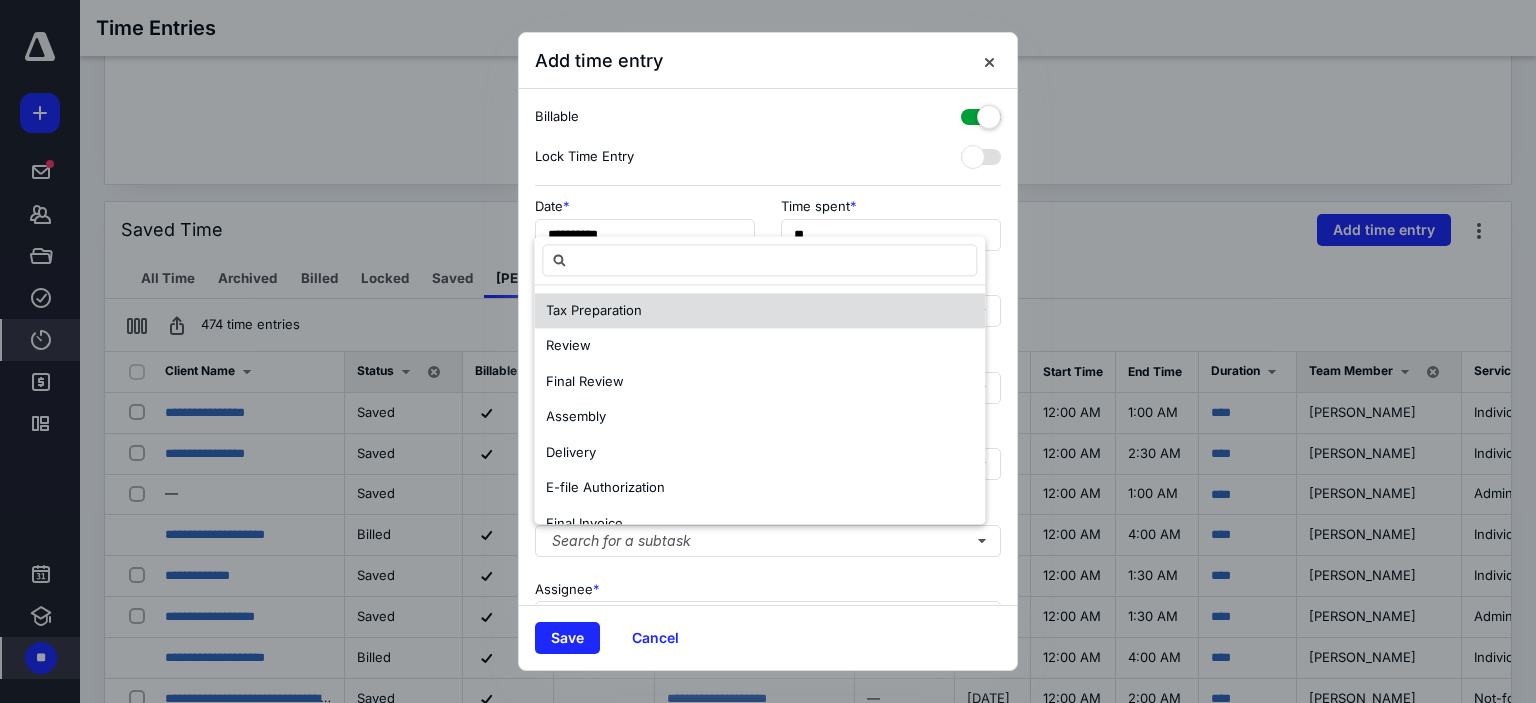 click on "Tax Preparation" at bounding box center [594, 310] 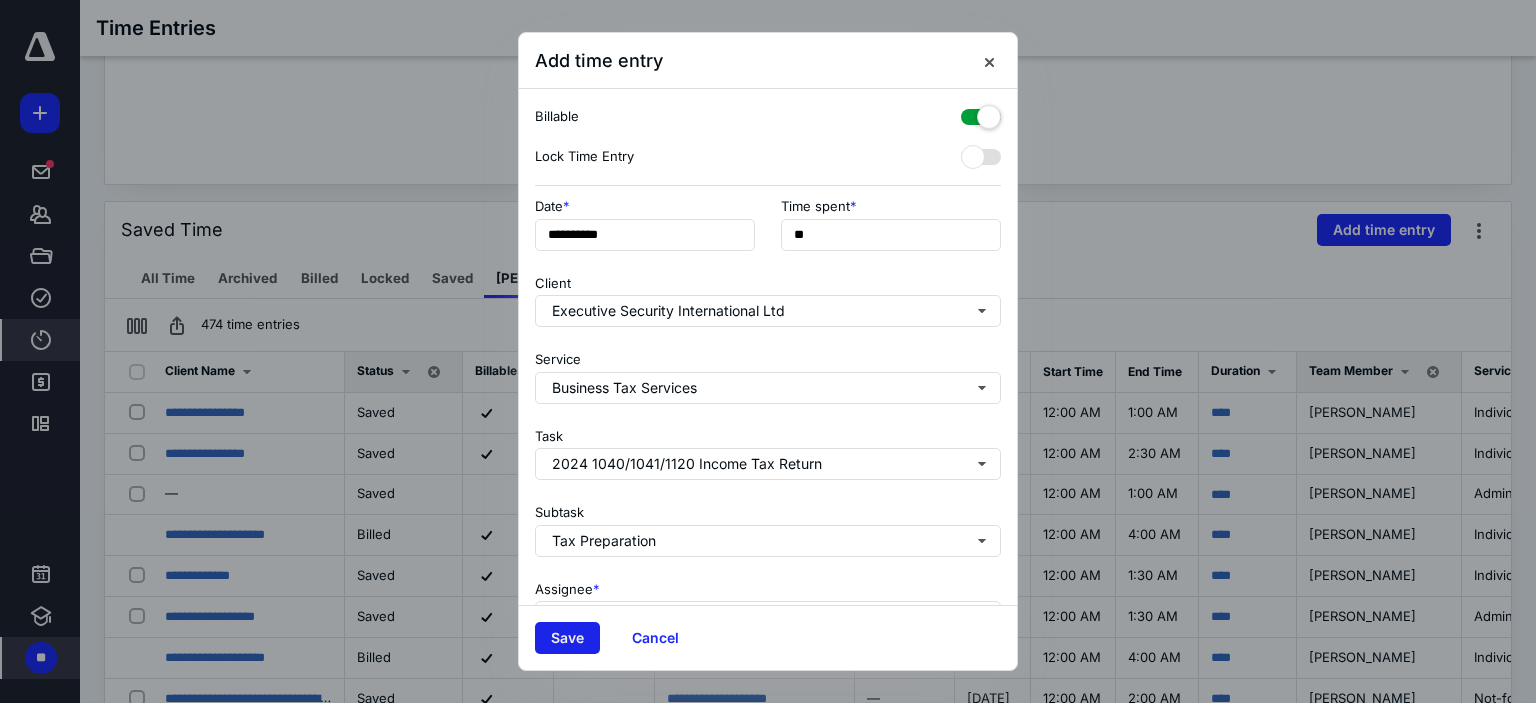 click on "Save" at bounding box center [567, 638] 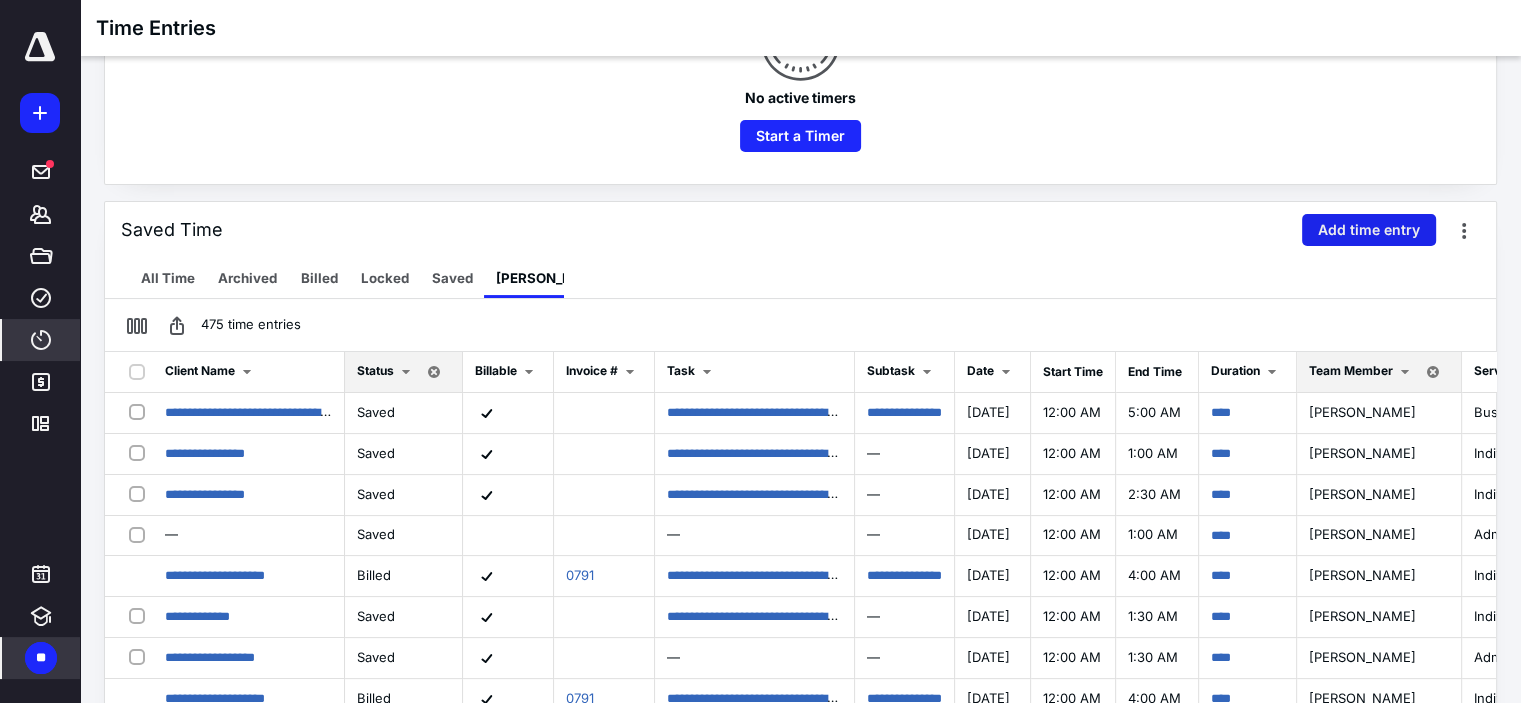 click on "Add time entry" at bounding box center (1369, 230) 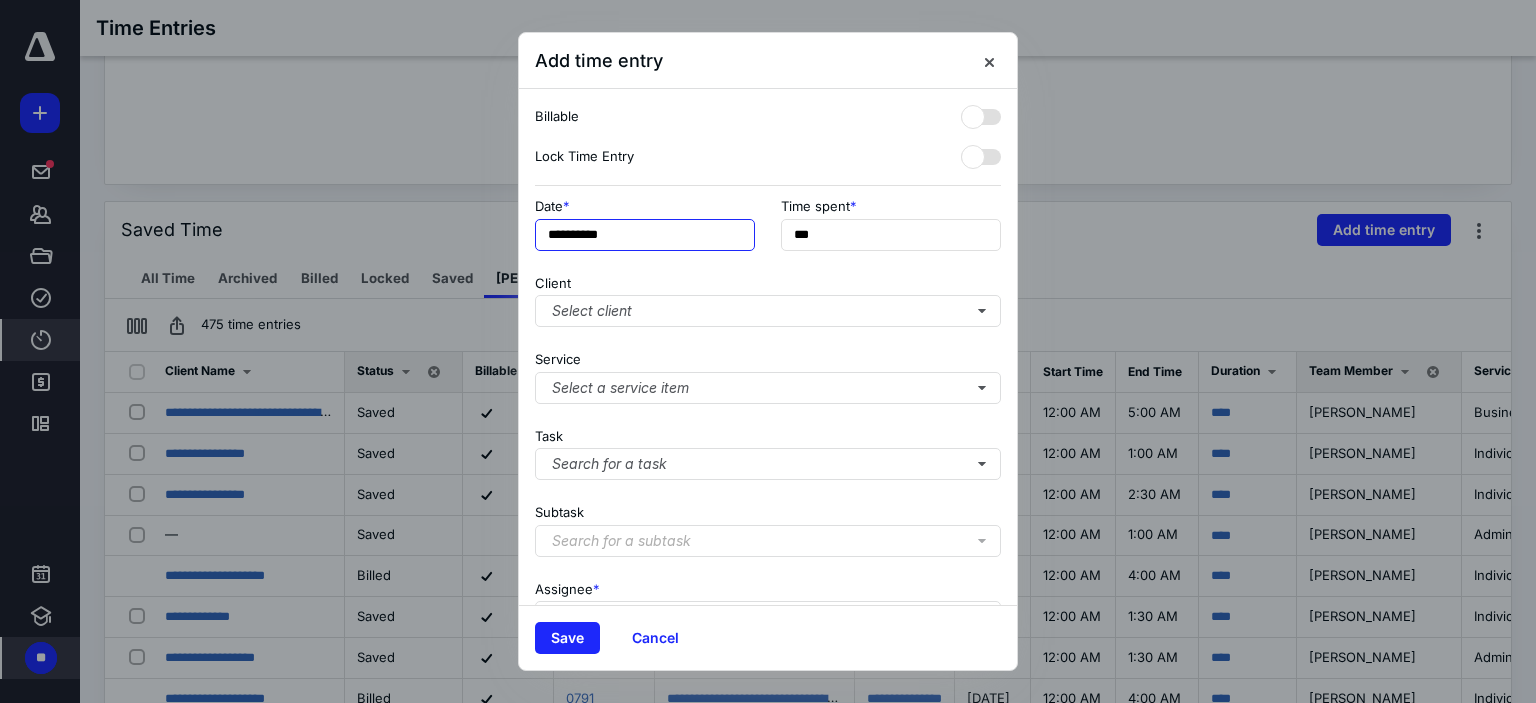 click on "**********" at bounding box center (645, 235) 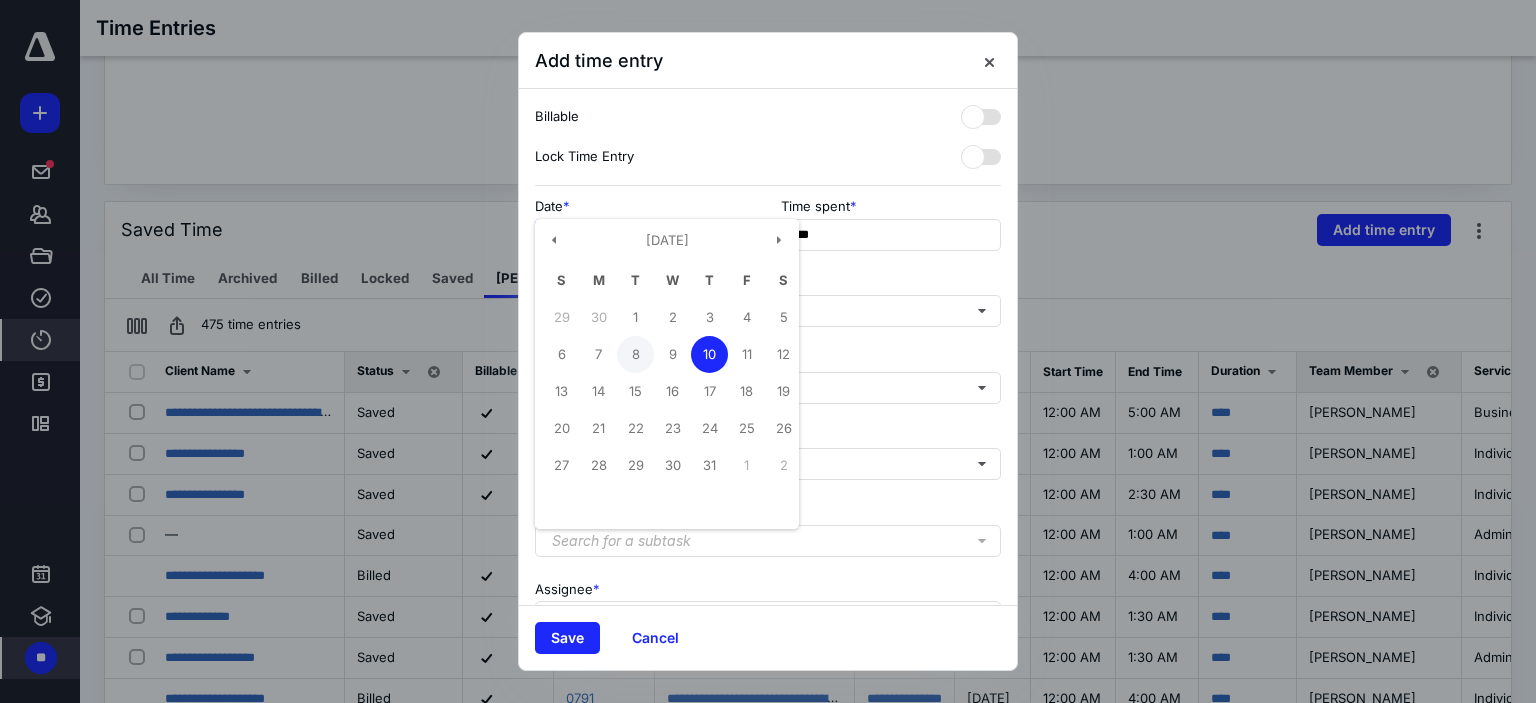 click on "8" at bounding box center (635, 354) 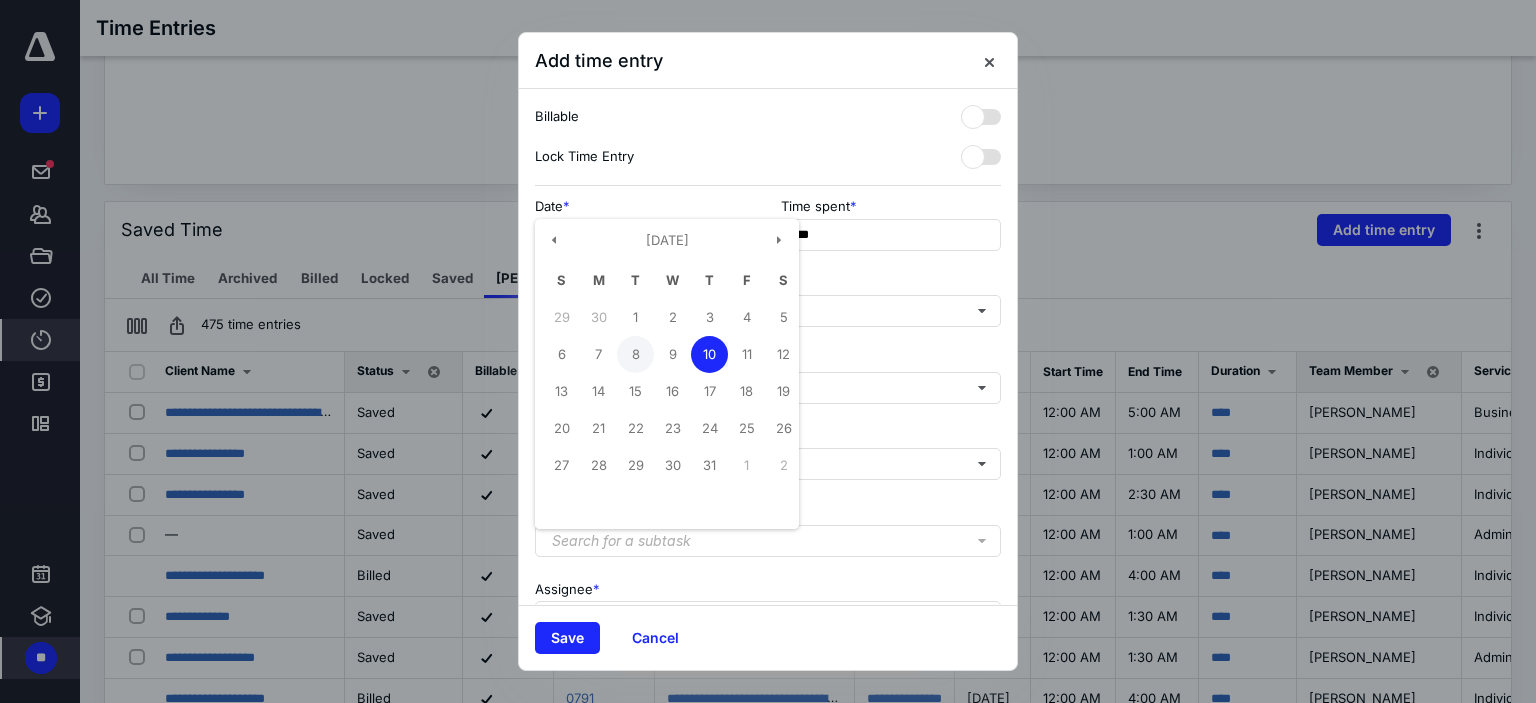 type on "**********" 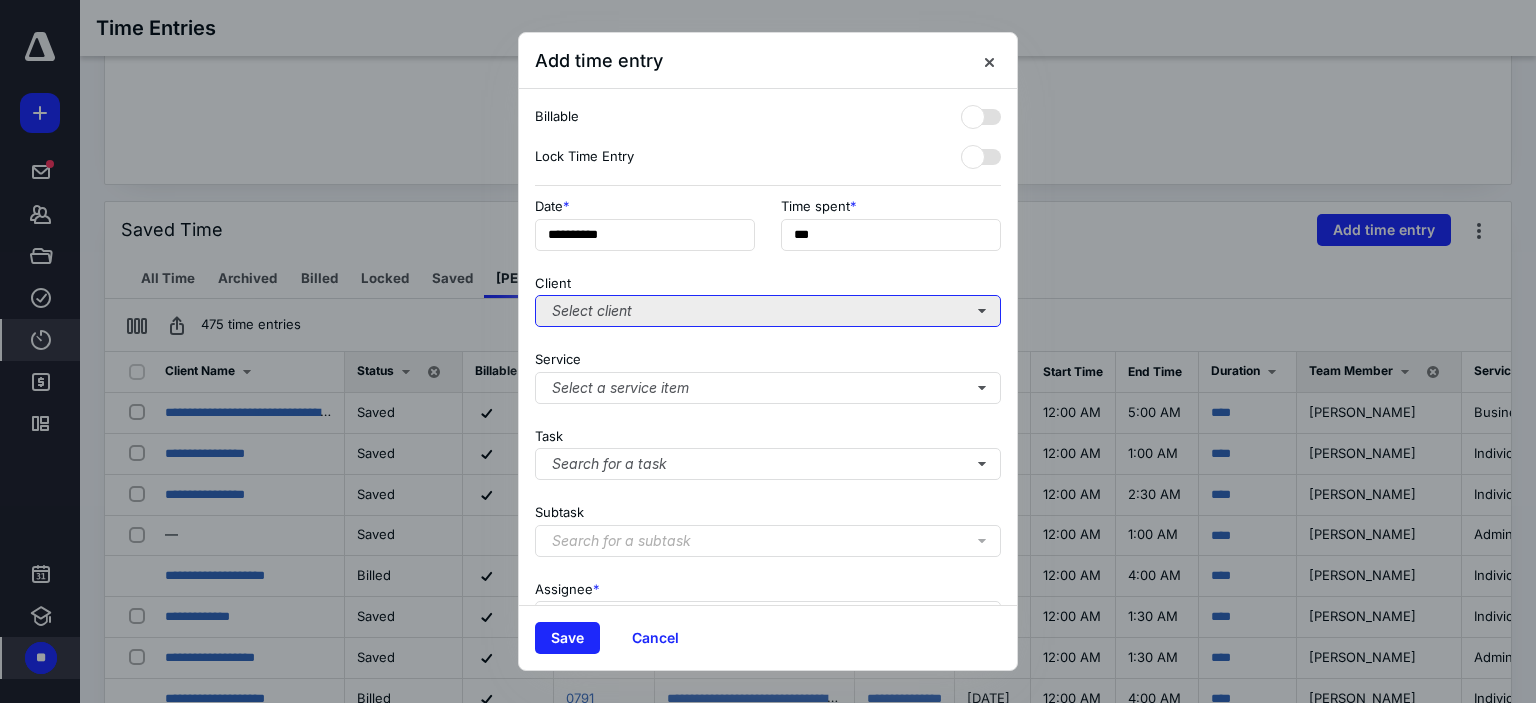 click on "Select client" at bounding box center (768, 311) 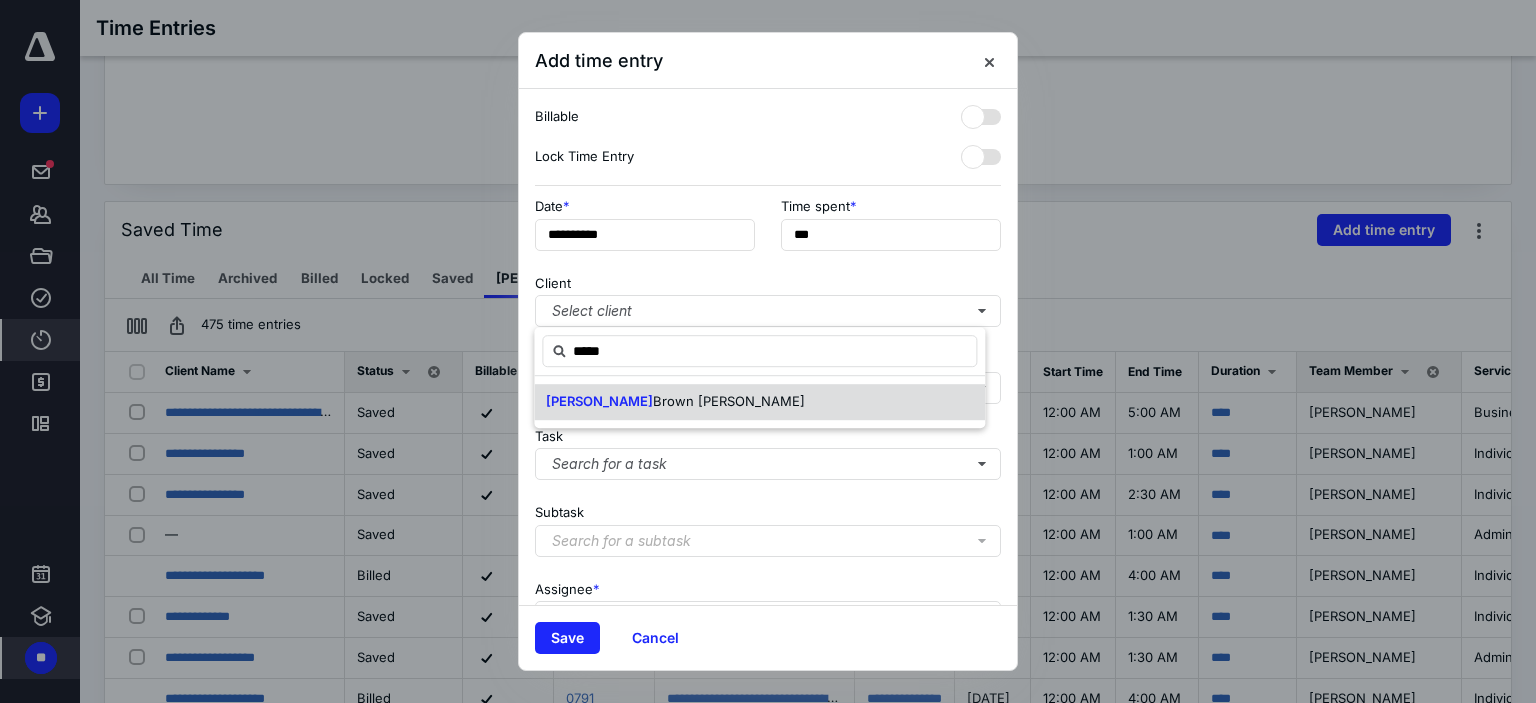 click on "[PERSON_NAME] [PERSON_NAME]" at bounding box center [759, 402] 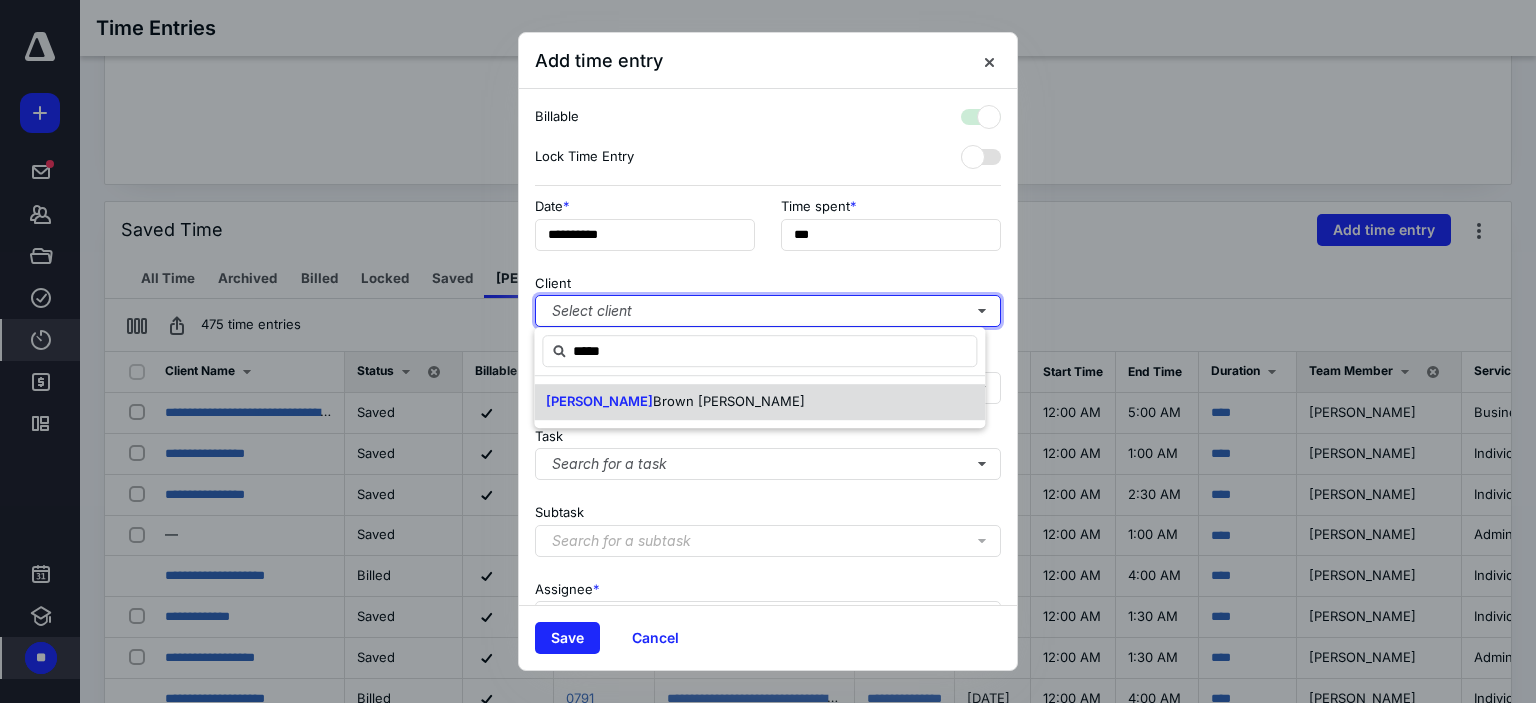 checkbox on "true" 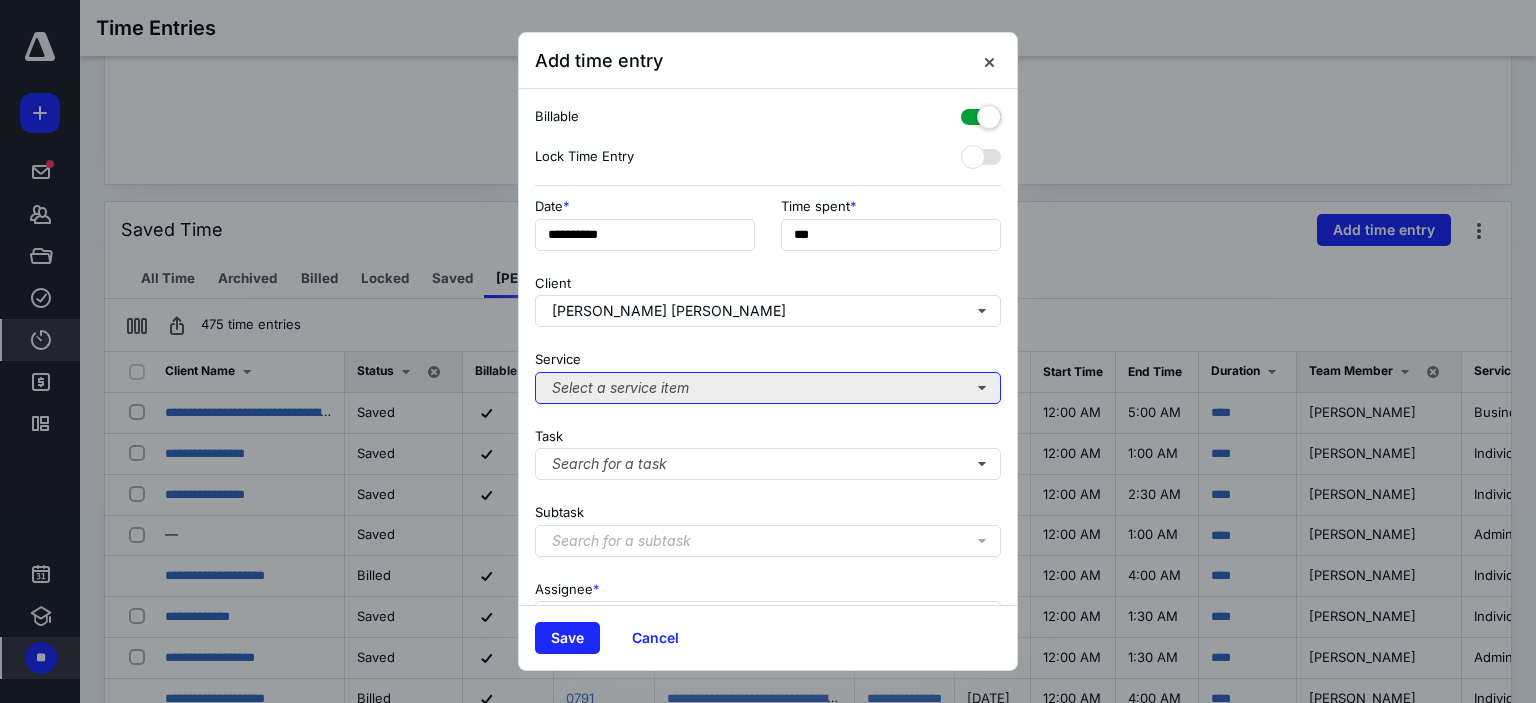 click on "Select a service item" at bounding box center (768, 388) 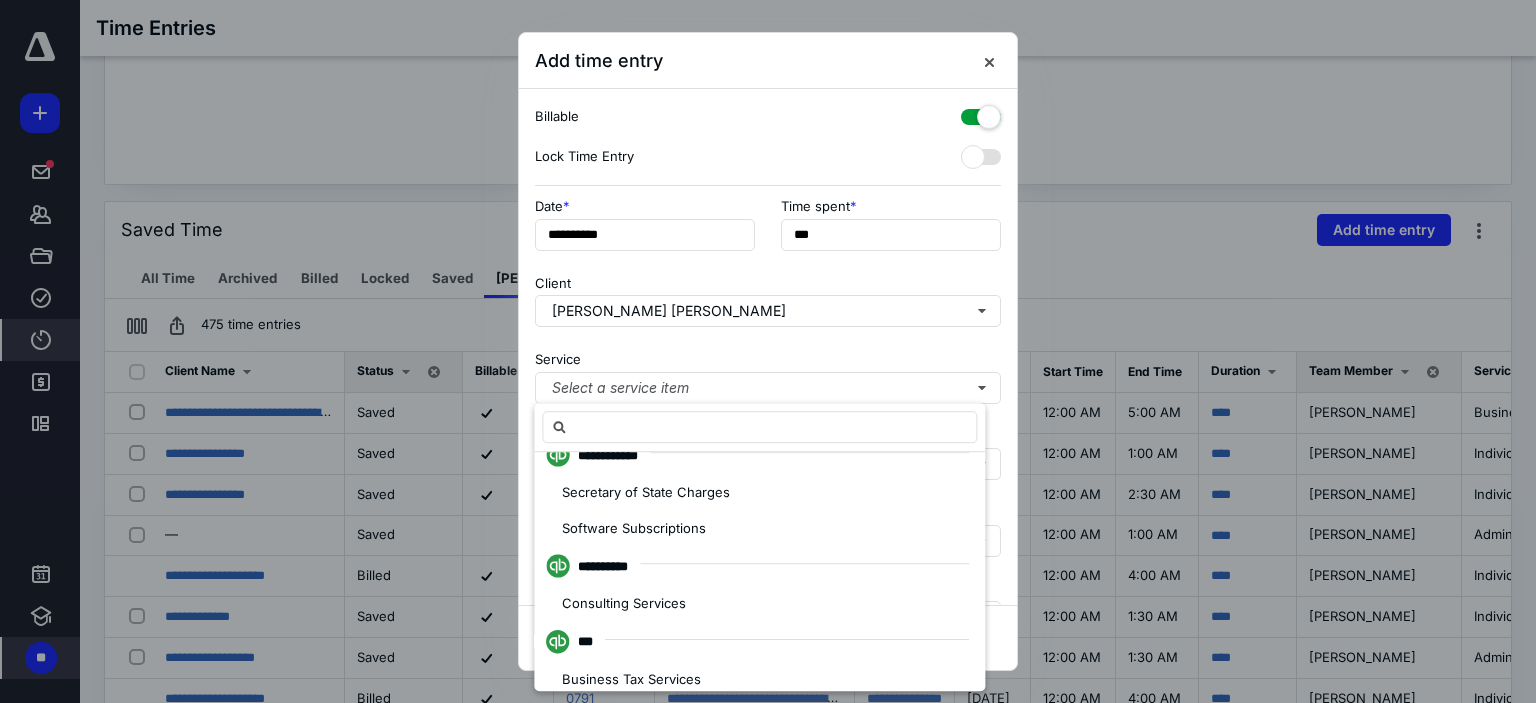 scroll, scrollTop: 600, scrollLeft: 0, axis: vertical 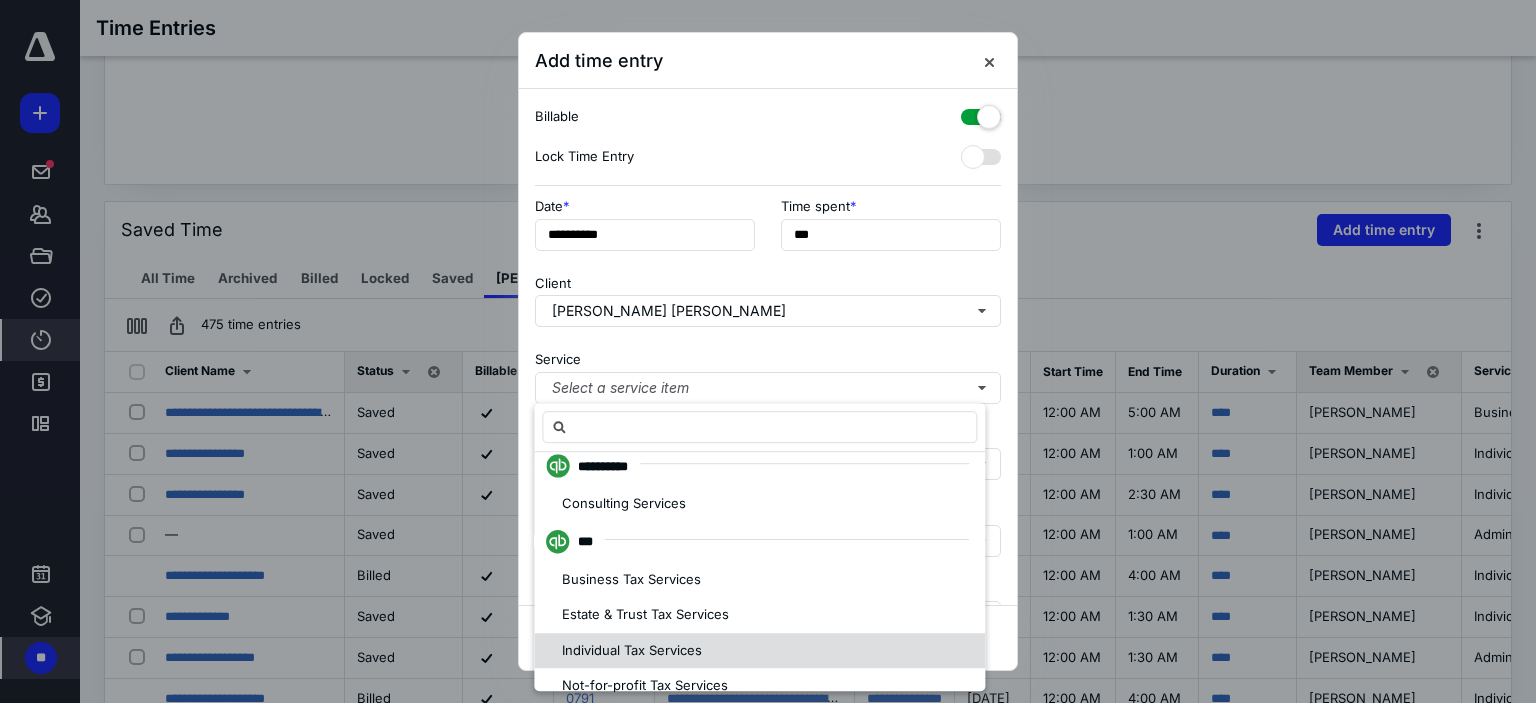click on "Individual Tax Services" at bounding box center (632, 650) 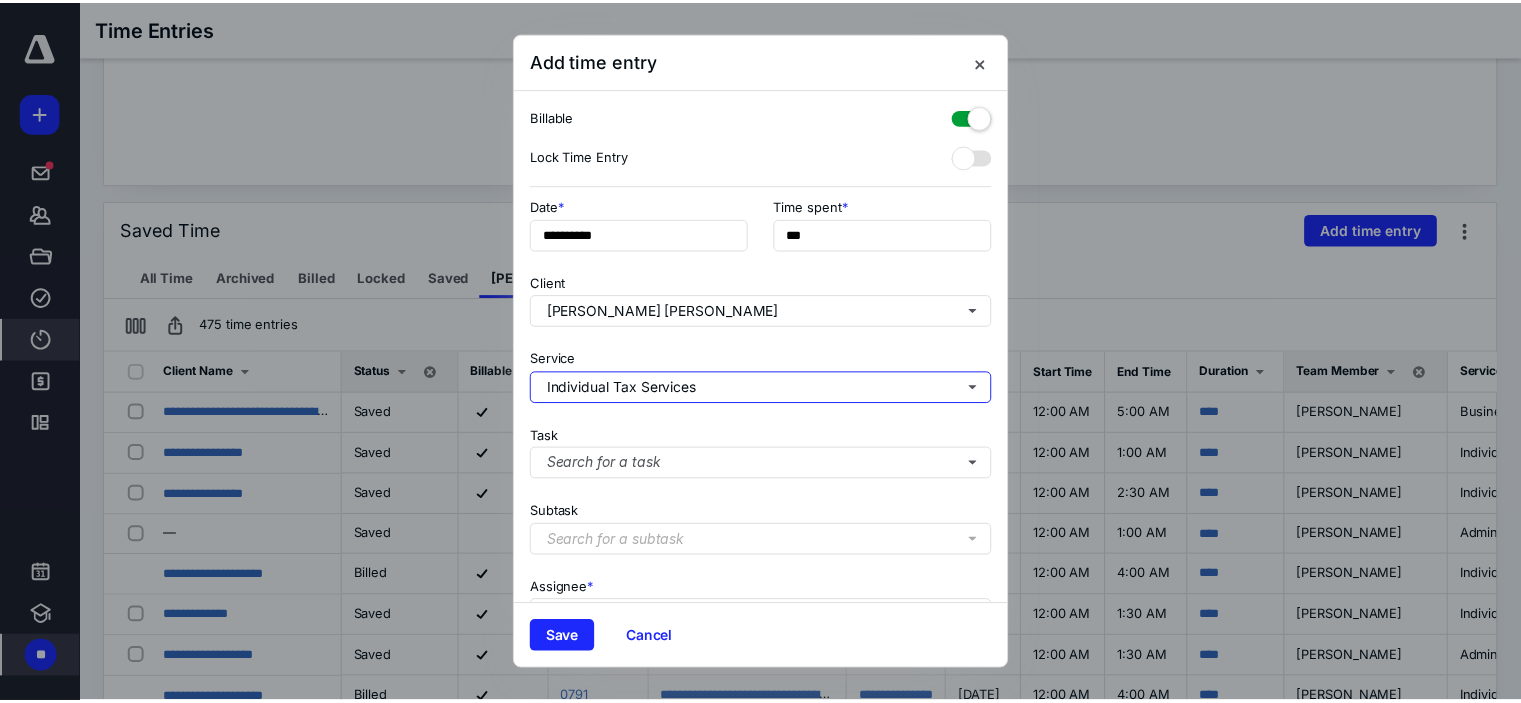 scroll, scrollTop: 0, scrollLeft: 0, axis: both 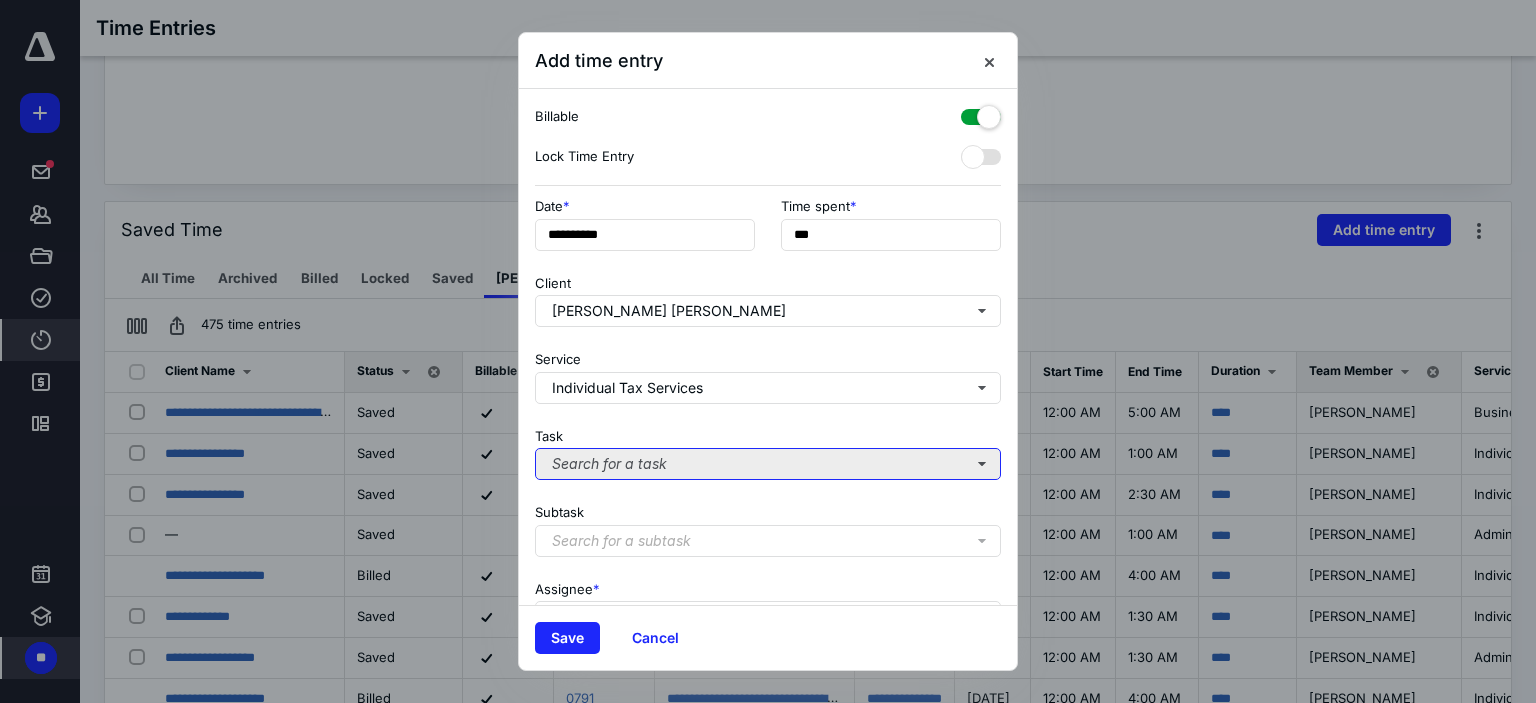 click on "Search for a task" at bounding box center [768, 464] 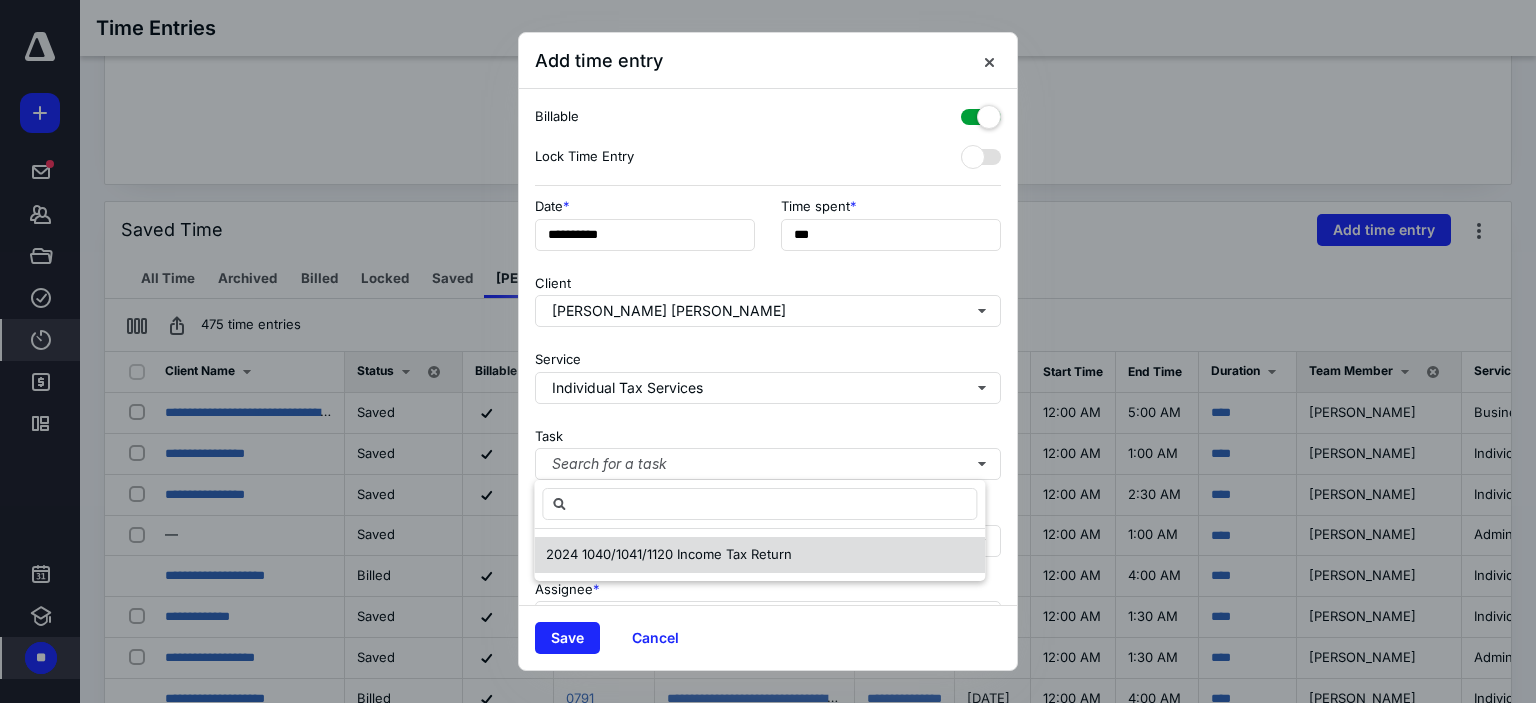click on "2024  1040/1041/1120 Income Tax Return" at bounding box center (759, 555) 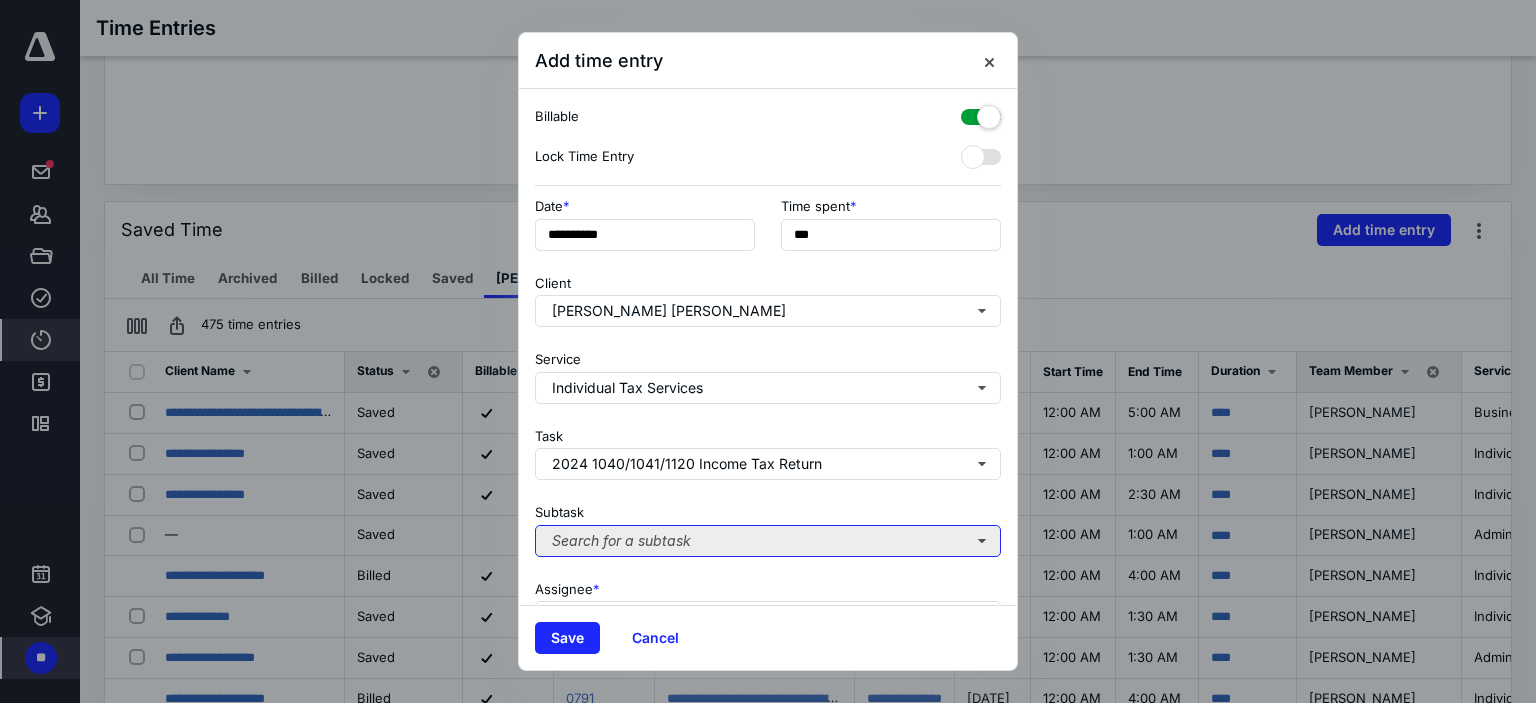 click on "Search for a subtask" at bounding box center [768, 541] 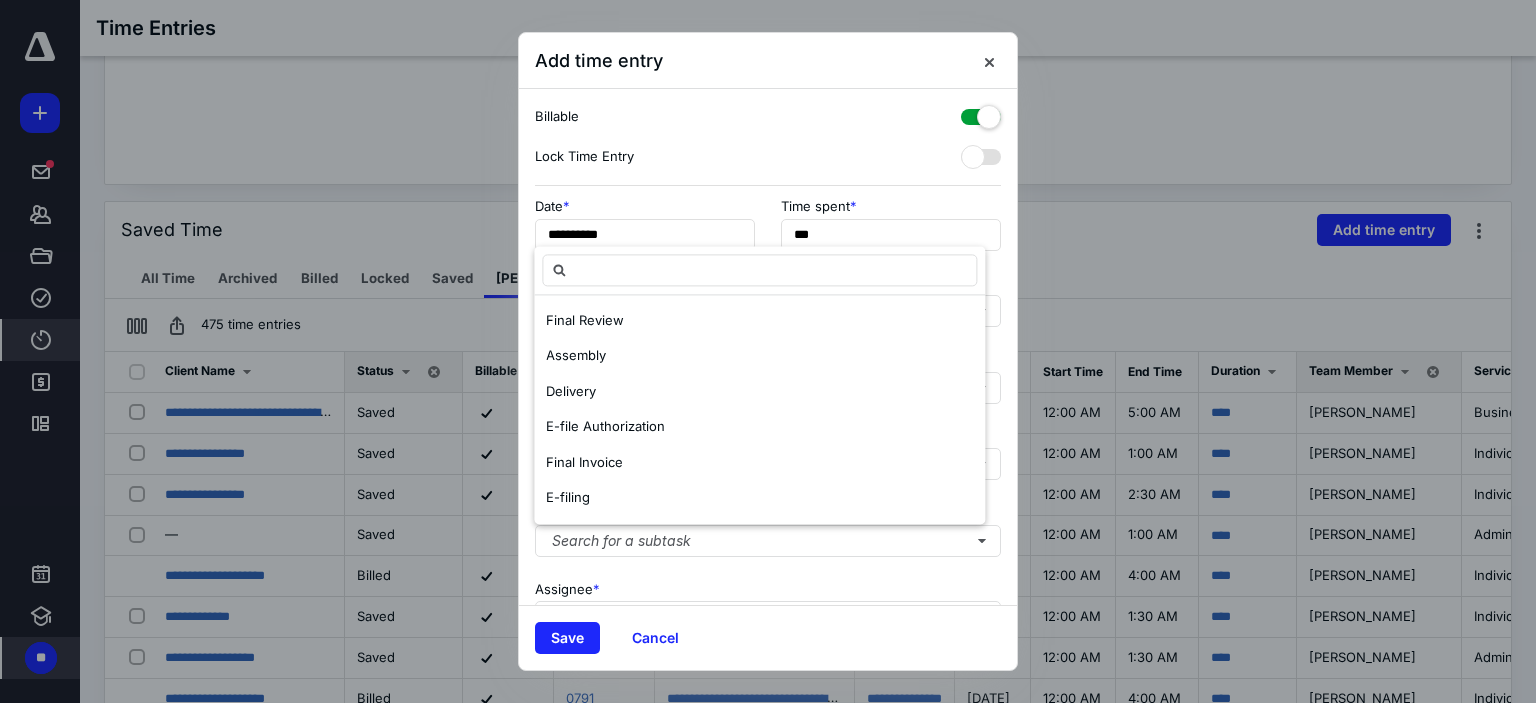 click on "Lock Time Entry" at bounding box center [768, 157] 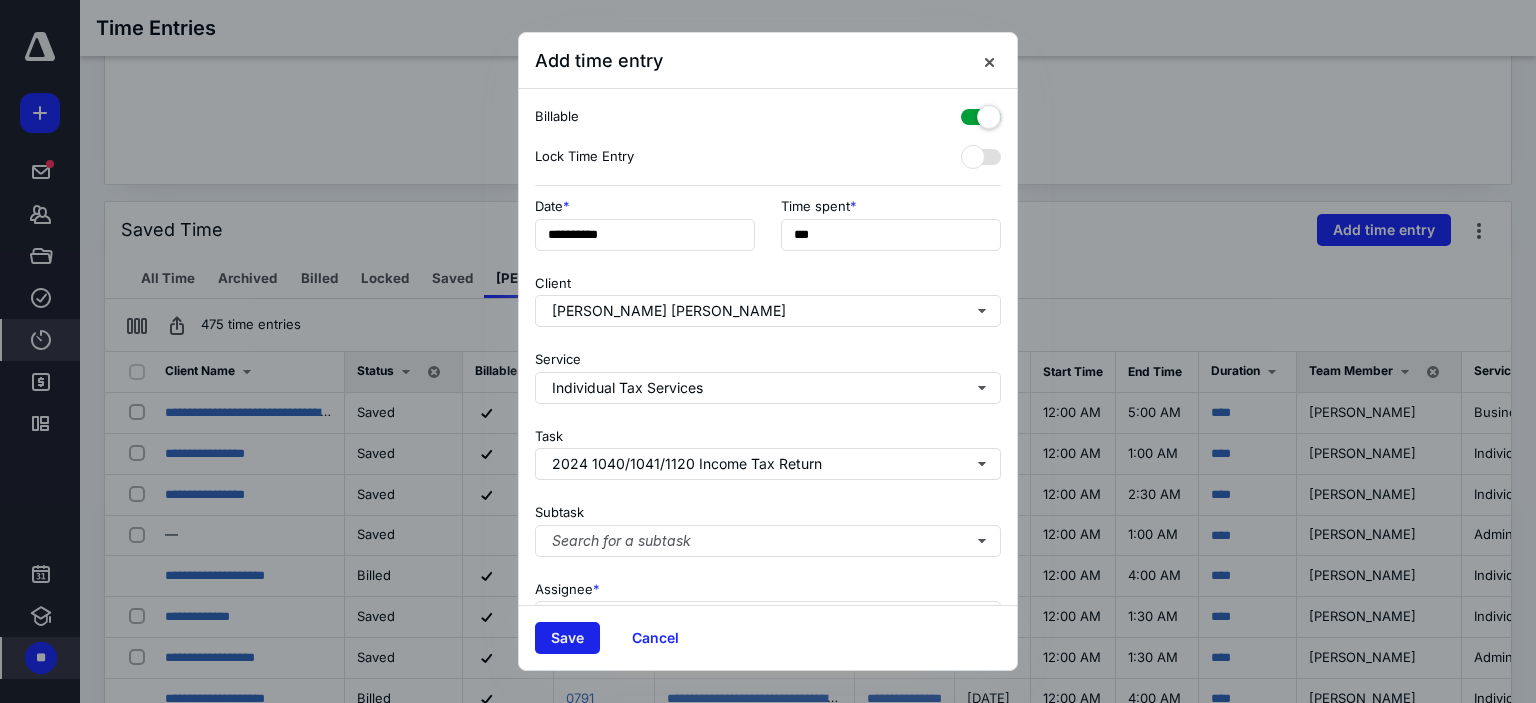 click on "Save" at bounding box center (567, 638) 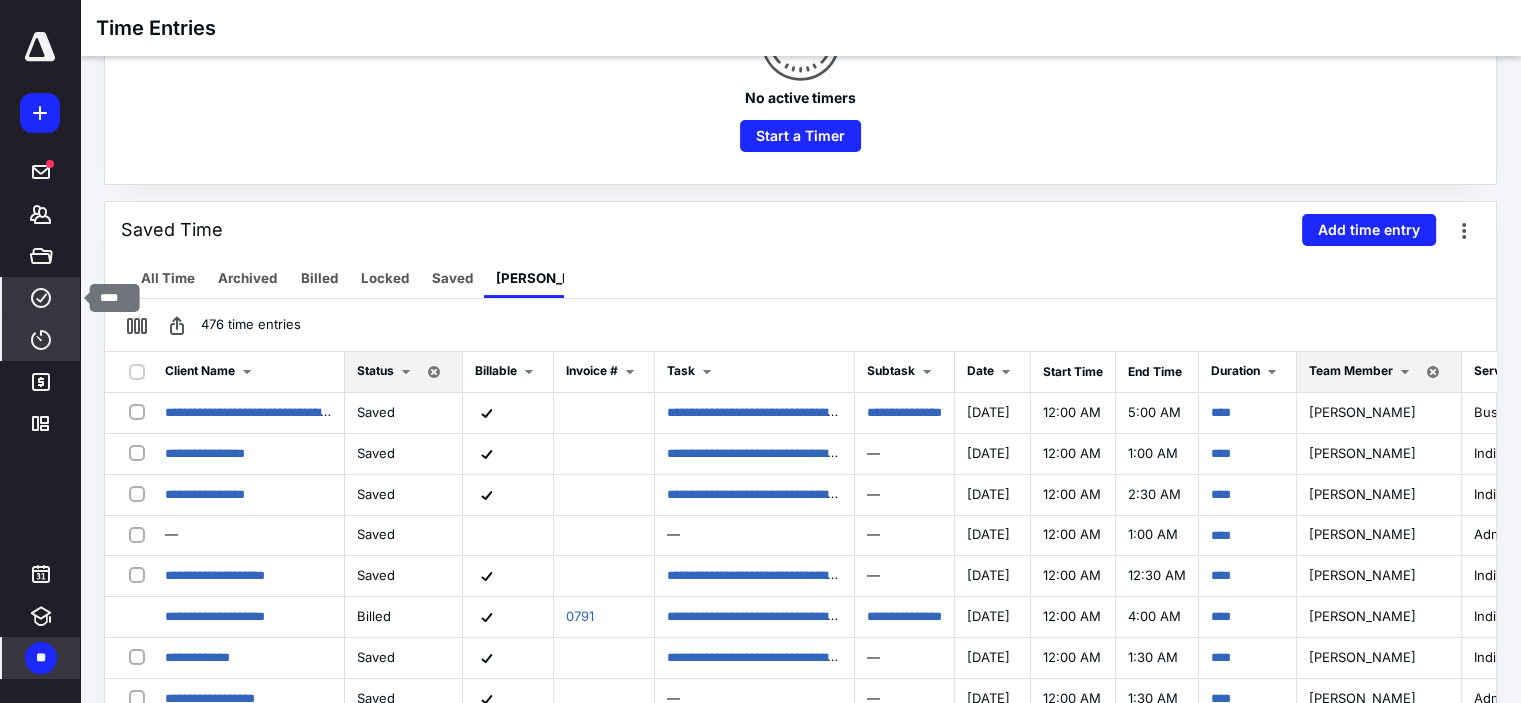 click 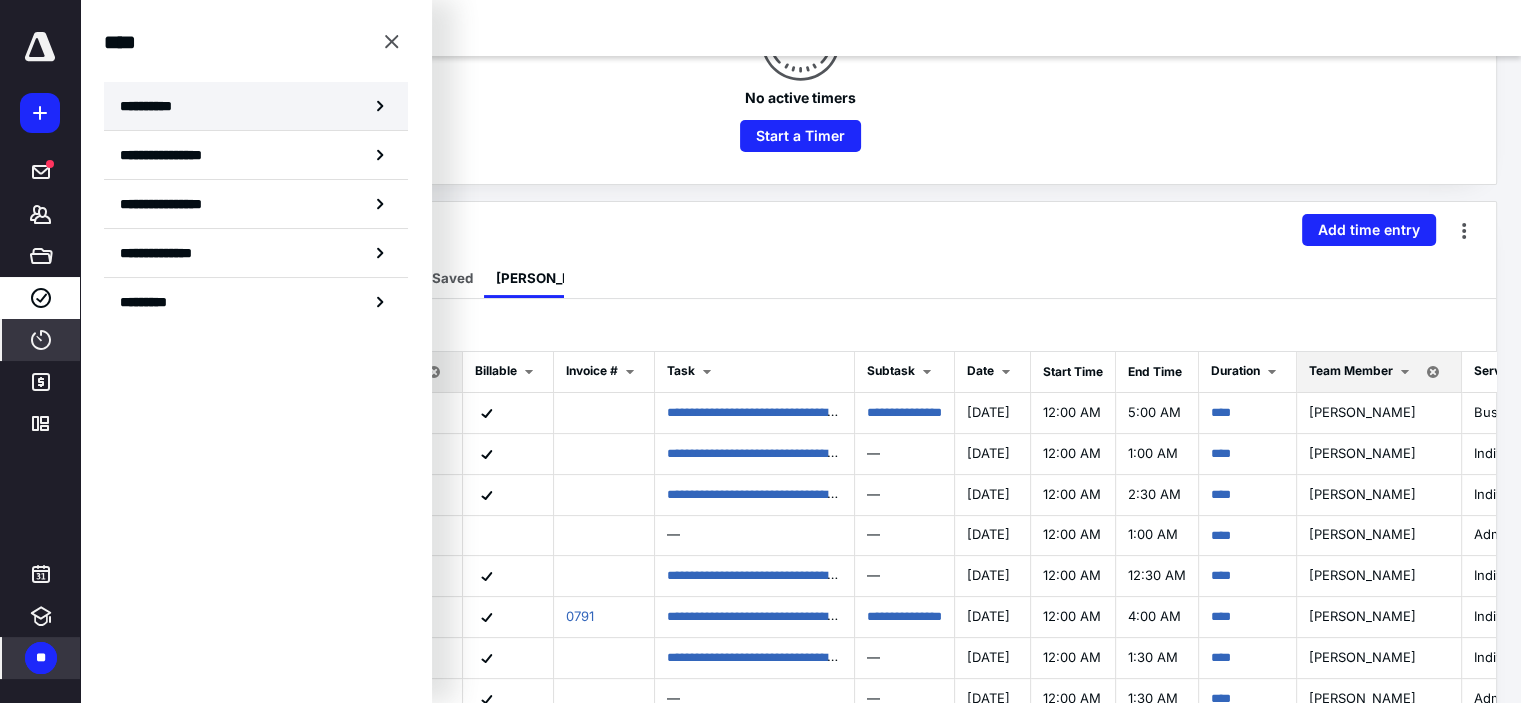click on "**********" at bounding box center (153, 106) 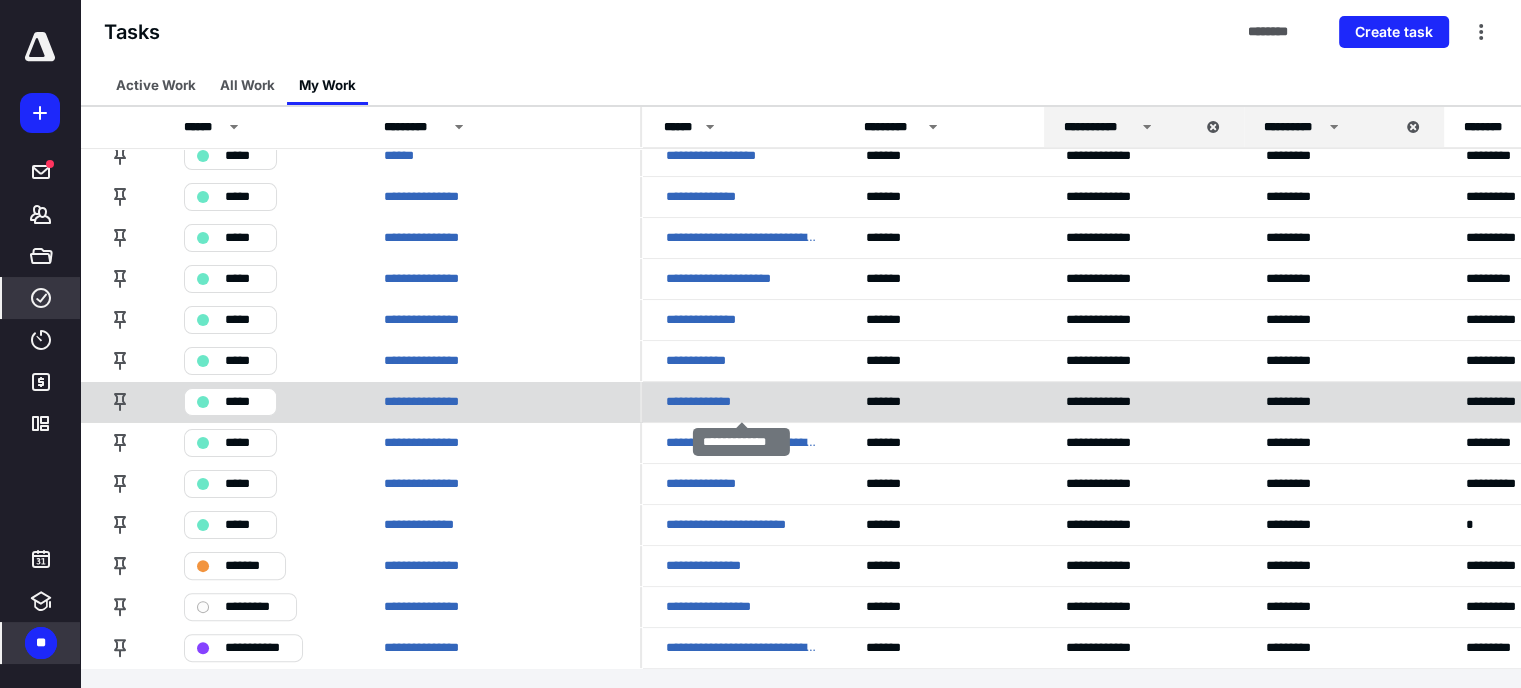 scroll, scrollTop: 293, scrollLeft: 0, axis: vertical 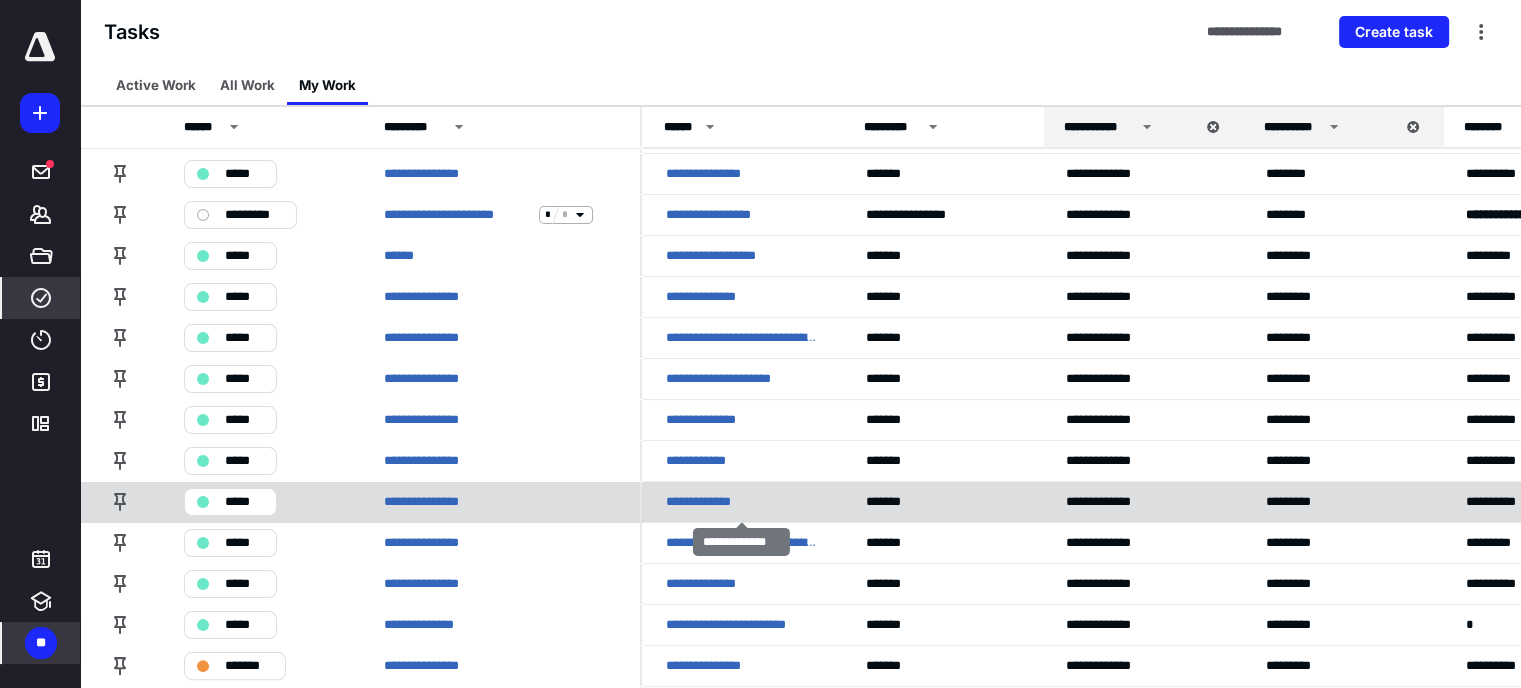 click on "**********" at bounding box center (707, 502) 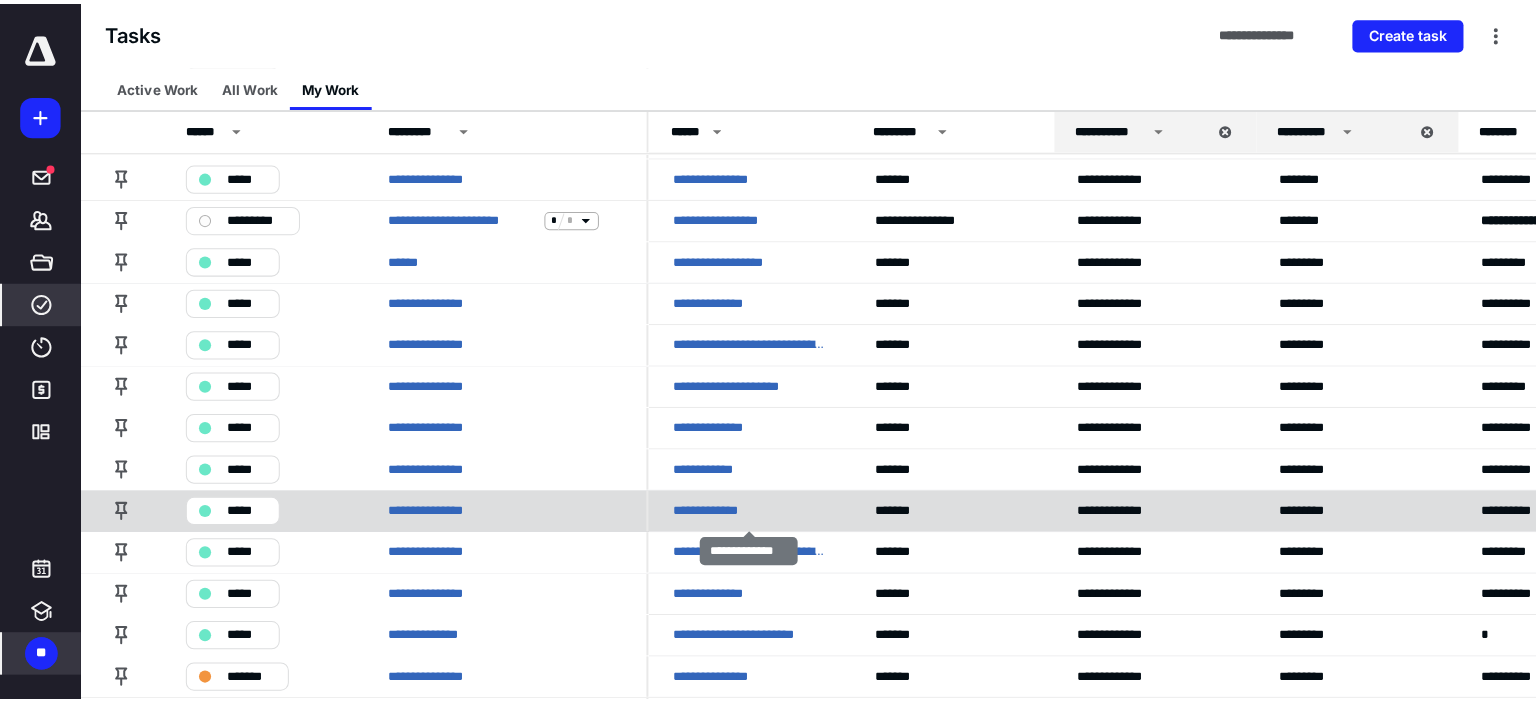 scroll, scrollTop: 0, scrollLeft: 0, axis: both 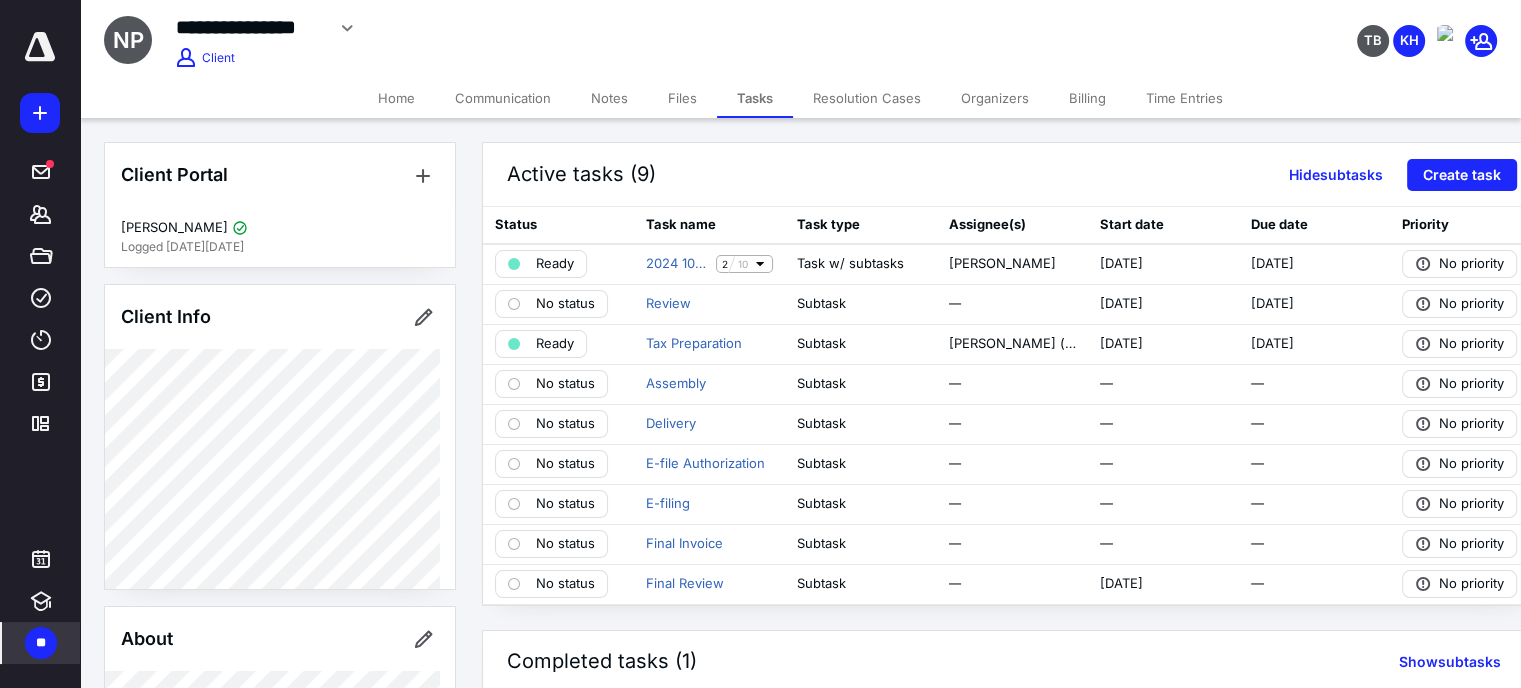 click on "Files" at bounding box center [682, 98] 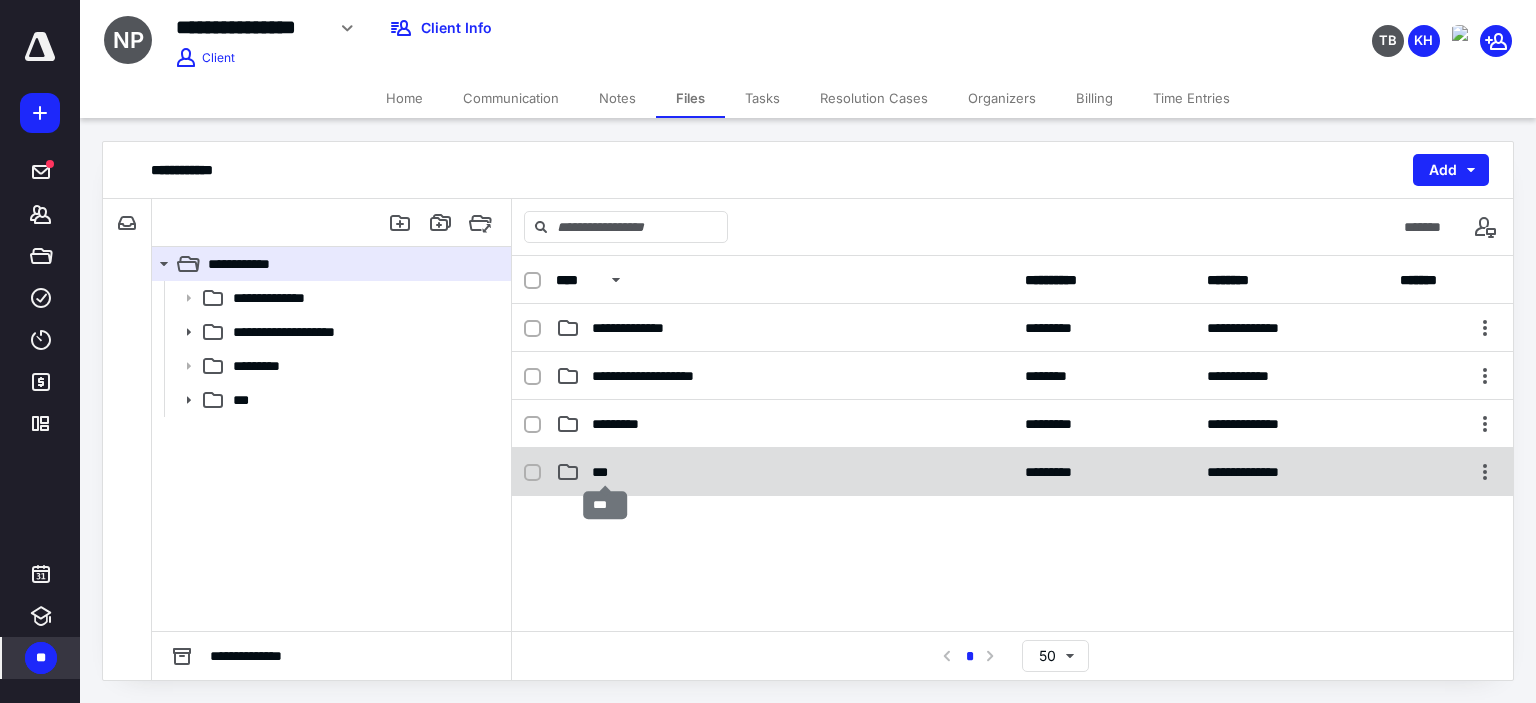 click on "***" at bounding box center [605, 472] 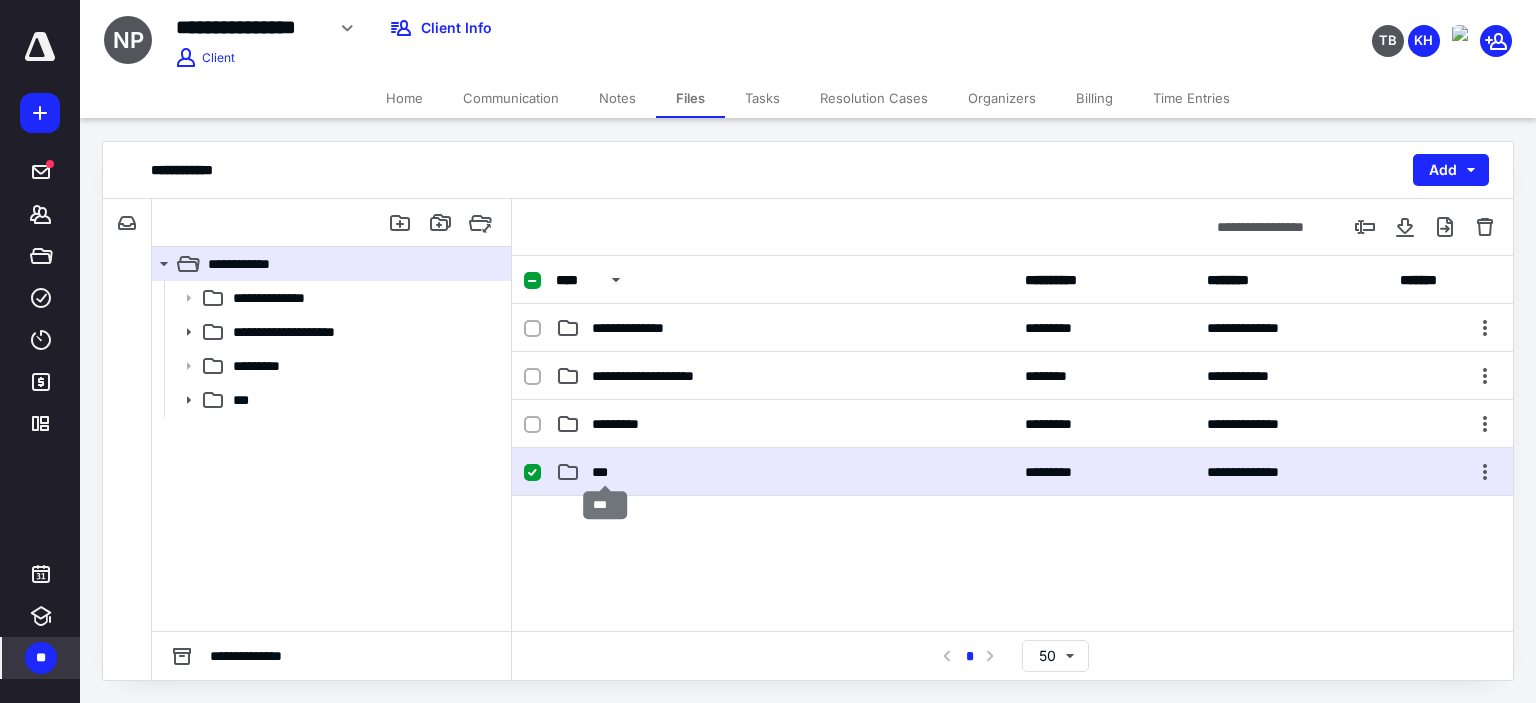click on "***" at bounding box center (605, 472) 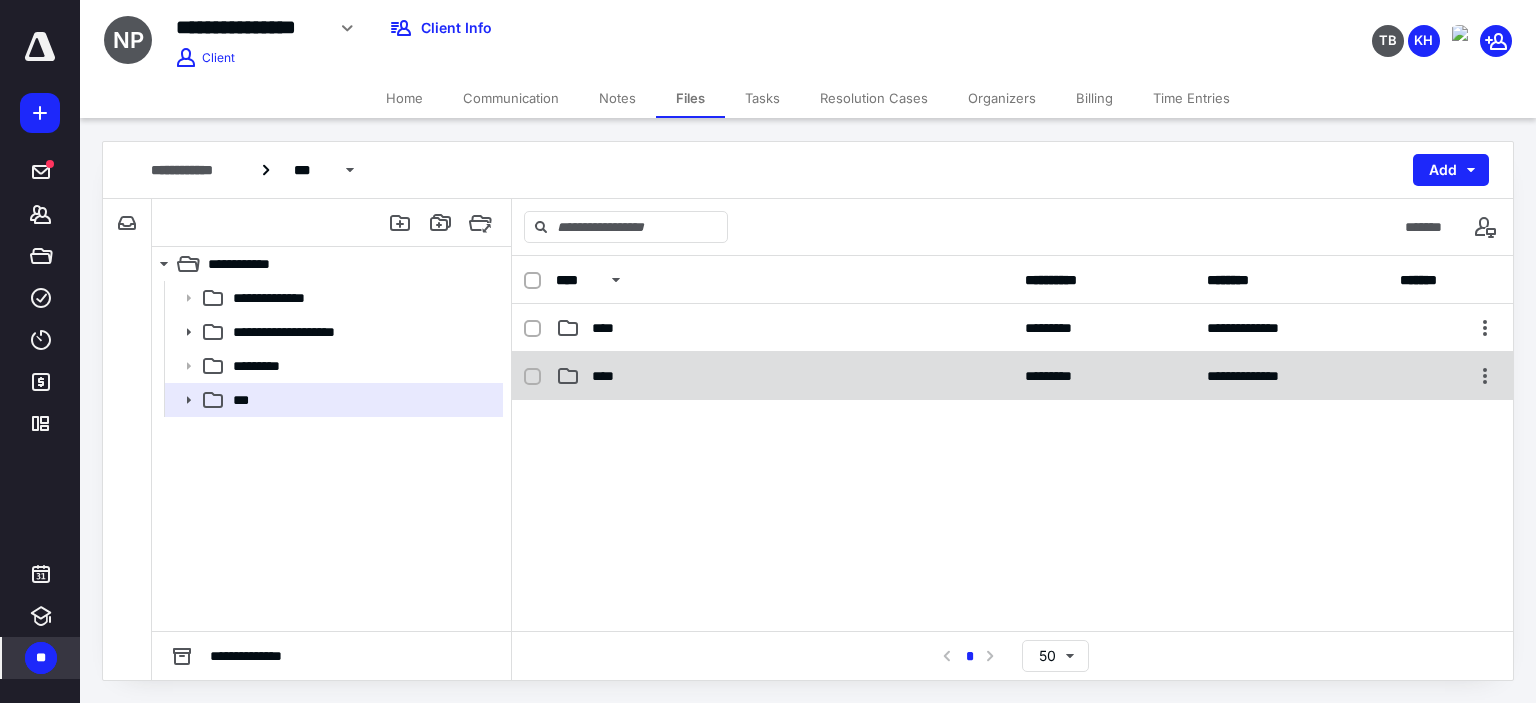 click on "****" at bounding box center [784, 376] 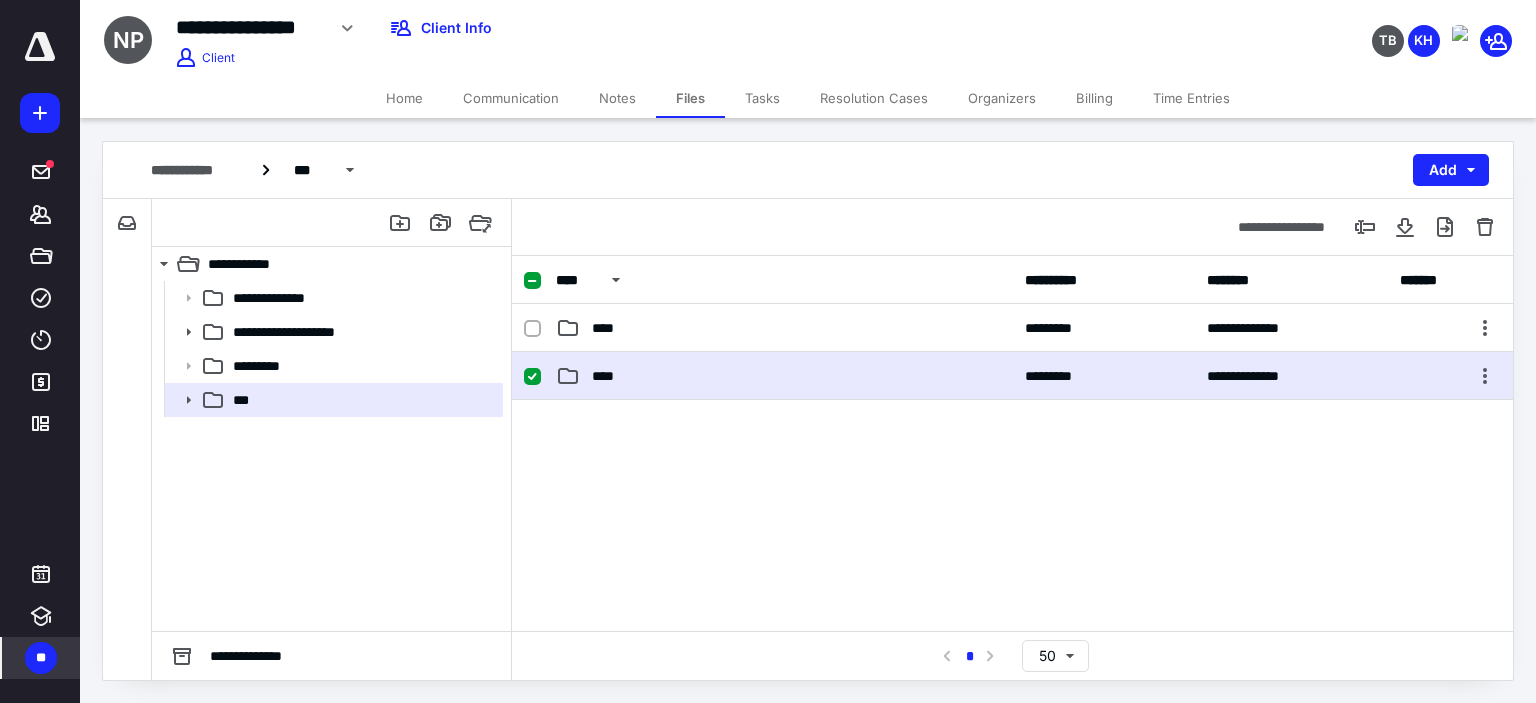 click on "****" at bounding box center (784, 376) 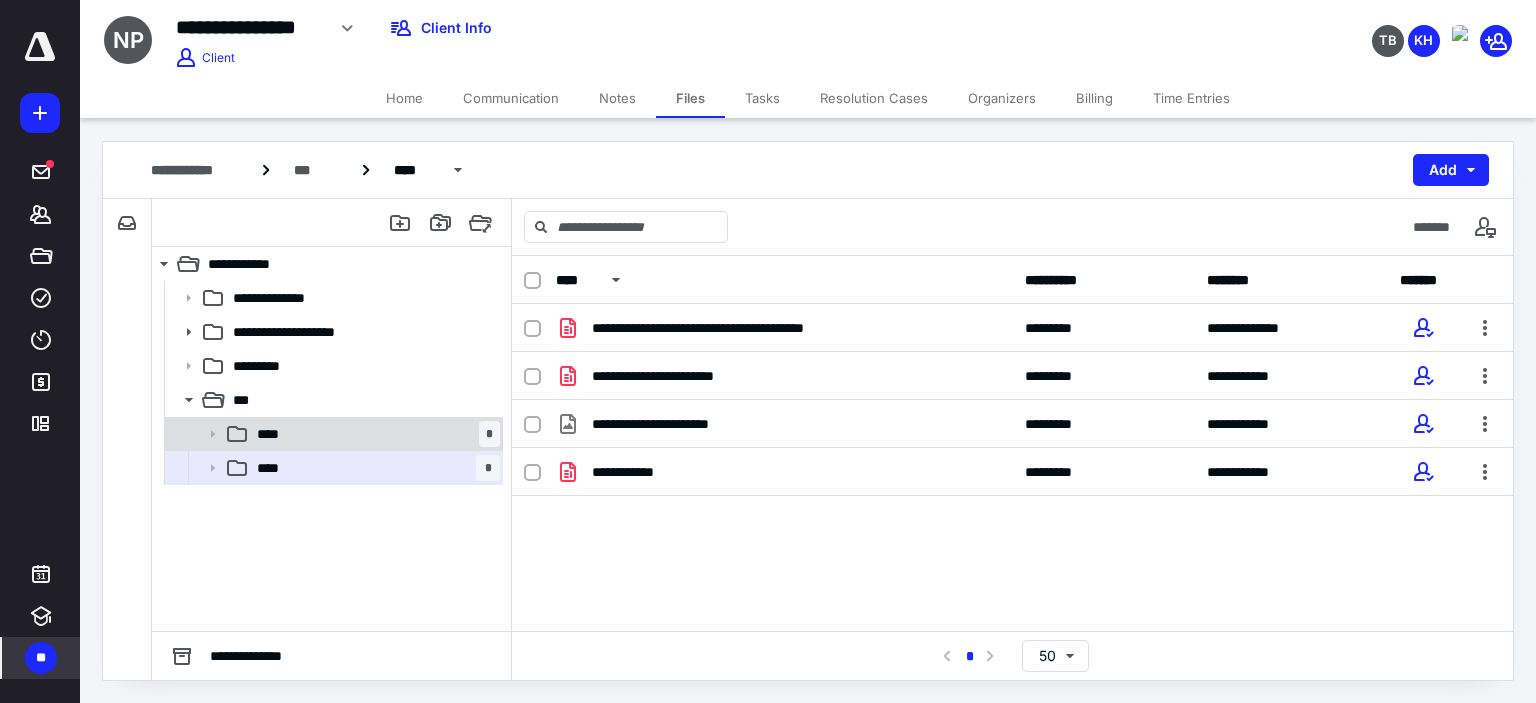 click on "**** *" at bounding box center (374, 434) 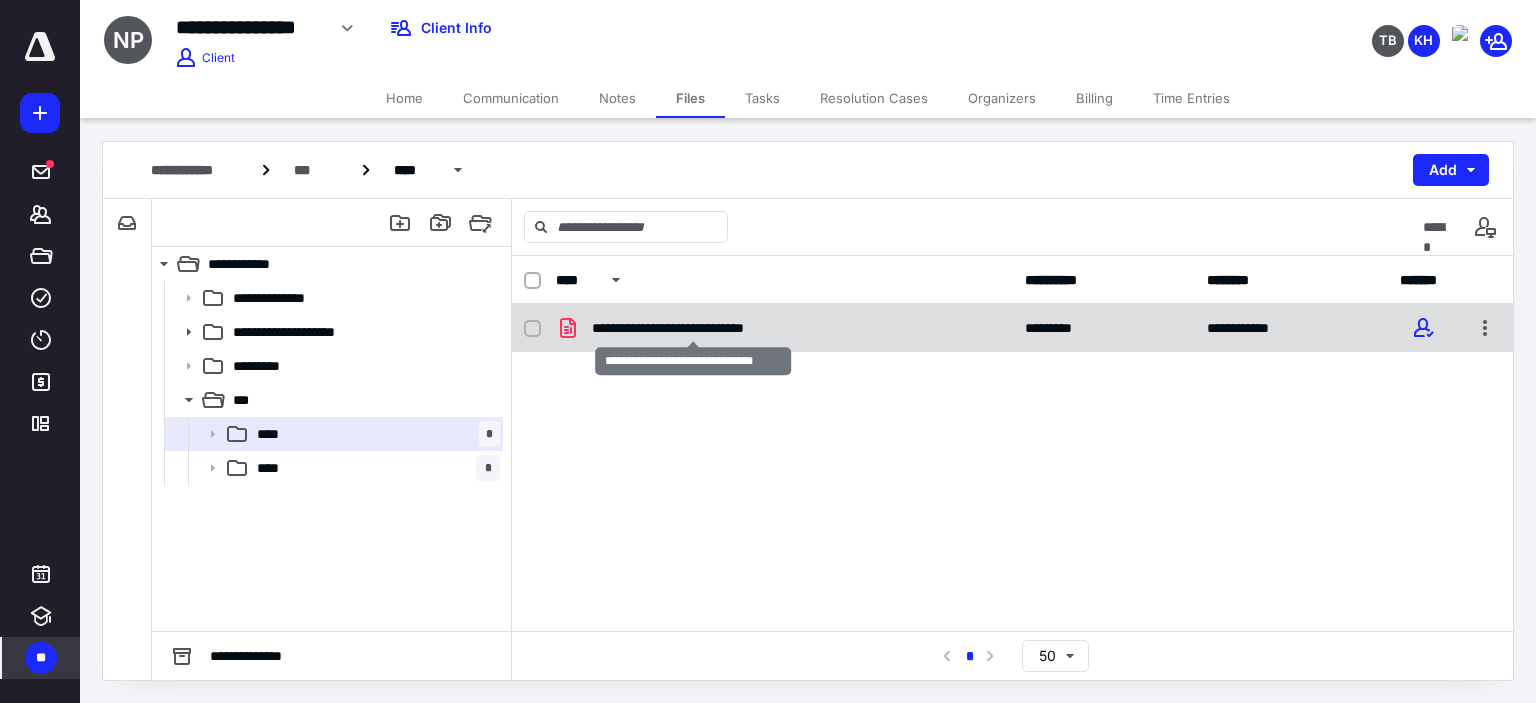 click on "**********" at bounding box center [693, 328] 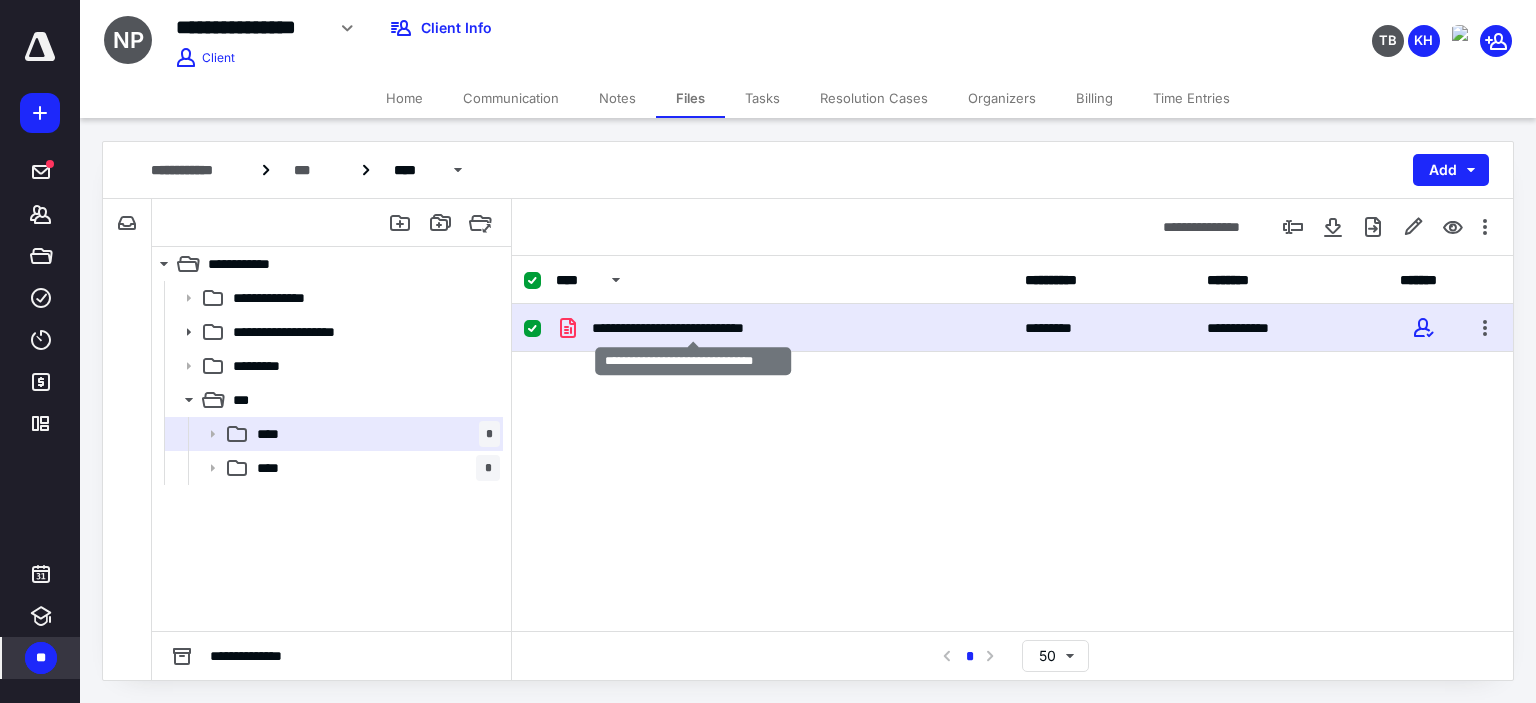 click on "**********" at bounding box center (693, 328) 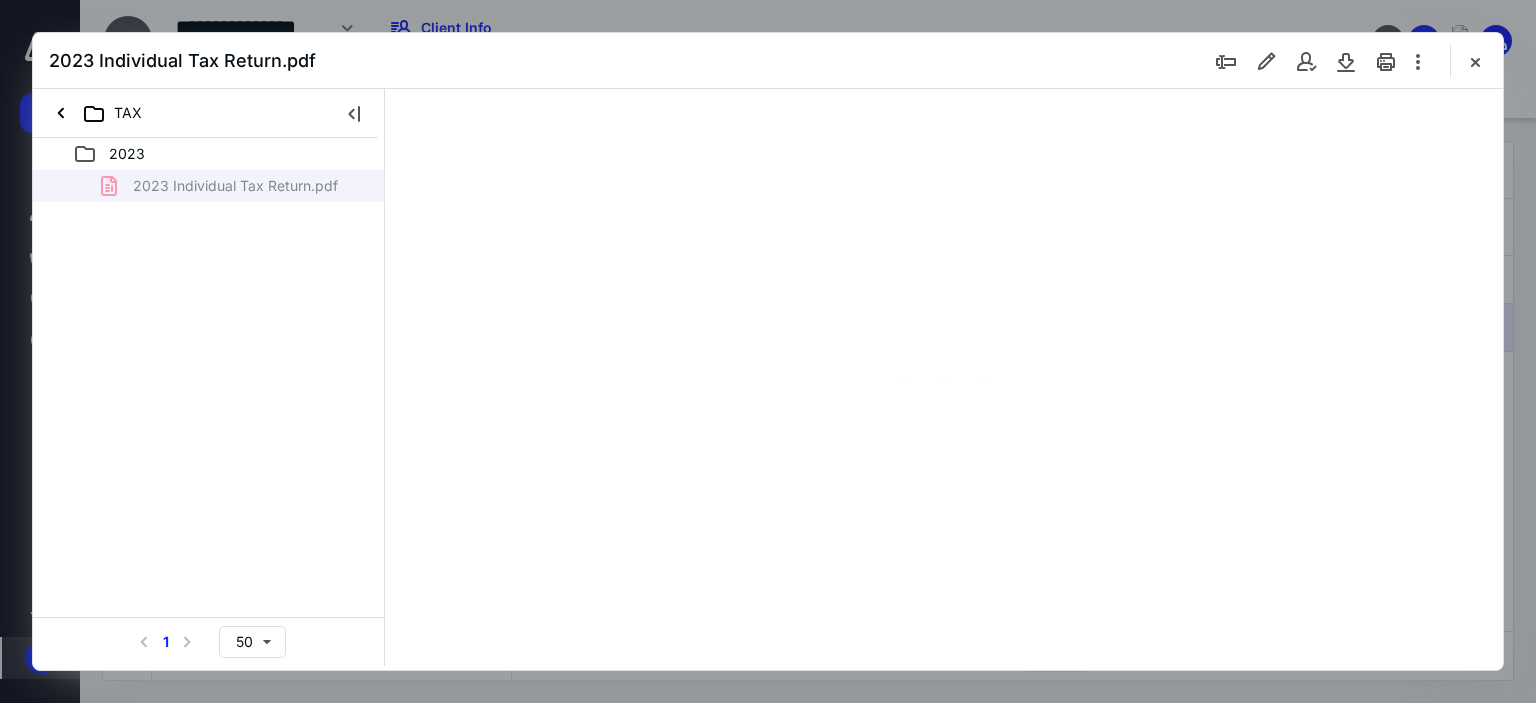 scroll, scrollTop: 0, scrollLeft: 0, axis: both 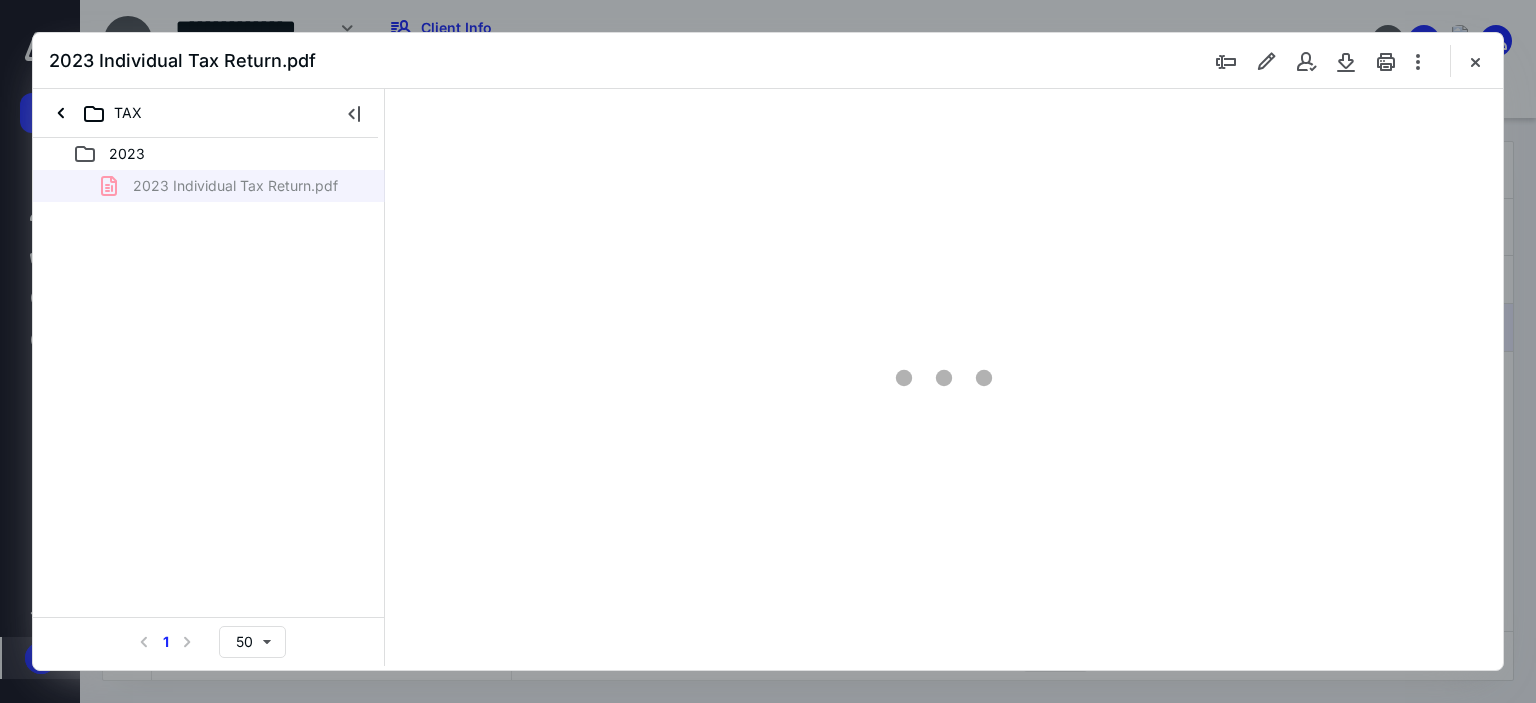 type on "179" 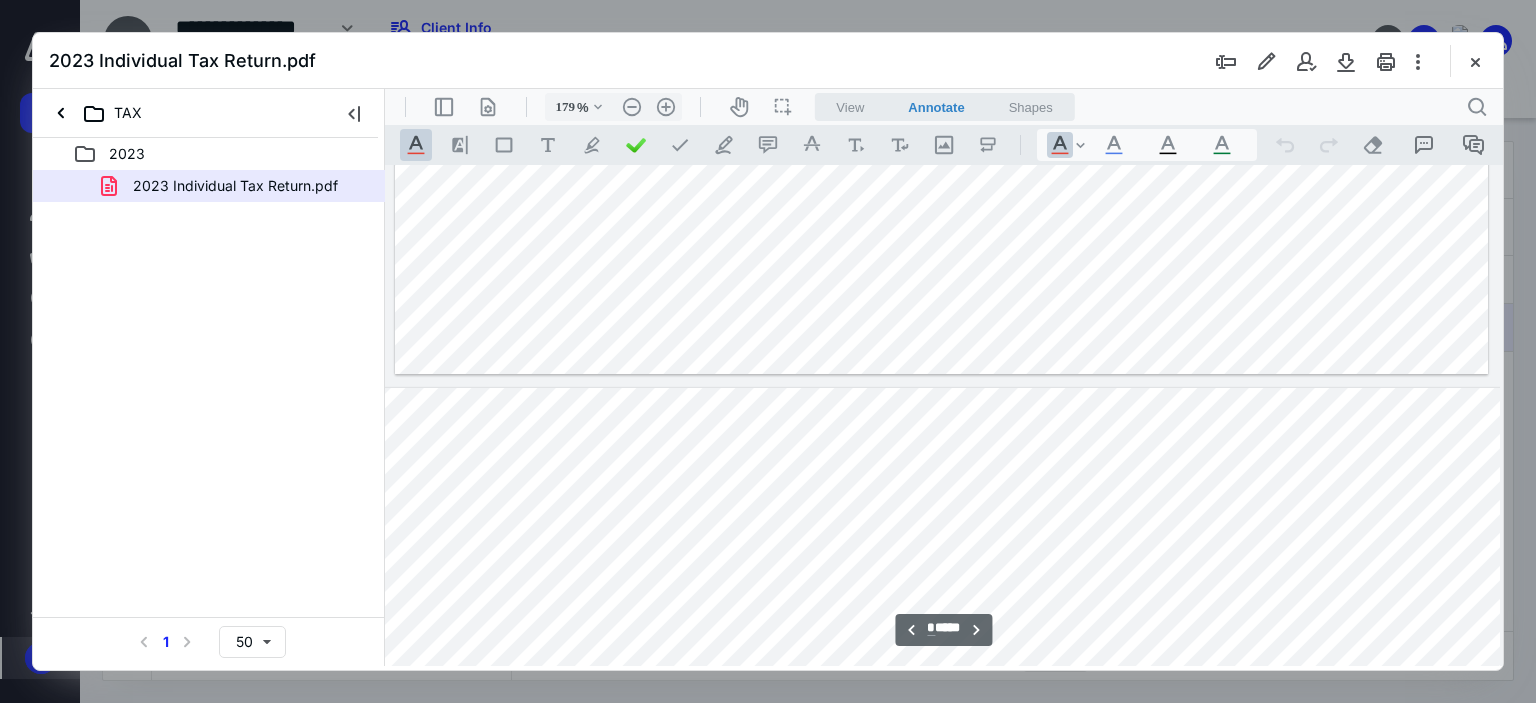 scroll, scrollTop: 9883, scrollLeft: 152, axis: both 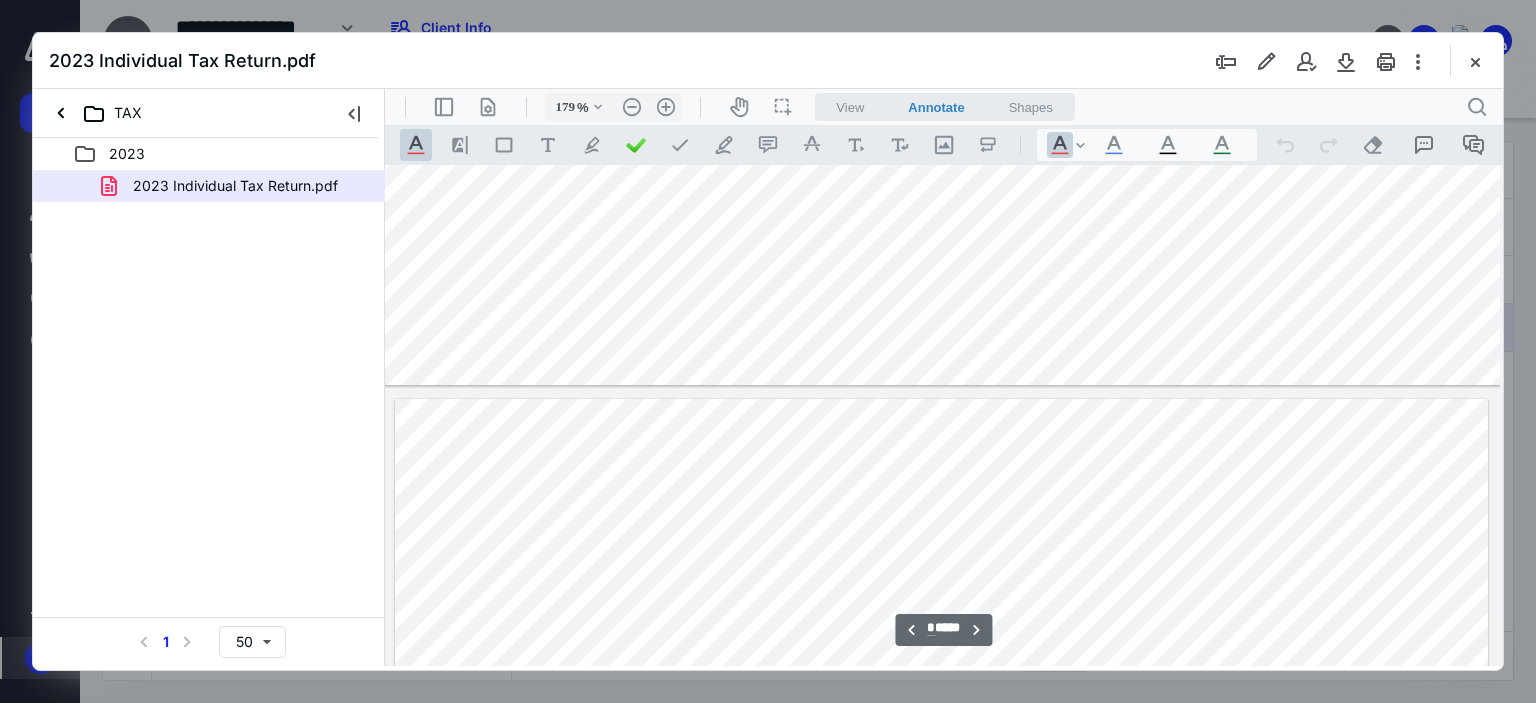 type on "*" 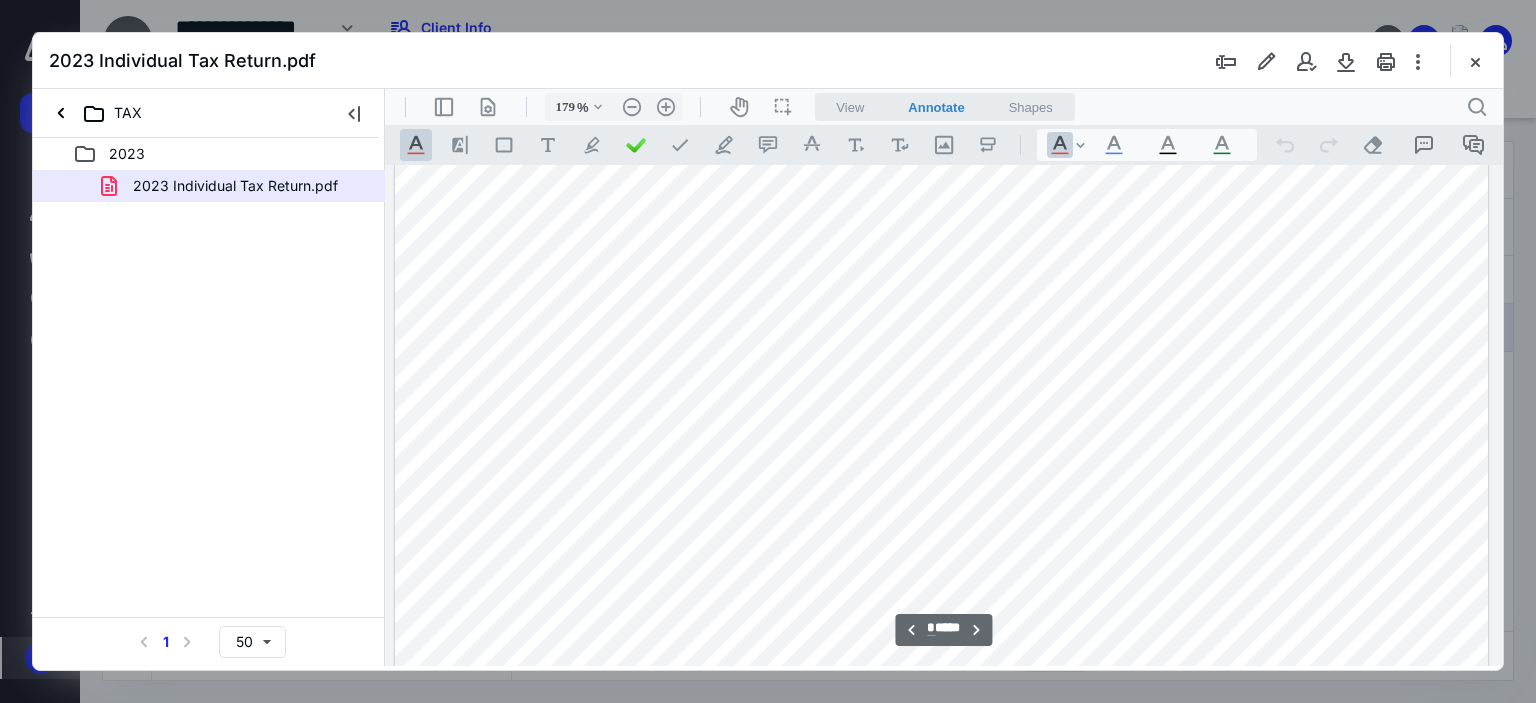 scroll, scrollTop: 11083, scrollLeft: 152, axis: both 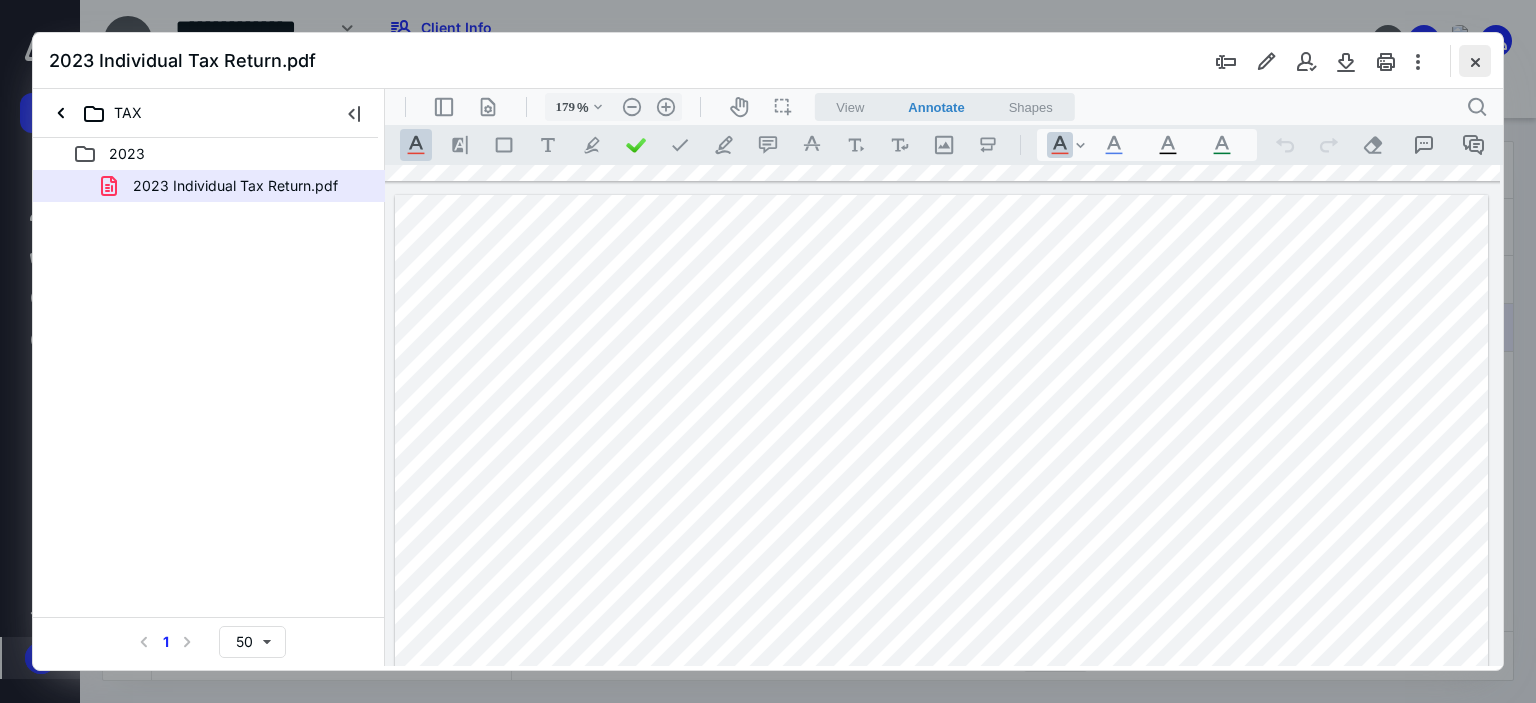 click at bounding box center [1475, 61] 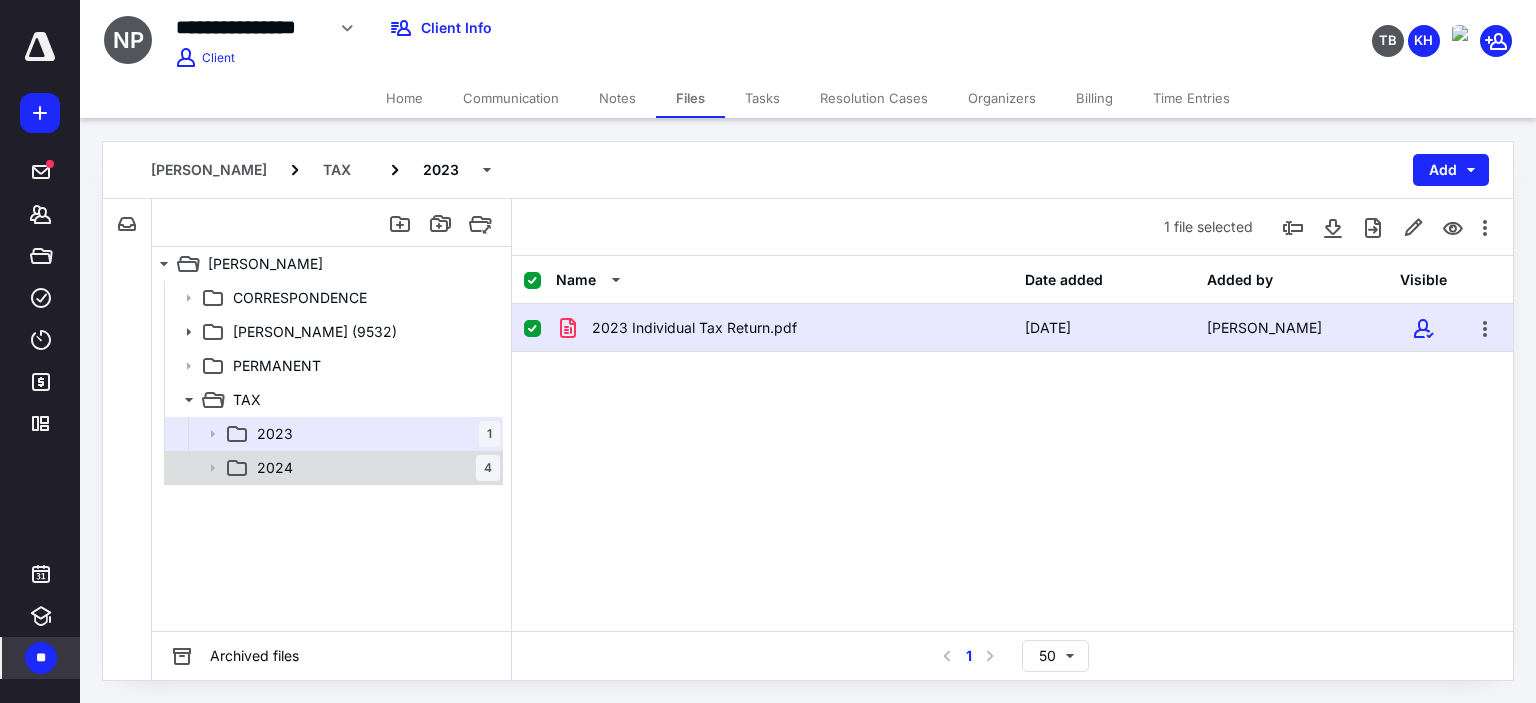 click on "2024 4" at bounding box center [374, 468] 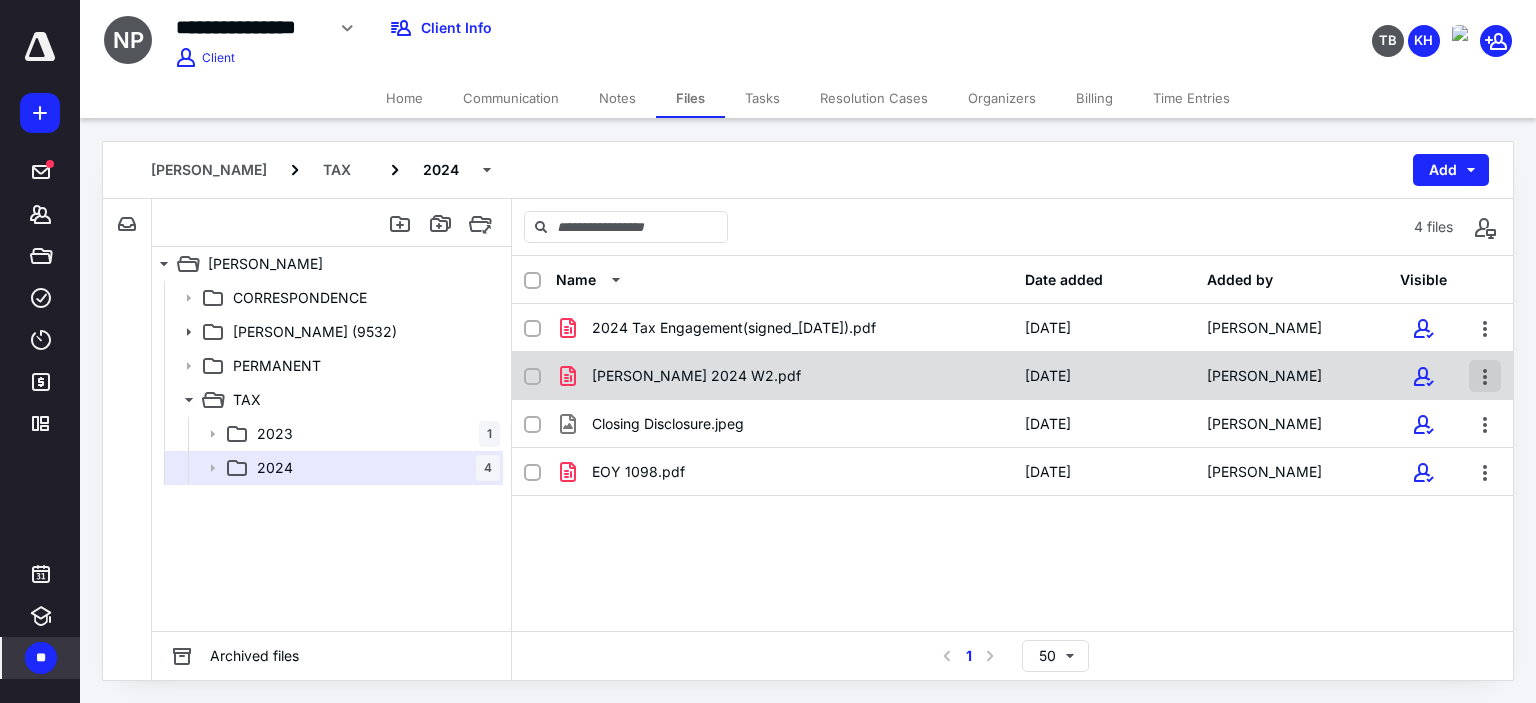 click at bounding box center (1485, 376) 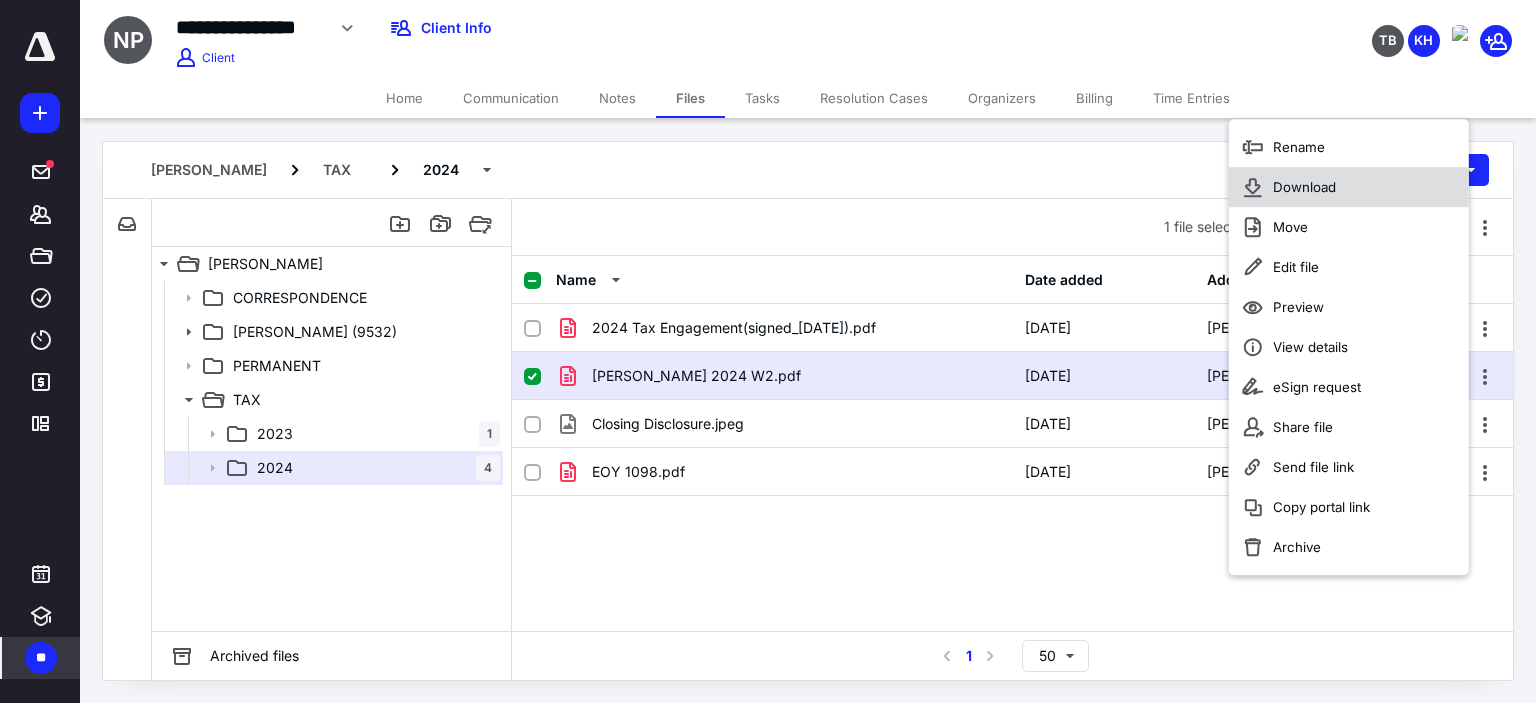 click on "Download" at bounding box center (1349, 187) 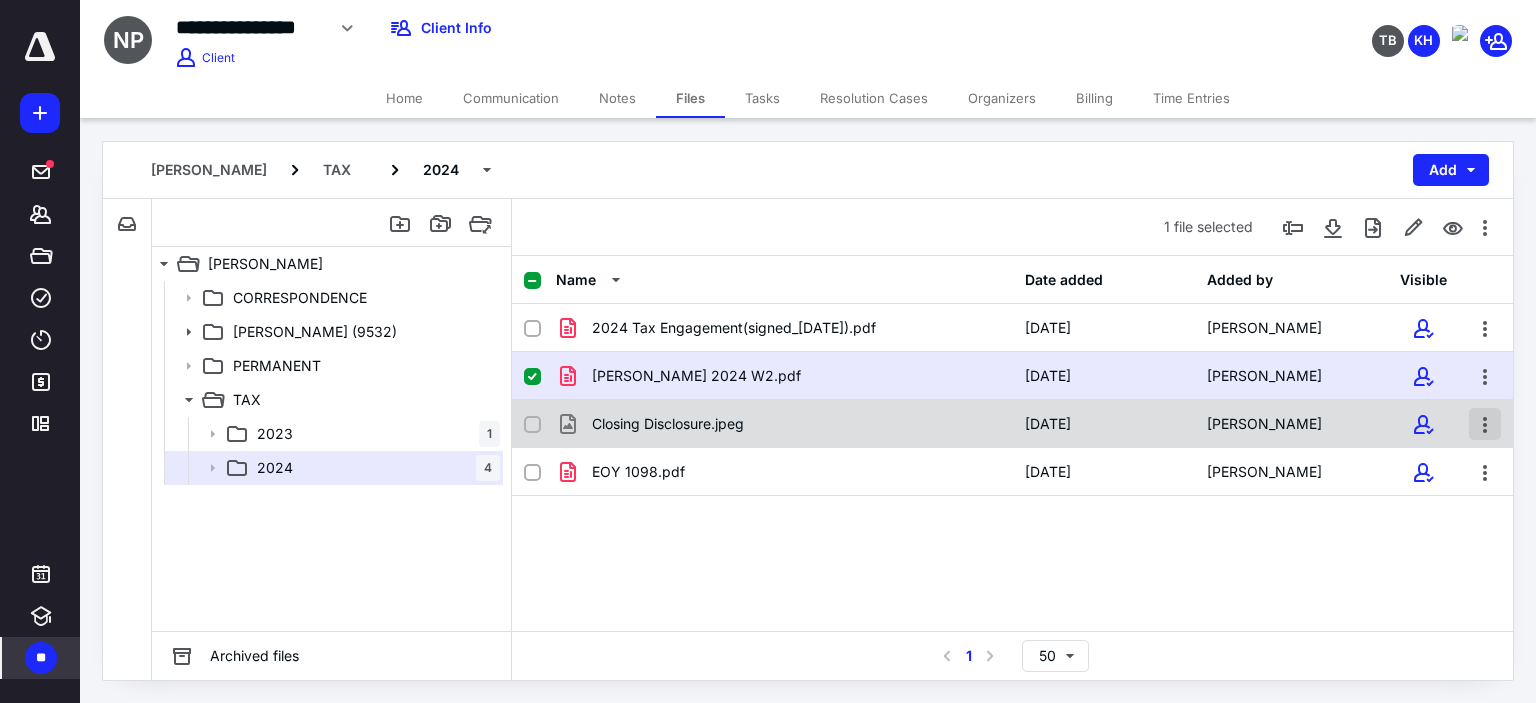 click at bounding box center (1485, 424) 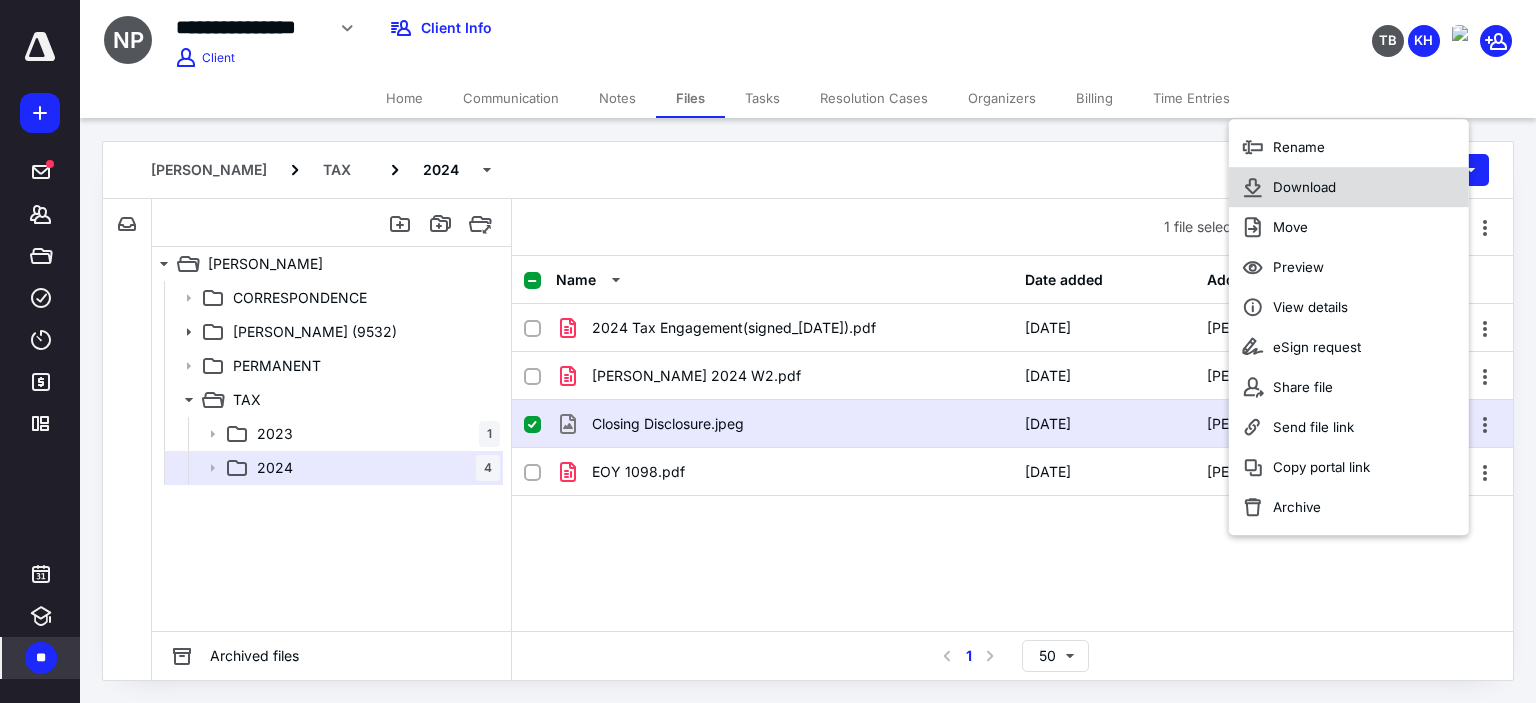 click on "Download" at bounding box center (1304, 187) 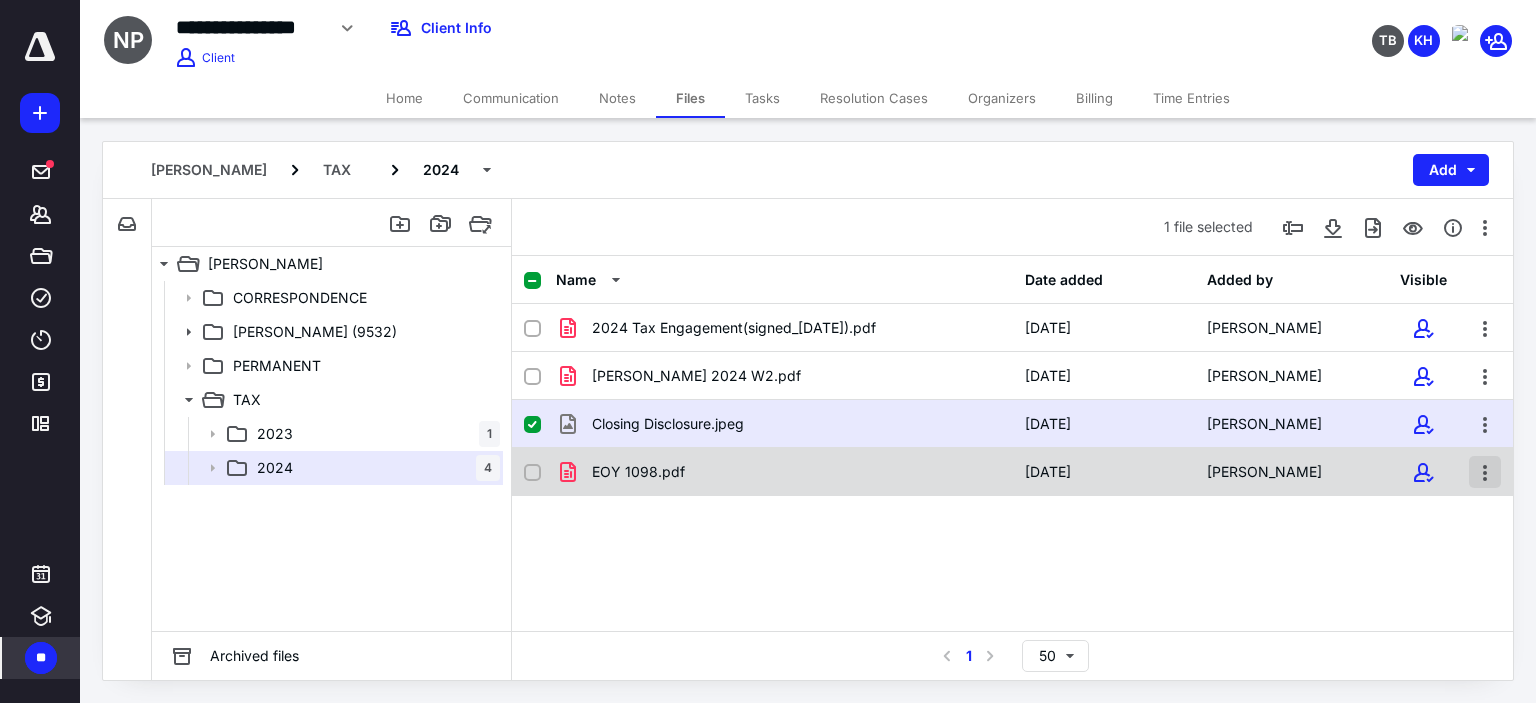 click at bounding box center (1485, 472) 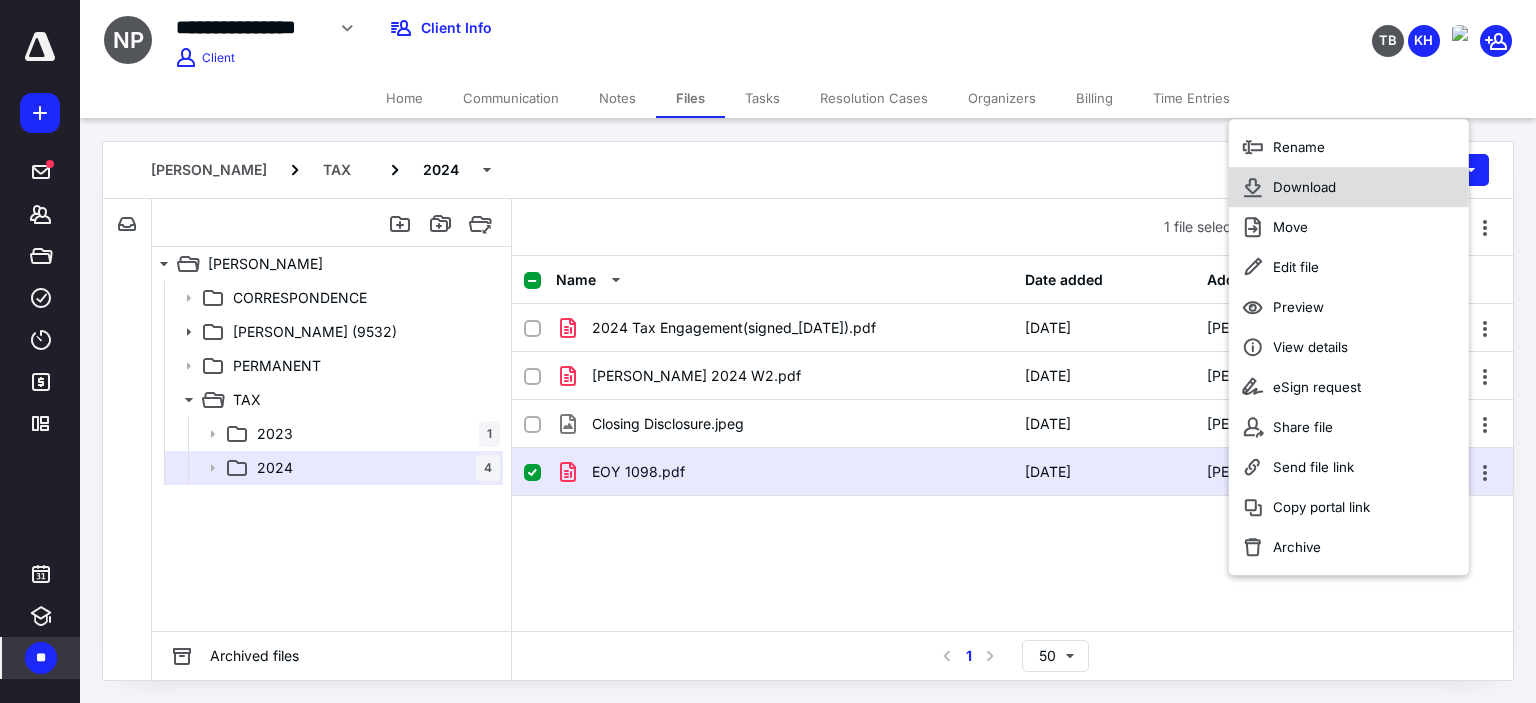 click on "Download" at bounding box center (1349, 187) 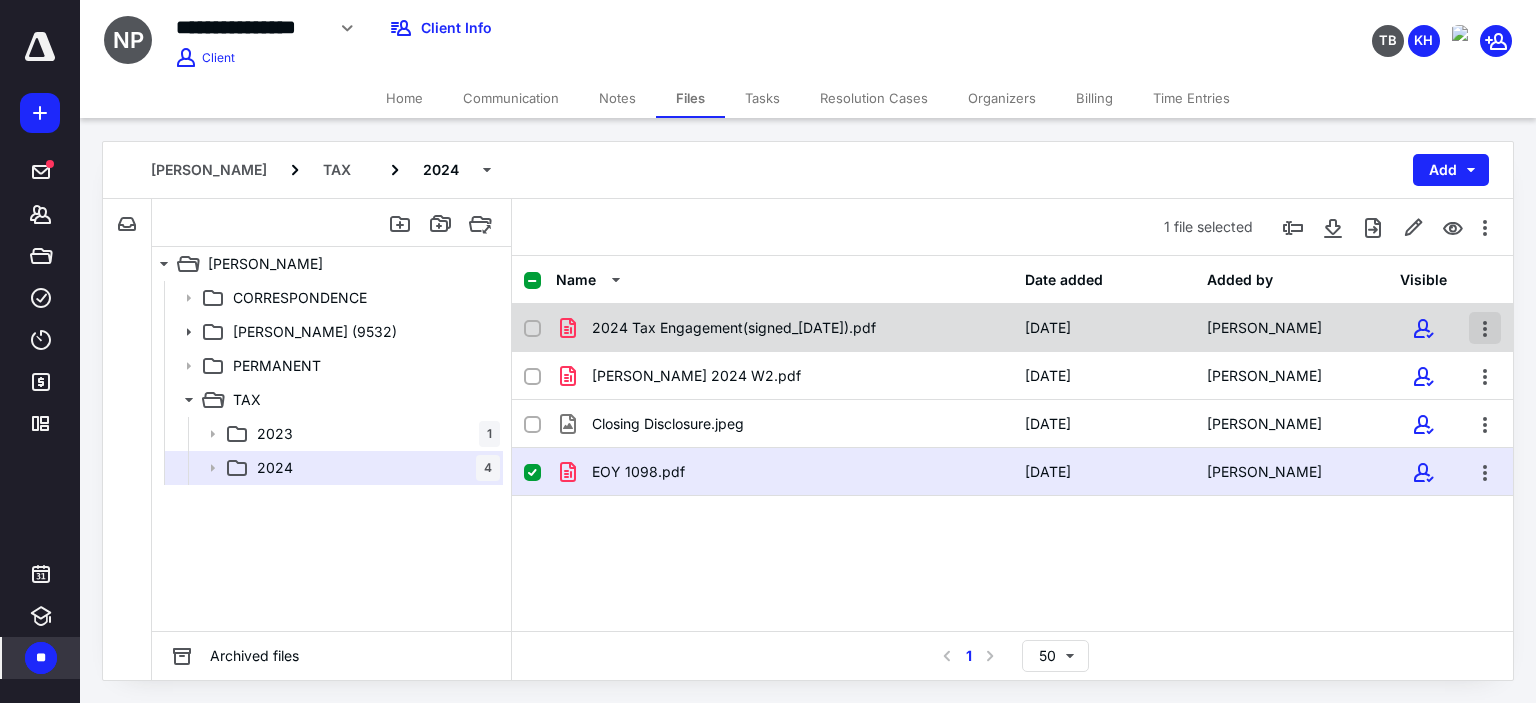 click at bounding box center [1485, 328] 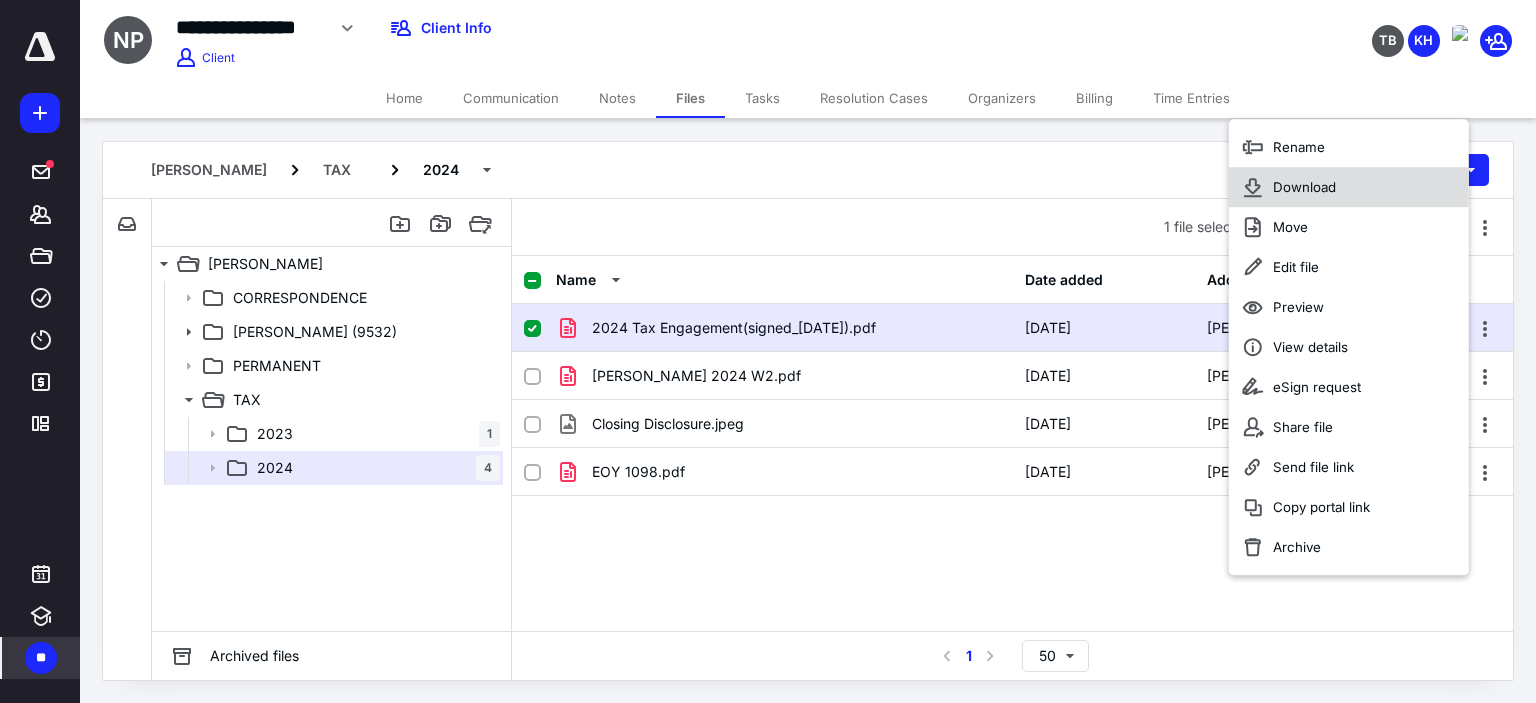 click on "Download" at bounding box center [1349, 187] 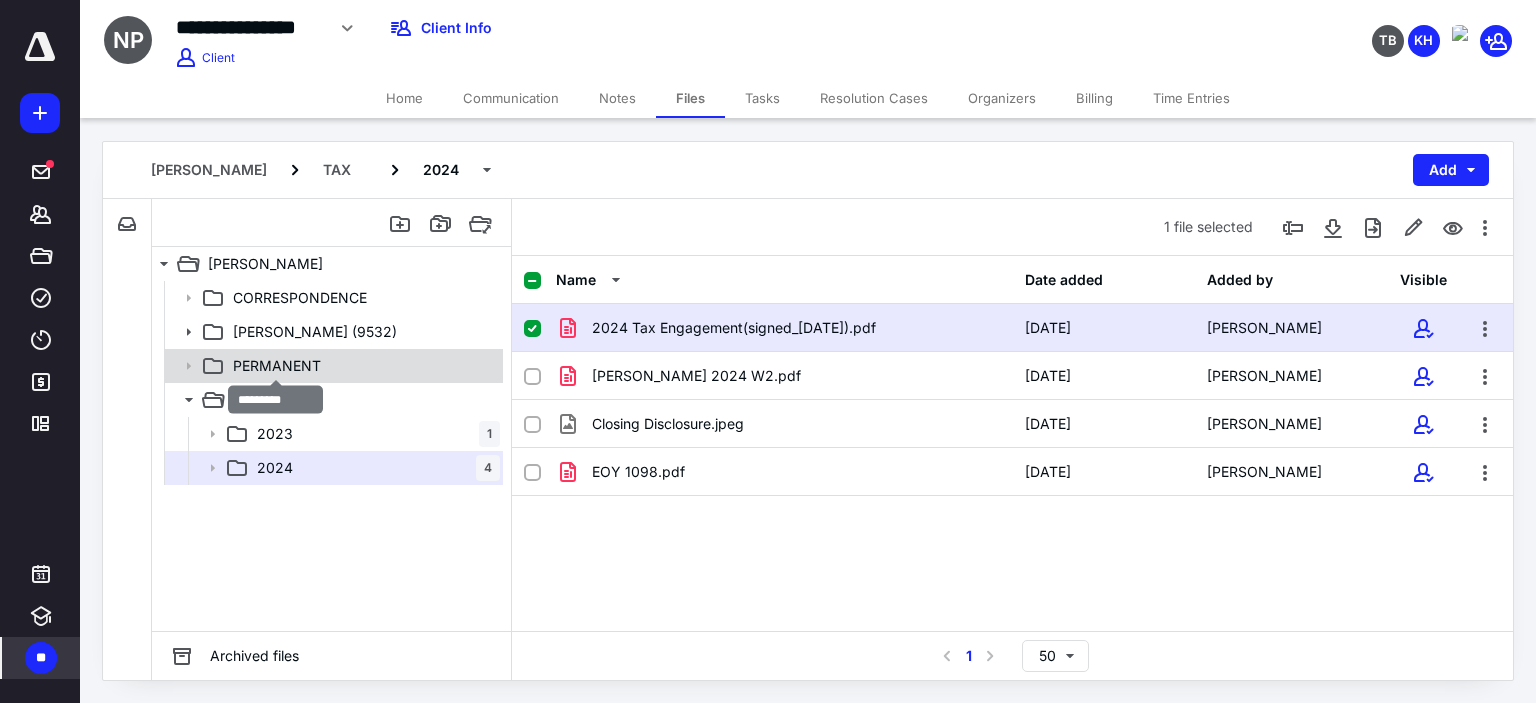click on "PERMANENT" at bounding box center [277, 366] 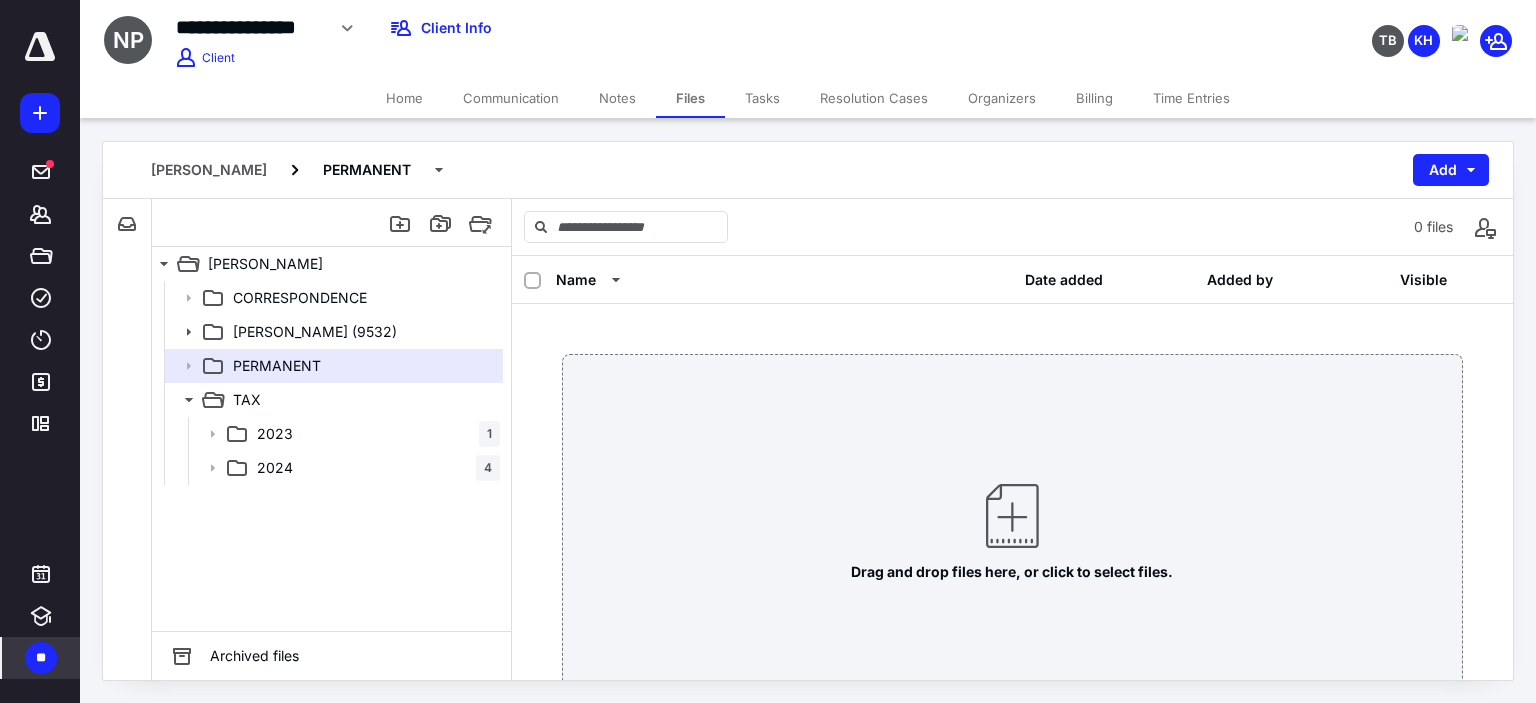 click on "Communication" at bounding box center (511, 98) 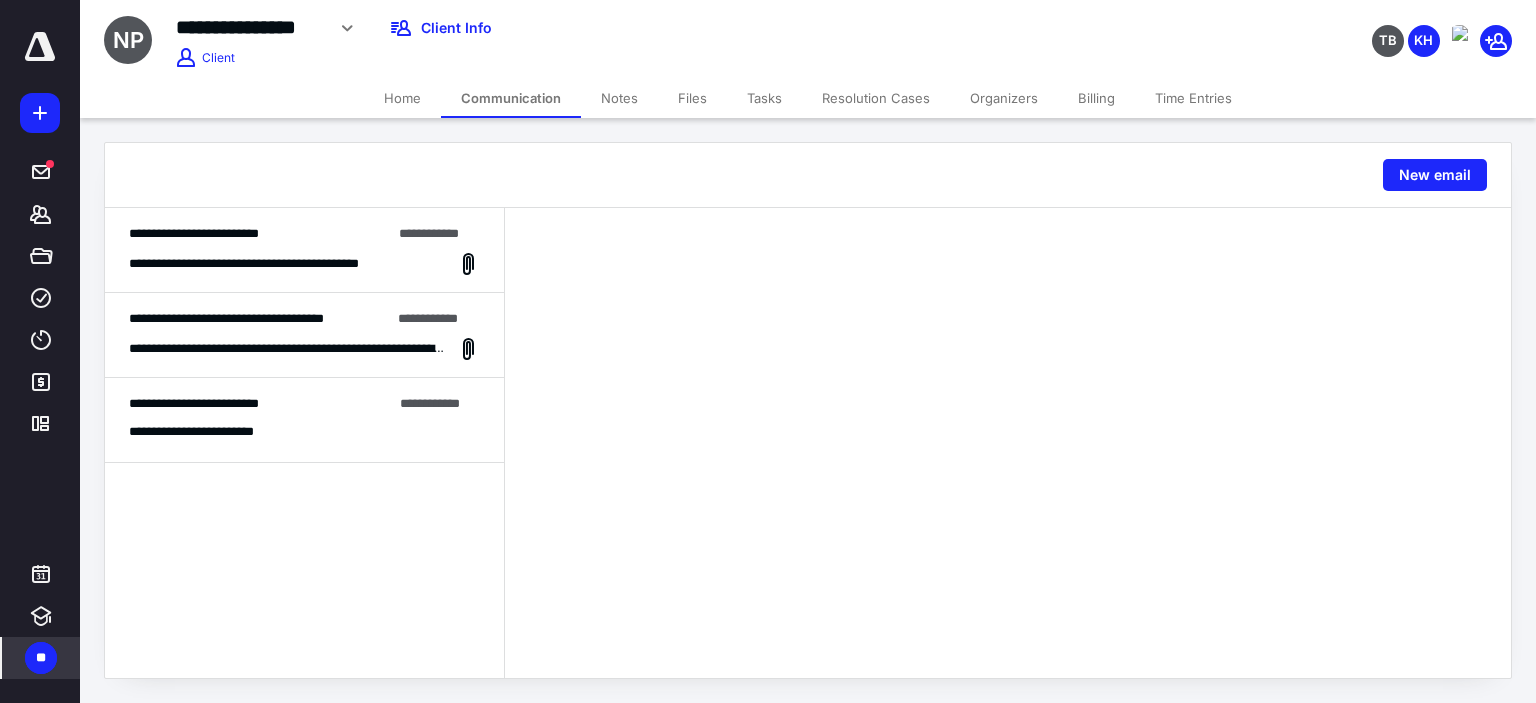 click on "**********" at bounding box center (273, 264) 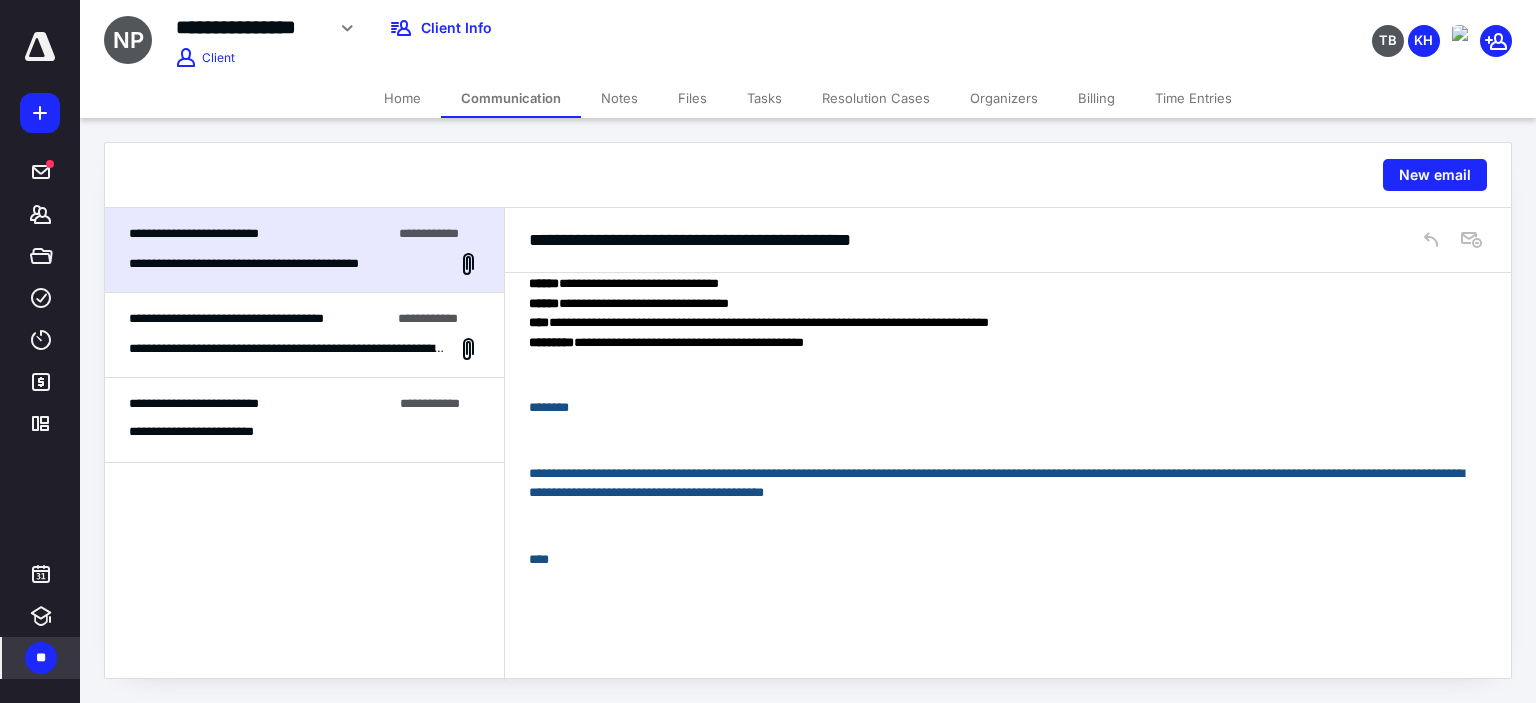 scroll, scrollTop: 0, scrollLeft: 0, axis: both 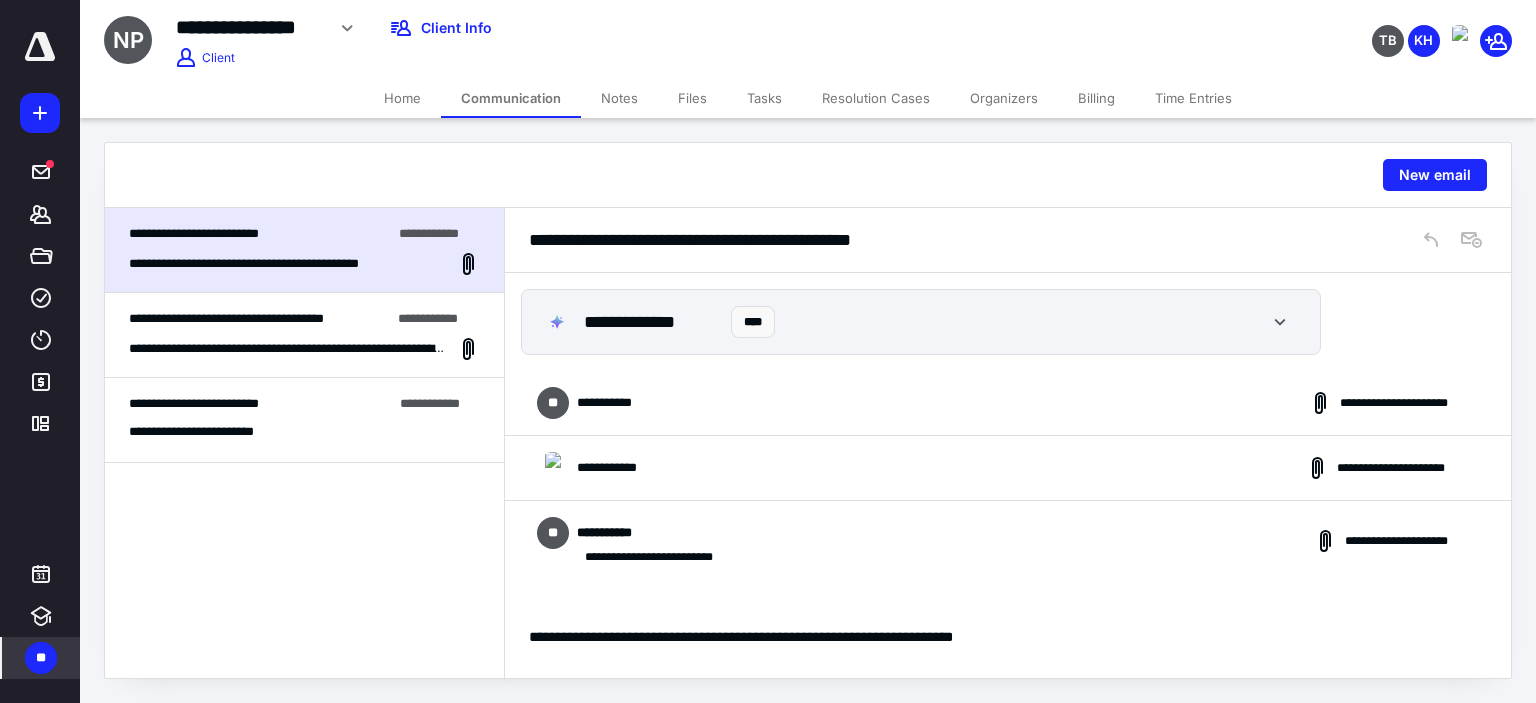 click on "**********" at bounding box center [921, 322] 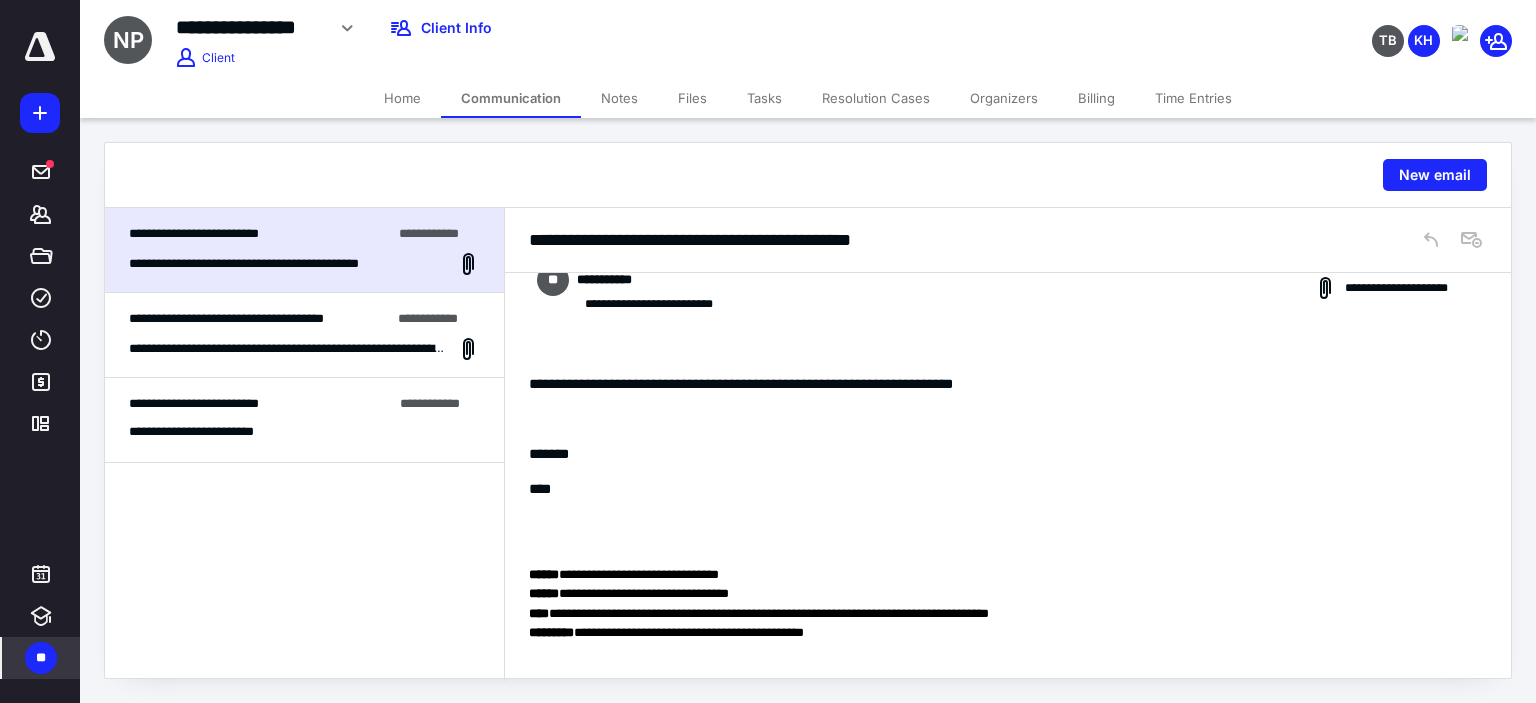 scroll, scrollTop: 1200, scrollLeft: 0, axis: vertical 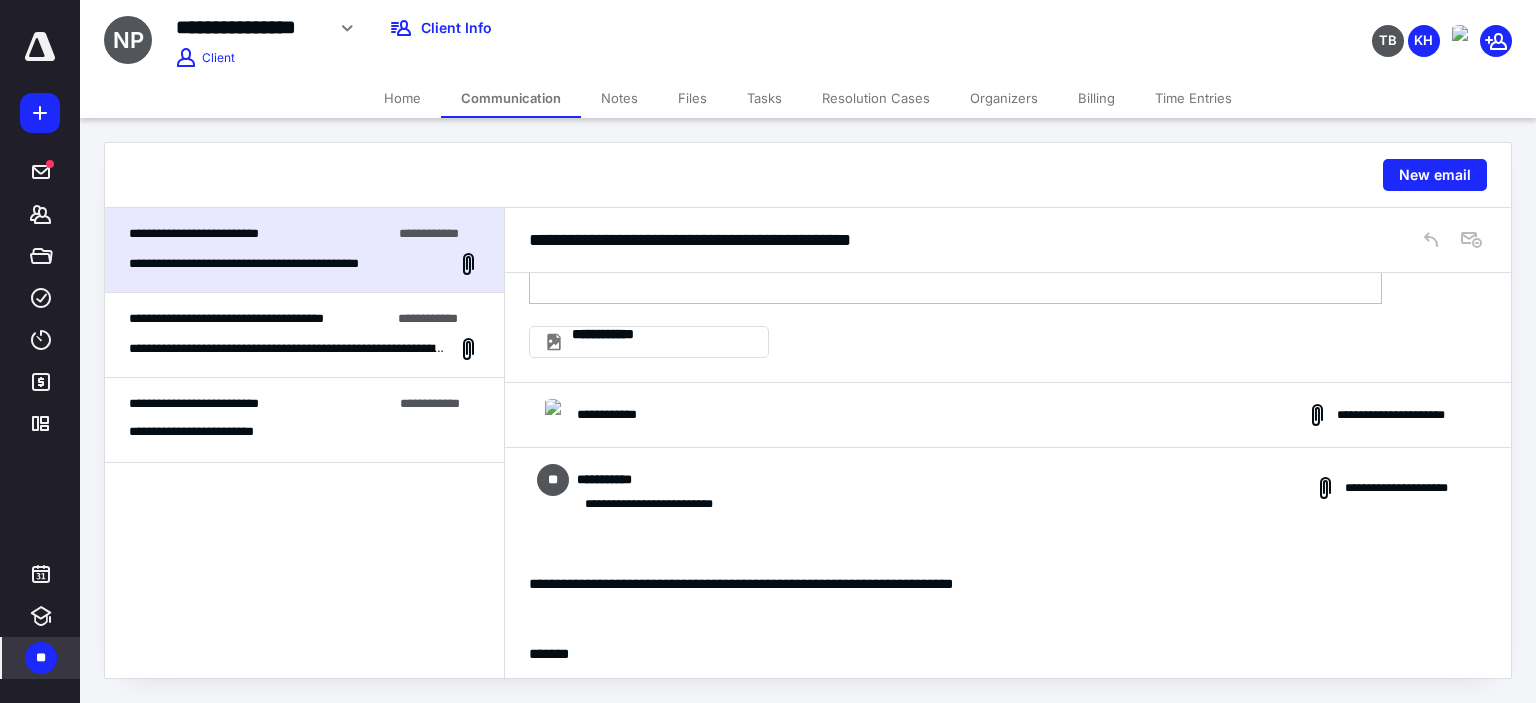 click on "**********" at bounding box center [616, 415] 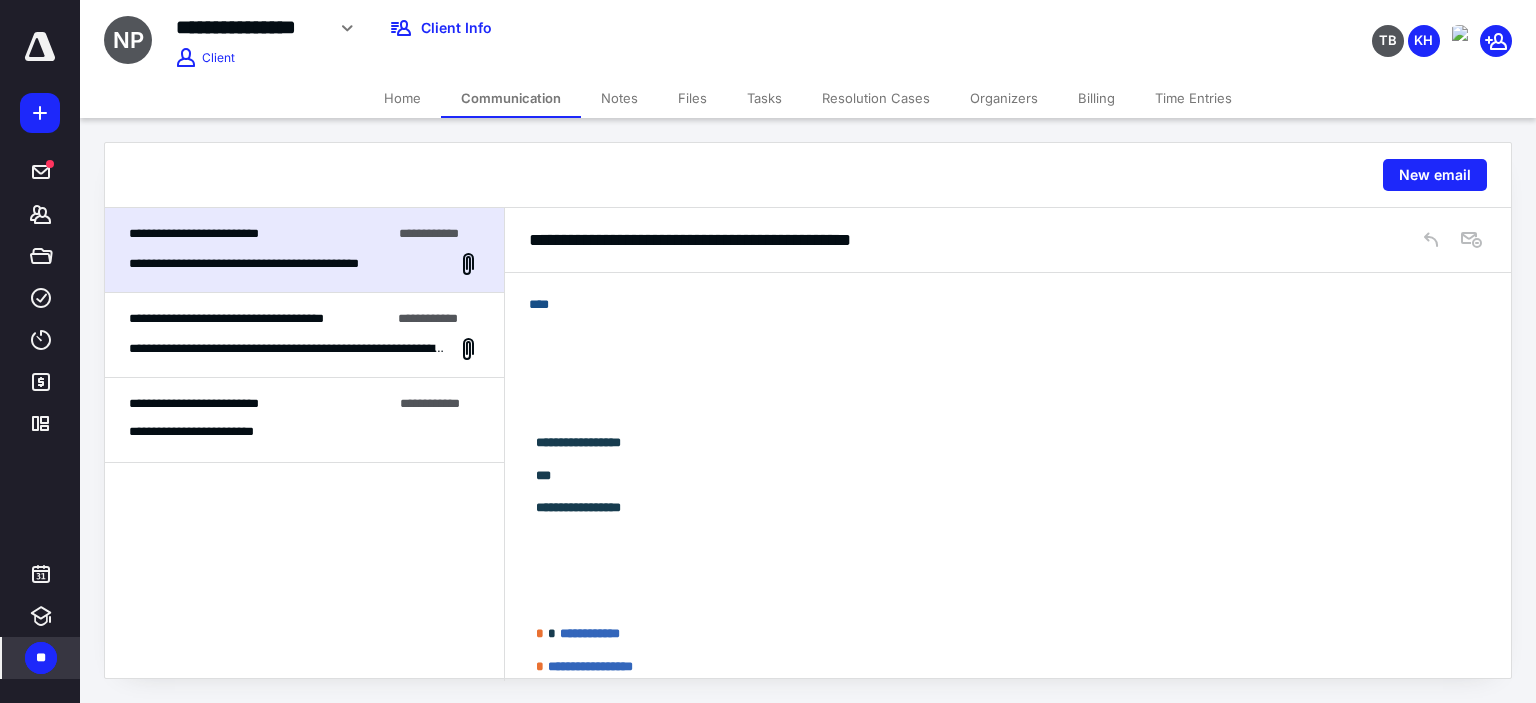 scroll, scrollTop: 1700, scrollLeft: 0, axis: vertical 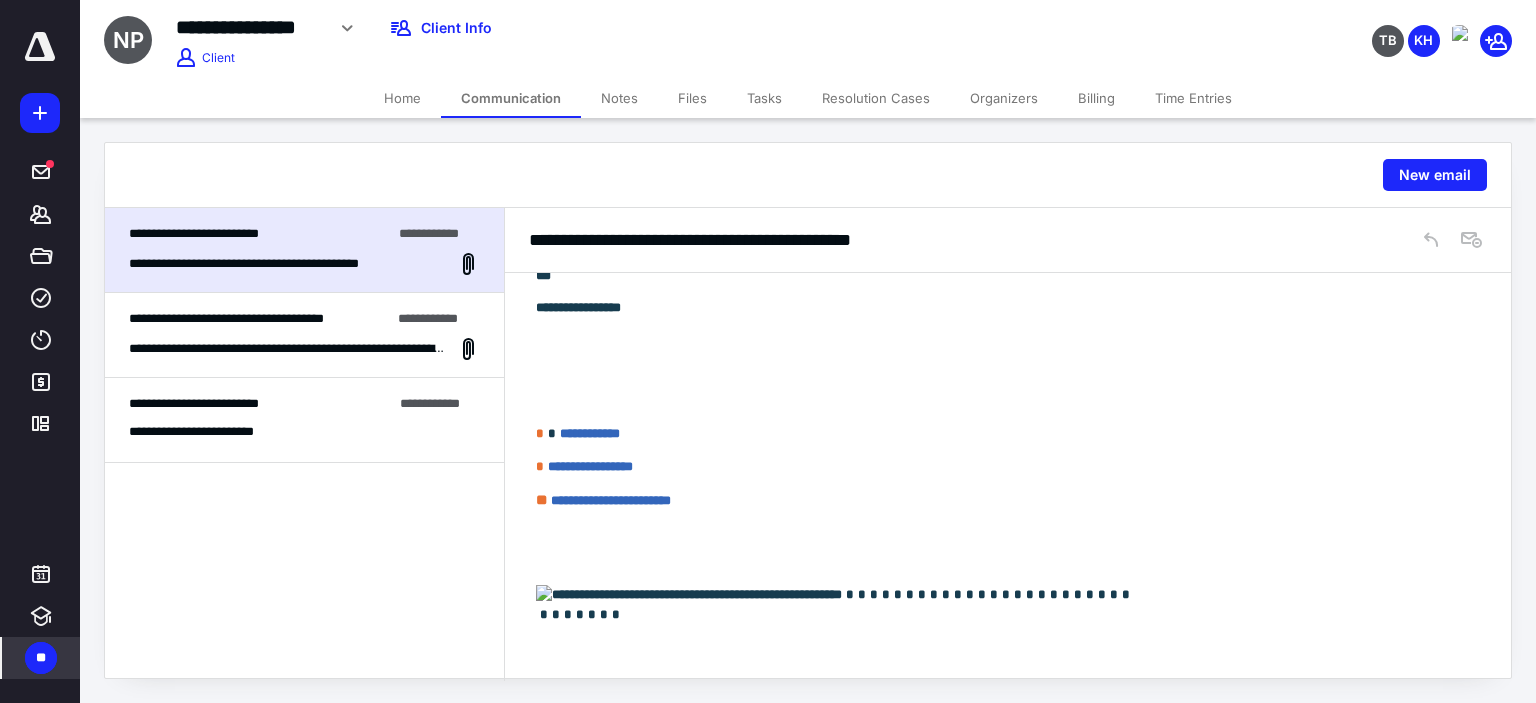 click on "**********" at bounding box center [304, 335] 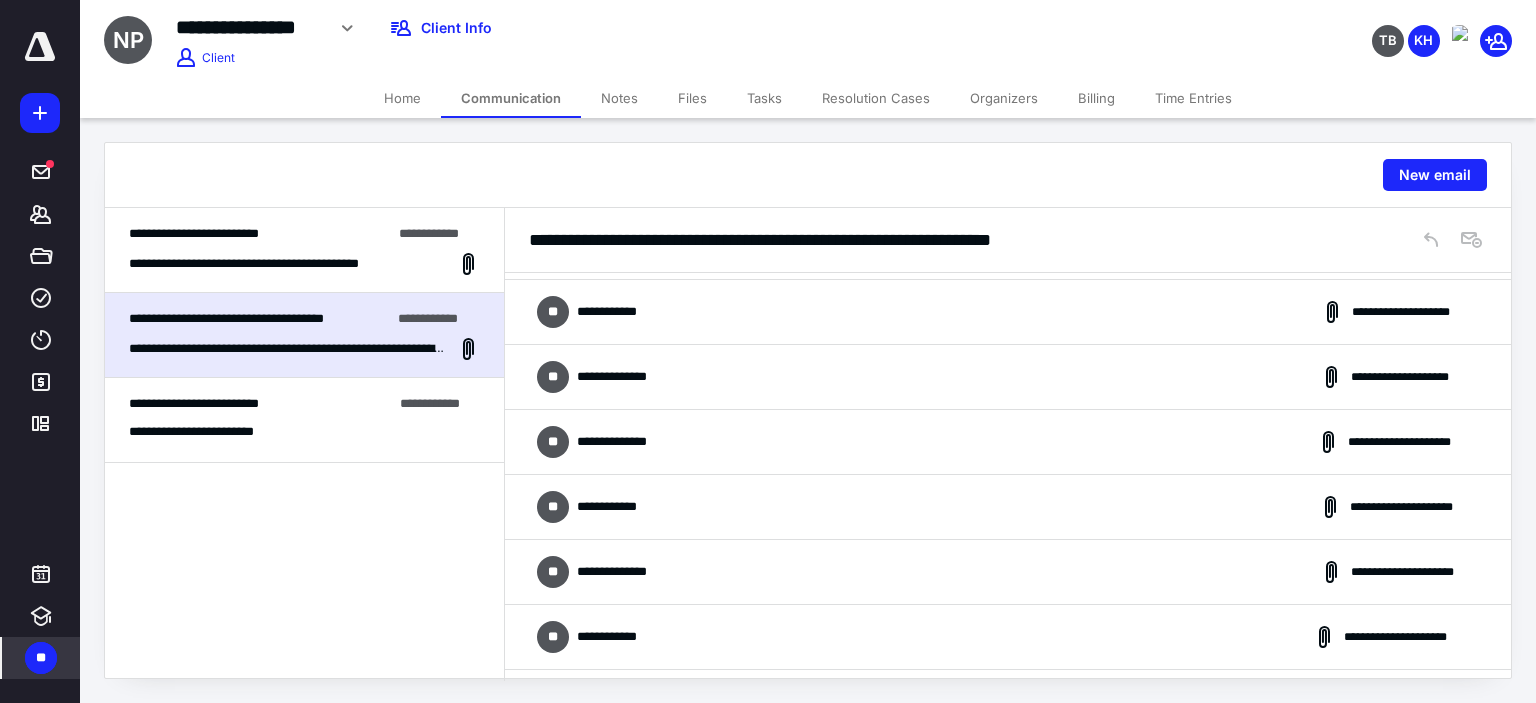 scroll, scrollTop: 246, scrollLeft: 0, axis: vertical 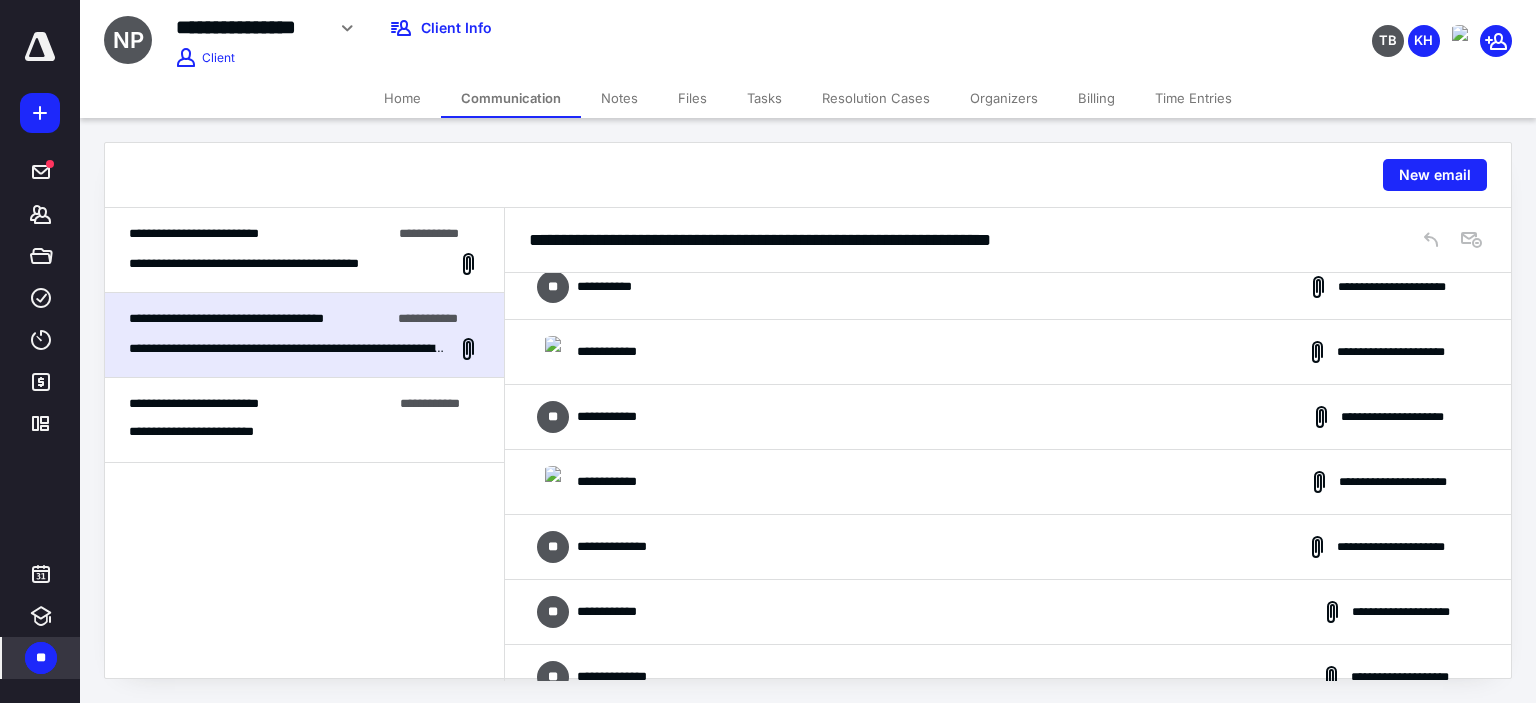 click on "**********" at bounding box center (1008, 417) 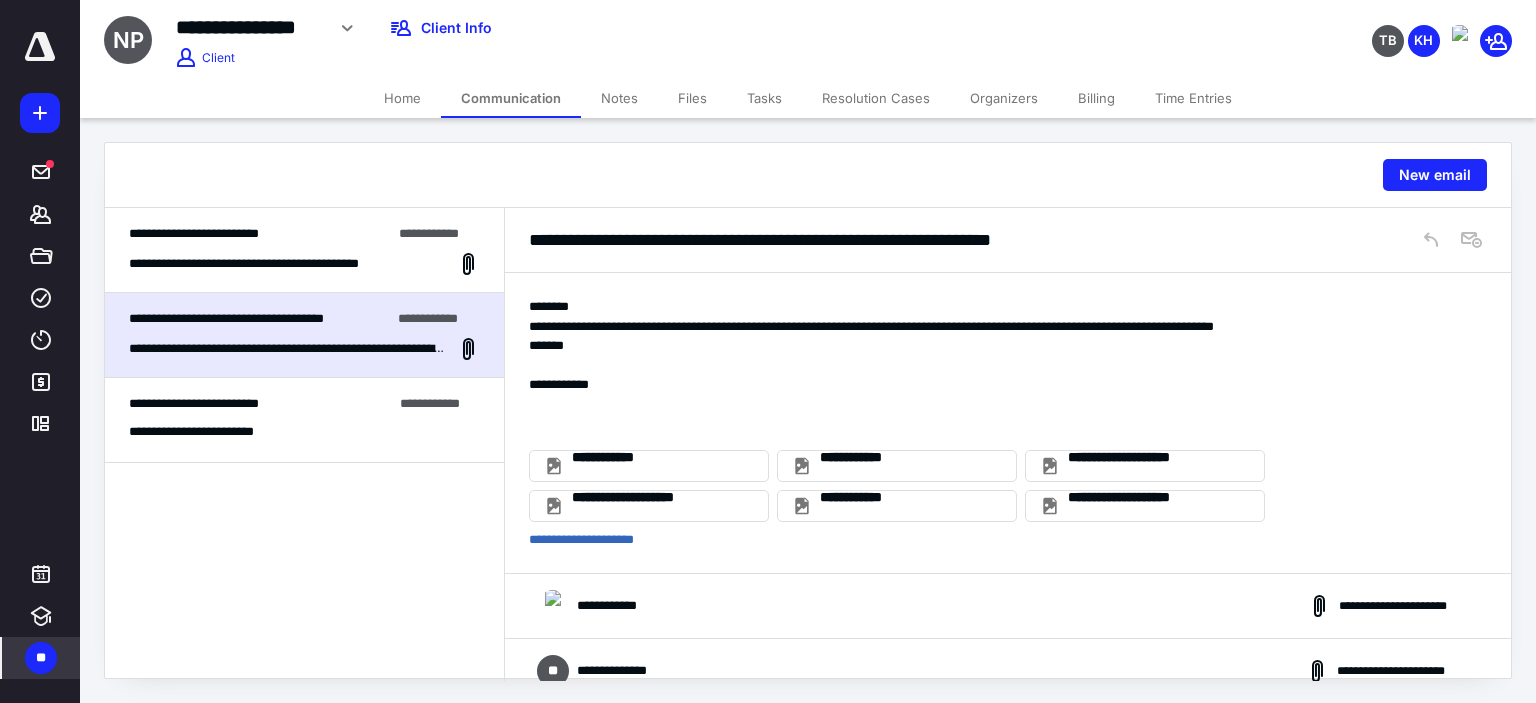 scroll, scrollTop: 546, scrollLeft: 0, axis: vertical 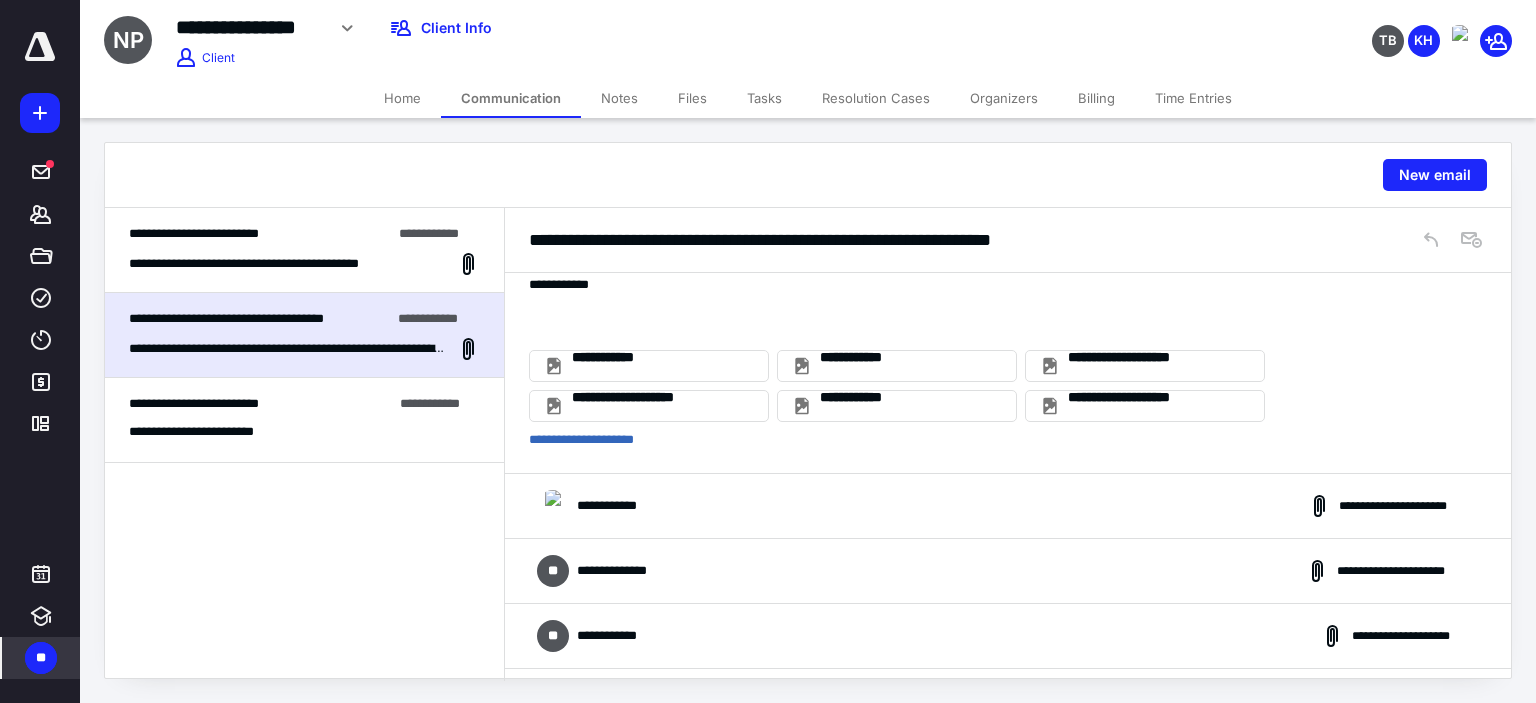 click on "**********" at bounding box center (1008, 506) 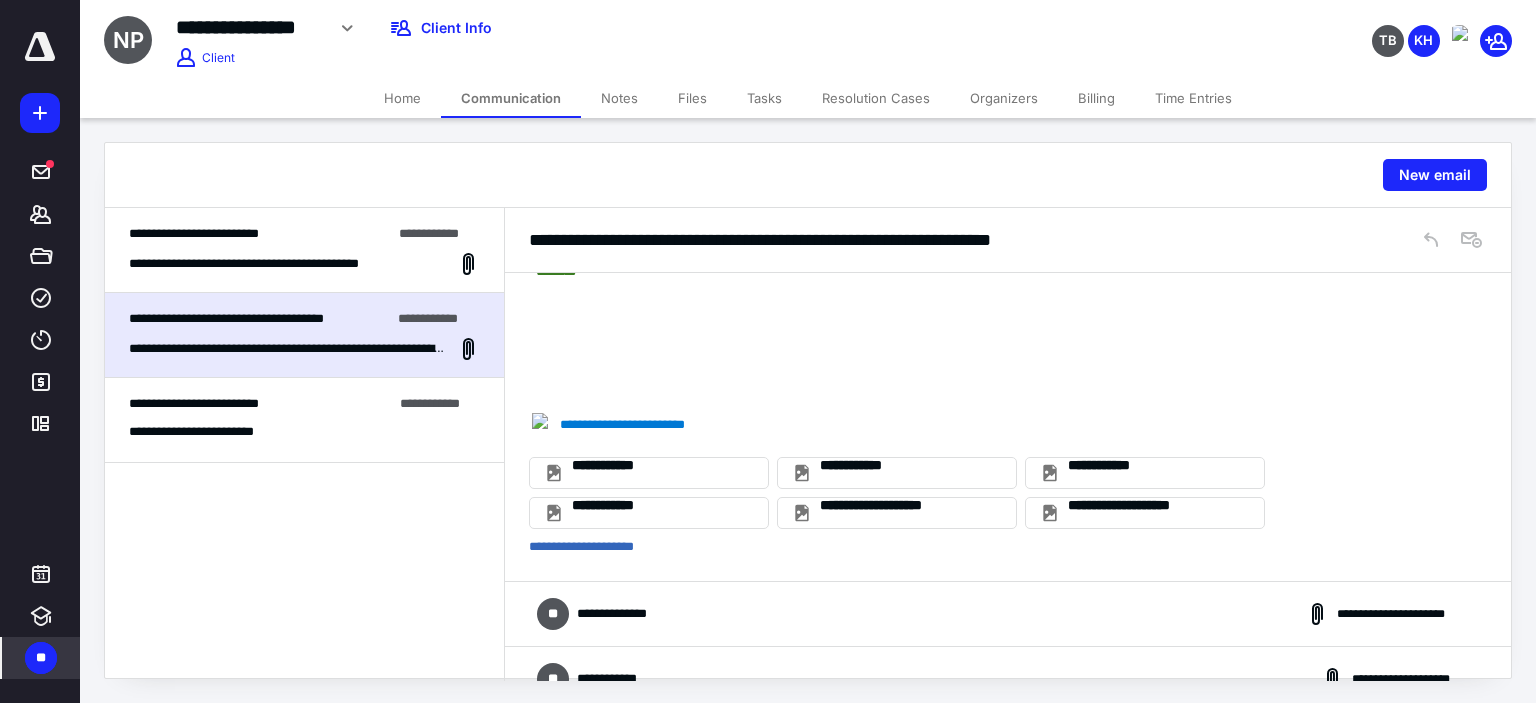 scroll, scrollTop: 2146, scrollLeft: 0, axis: vertical 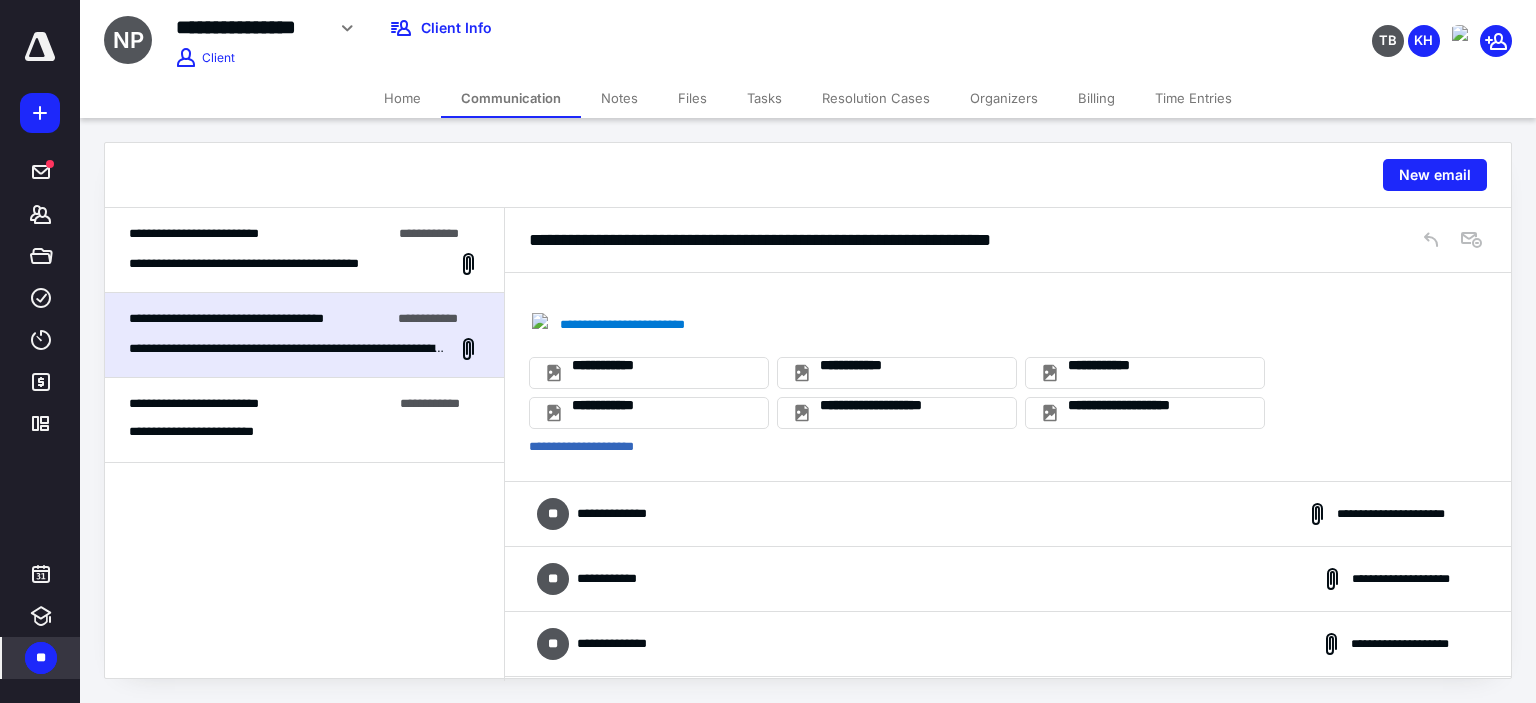 click on "**********" at bounding box center [616, 579] 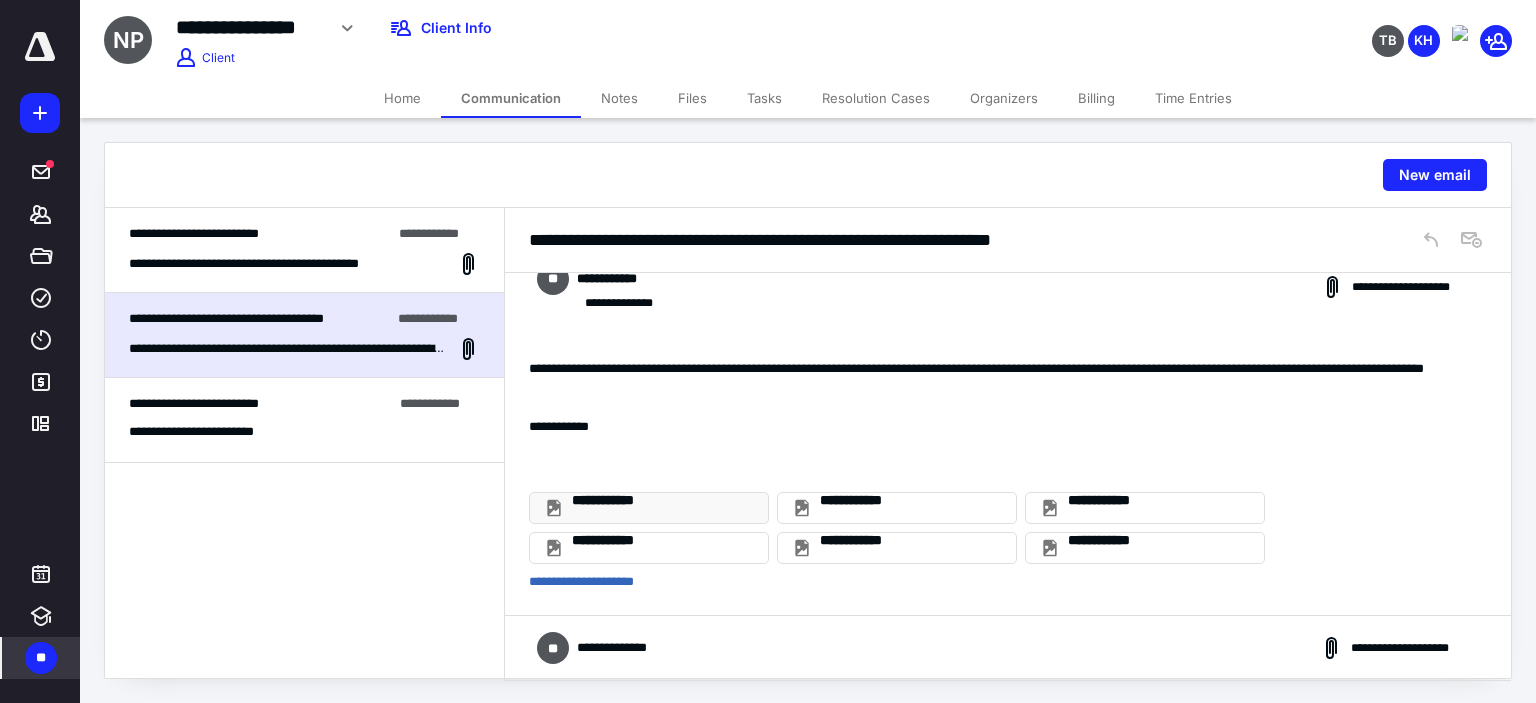scroll, scrollTop: 2546, scrollLeft: 0, axis: vertical 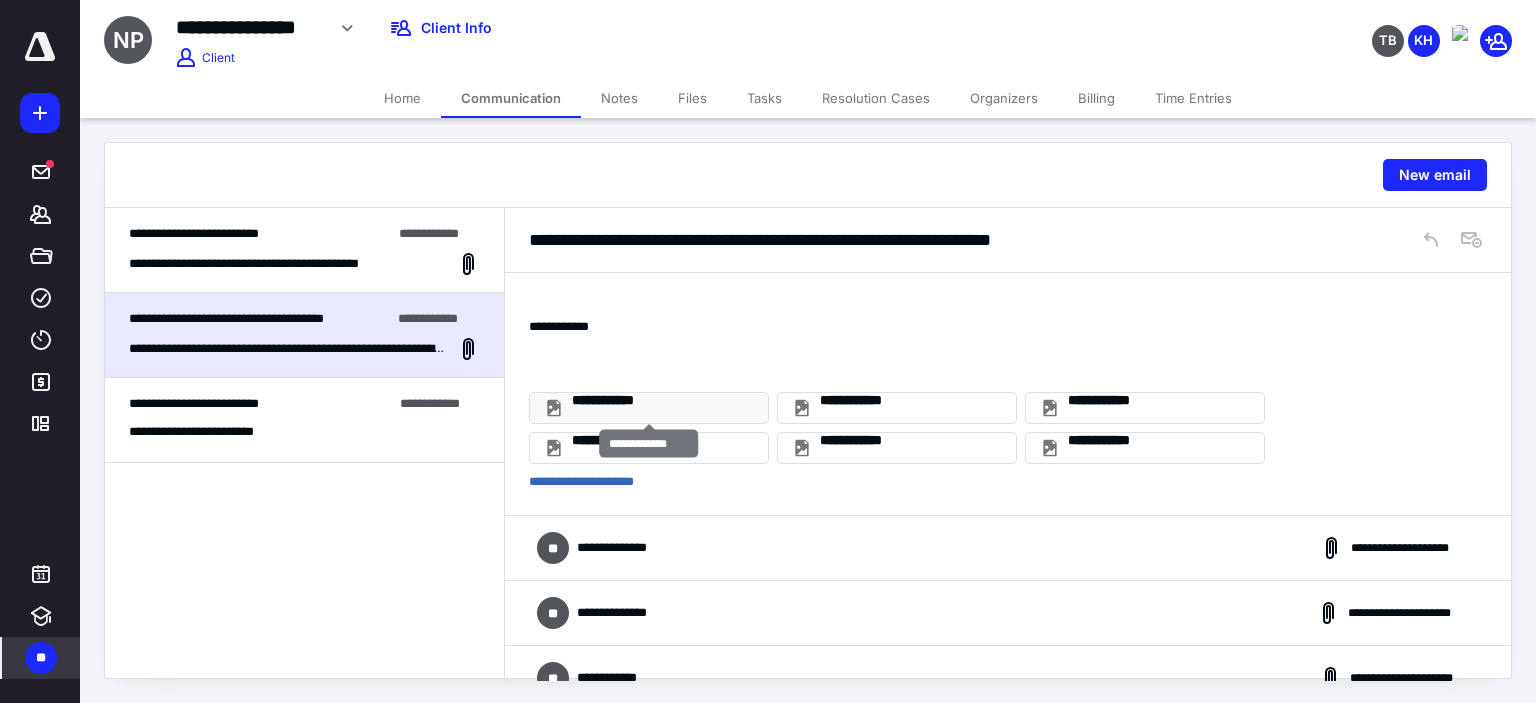 click on "**********" at bounding box center (661, 408) 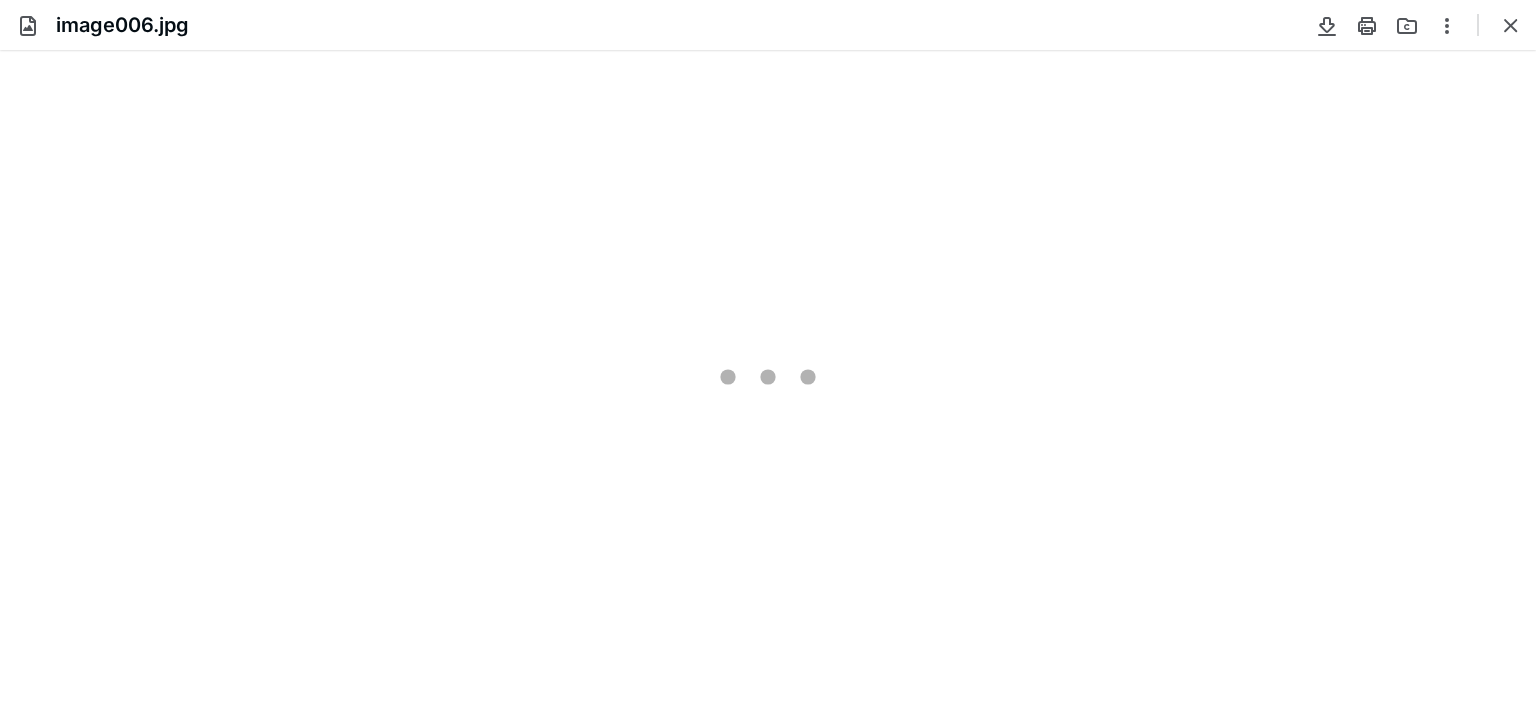 scroll, scrollTop: 0, scrollLeft: 0, axis: both 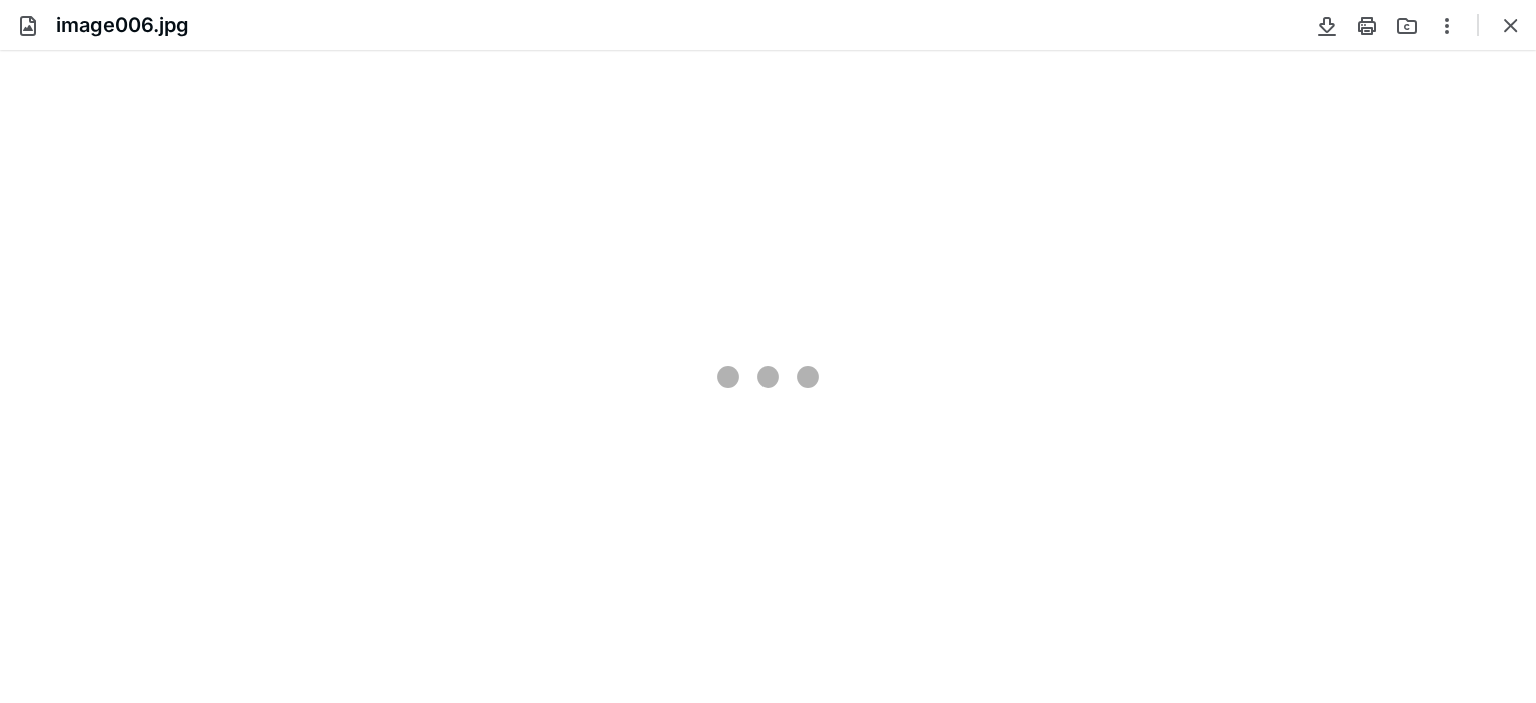 type on "245" 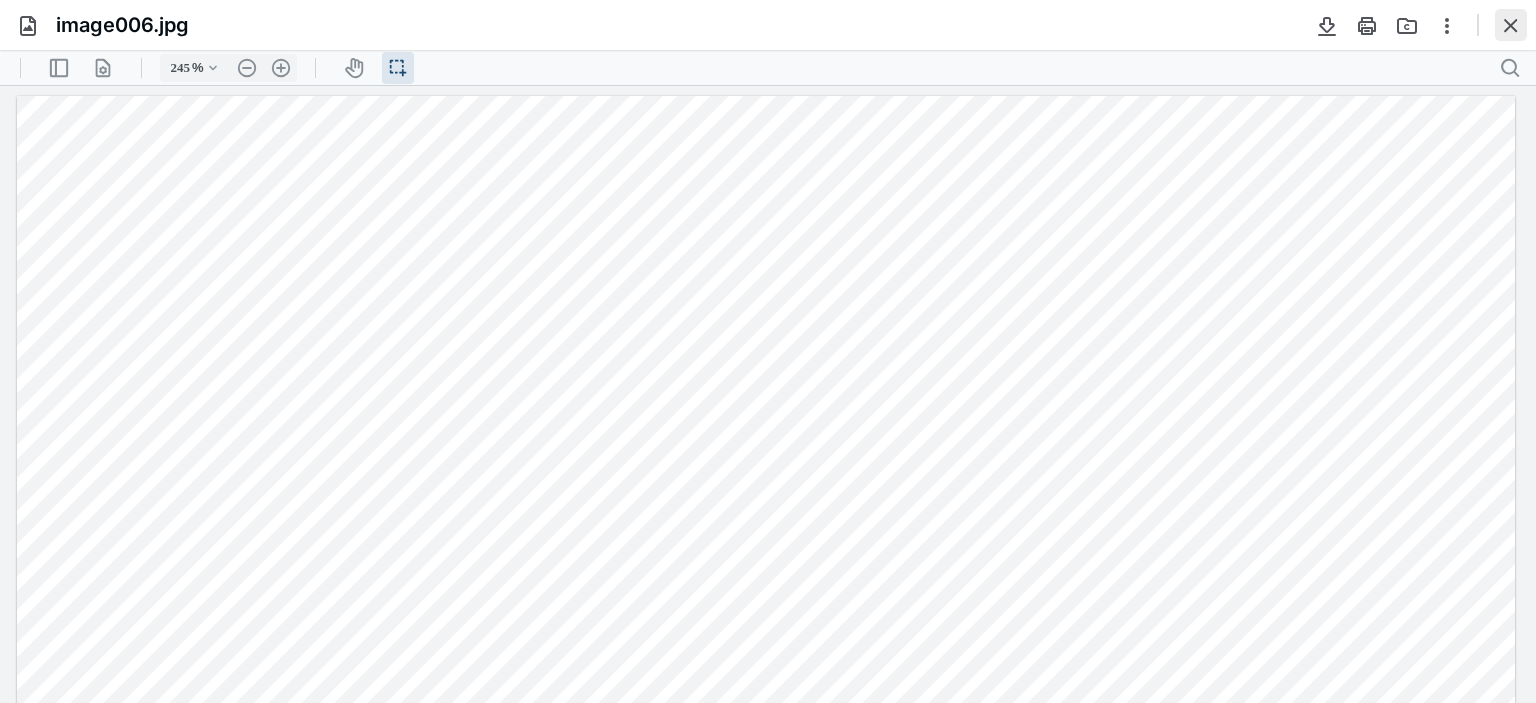 click at bounding box center [1511, 25] 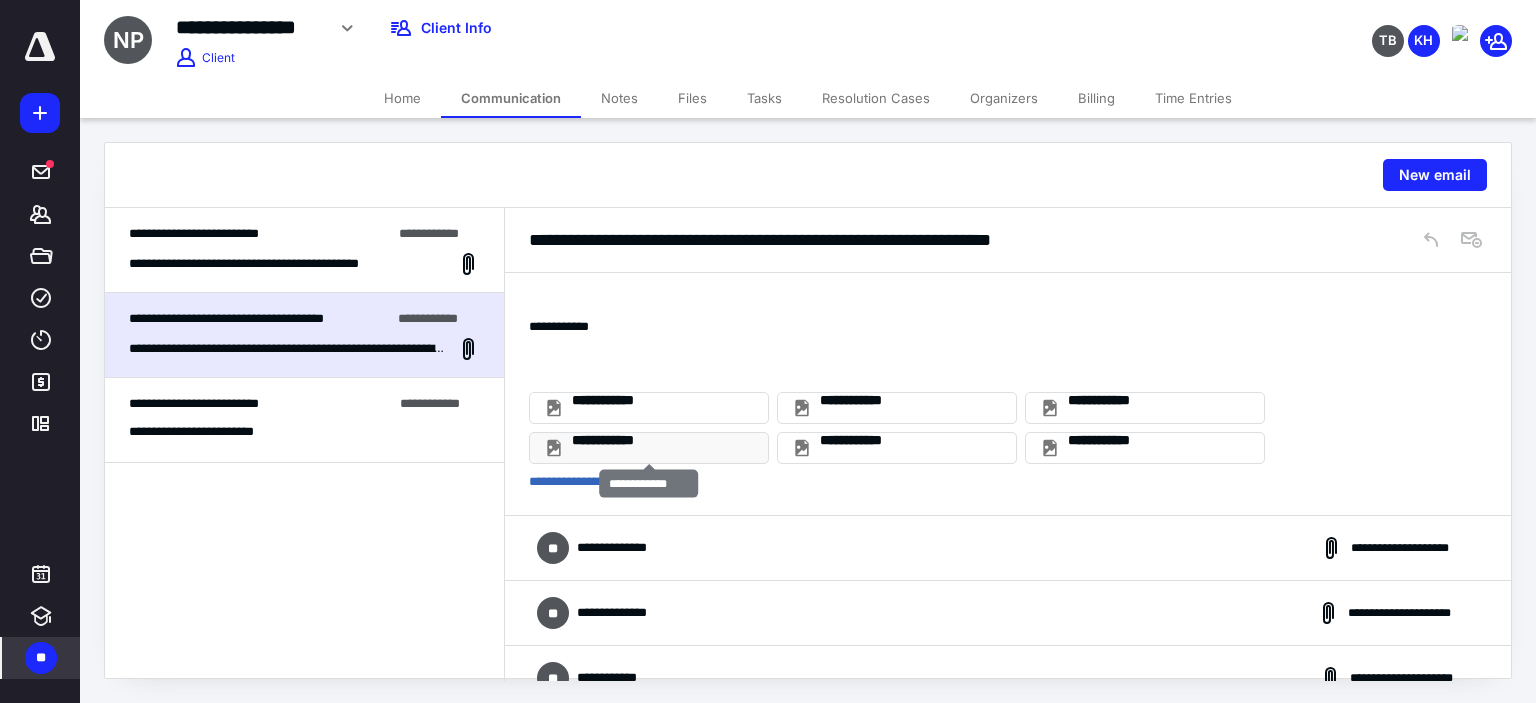 scroll, scrollTop: 2646, scrollLeft: 0, axis: vertical 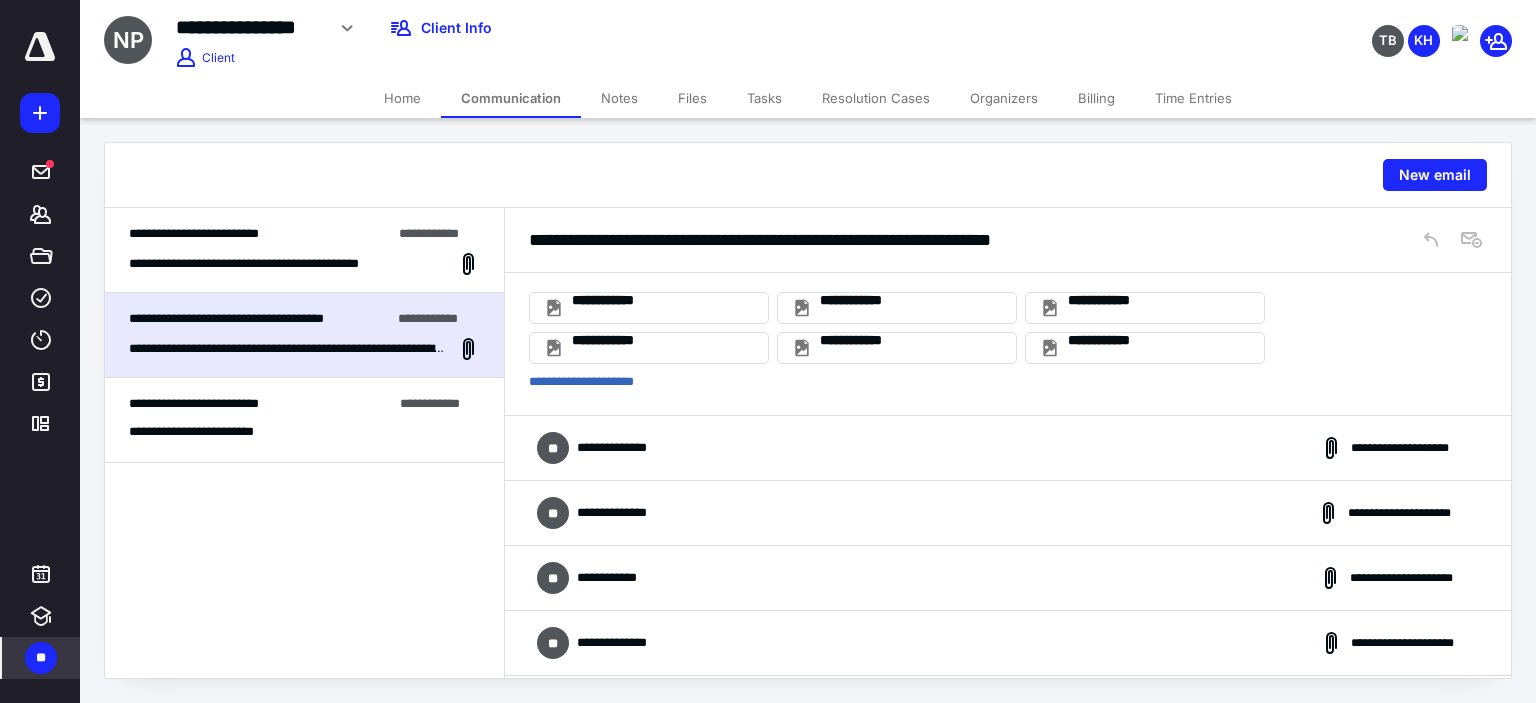 click on "**********" at bounding box center (616, 578) 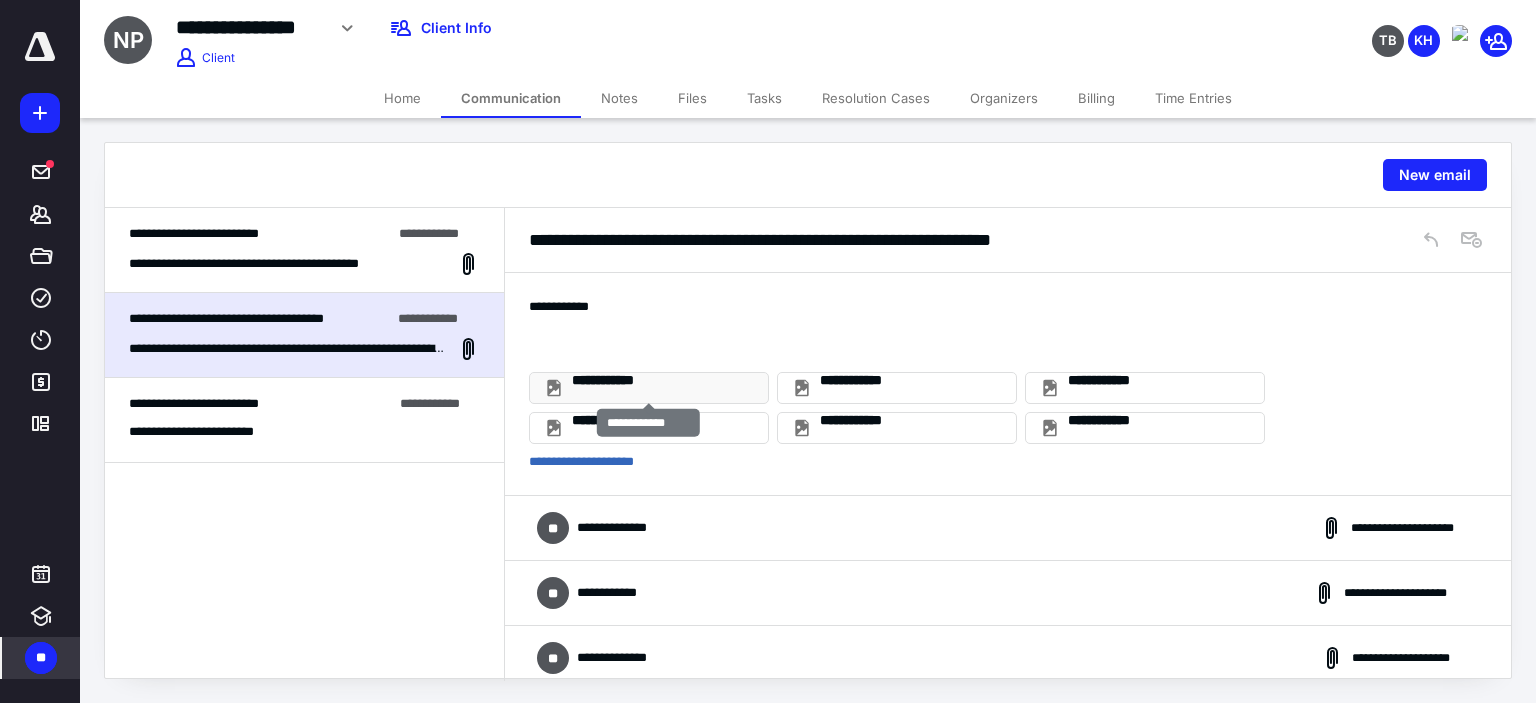 scroll, scrollTop: 3146, scrollLeft: 0, axis: vertical 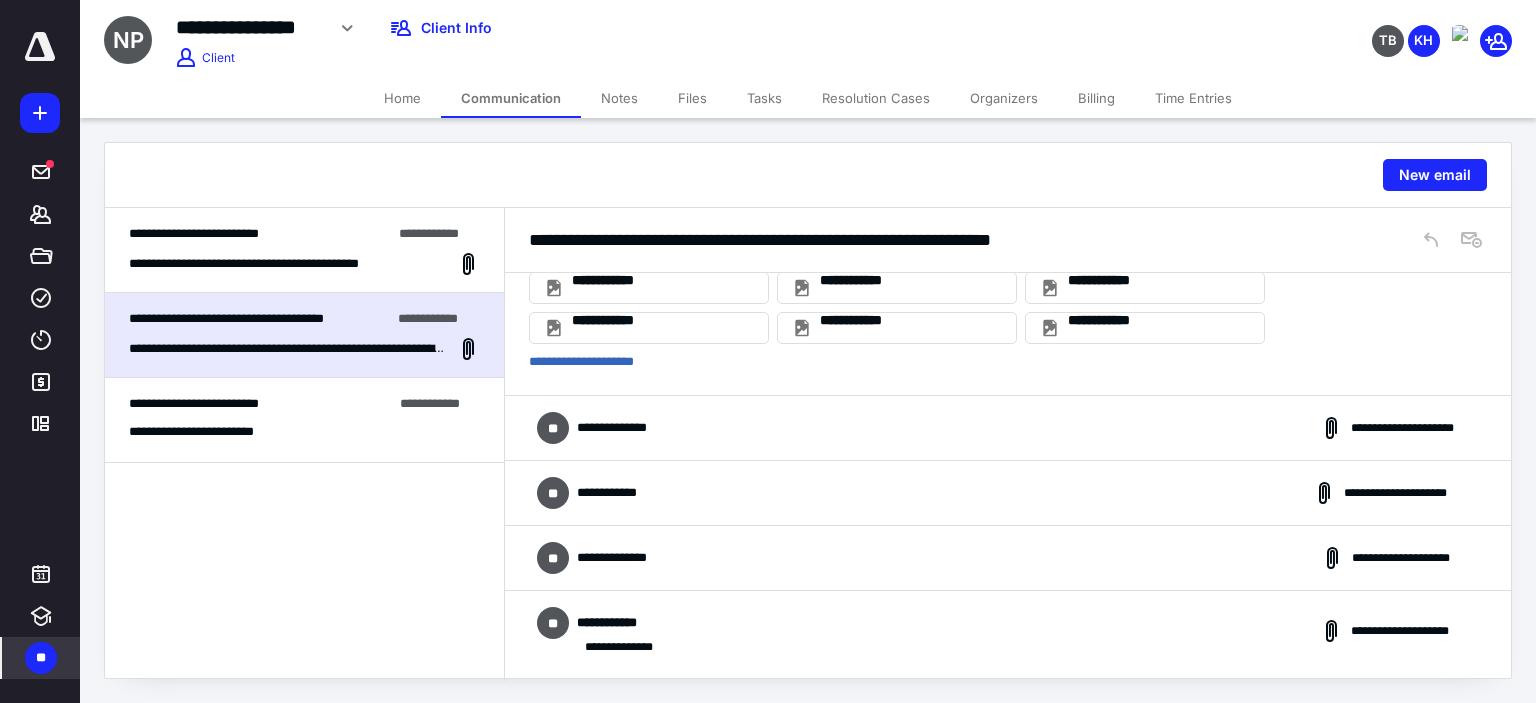 click on "**********" at bounding box center (1008, 493) 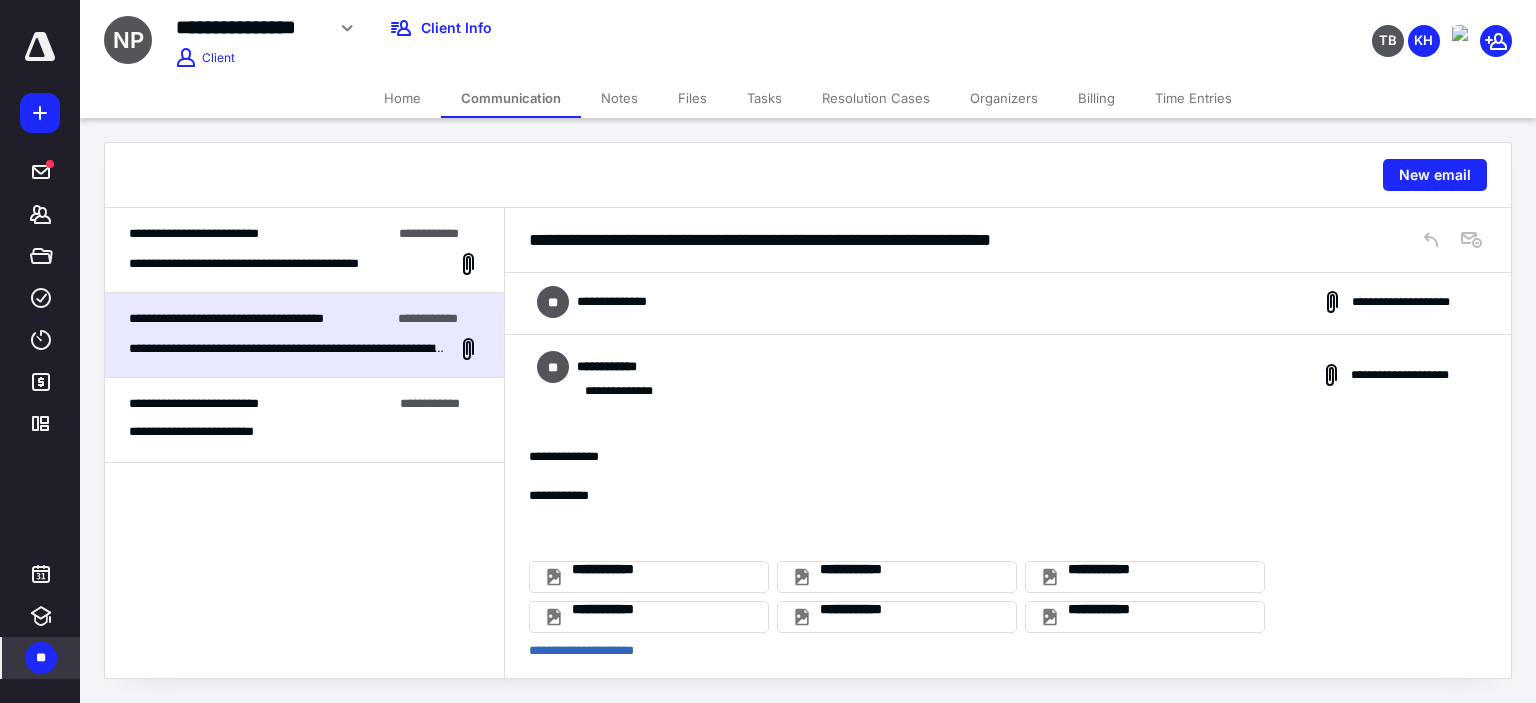 scroll, scrollTop: 3287, scrollLeft: 0, axis: vertical 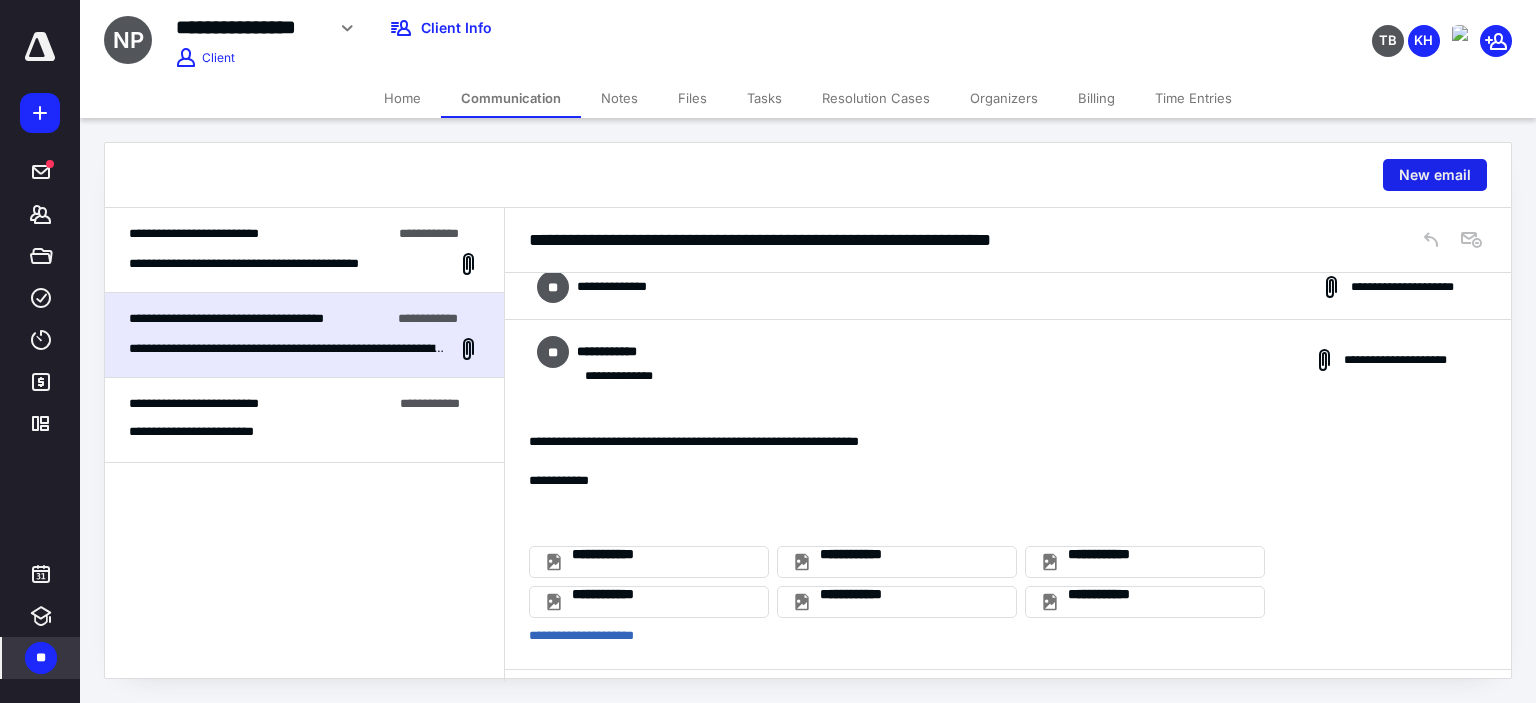 click on "New email" at bounding box center [1435, 175] 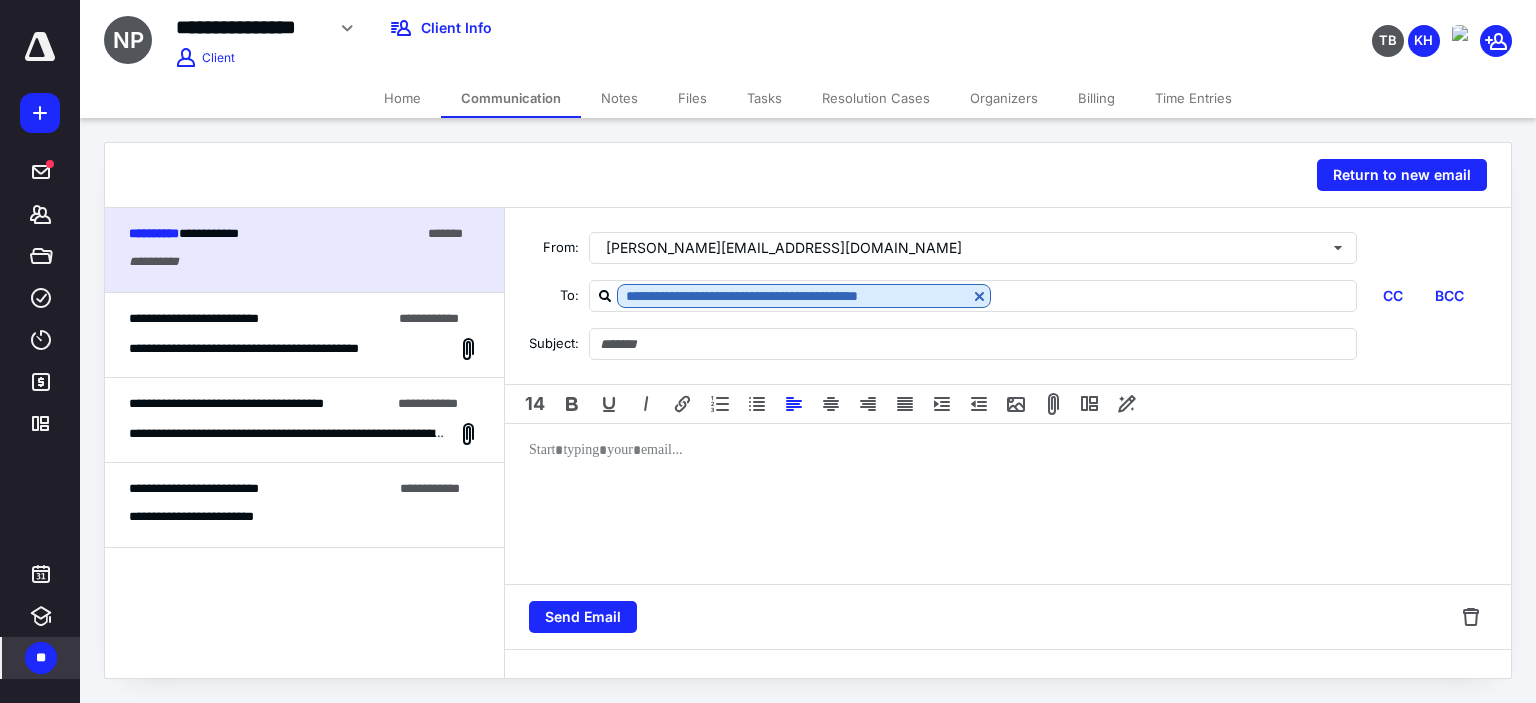 click at bounding box center [1008, 504] 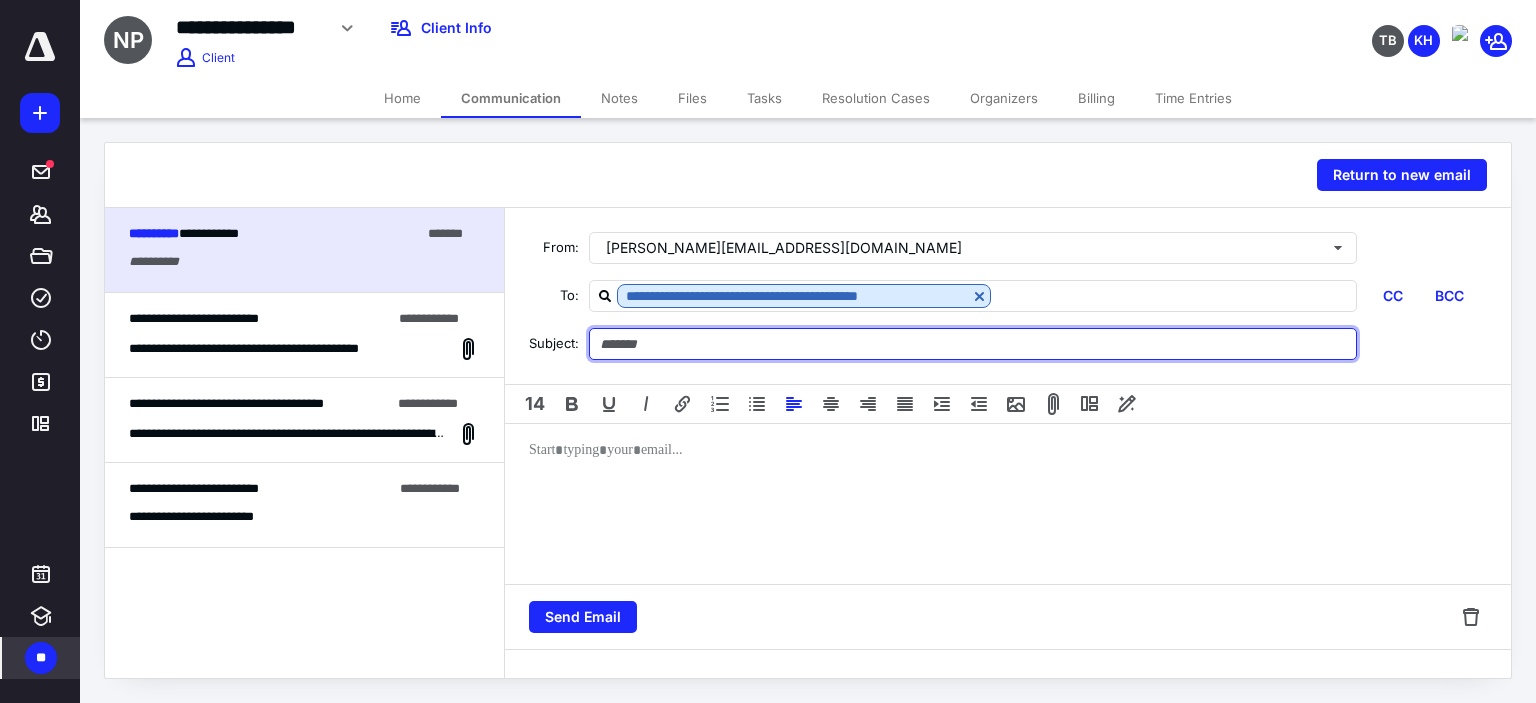 click at bounding box center [973, 344] 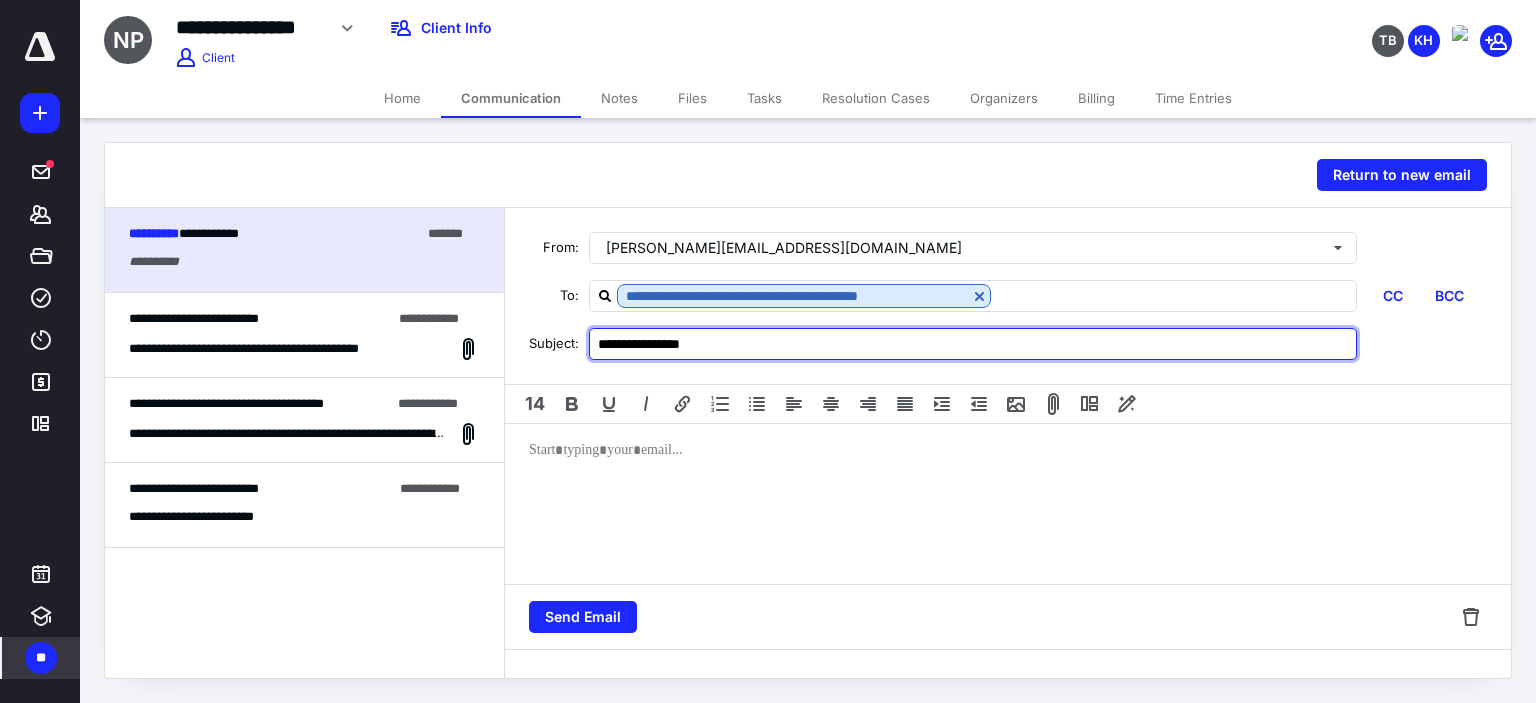 type on "**********" 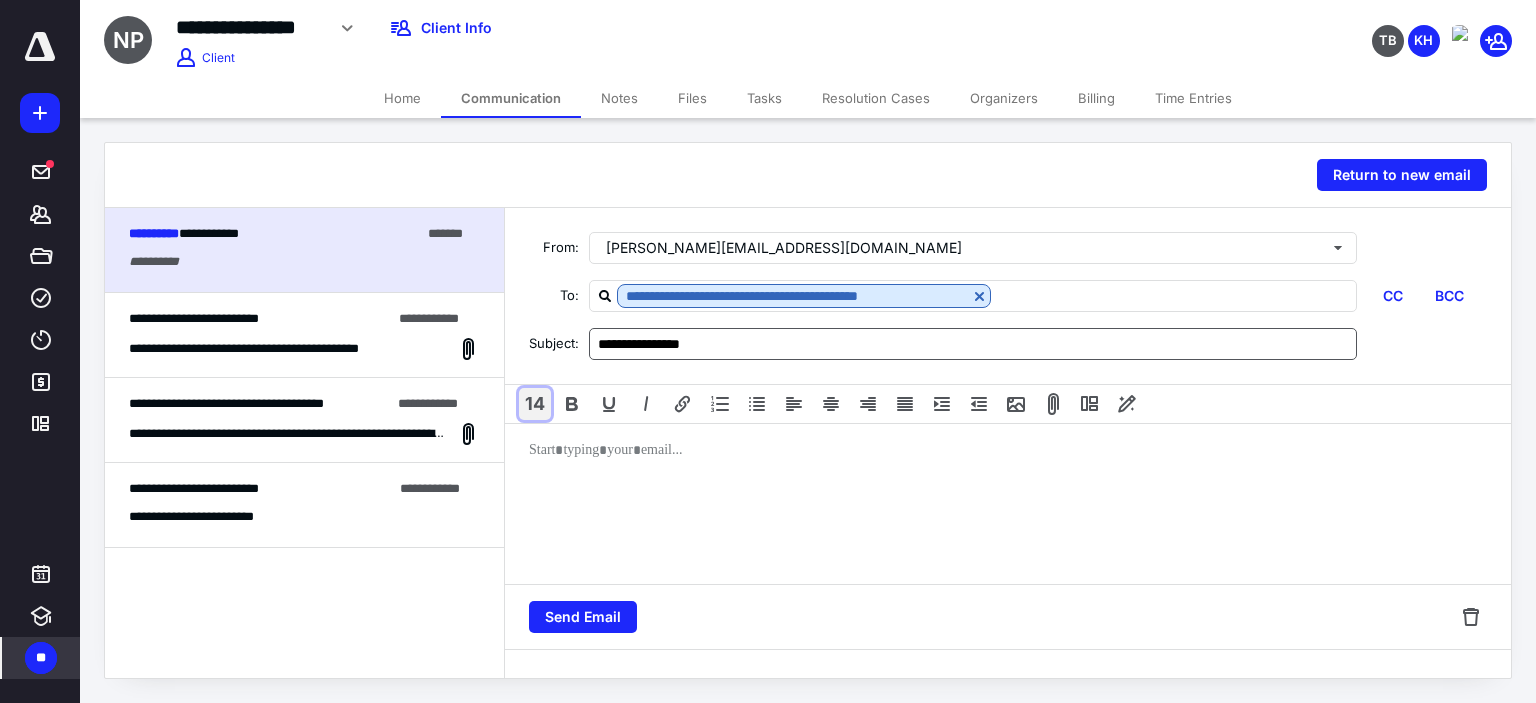 type 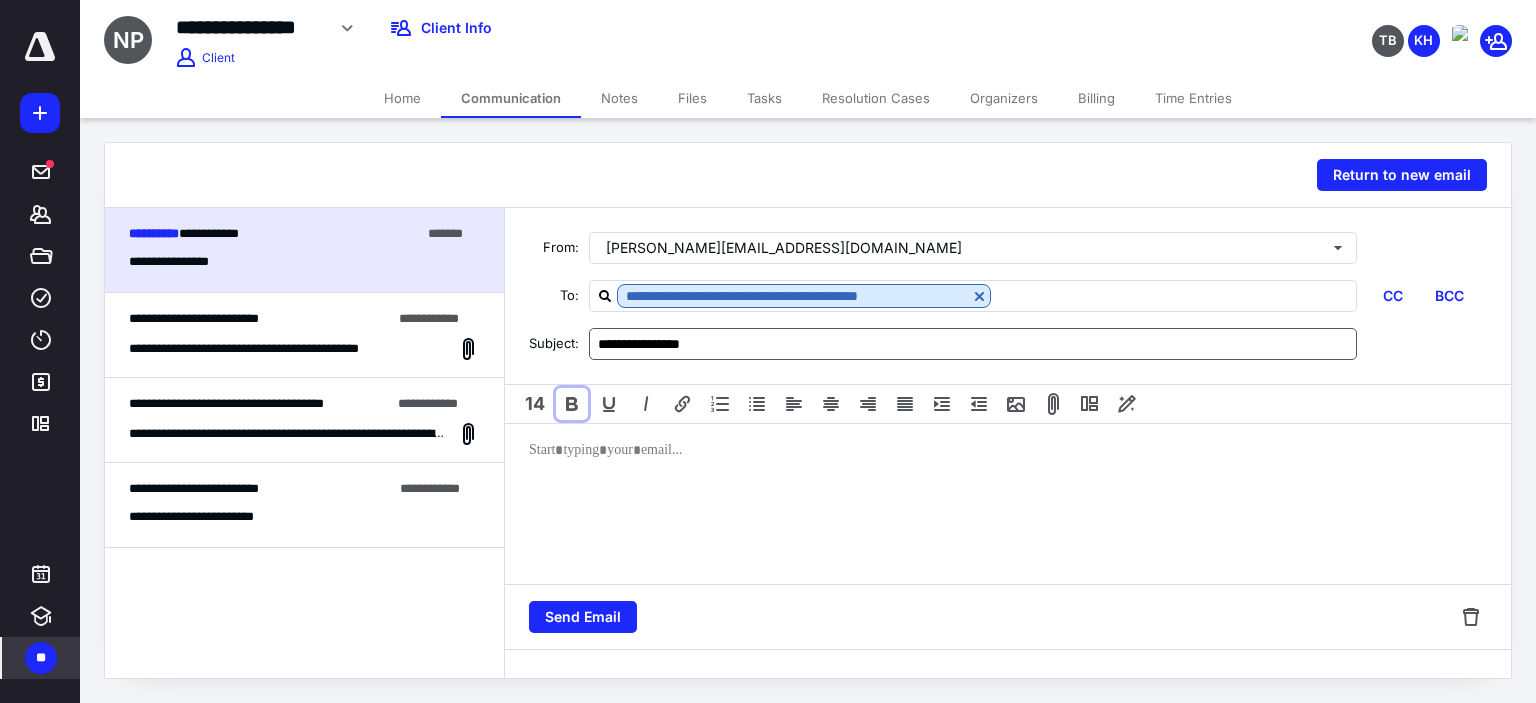 type 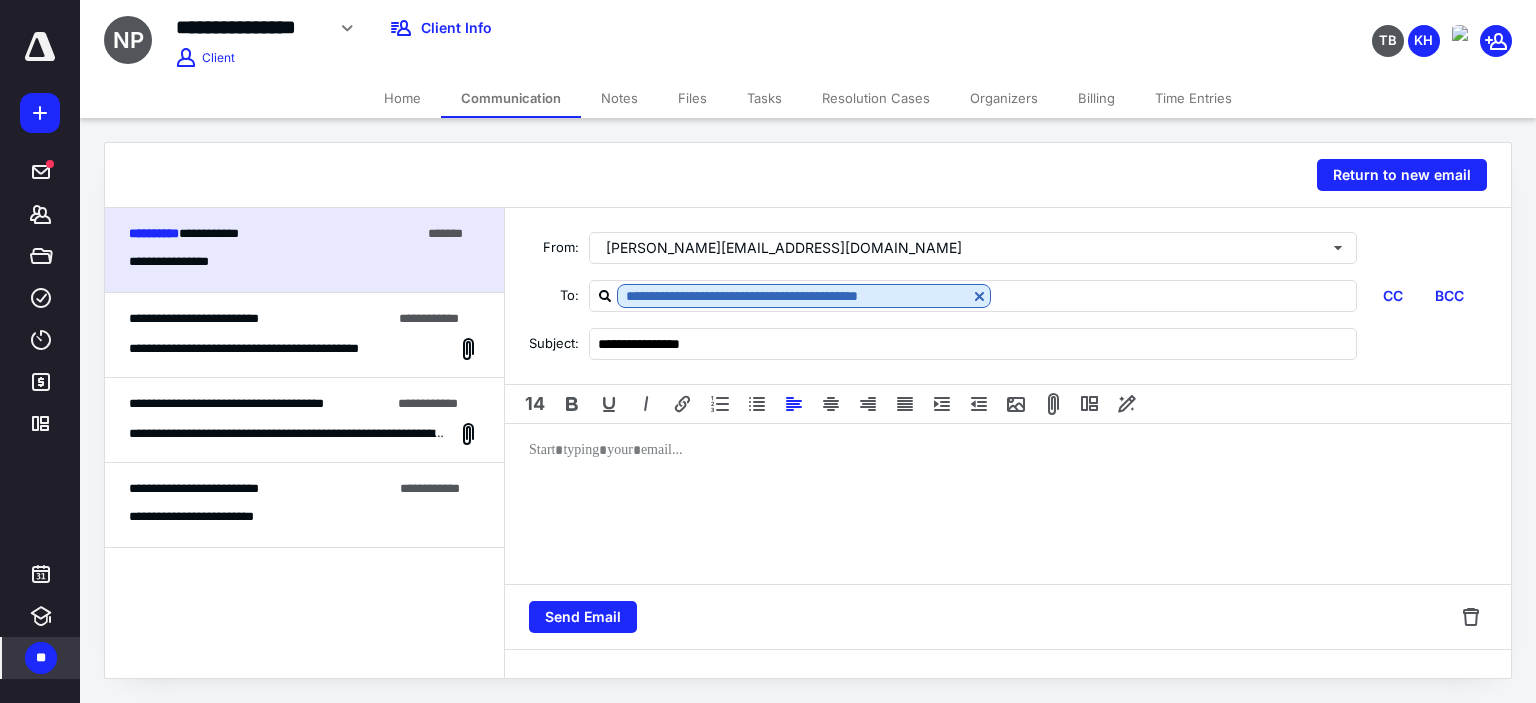 drag, startPoint x: 620, startPoint y: 454, endPoint x: 634, endPoint y: 431, distance: 26.925823 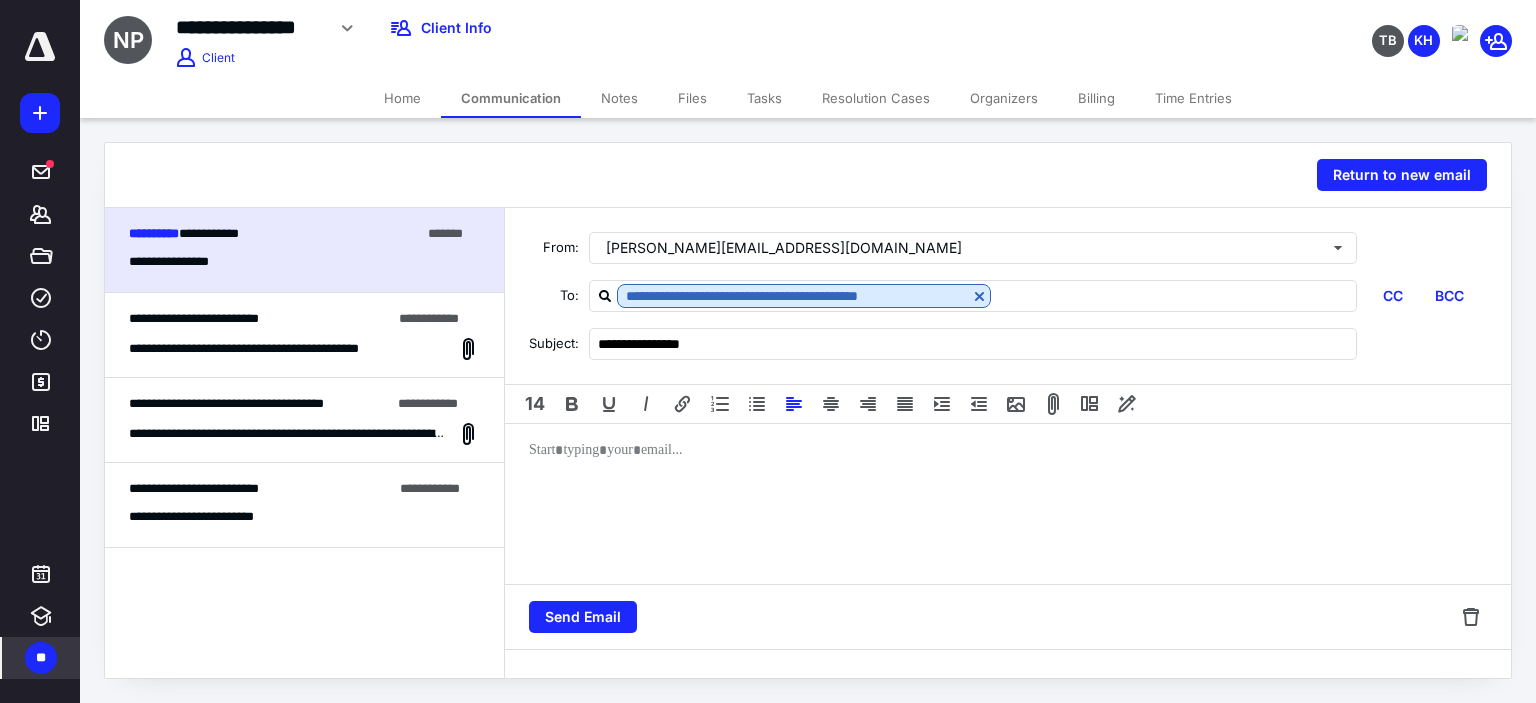 type 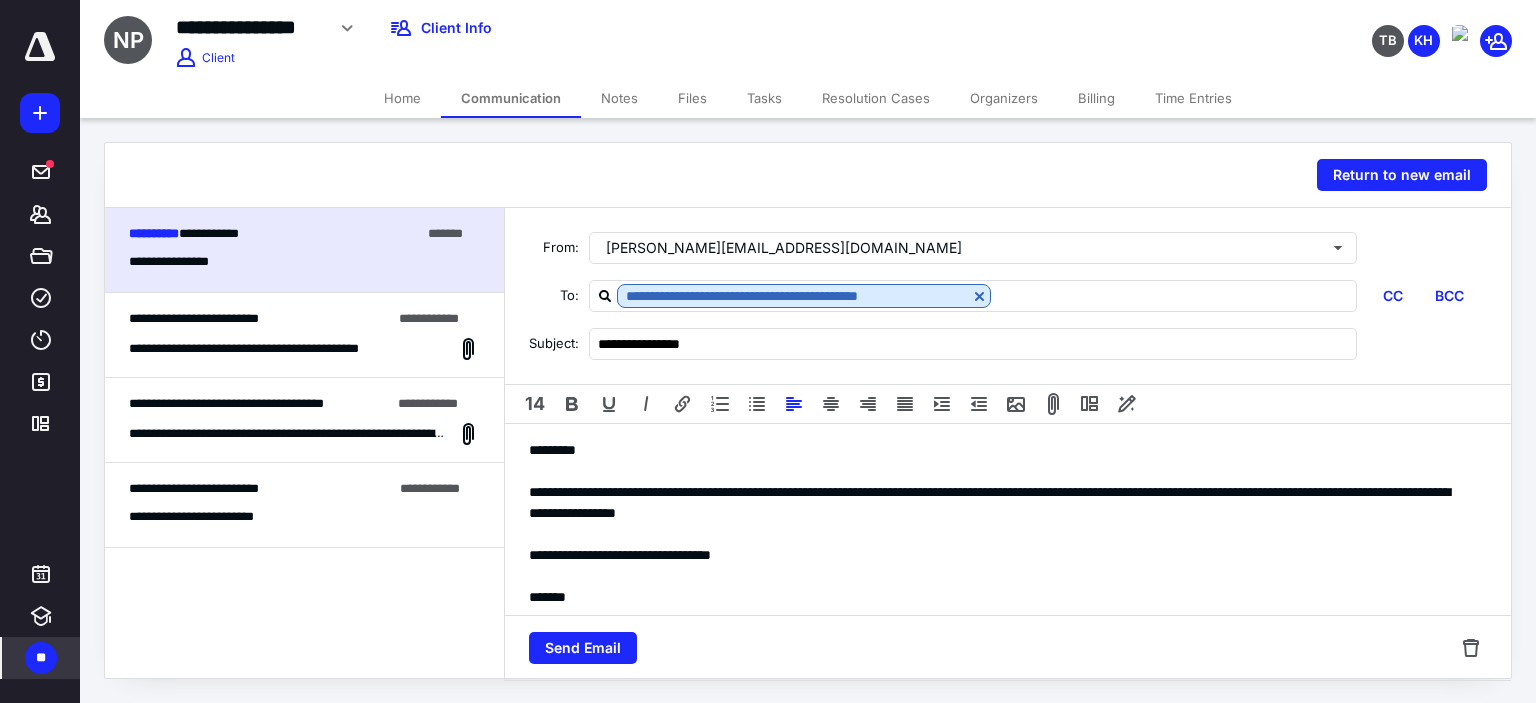 scroll, scrollTop: 10, scrollLeft: 0, axis: vertical 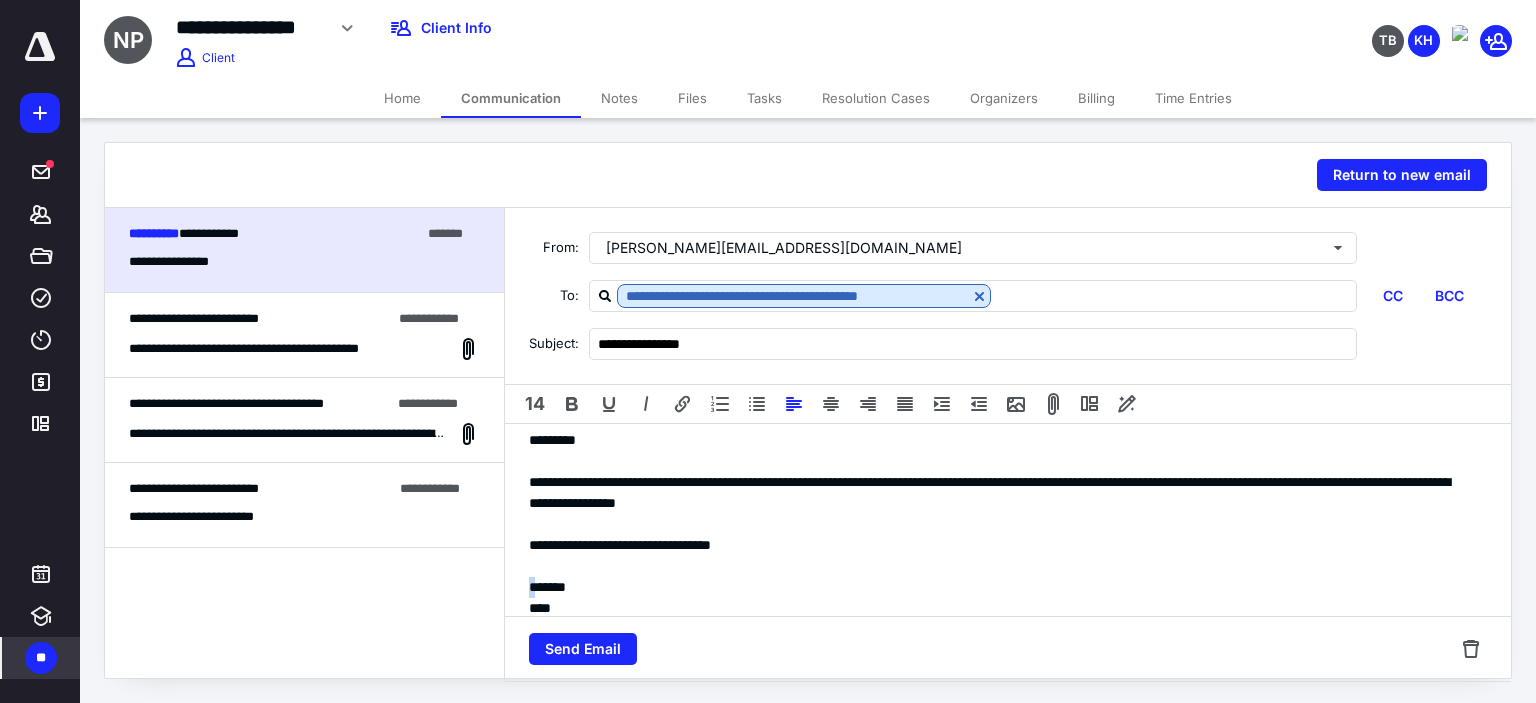 click on "*******" at bounding box center (1000, 587) 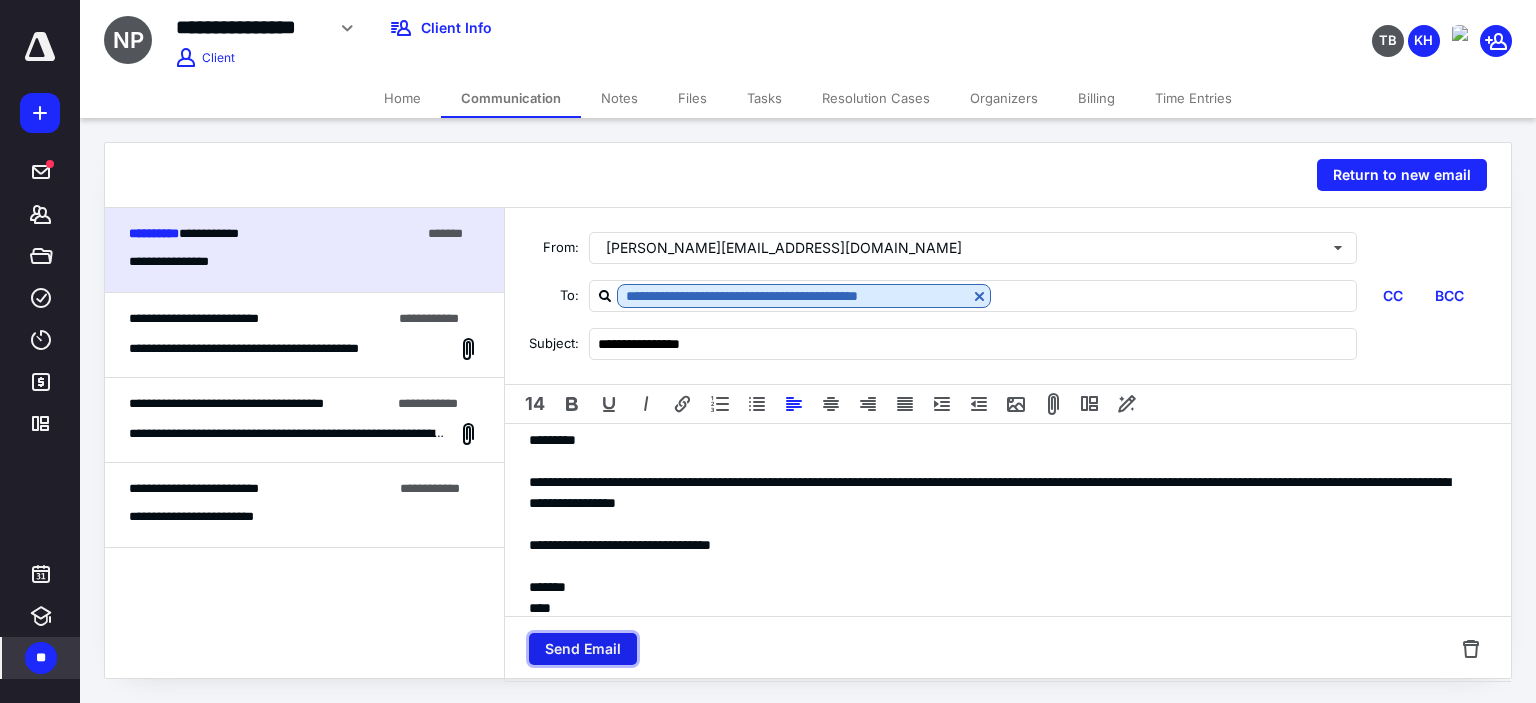 click on "Send Email" at bounding box center [583, 649] 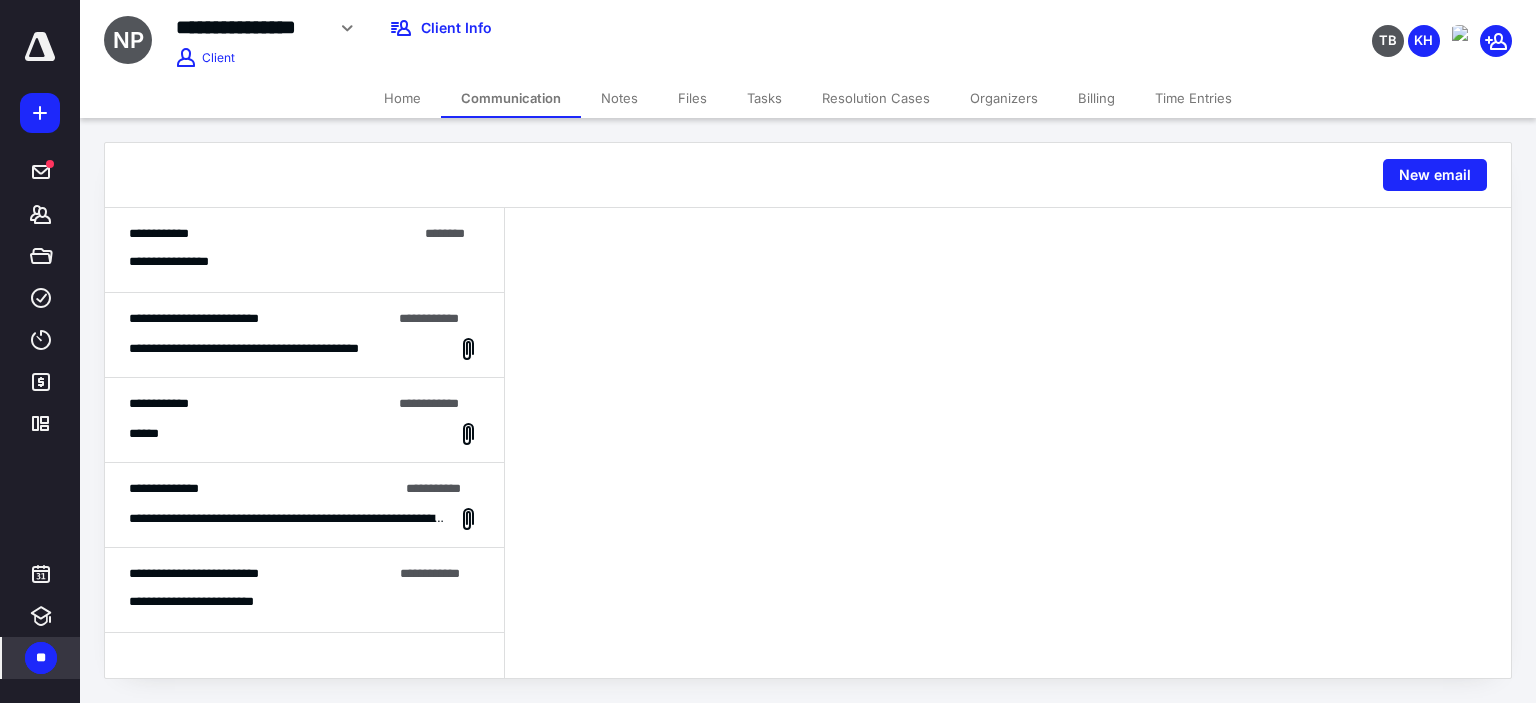 click at bounding box center (1008, 443) 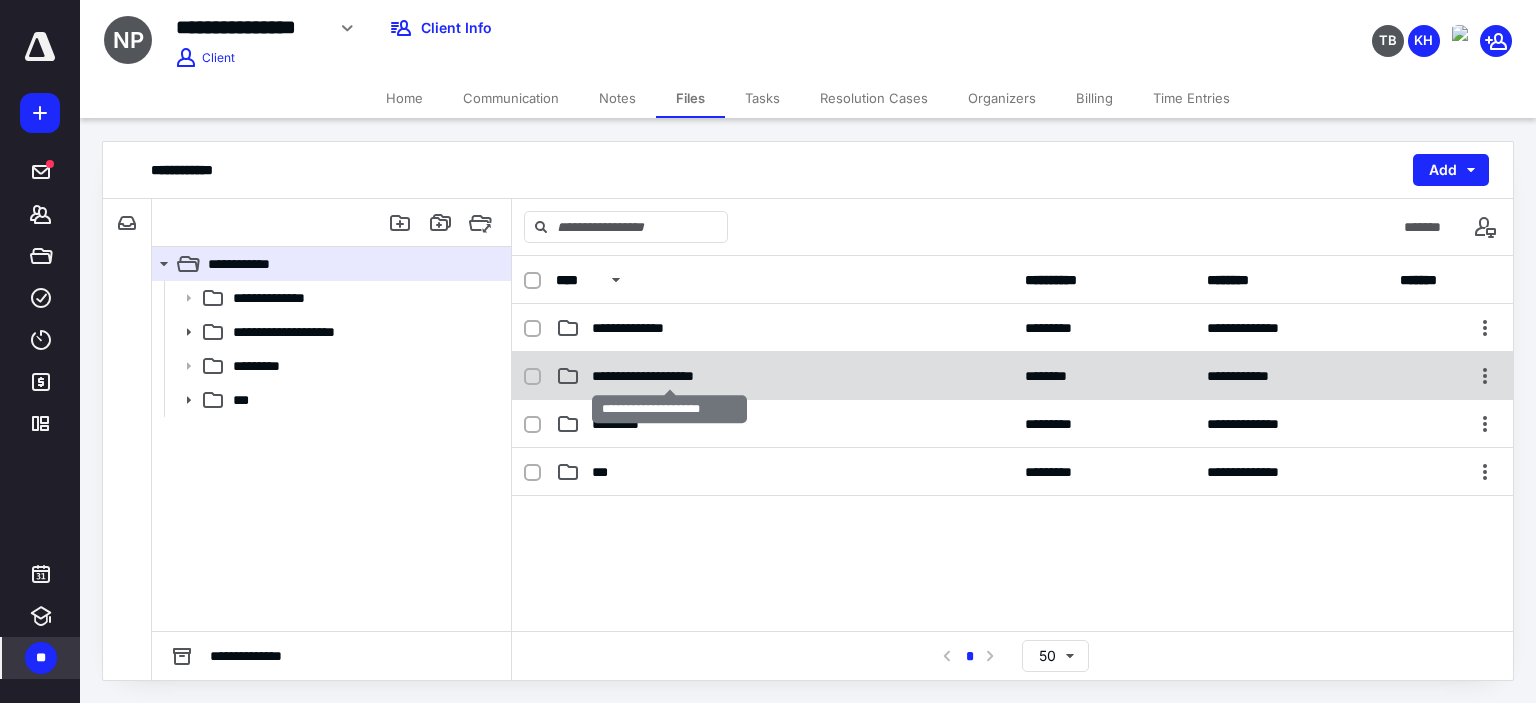 click on "**********" at bounding box center (669, 376) 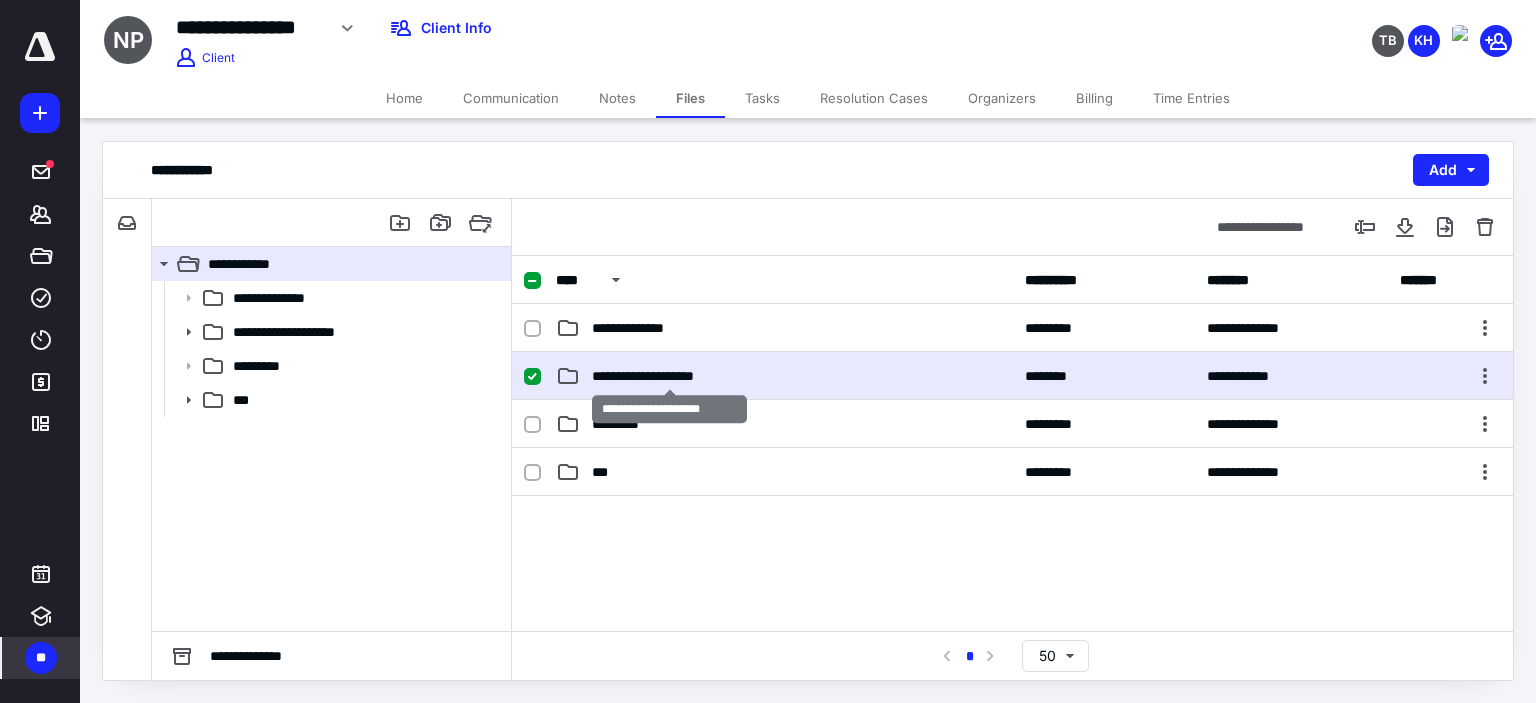 click on "**********" at bounding box center (669, 376) 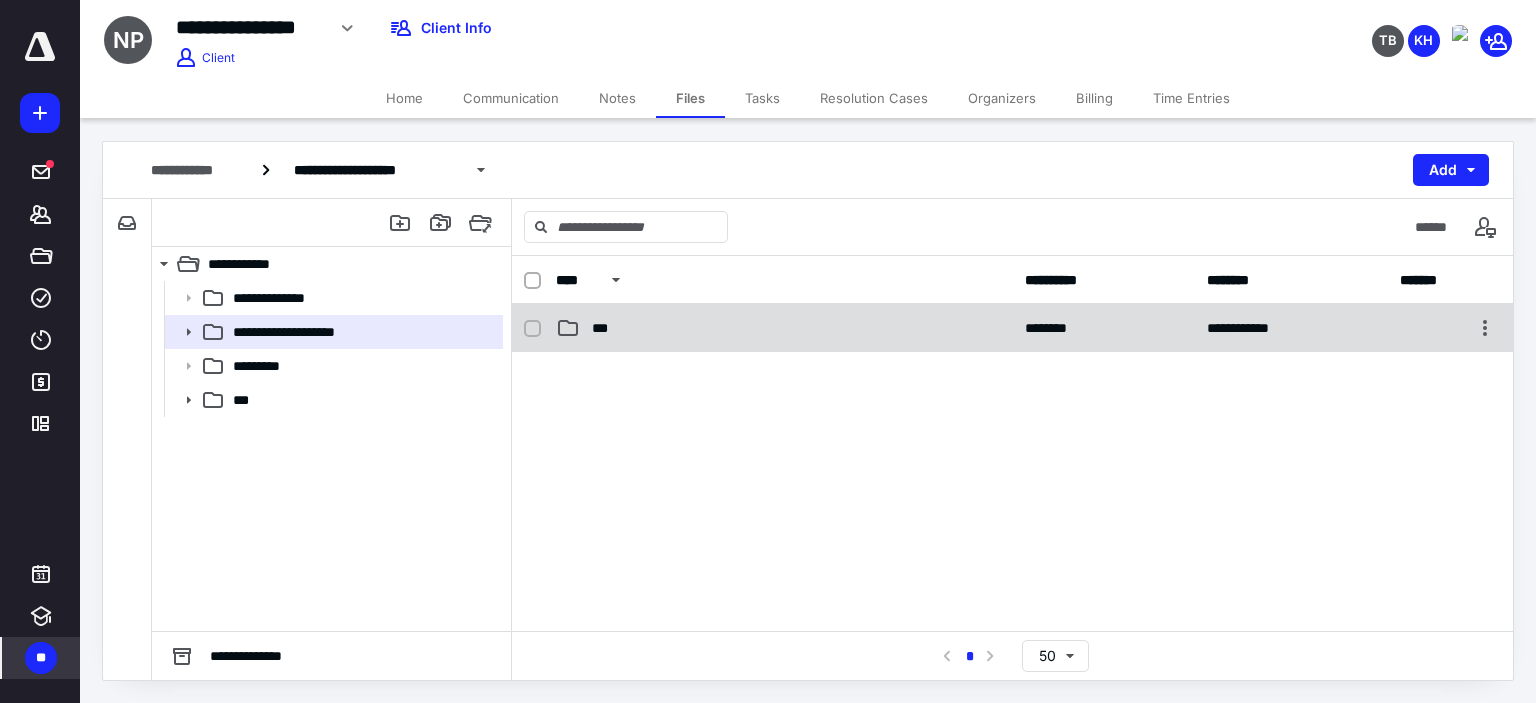 click on "***" at bounding box center [784, 328] 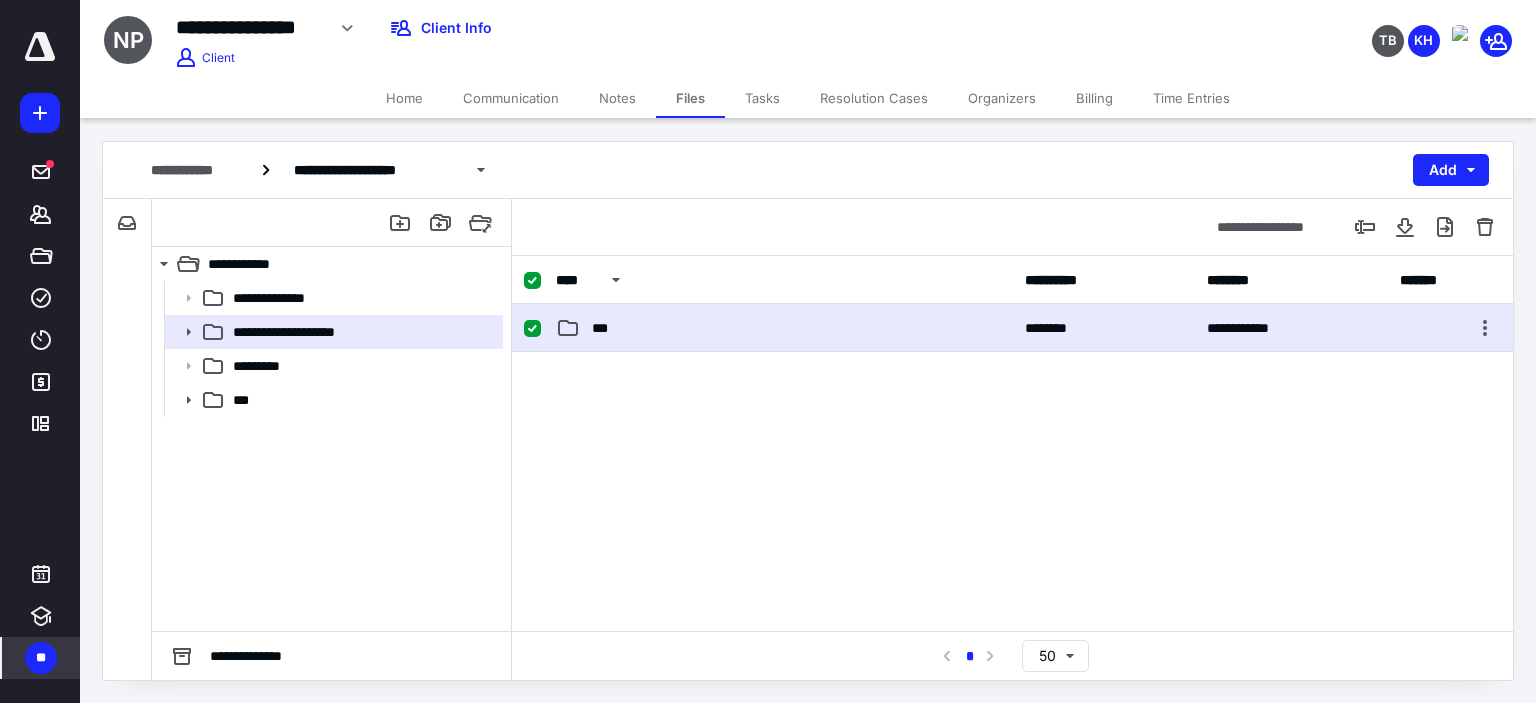 click on "***" at bounding box center (784, 328) 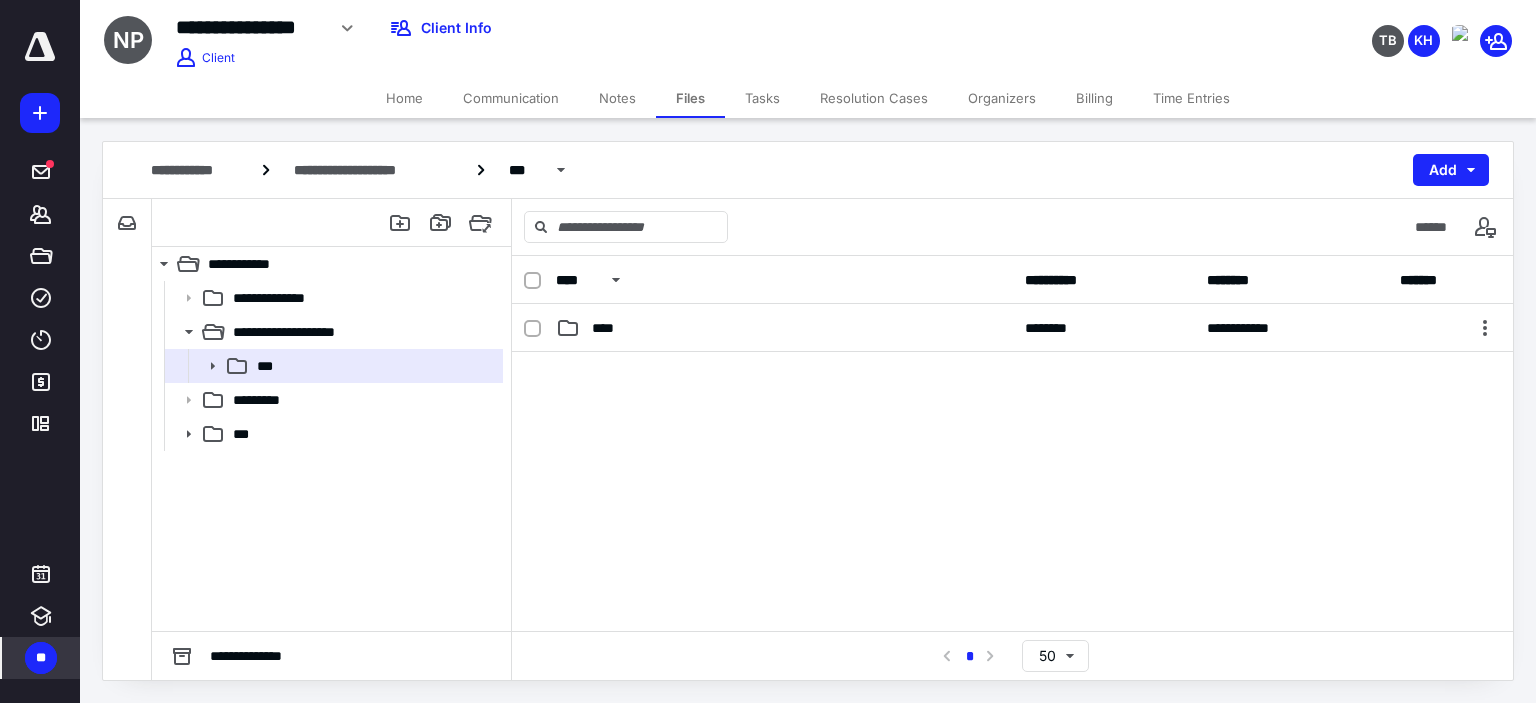 click on "****" at bounding box center (784, 328) 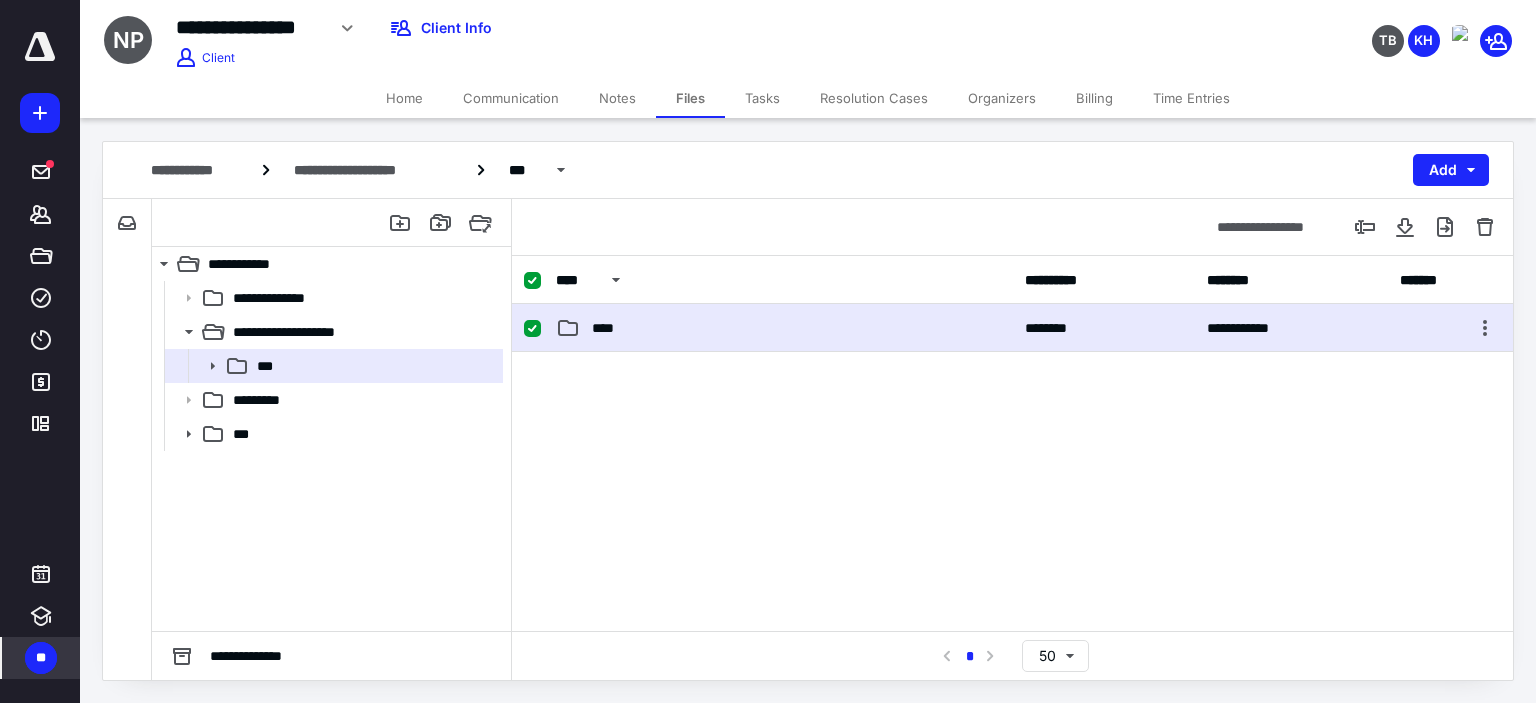 click on "****" at bounding box center [784, 328] 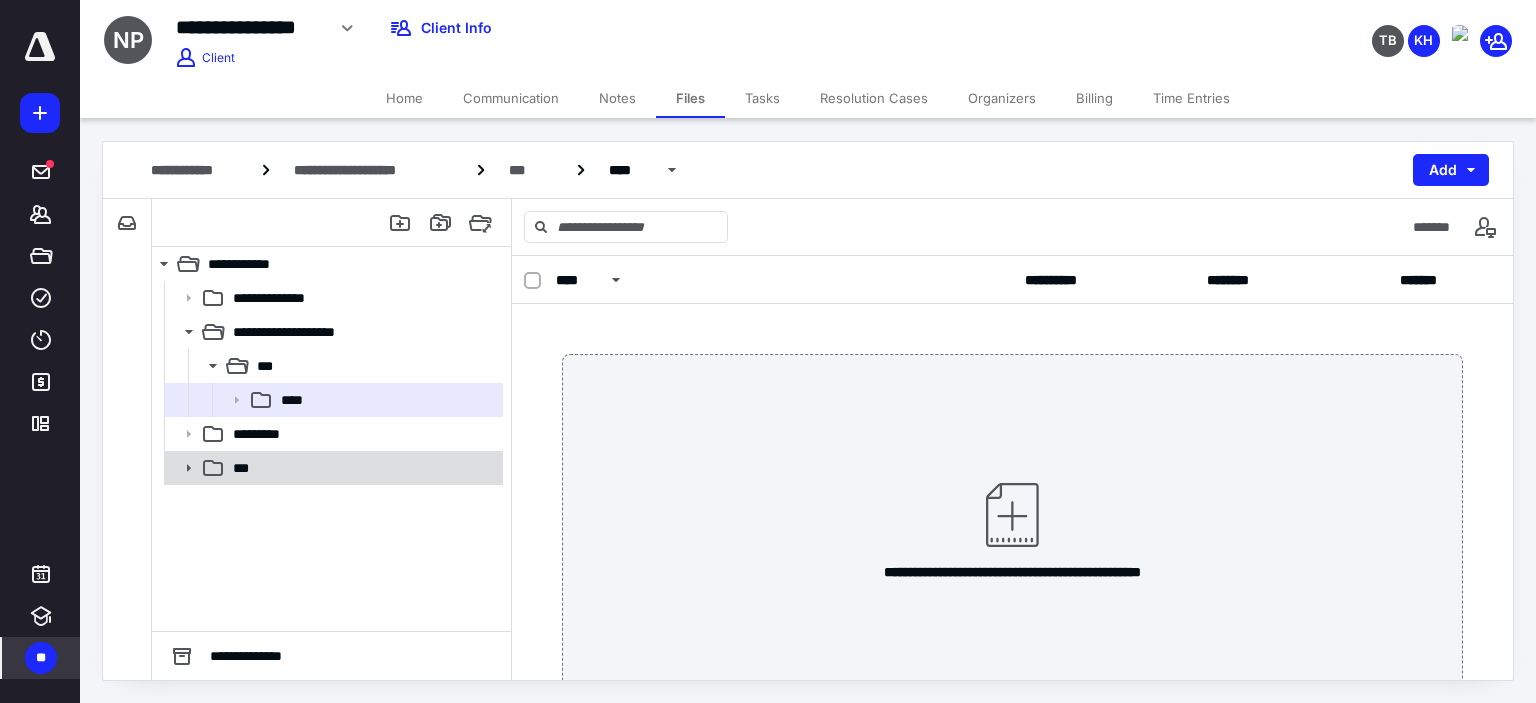 click on "***" at bounding box center (362, 468) 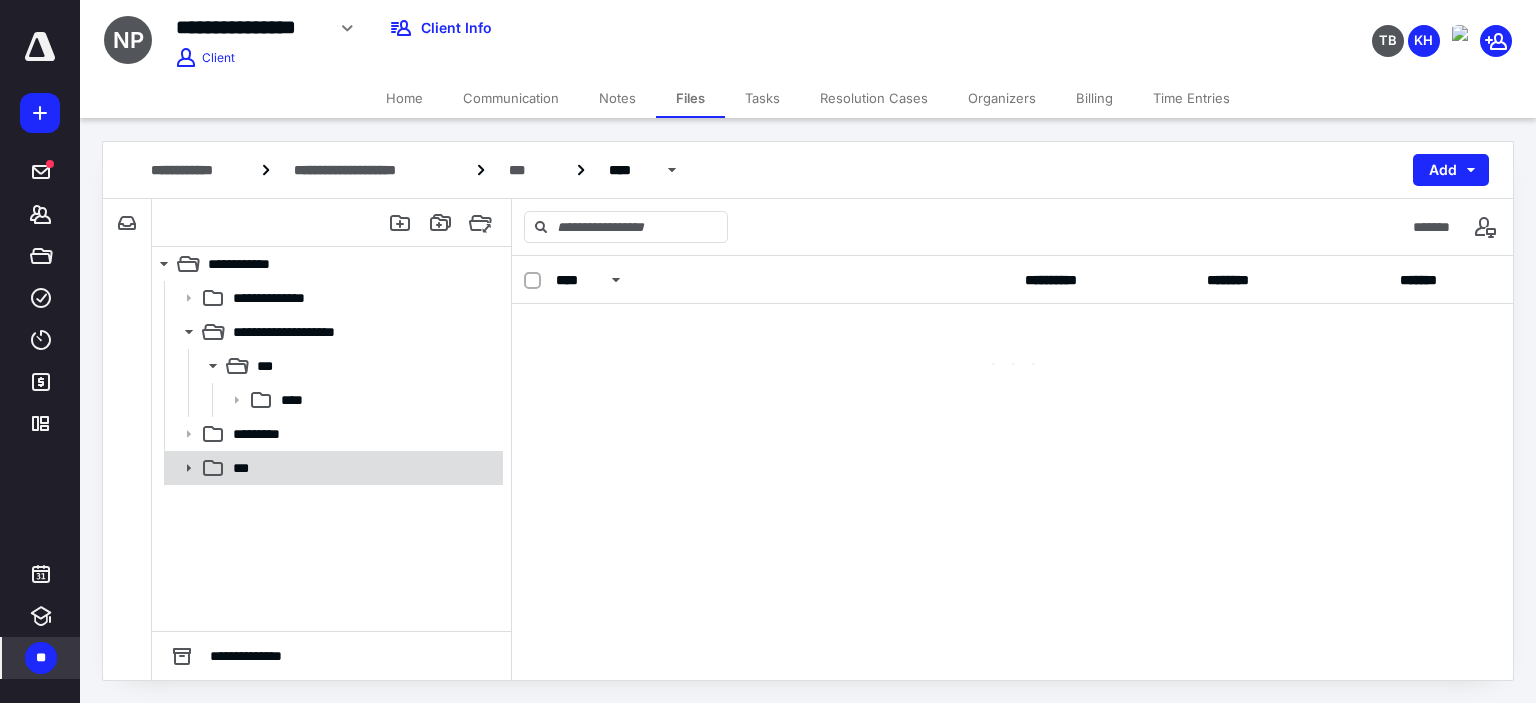 click on "***" at bounding box center [362, 468] 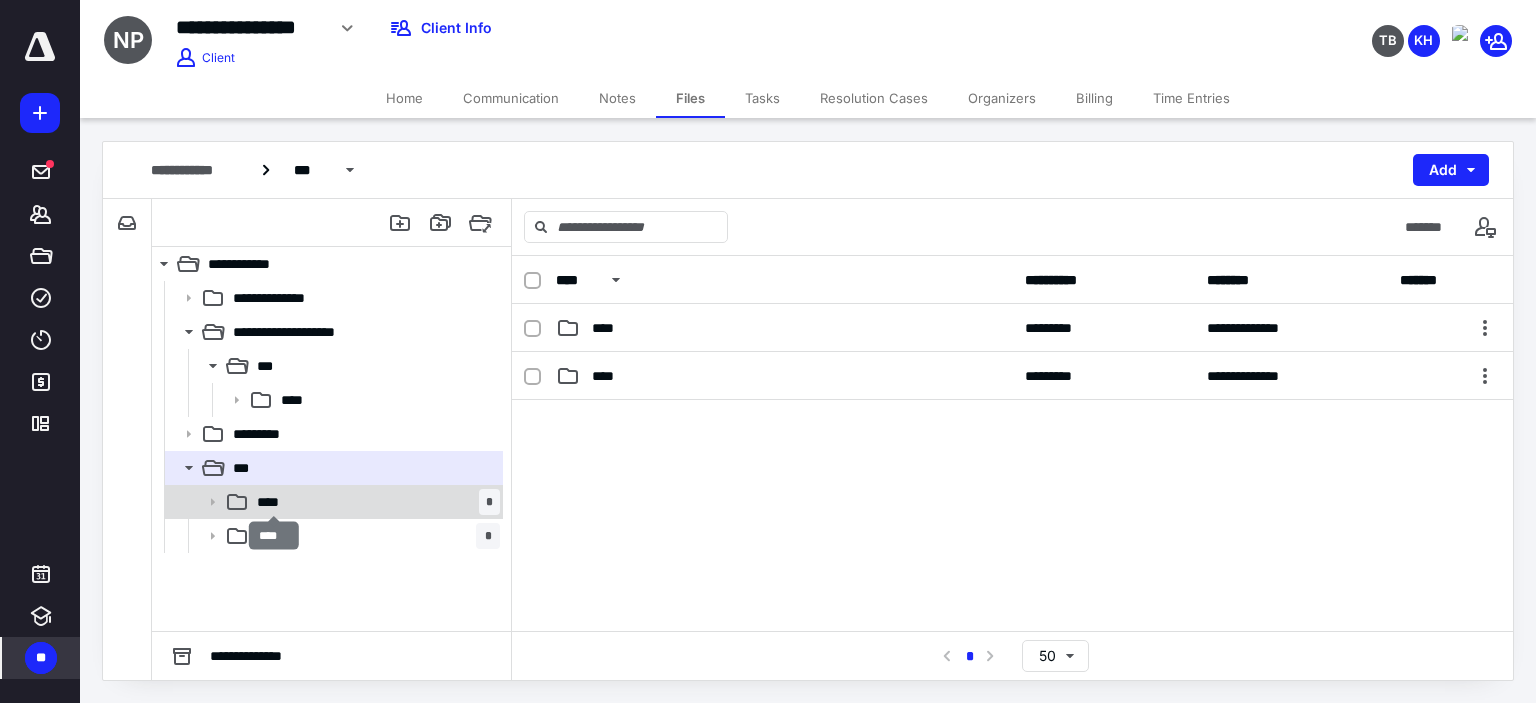click on "****" at bounding box center [274, 502] 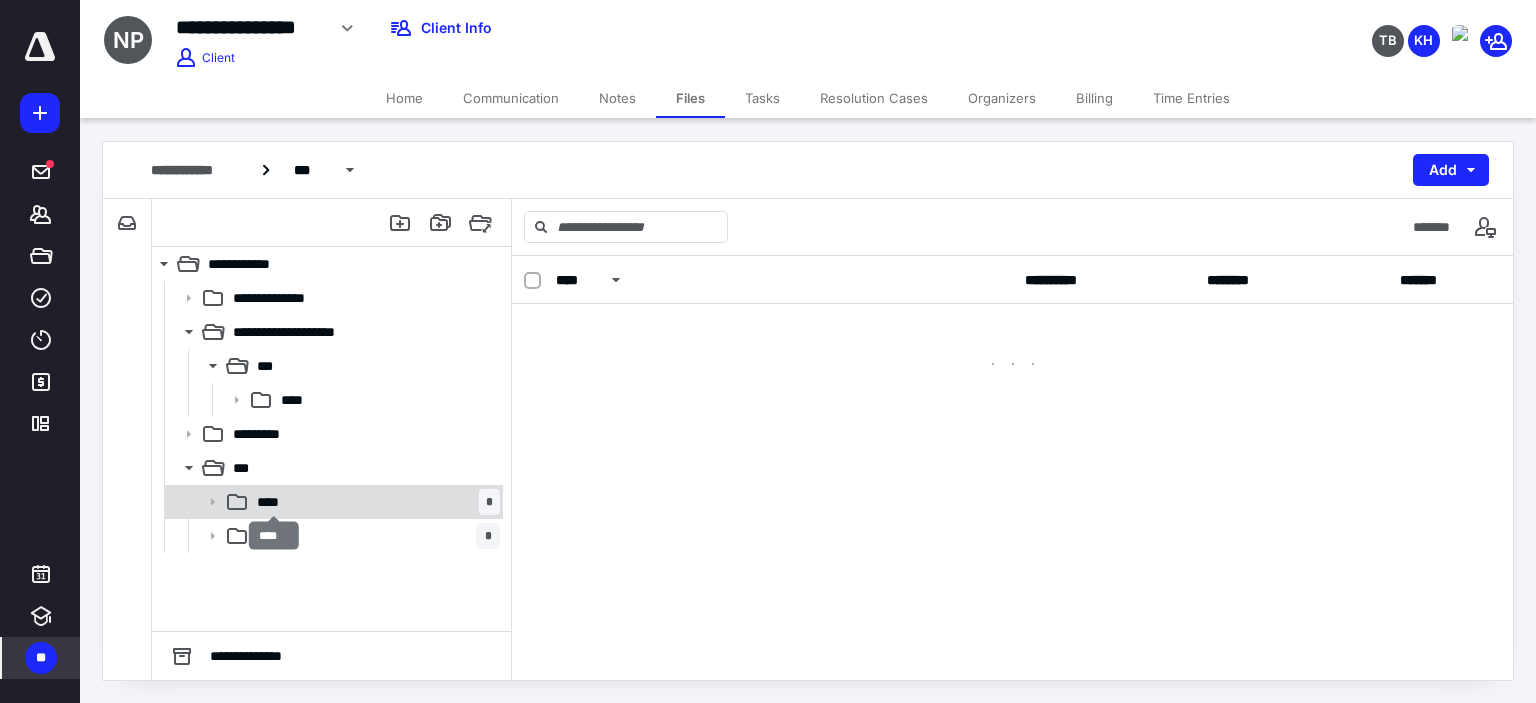 click on "****" at bounding box center (274, 502) 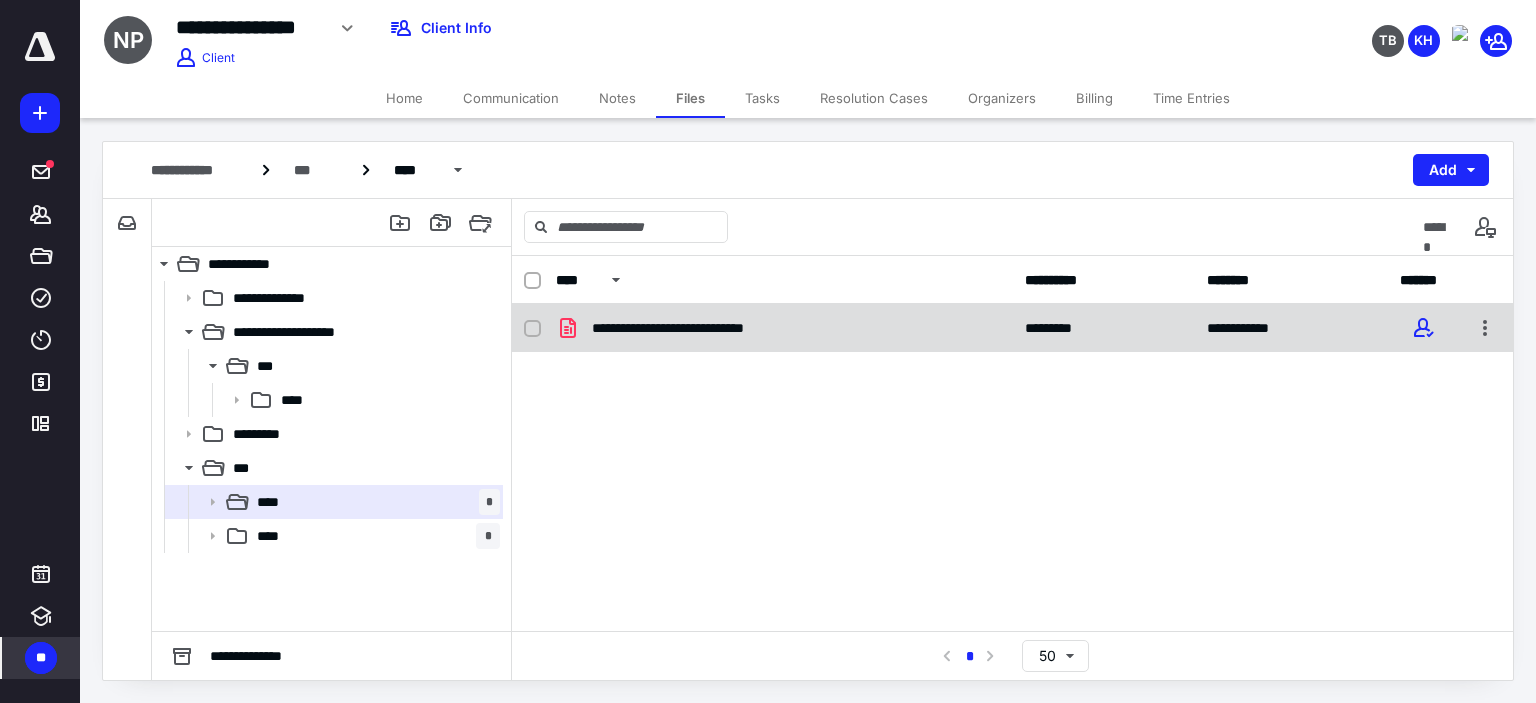 click on "**********" at bounding box center [784, 328] 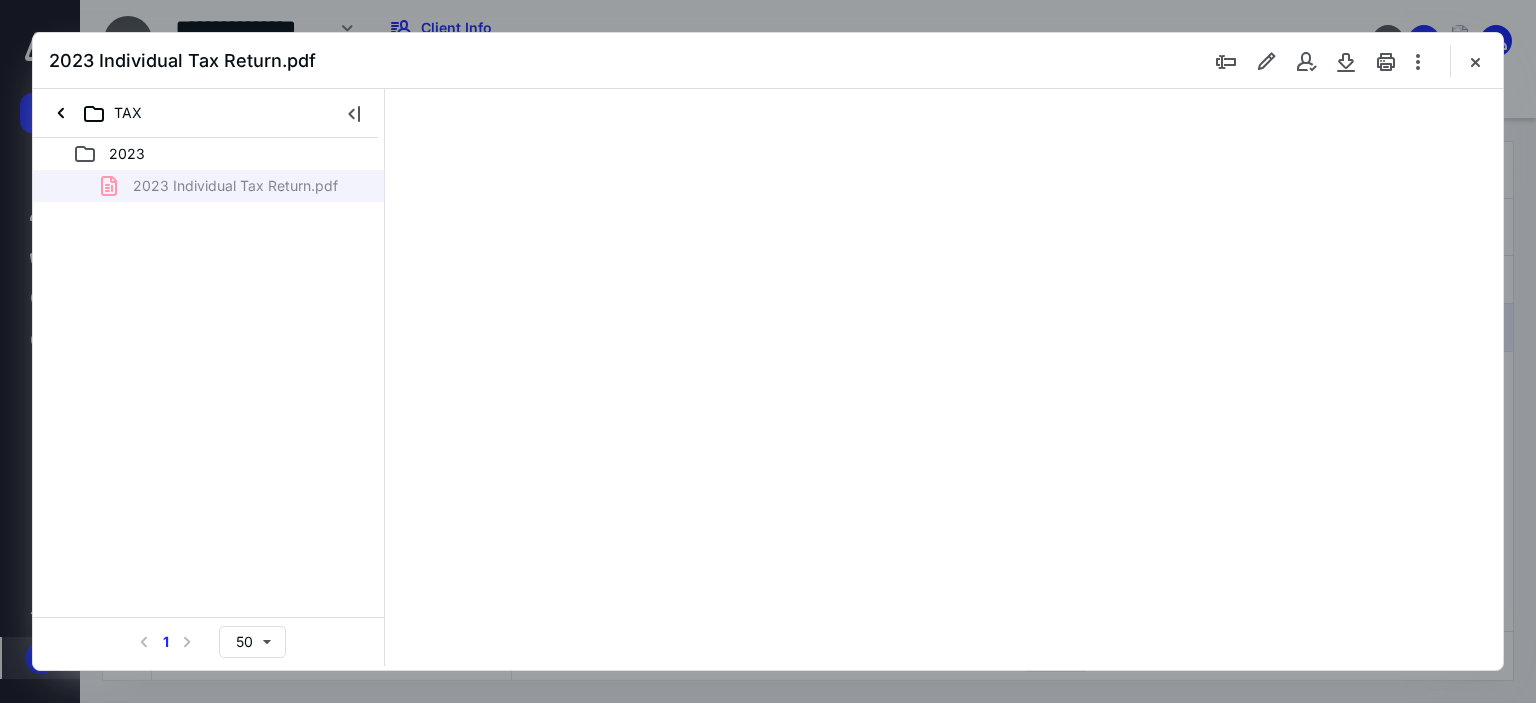 scroll, scrollTop: 0, scrollLeft: 0, axis: both 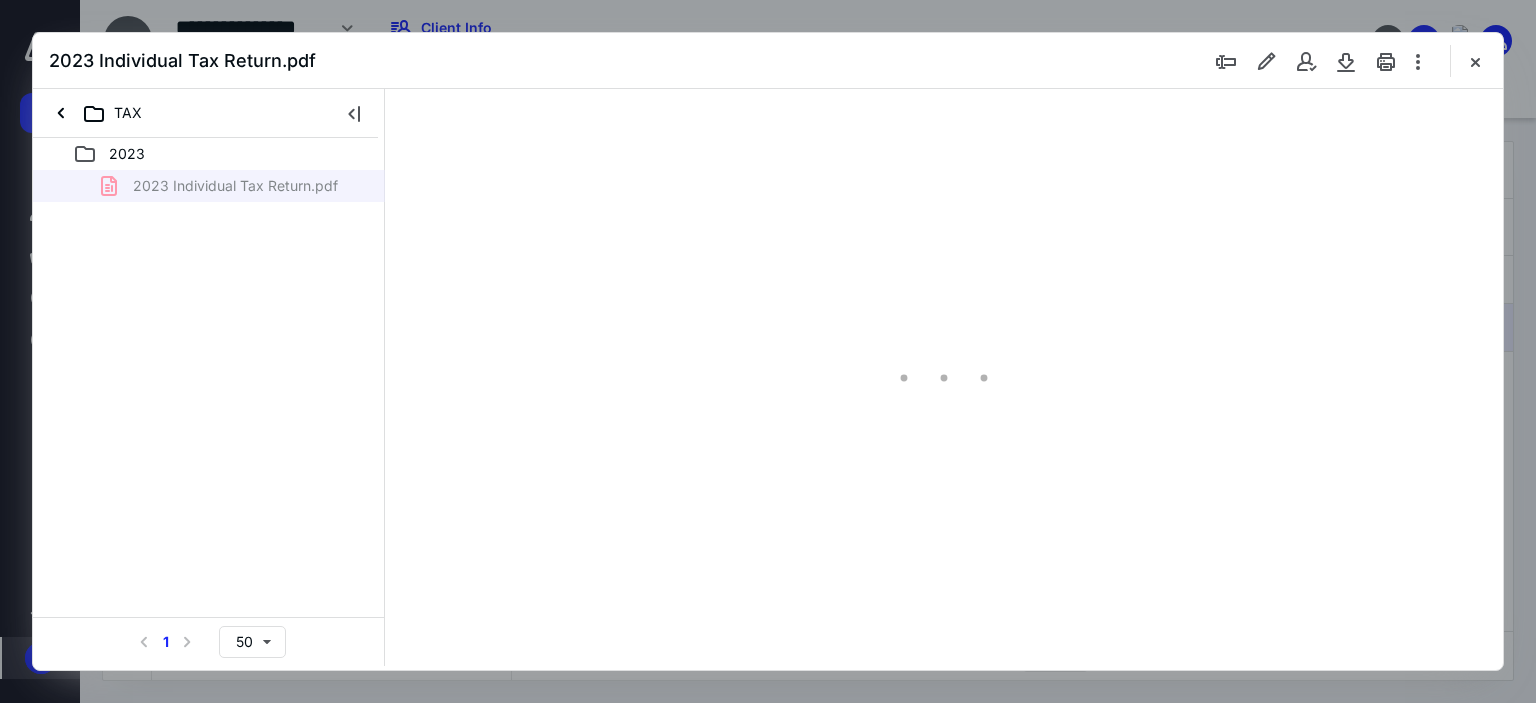 type on "179" 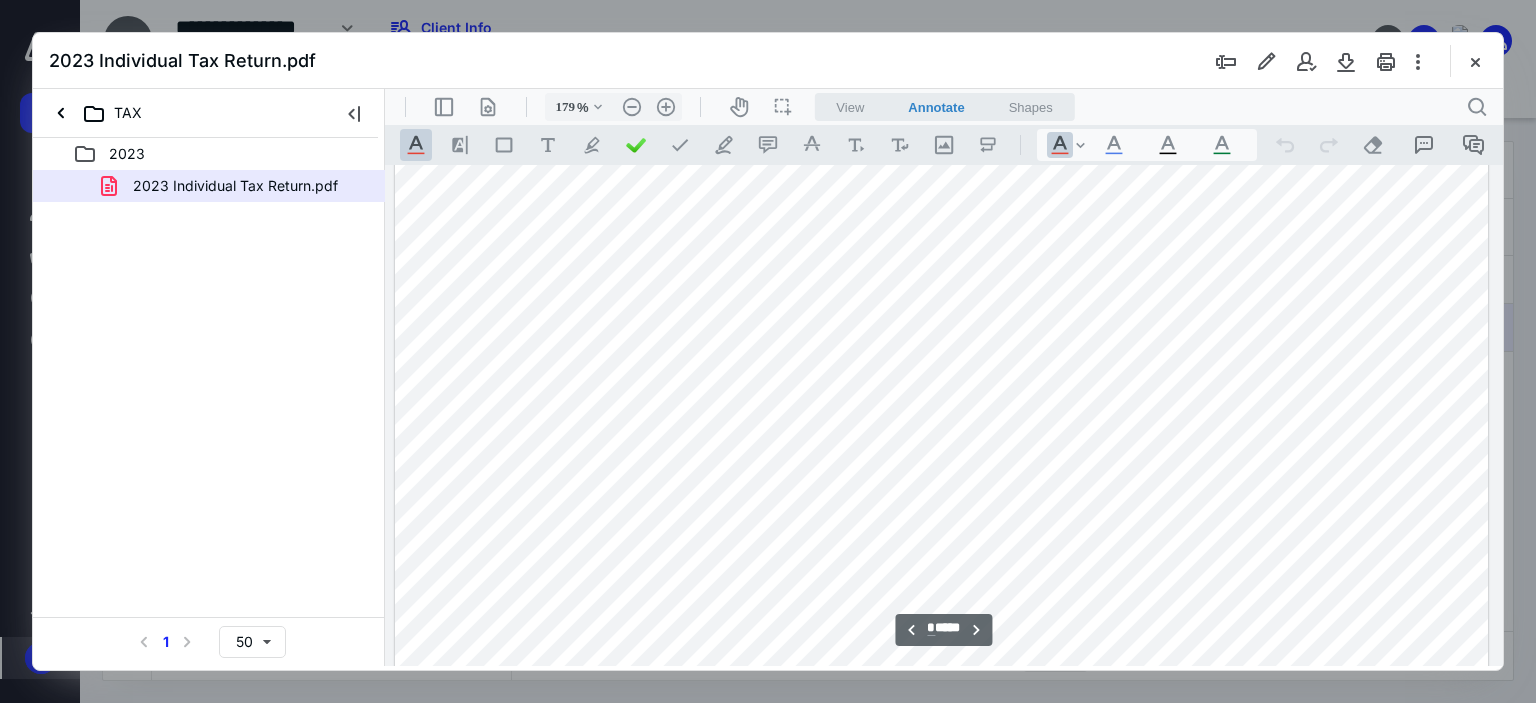 scroll, scrollTop: 3083, scrollLeft: 152, axis: both 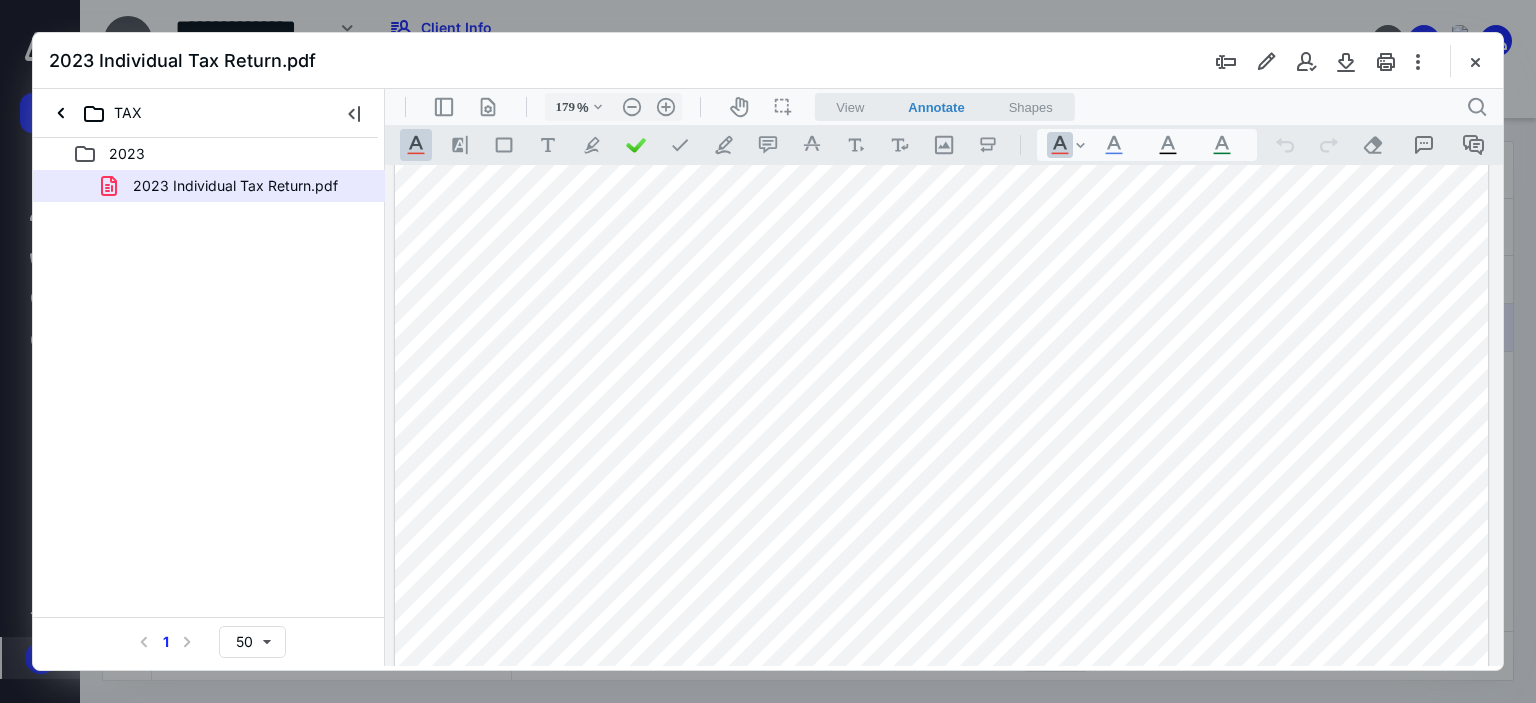 drag, startPoint x: 1203, startPoint y: 464, endPoint x: 1317, endPoint y: 464, distance: 114 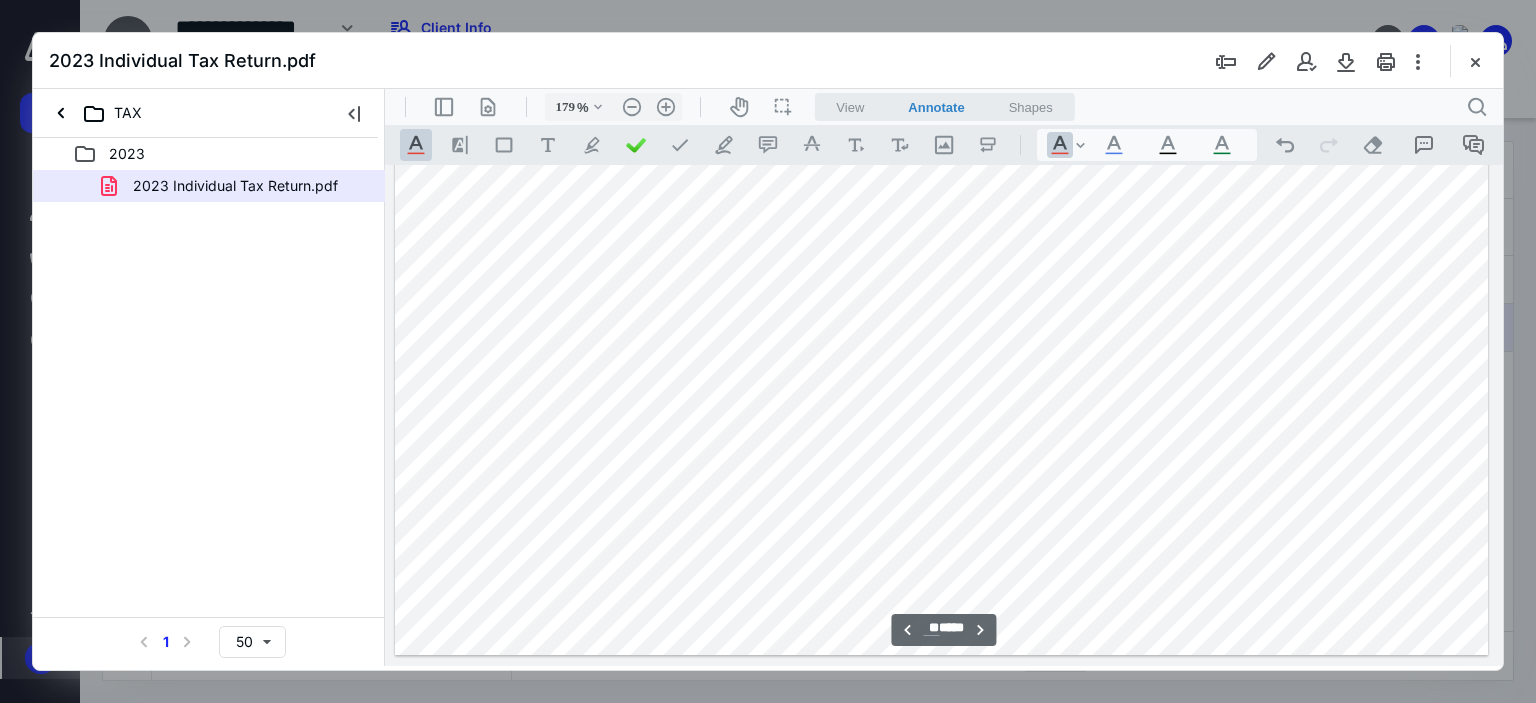 scroll, scrollTop: 19283, scrollLeft: 152, axis: both 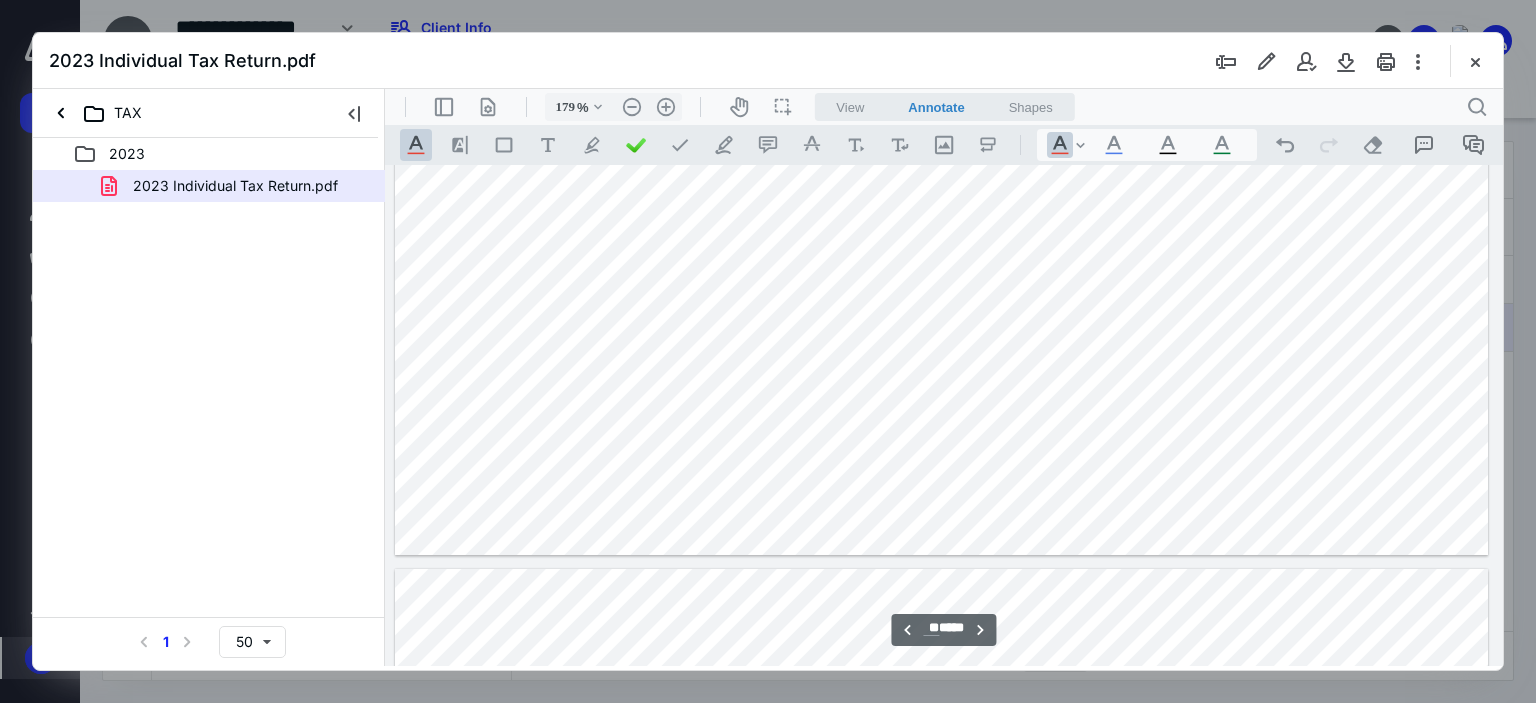 type on "**" 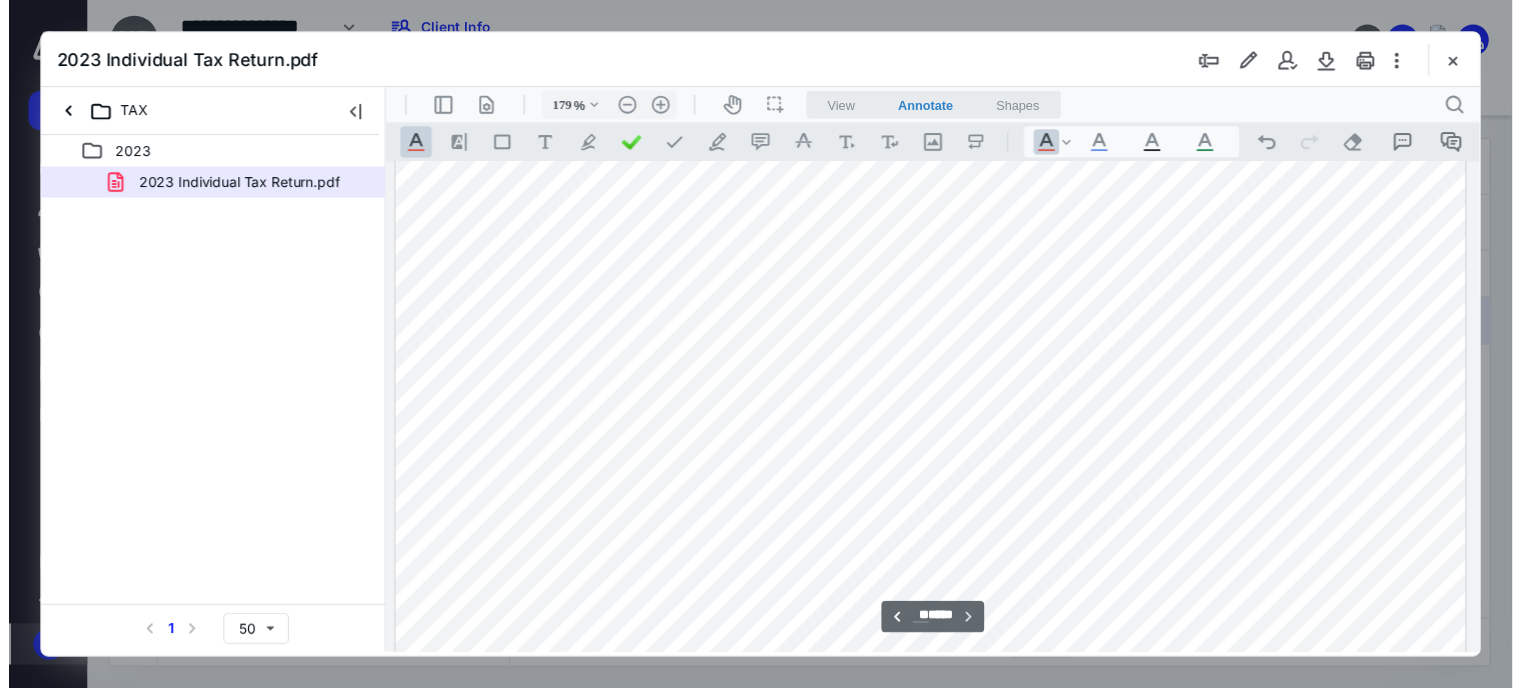 scroll, scrollTop: 20613, scrollLeft: 152, axis: both 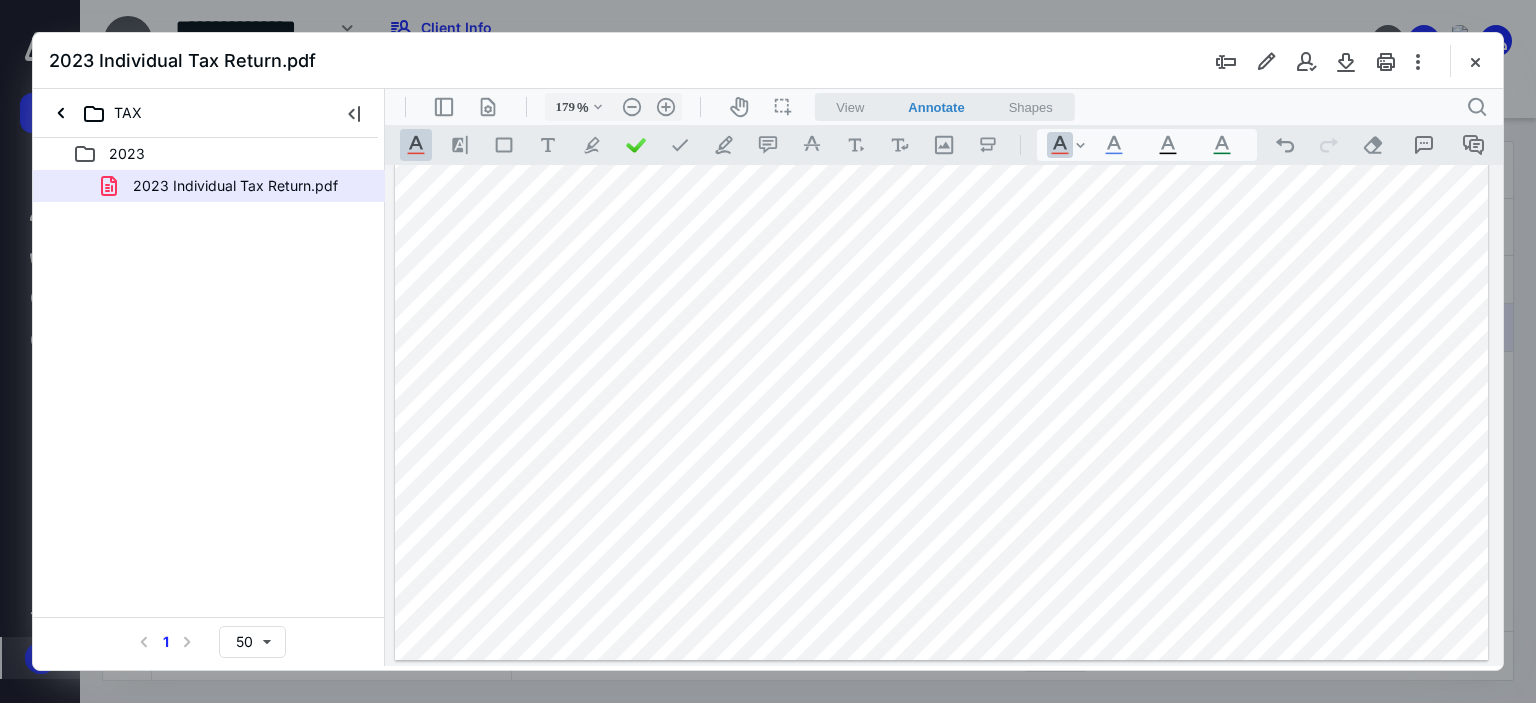 click at bounding box center [1475, 61] 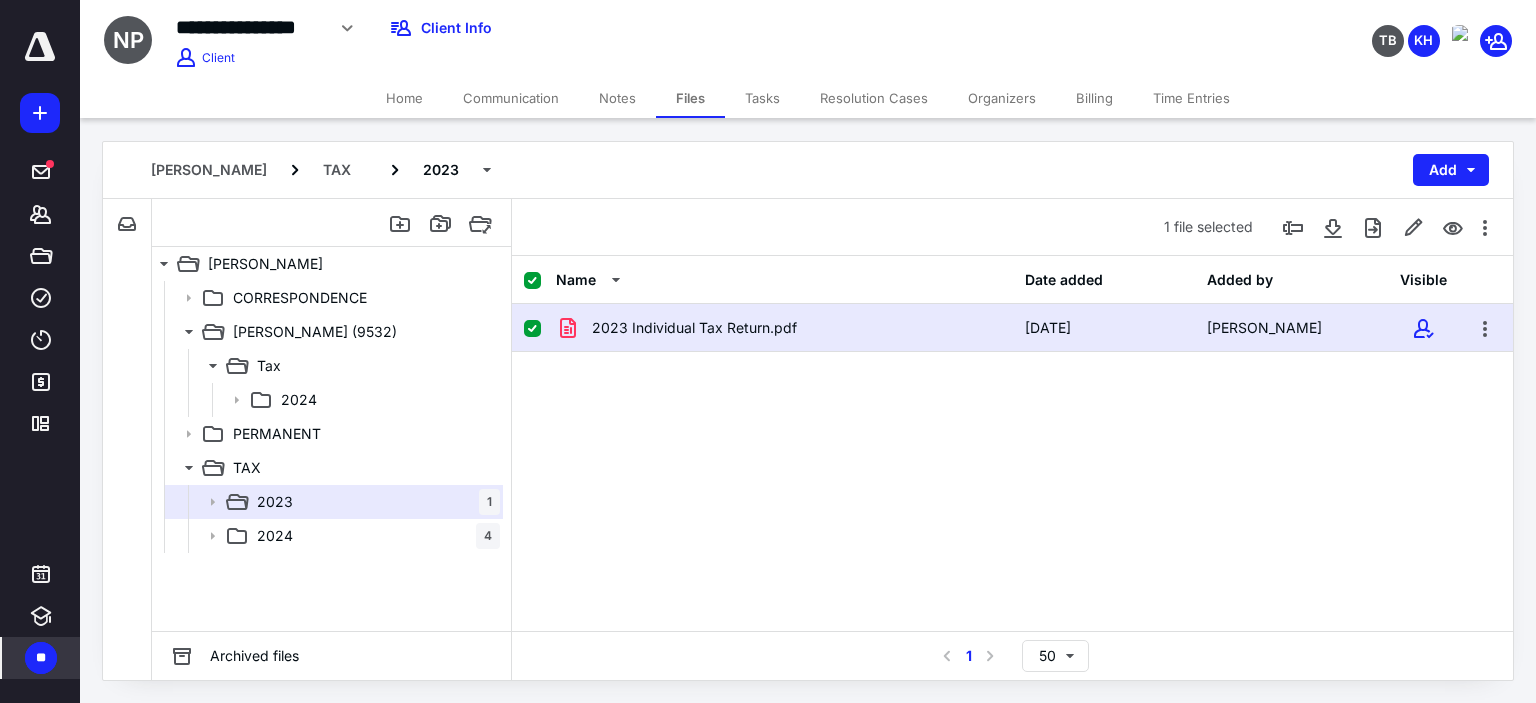click on "Tasks" at bounding box center [762, 98] 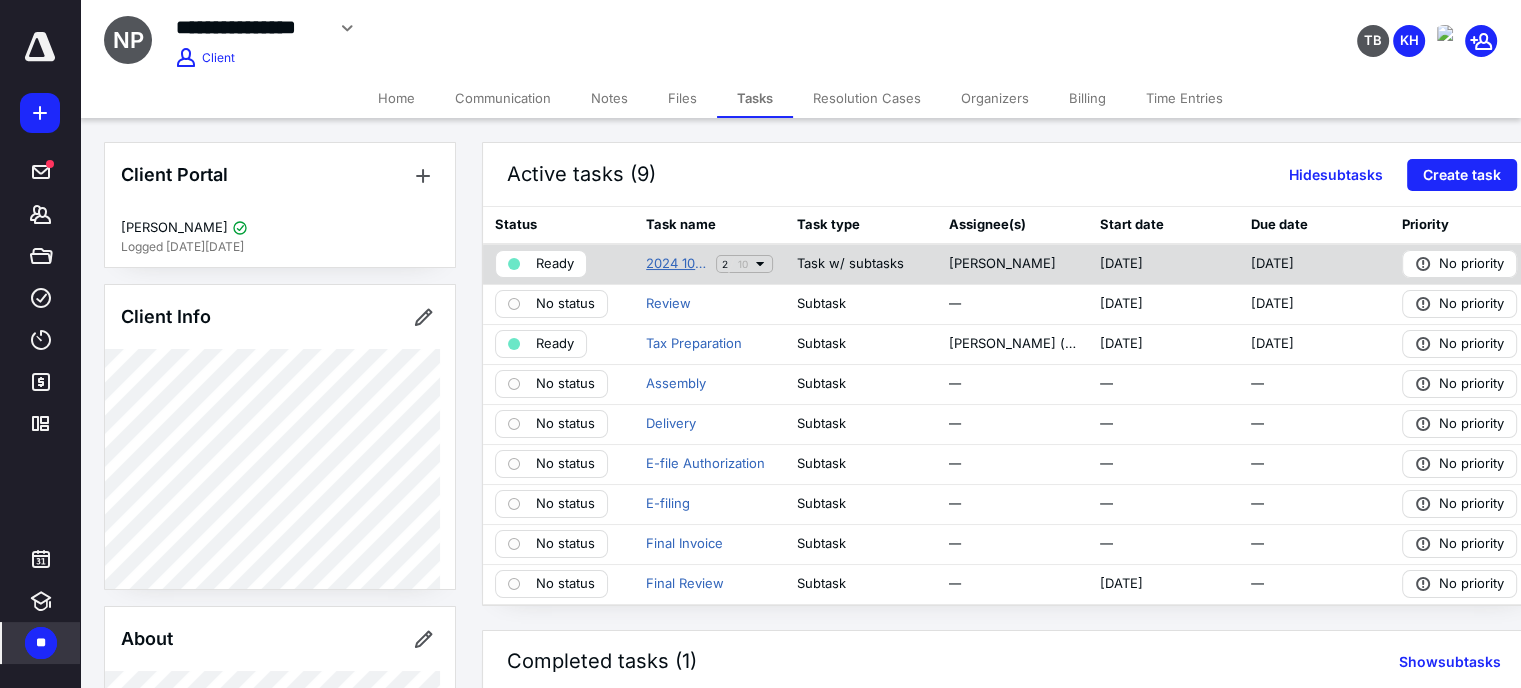 click on "2024  1040/1041/1120 Income Tax Return" at bounding box center (677, 264) 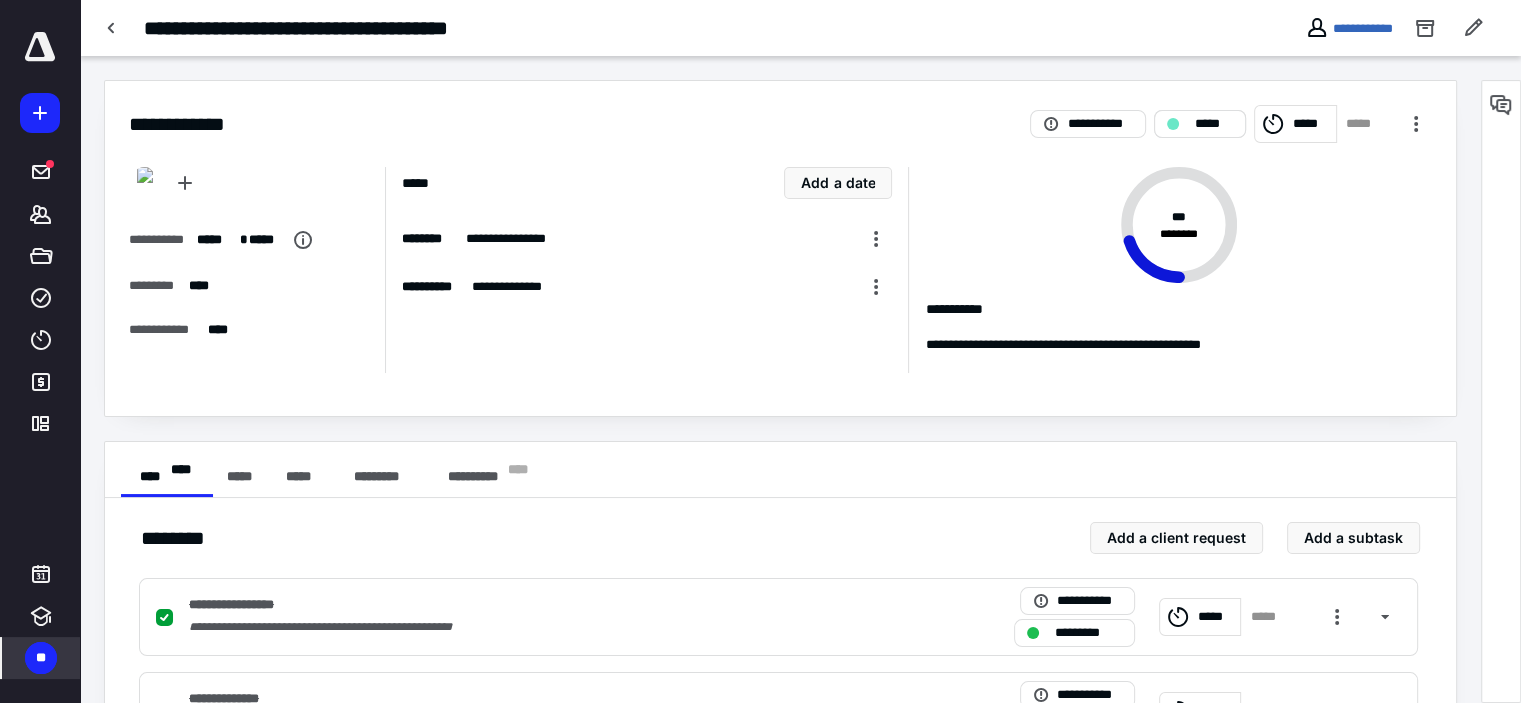 click on "*****" at bounding box center (1214, 124) 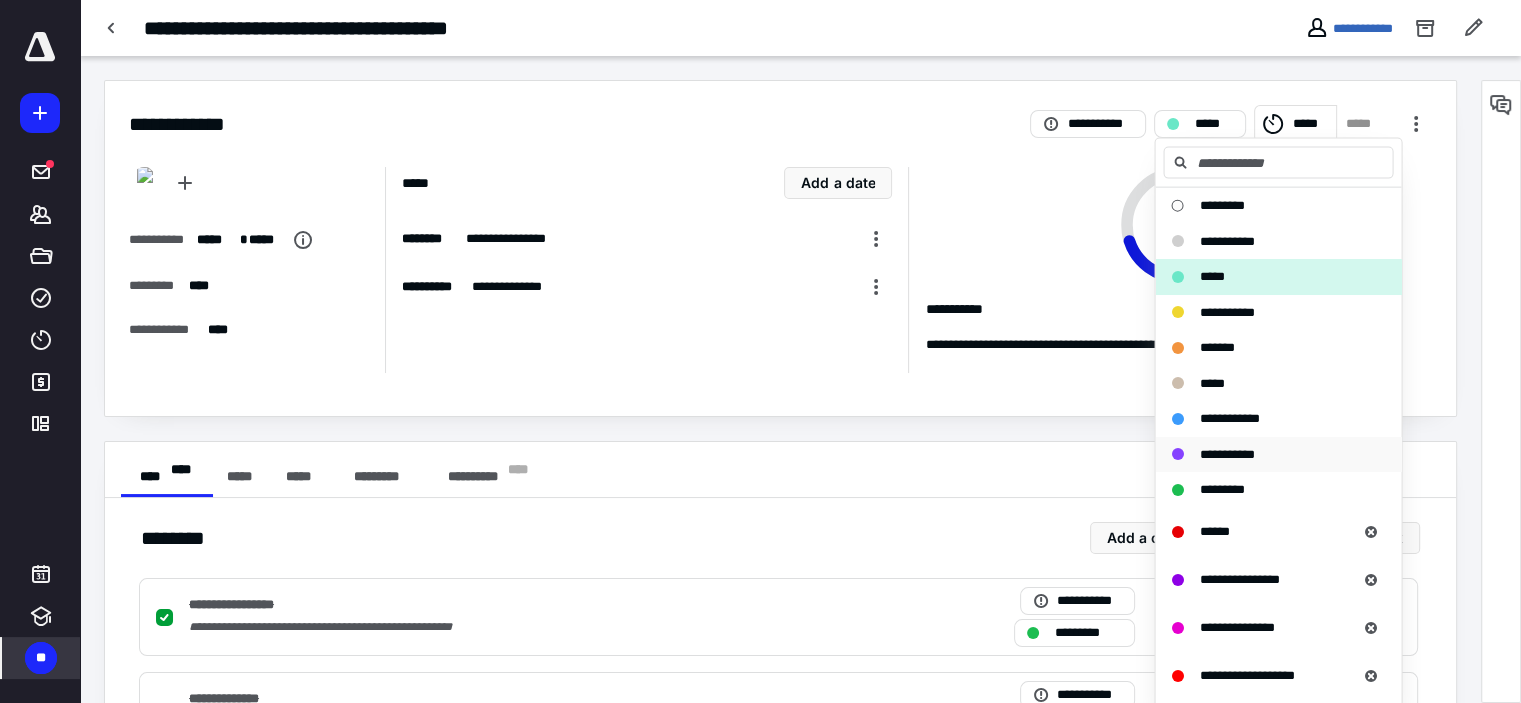 click on "**********" at bounding box center (1266, 454) 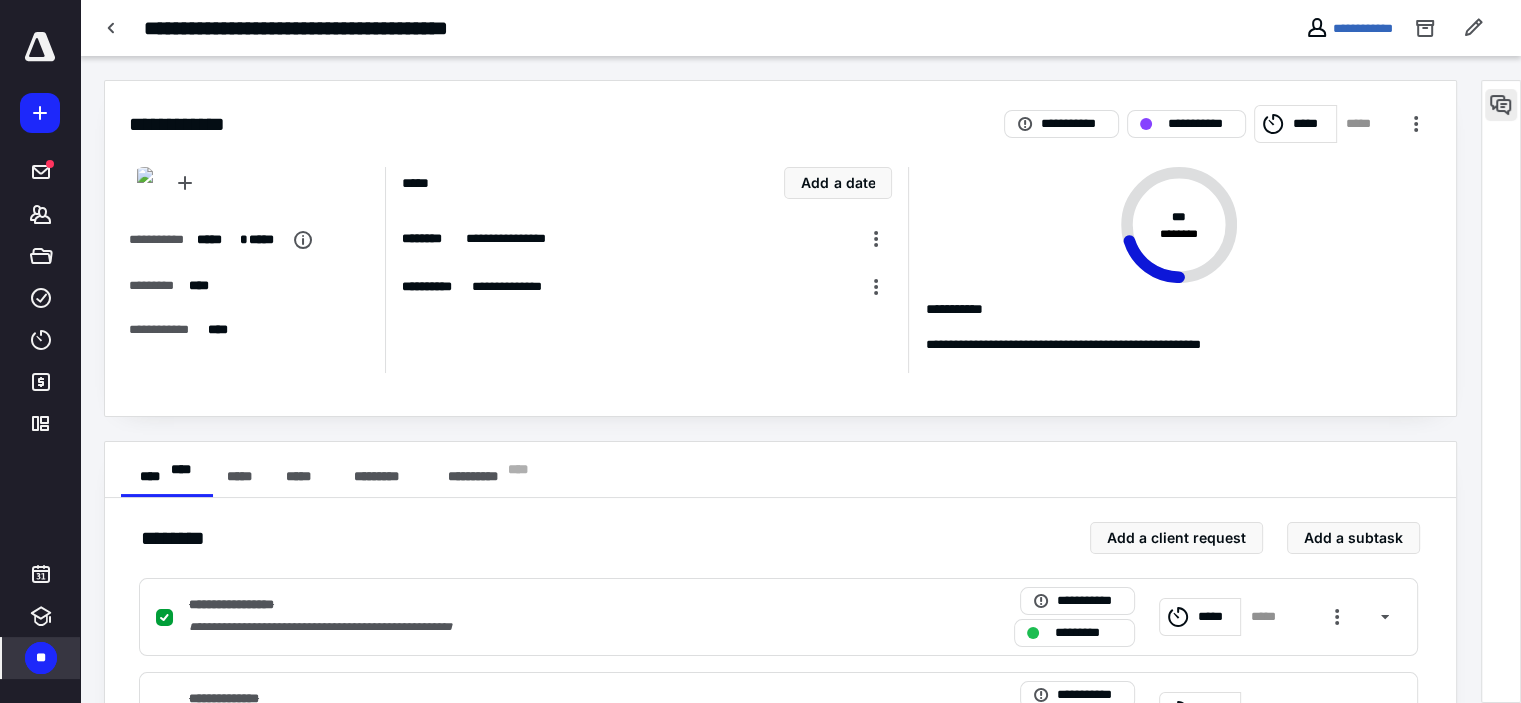 click at bounding box center [1501, 105] 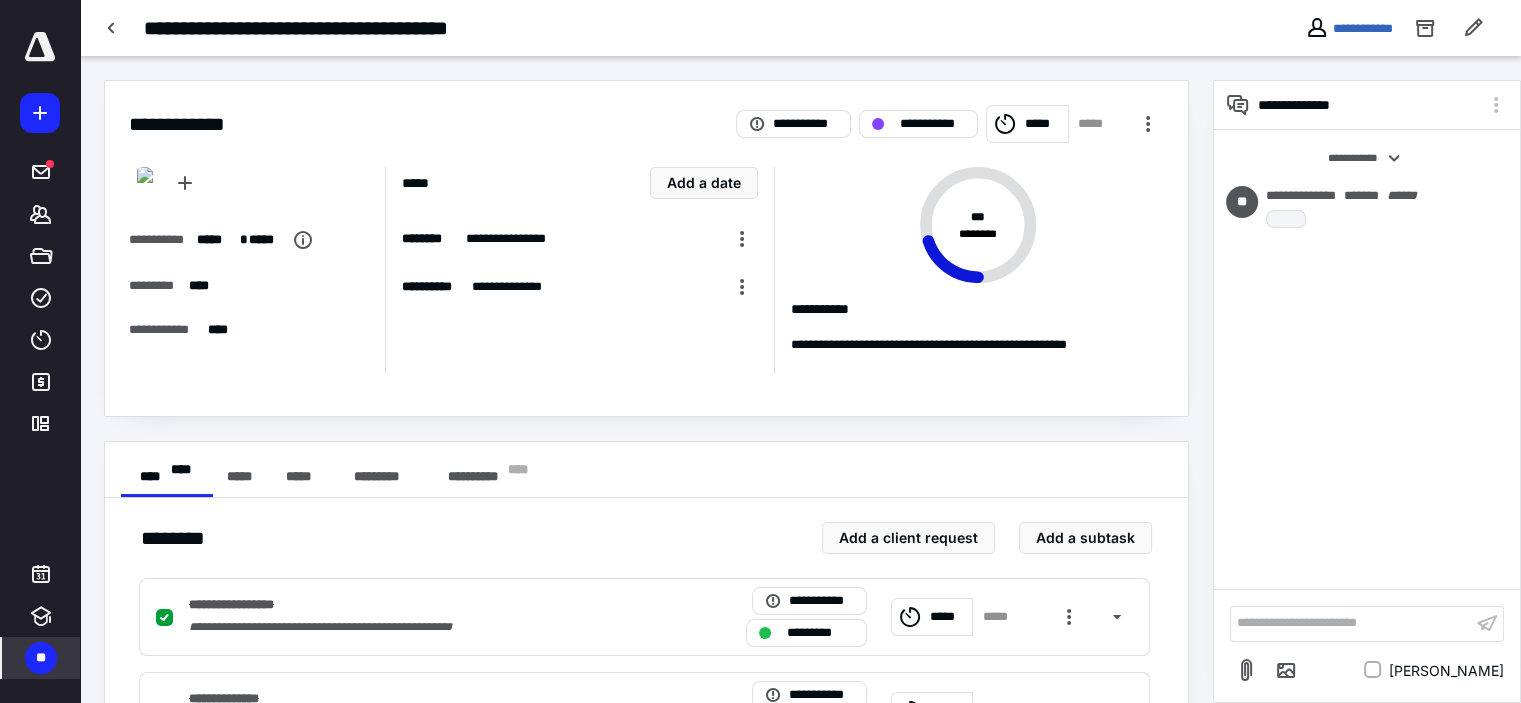 click on "**********" at bounding box center [1351, 623] 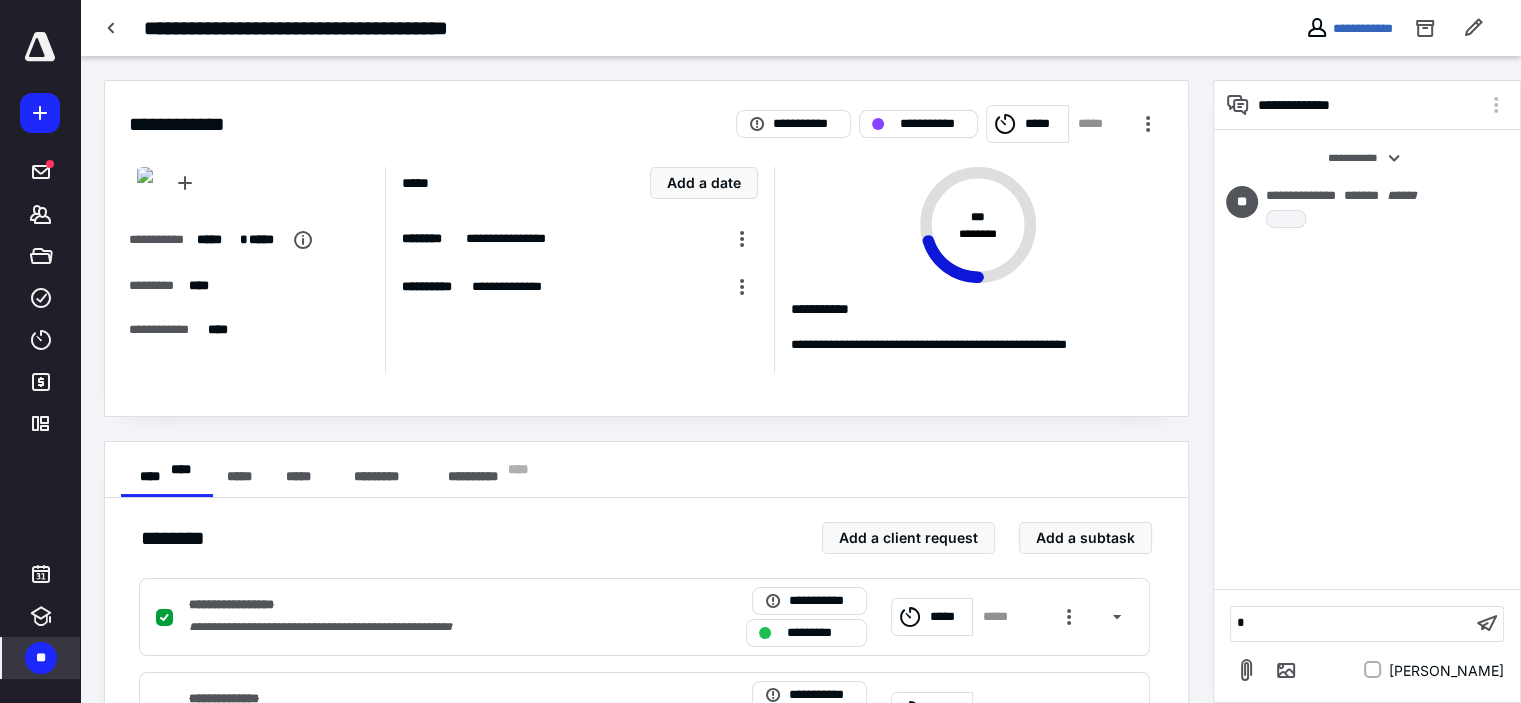 type 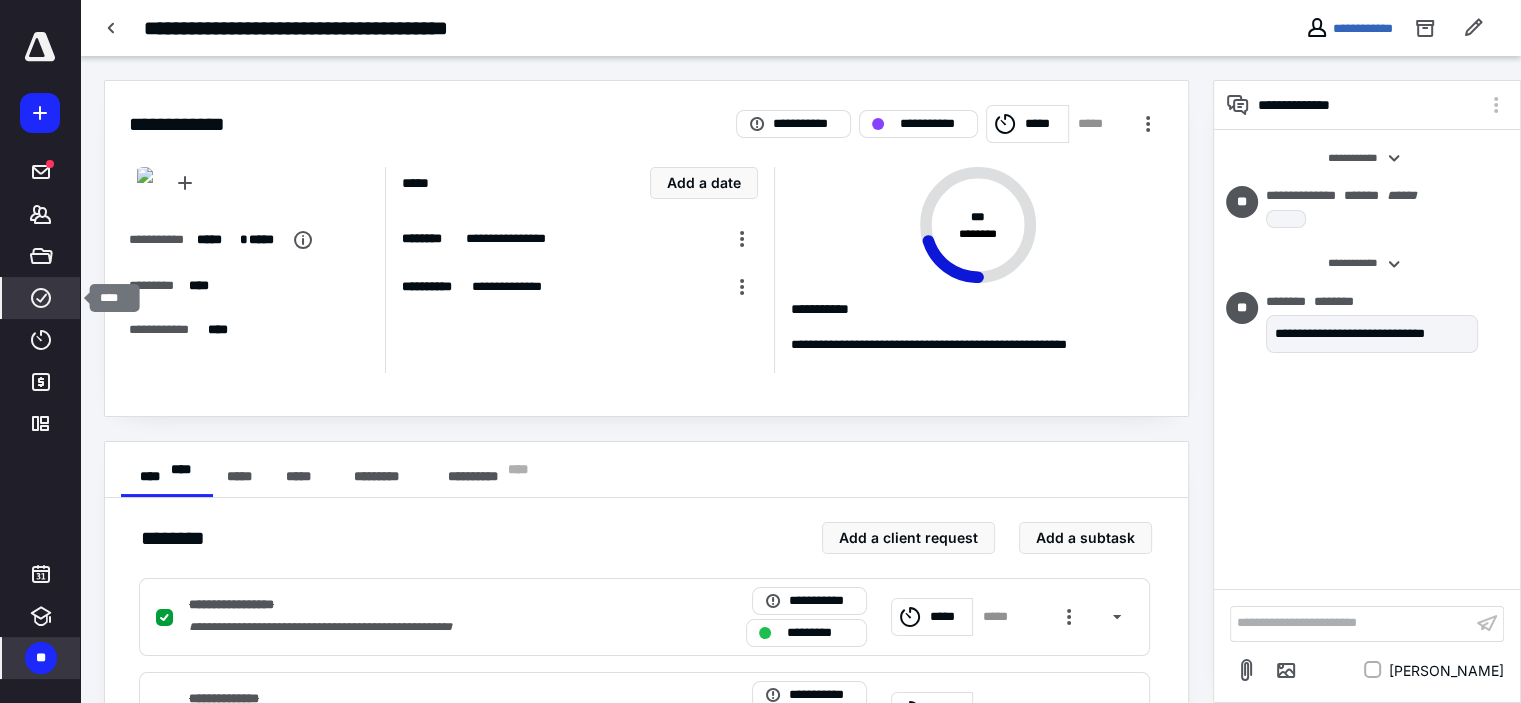 click 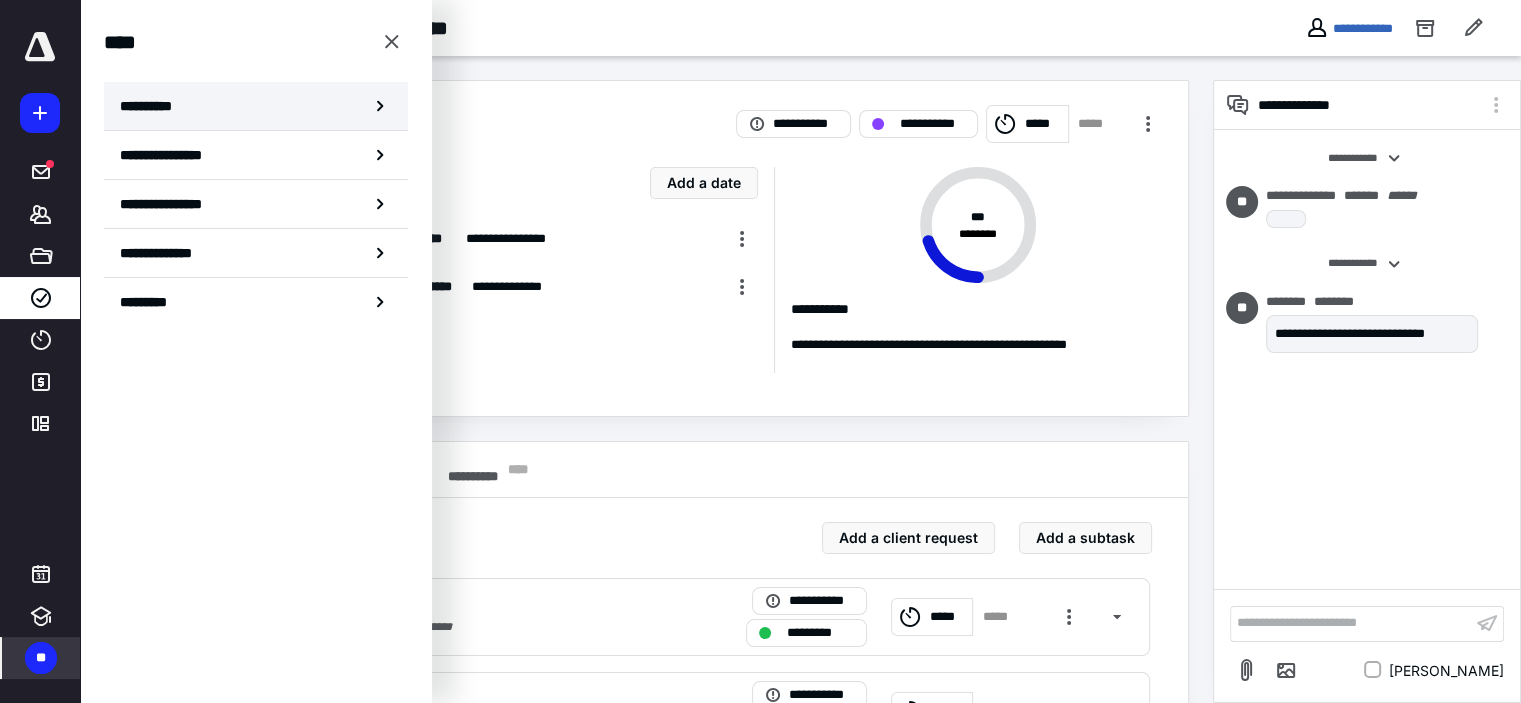 click on "**********" at bounding box center [153, 106] 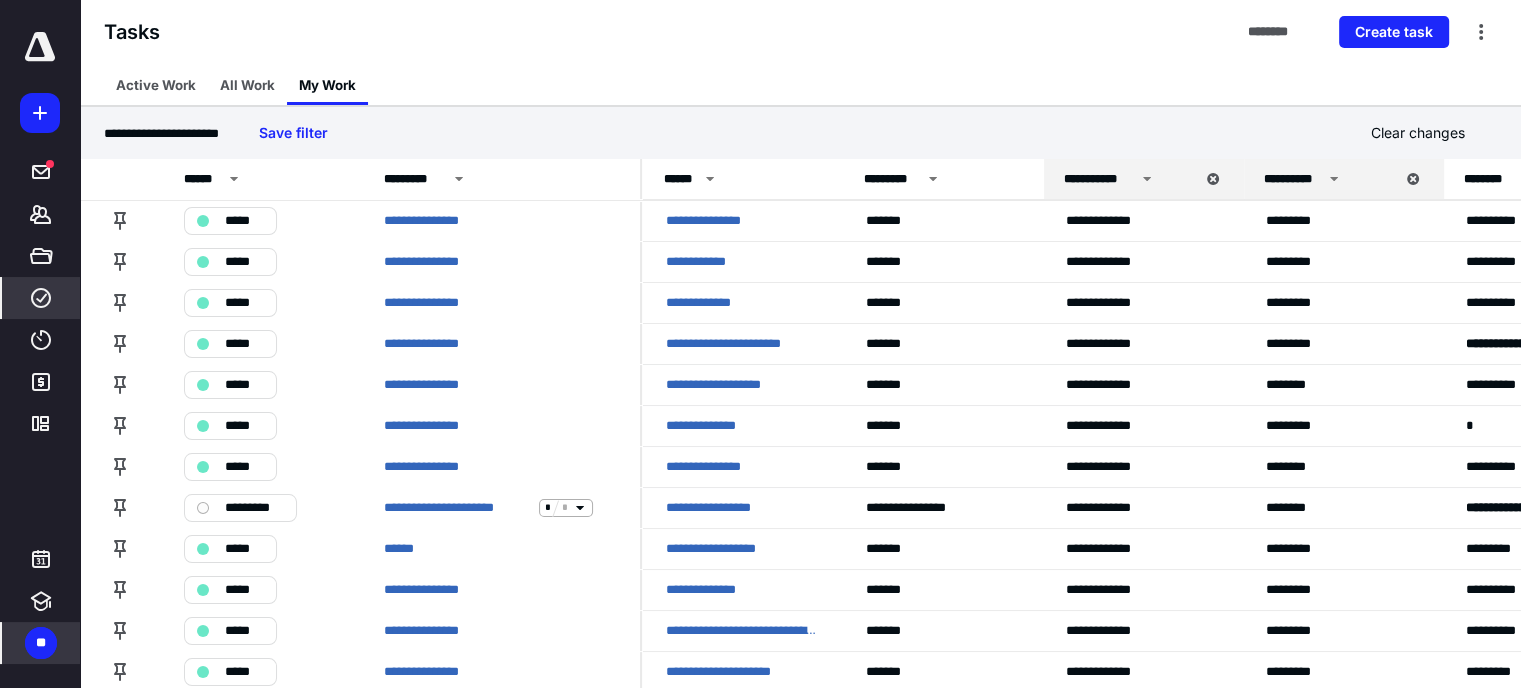 scroll, scrollTop: 393, scrollLeft: 0, axis: vertical 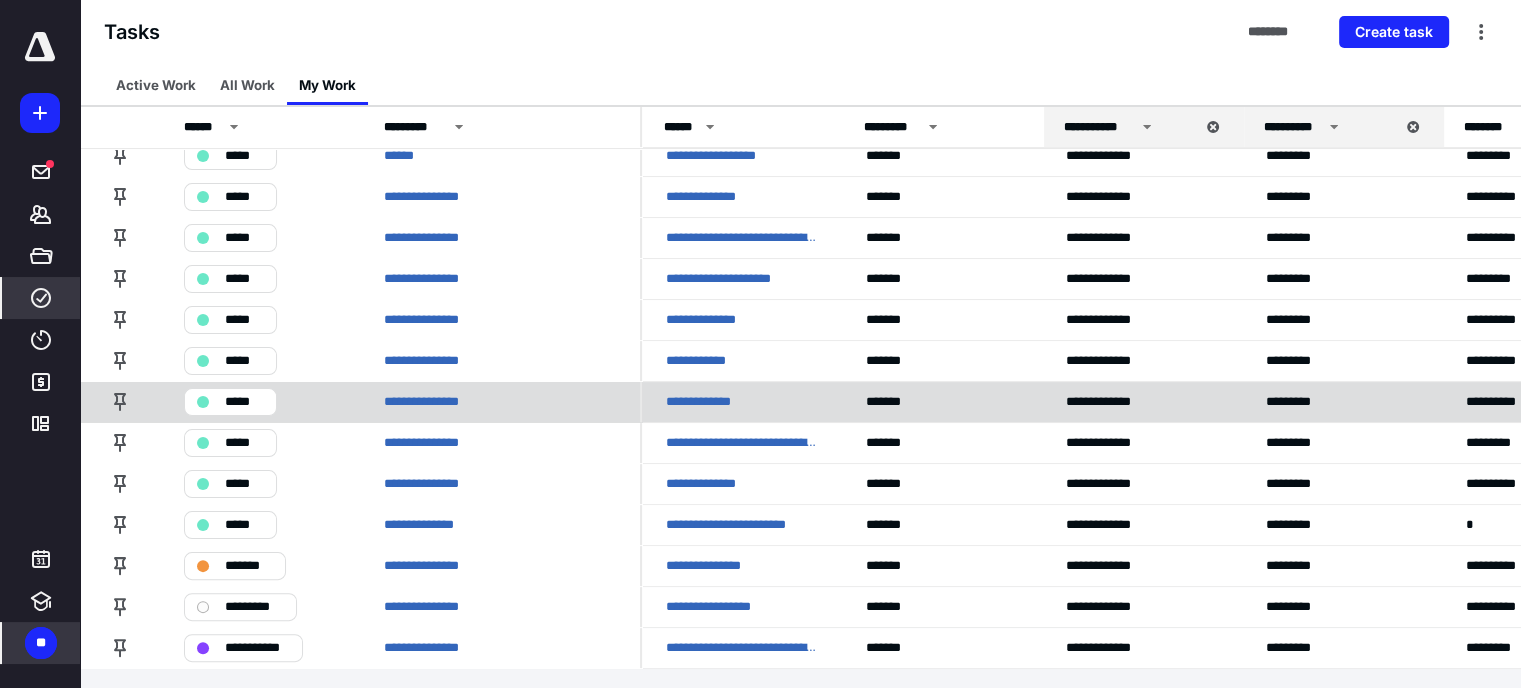 click on "*****" at bounding box center [244, 402] 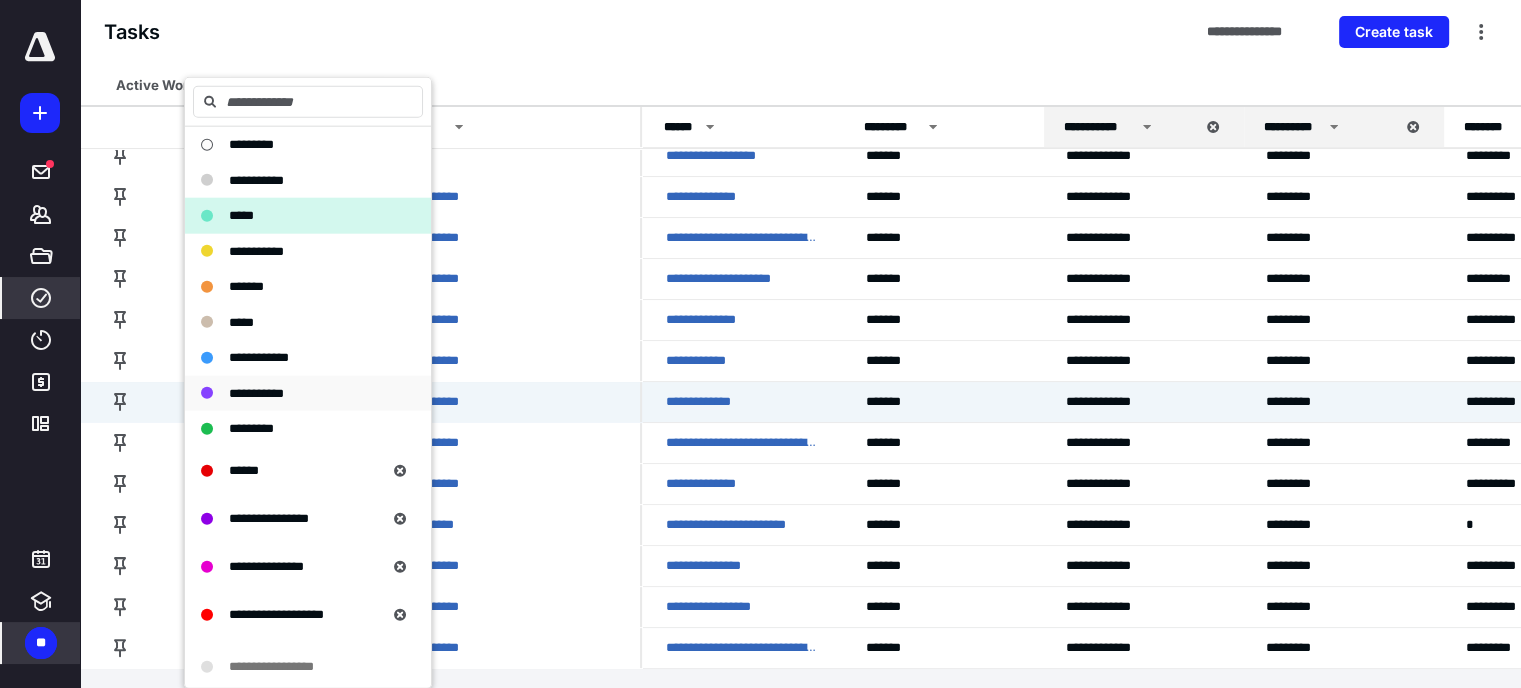click on "**********" at bounding box center (256, 392) 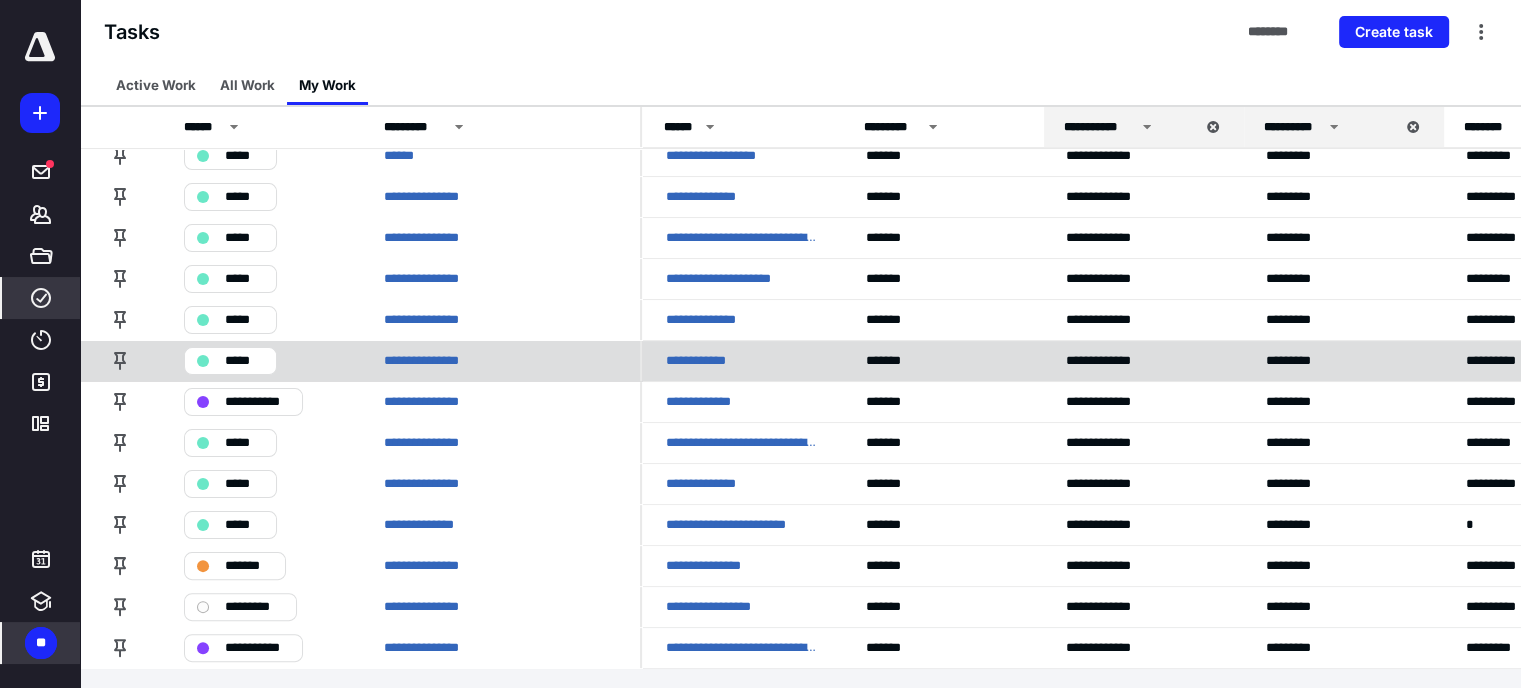click on "**********" at bounding box center (705, 361) 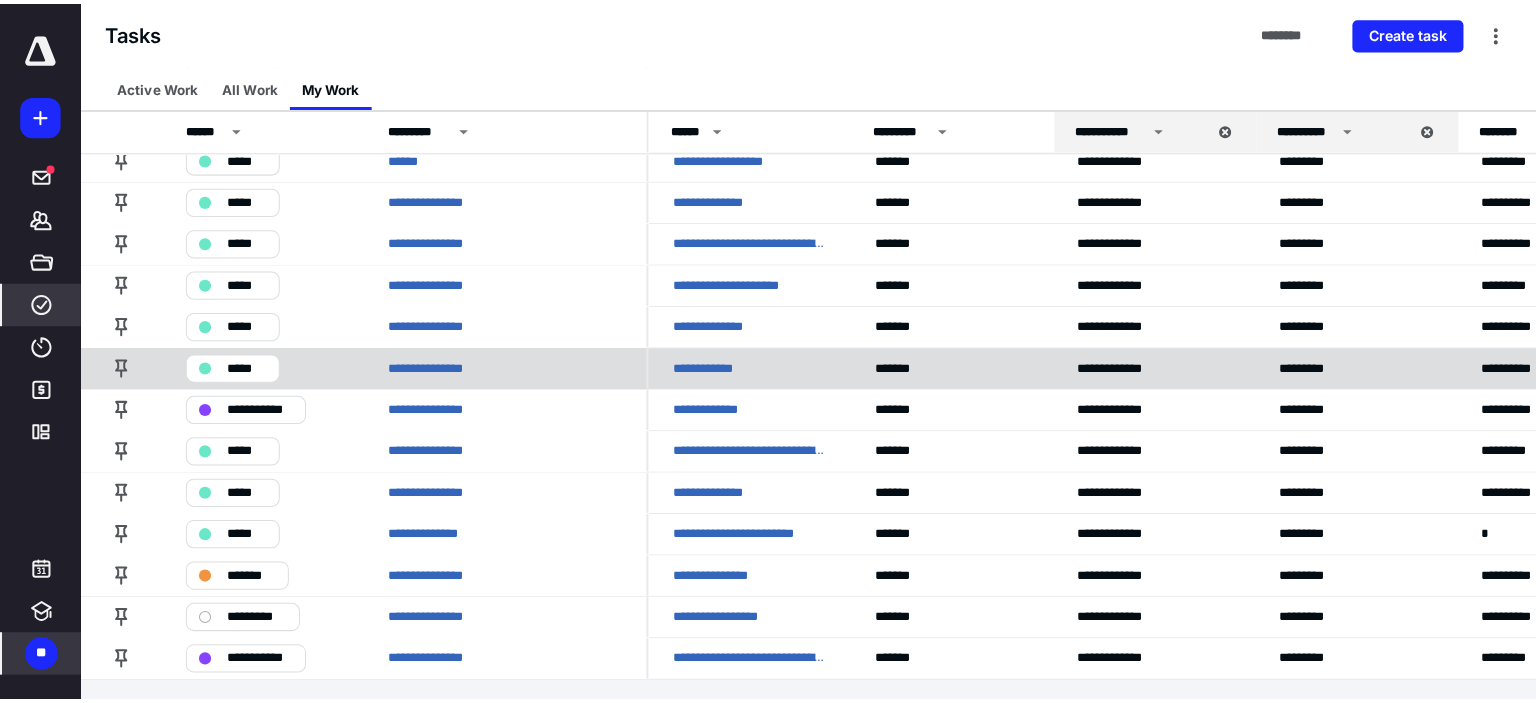 scroll, scrollTop: 0, scrollLeft: 0, axis: both 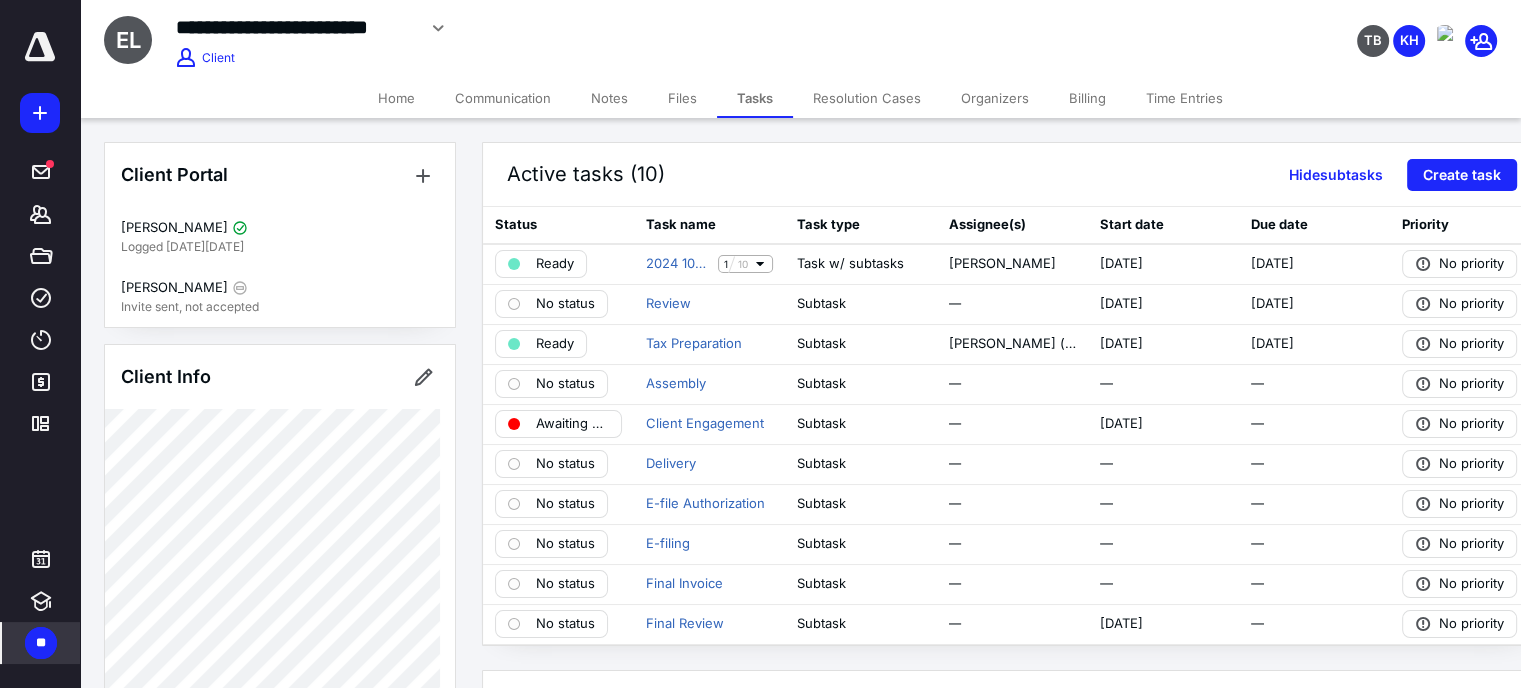 click on "Files" at bounding box center (682, 98) 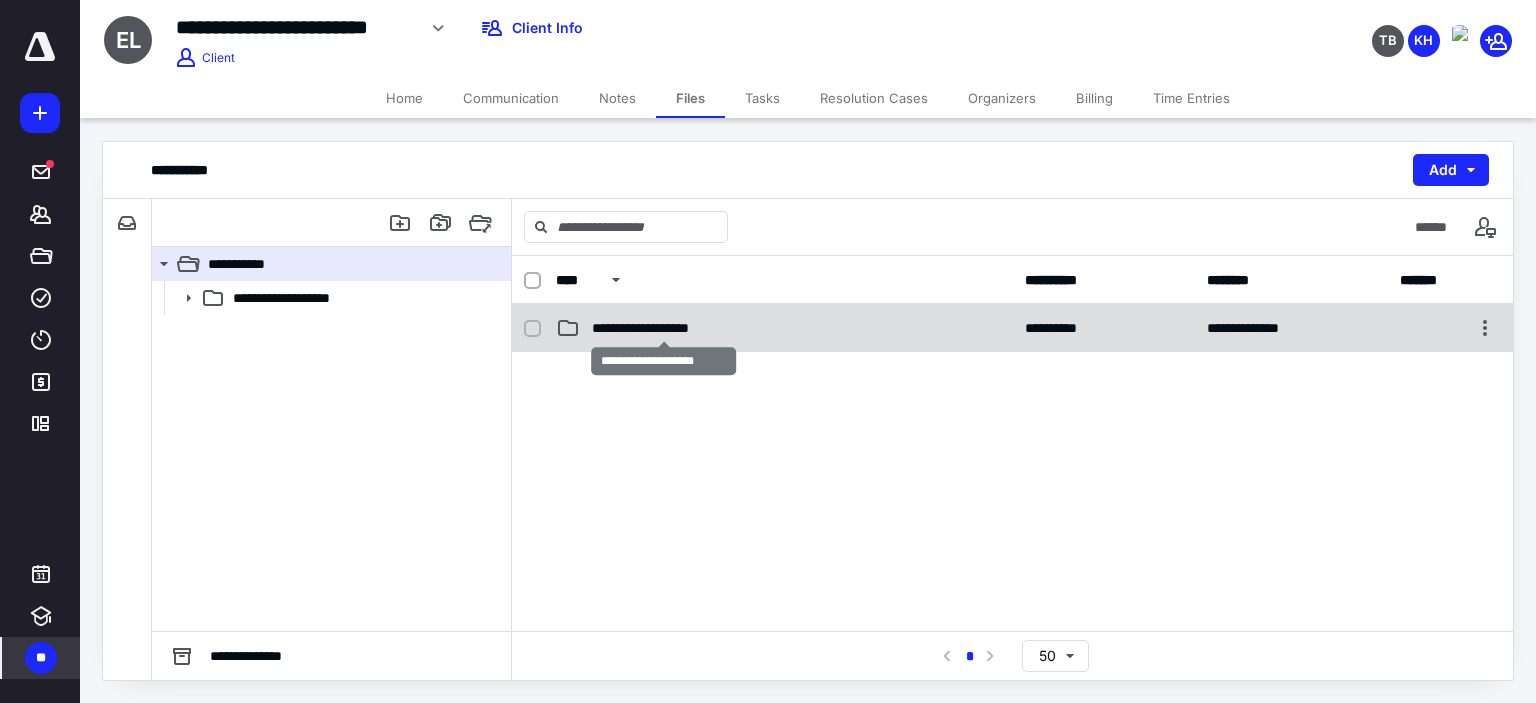 click on "**********" at bounding box center (664, 328) 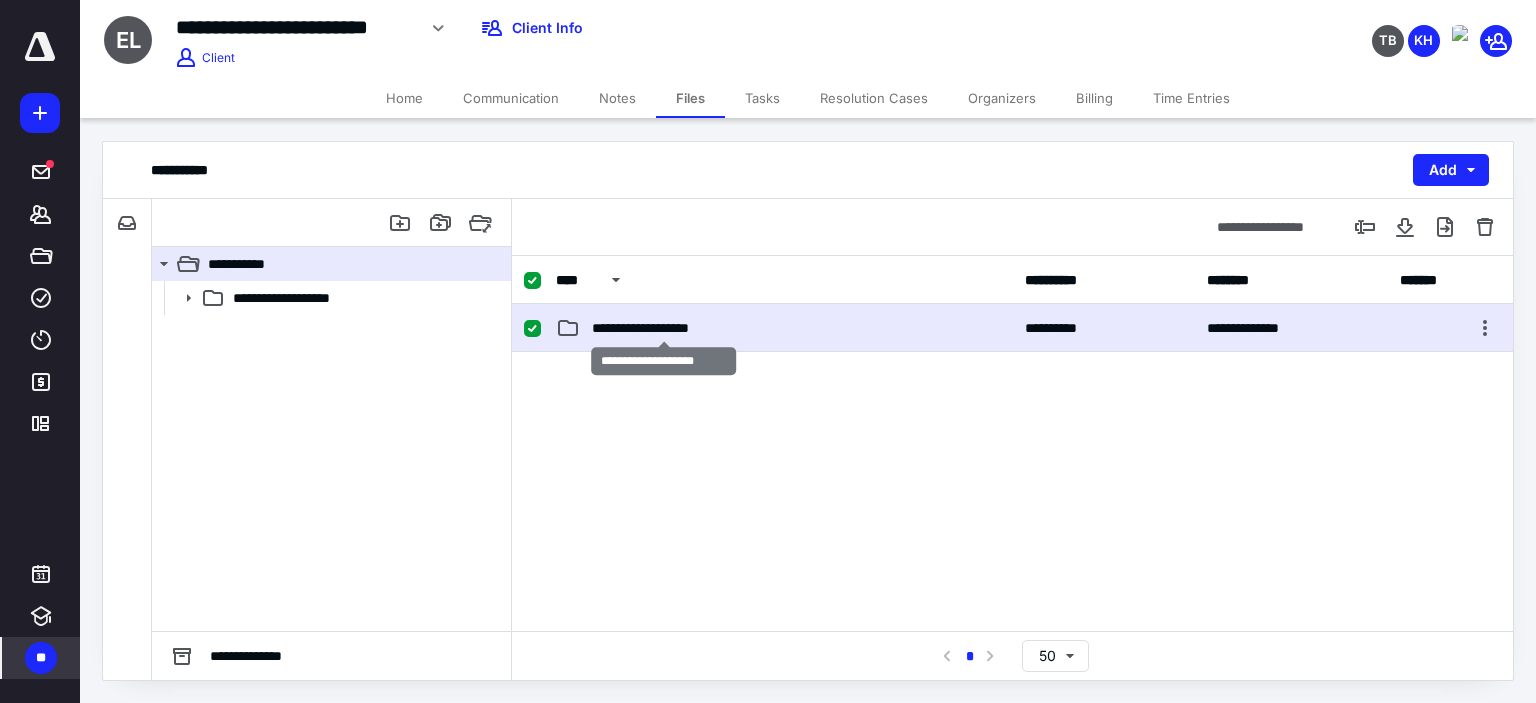 click on "**********" at bounding box center [664, 328] 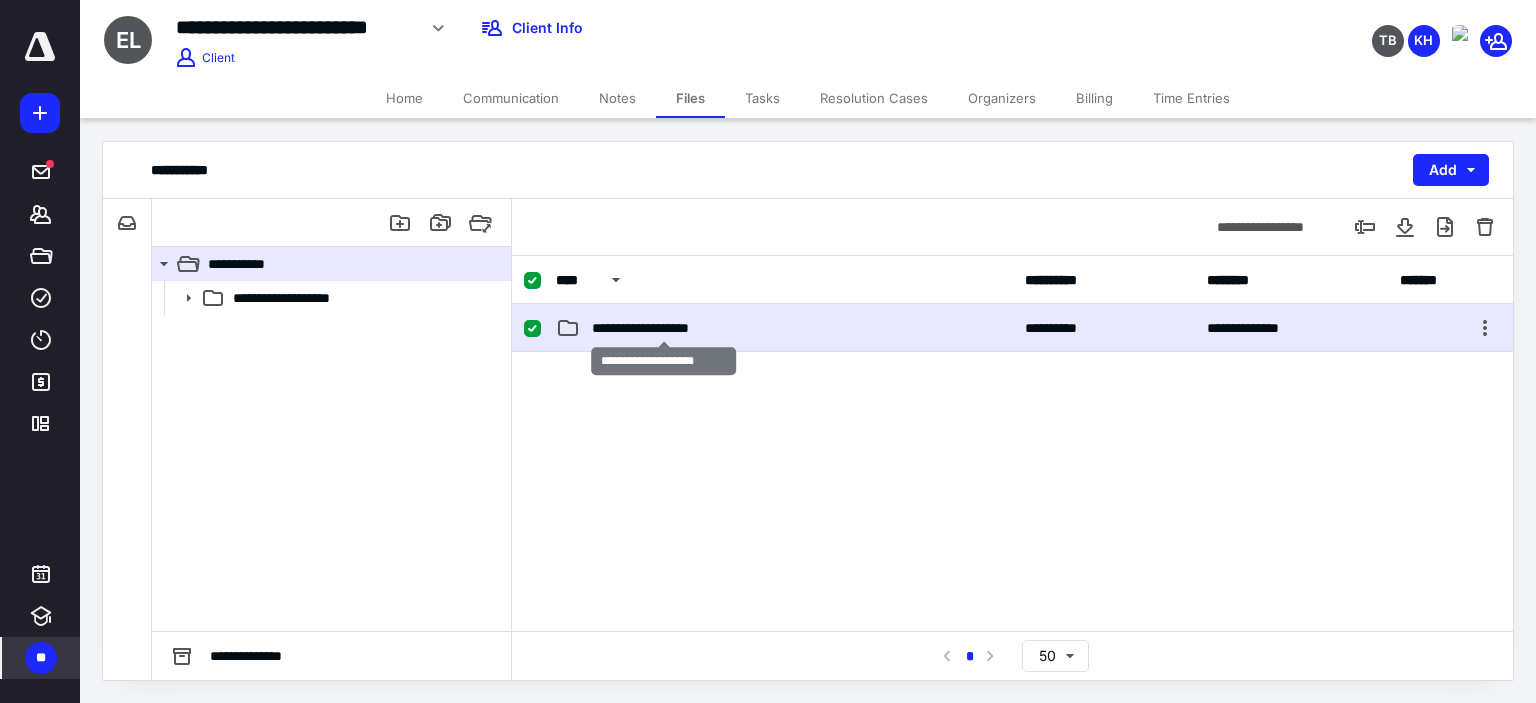 checkbox on "false" 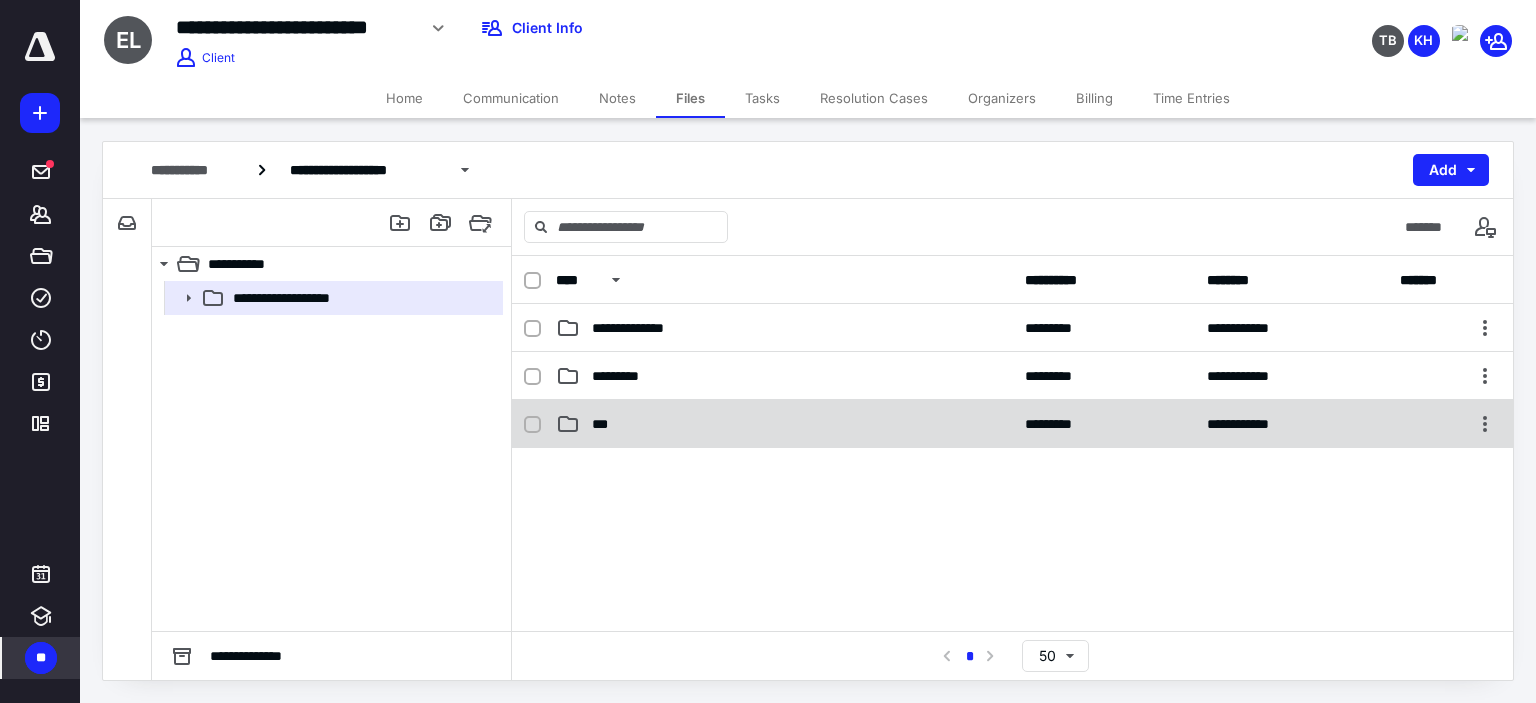 click on "***" at bounding box center [604, 424] 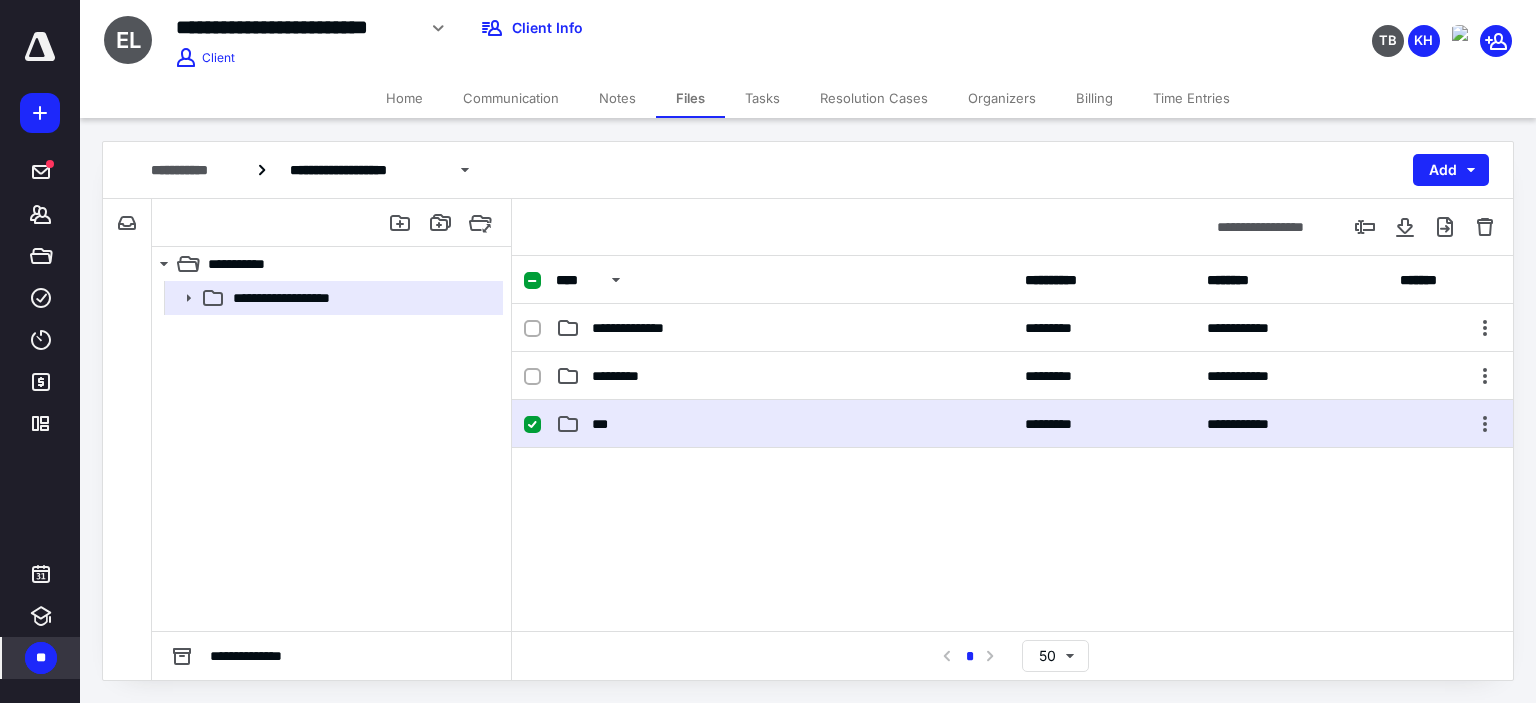 click on "***" at bounding box center [604, 424] 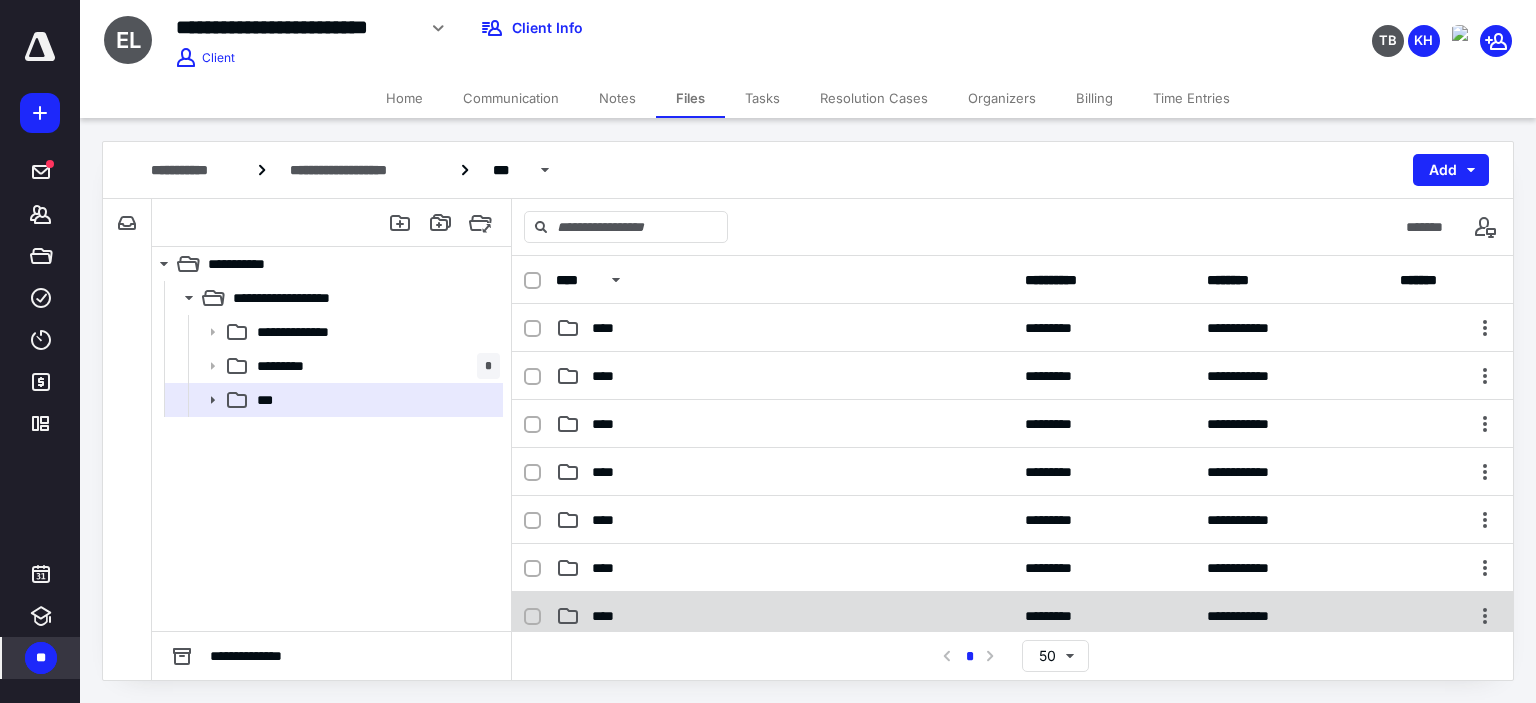 click on "****" at bounding box center (784, 616) 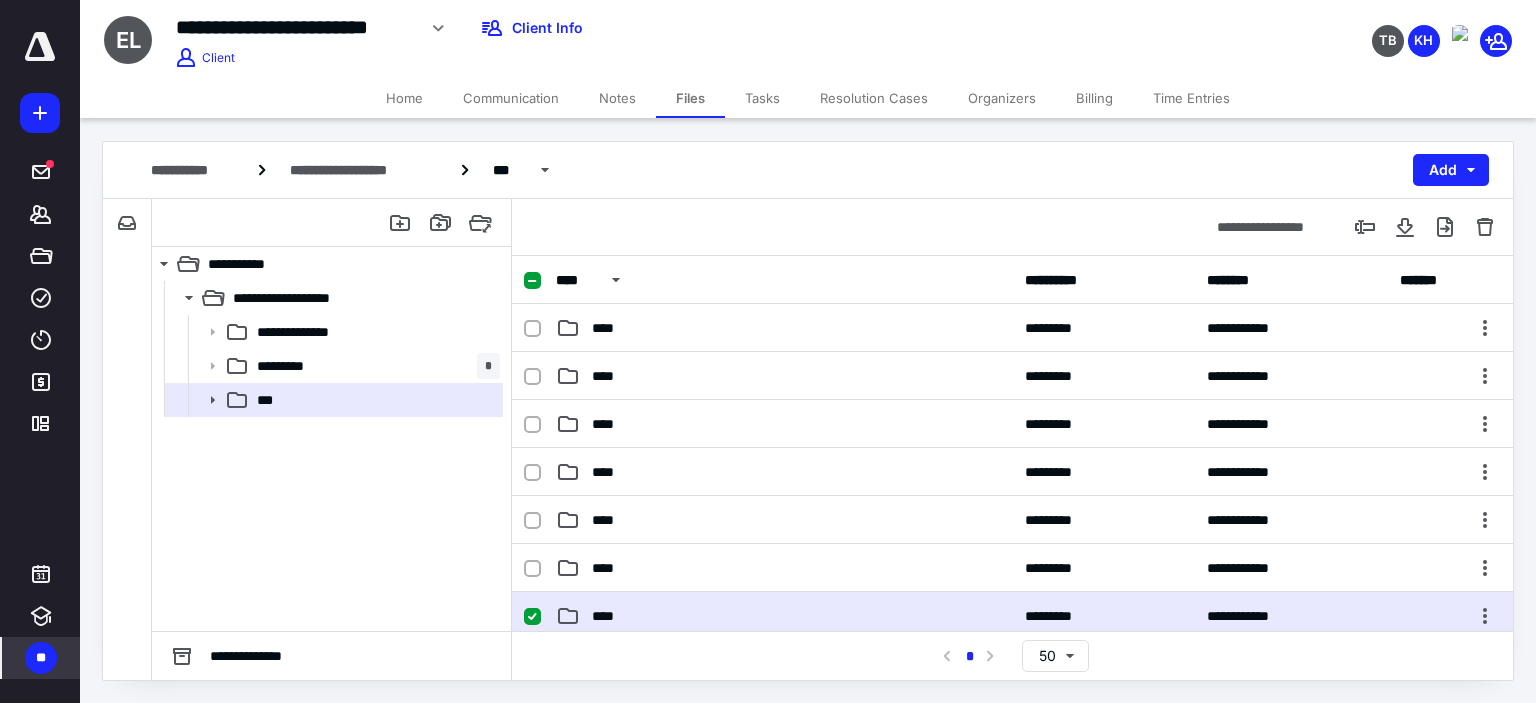 click on "****" at bounding box center [784, 616] 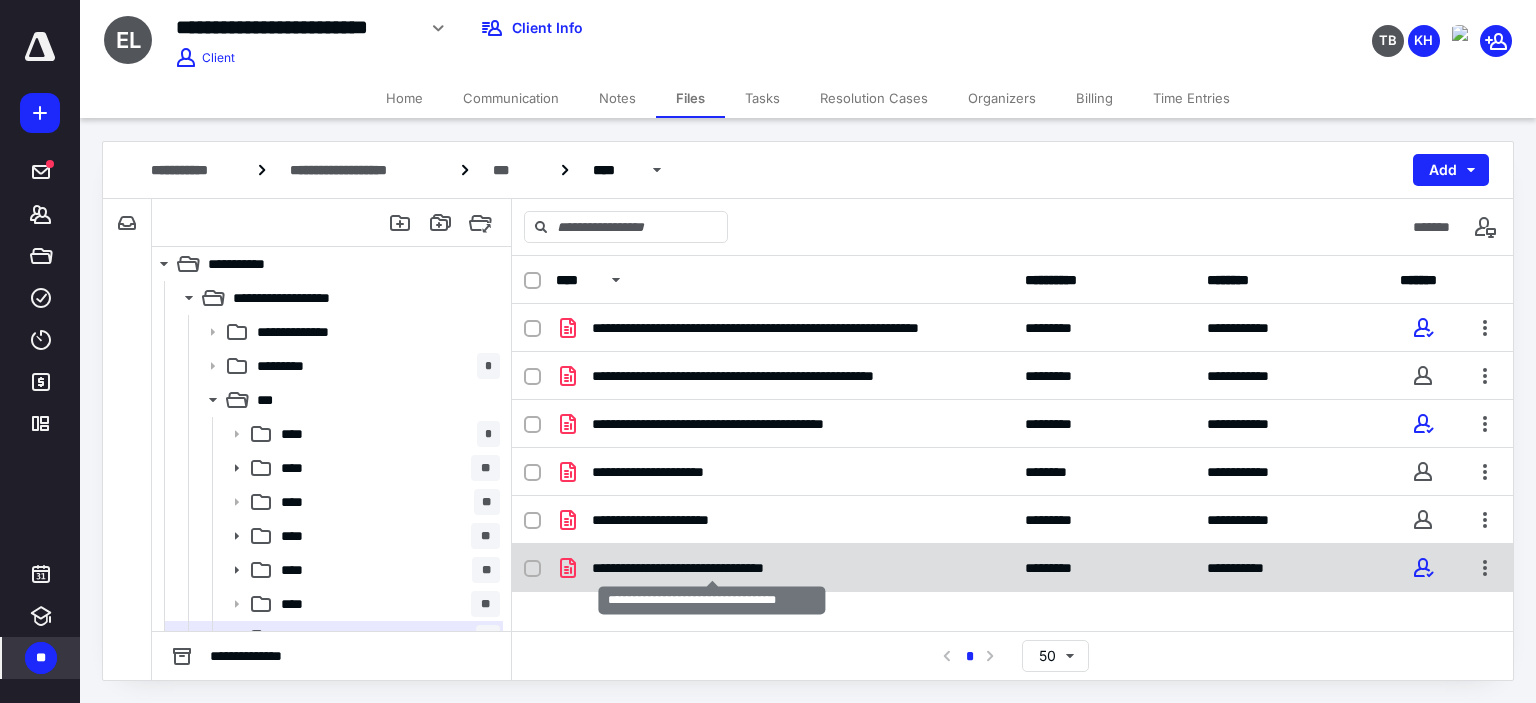 click on "**********" at bounding box center (712, 568) 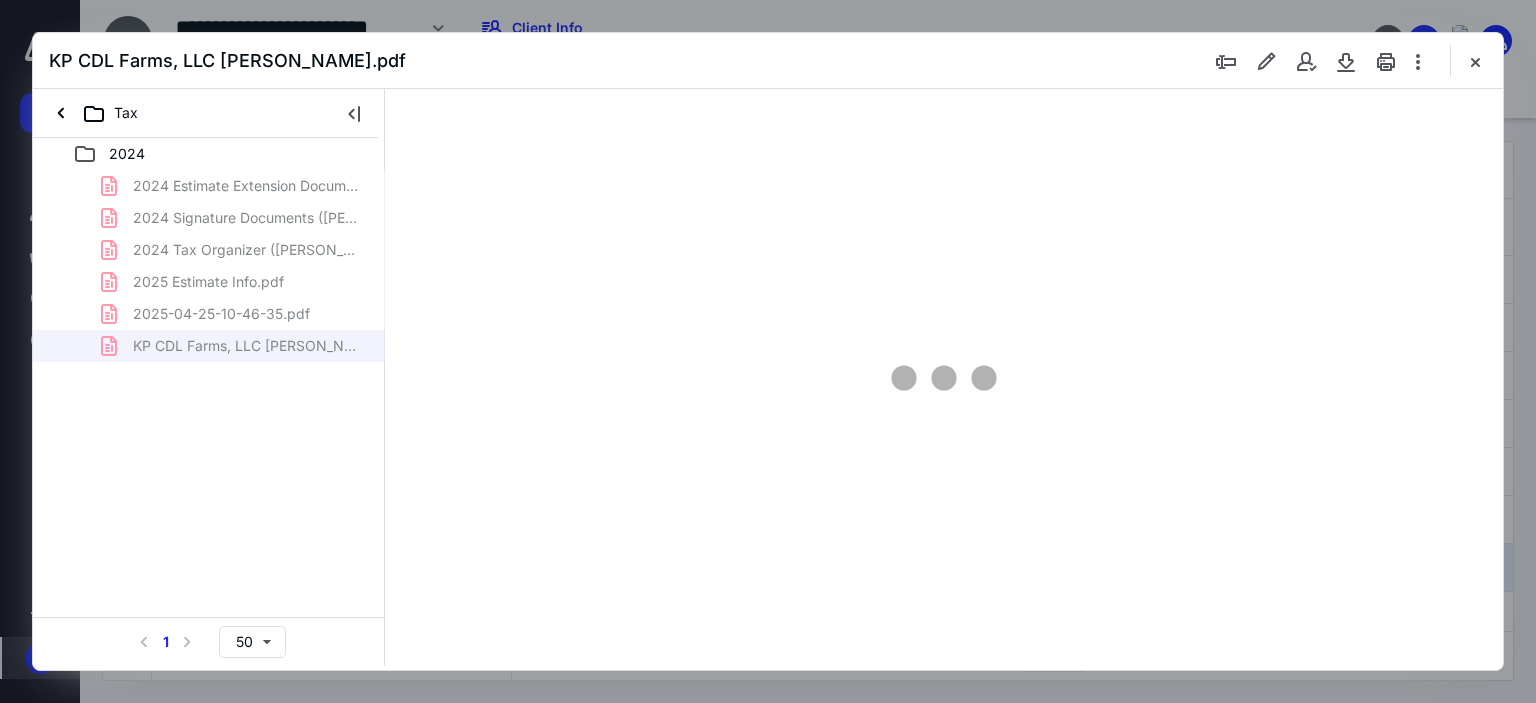 scroll, scrollTop: 0, scrollLeft: 0, axis: both 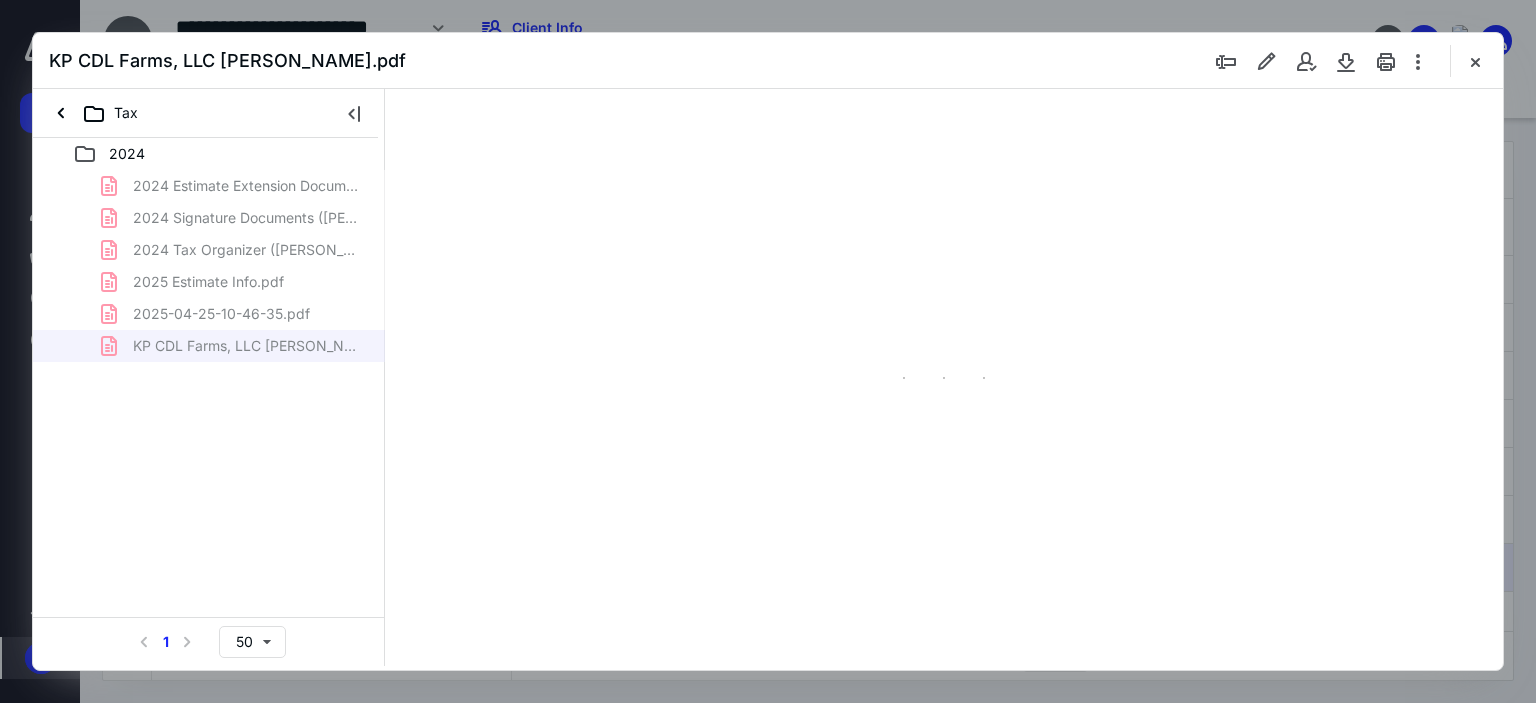 type on "179" 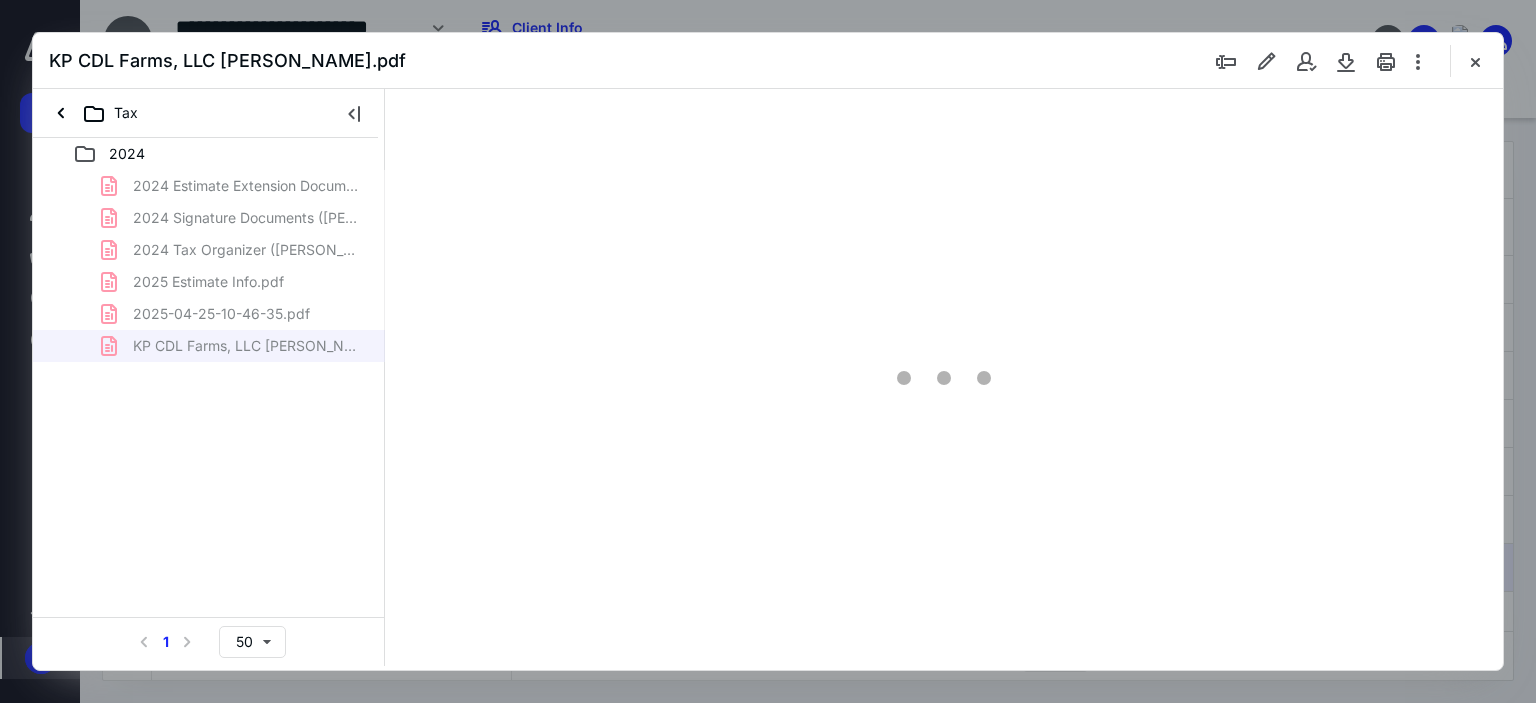 scroll, scrollTop: 83, scrollLeft: 0, axis: vertical 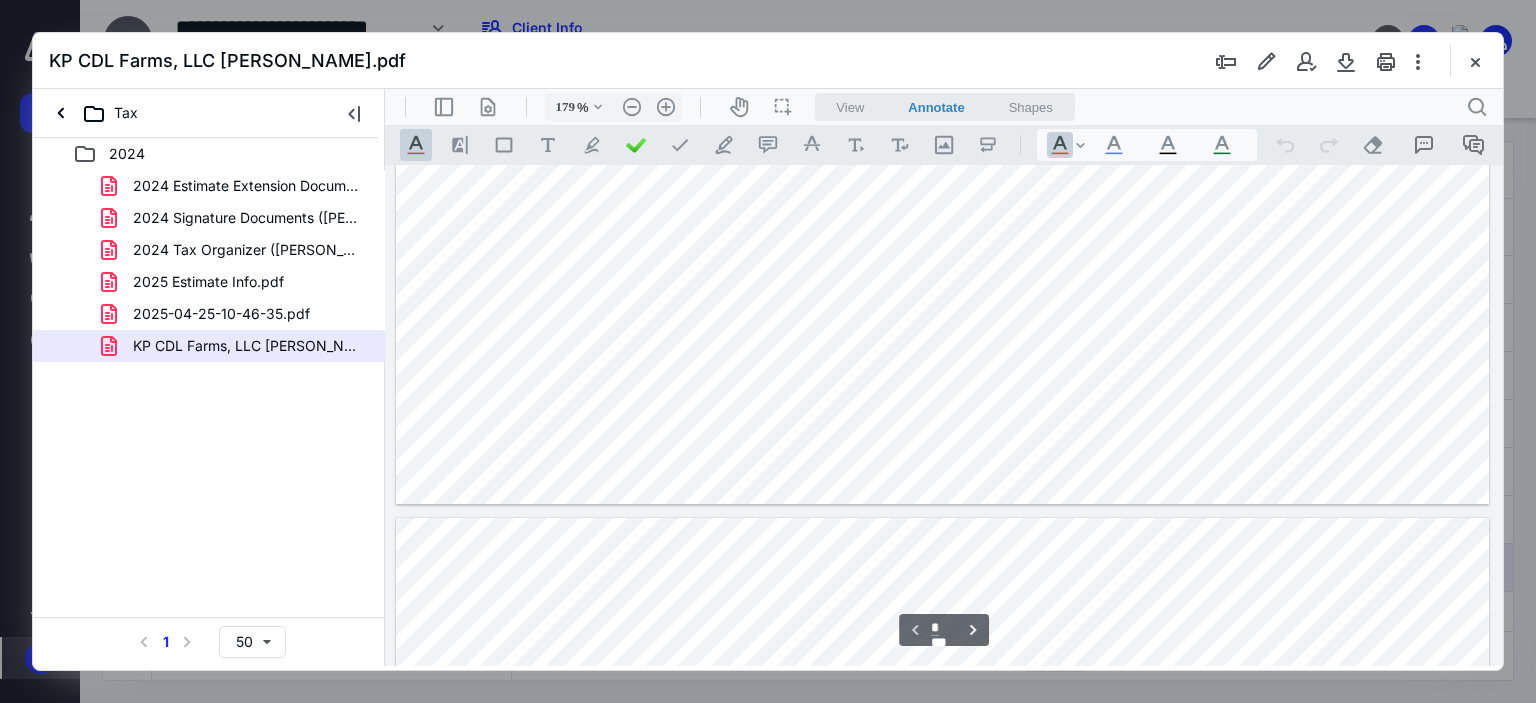 type on "*" 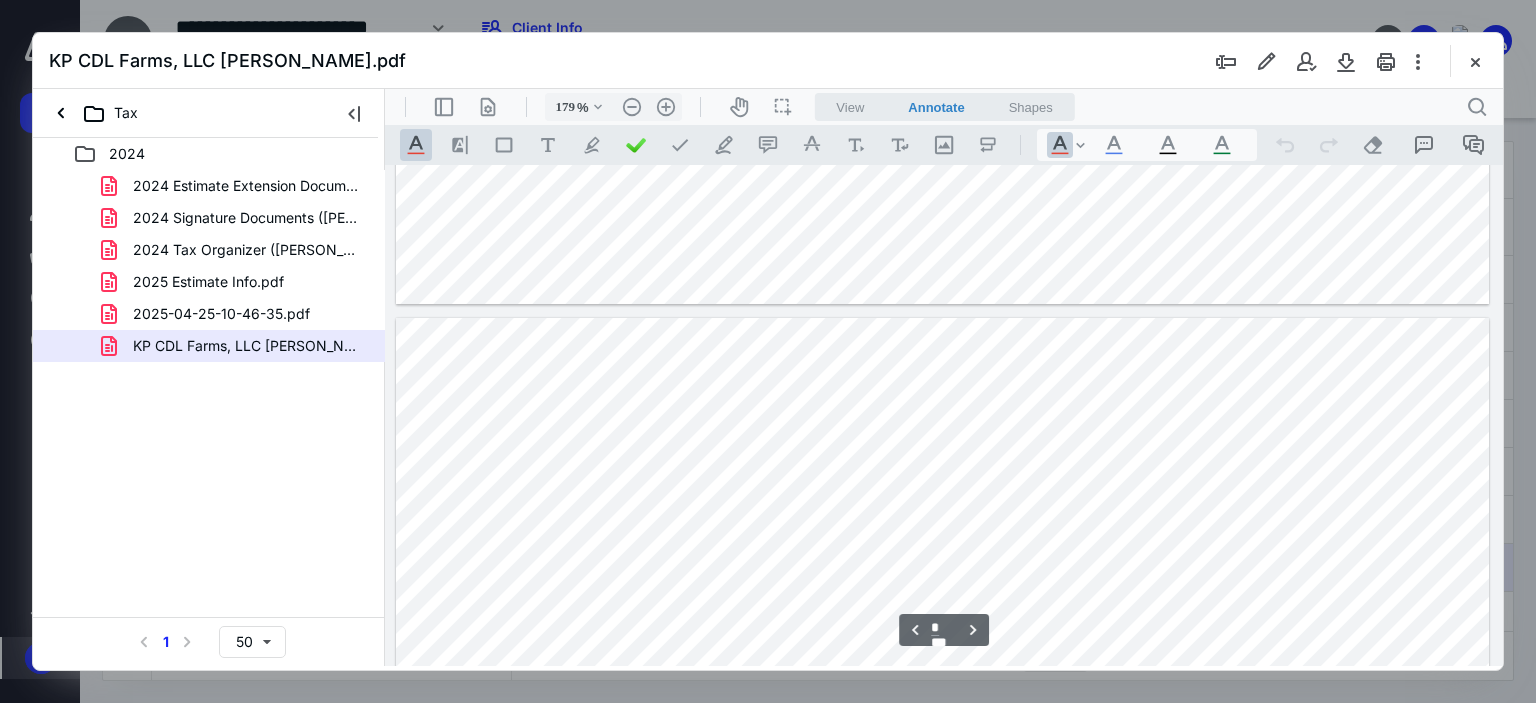 scroll, scrollTop: 1183, scrollLeft: 0, axis: vertical 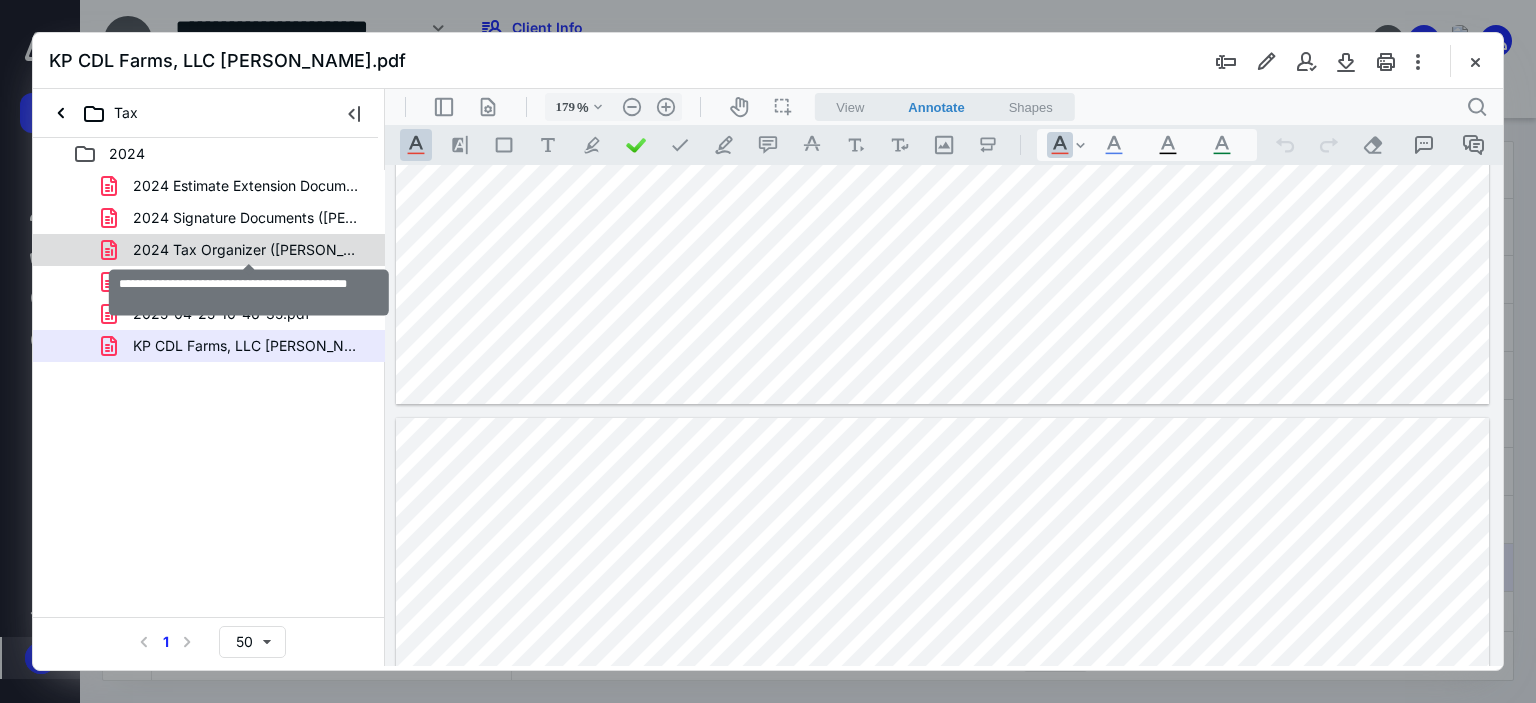 click on "2024 Tax Organizer ([PERSON_NAME] & [PERSON_NAME]).pdf" at bounding box center (249, 250) 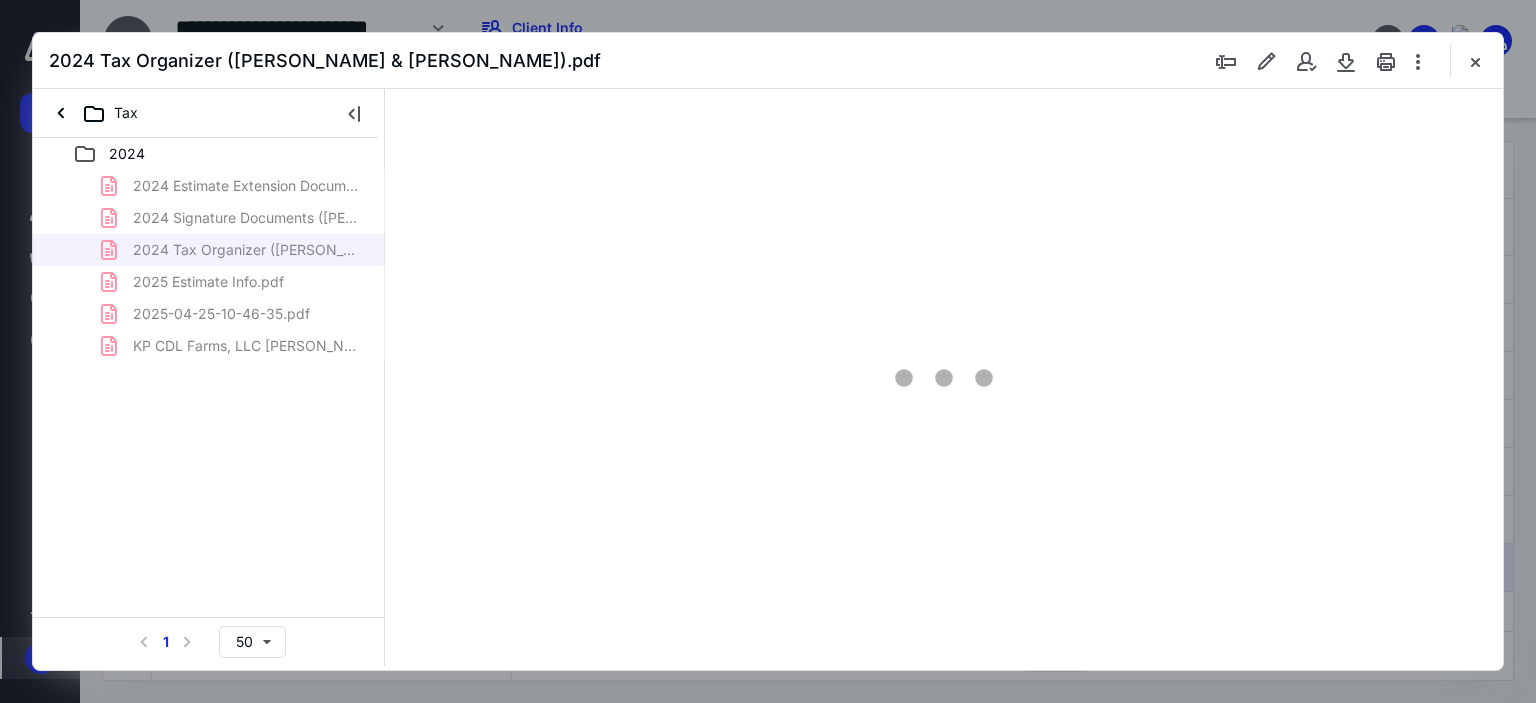 type on "179" 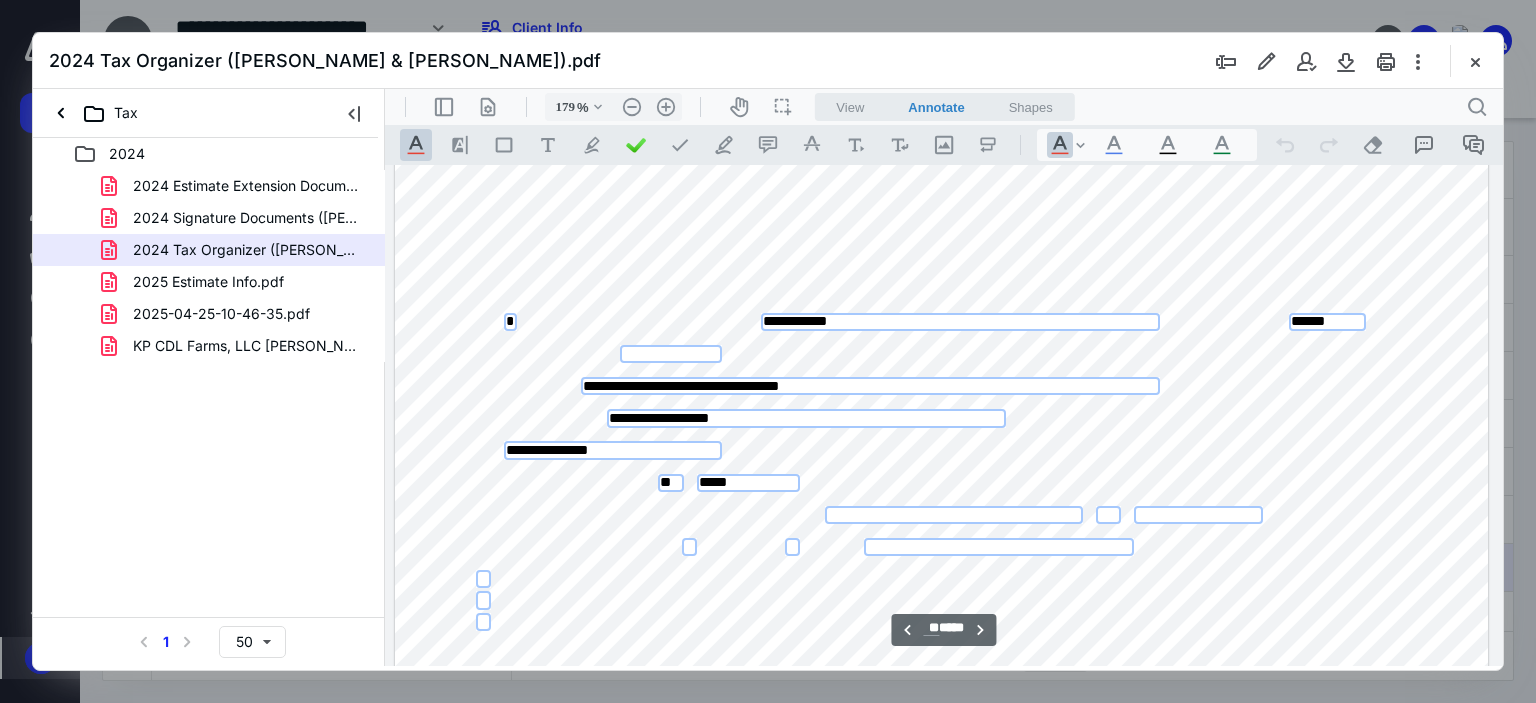 scroll, scrollTop: 23883, scrollLeft: 158, axis: both 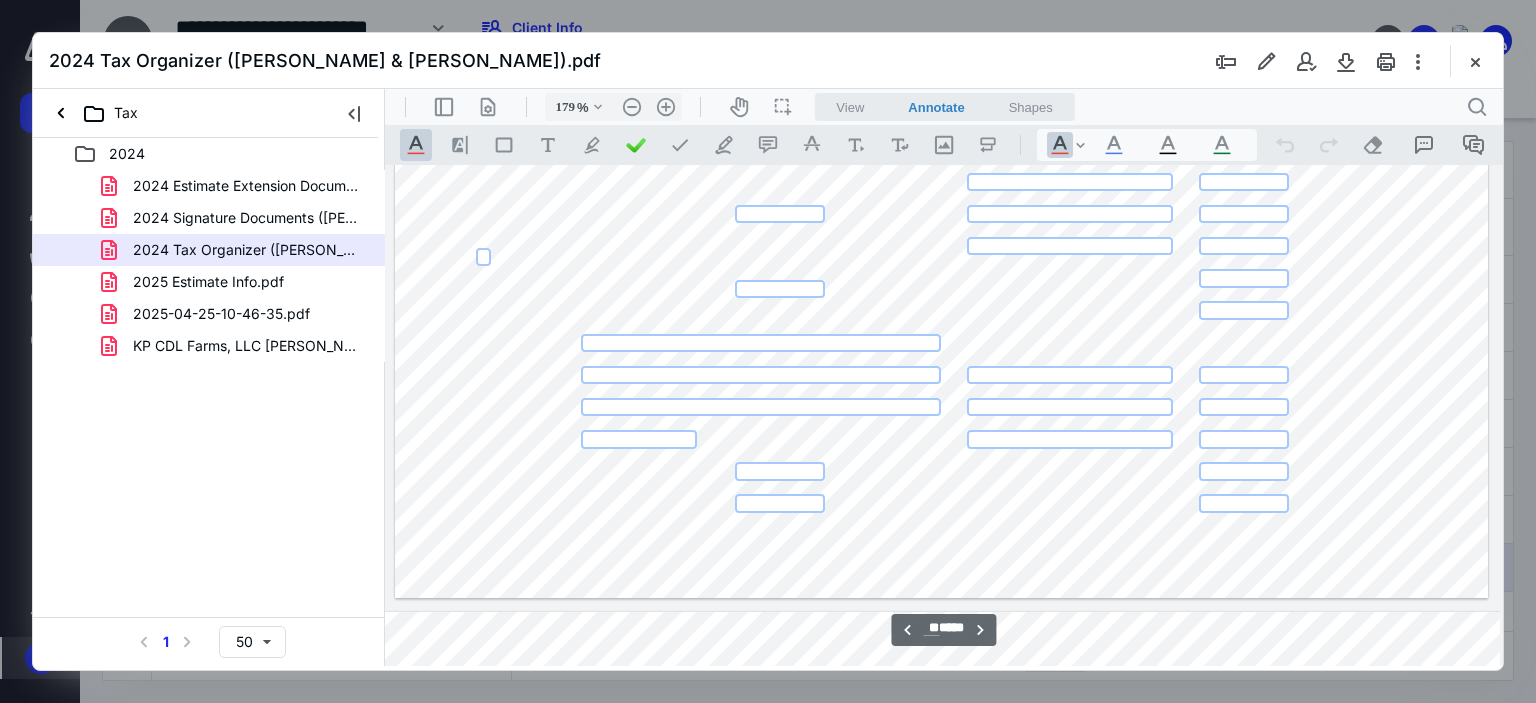 type on "**" 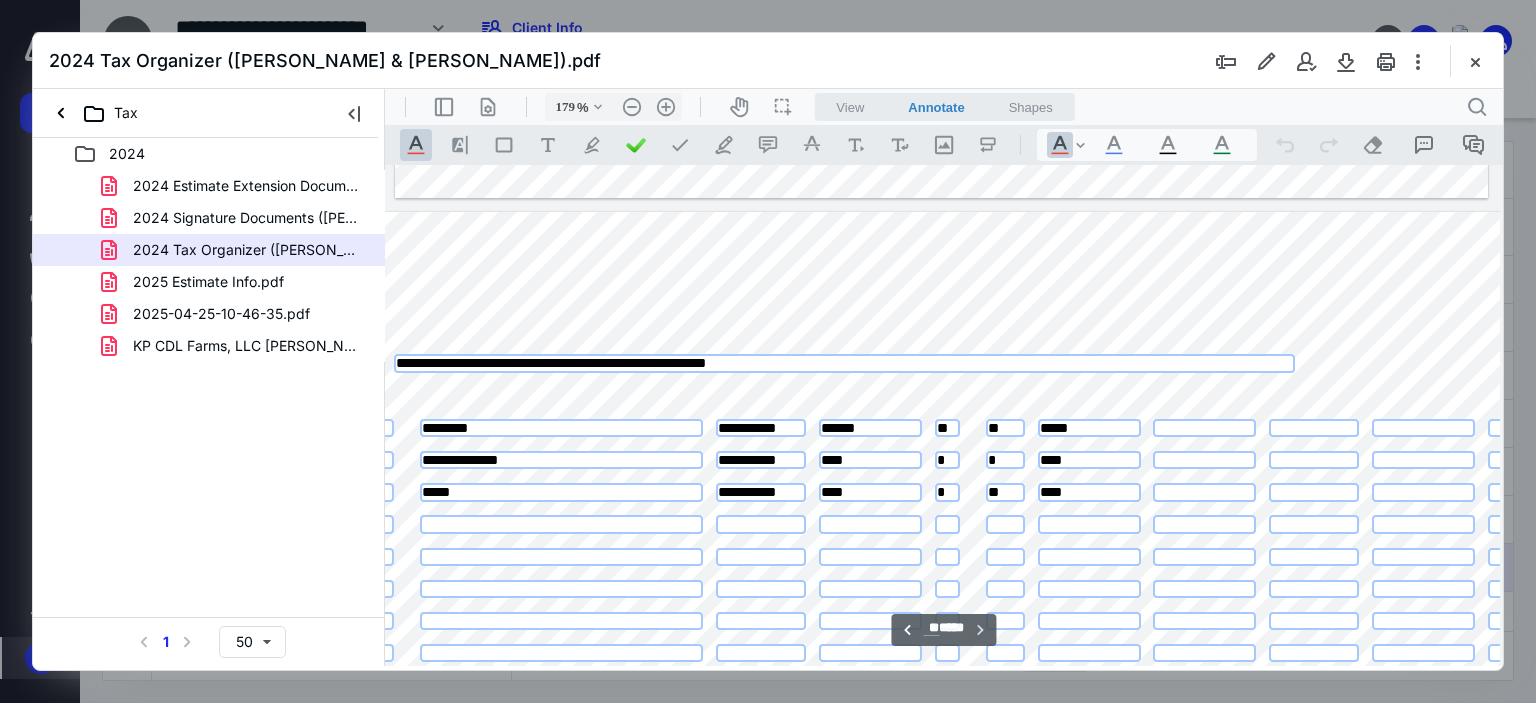 scroll, scrollTop: 32483, scrollLeft: 158, axis: both 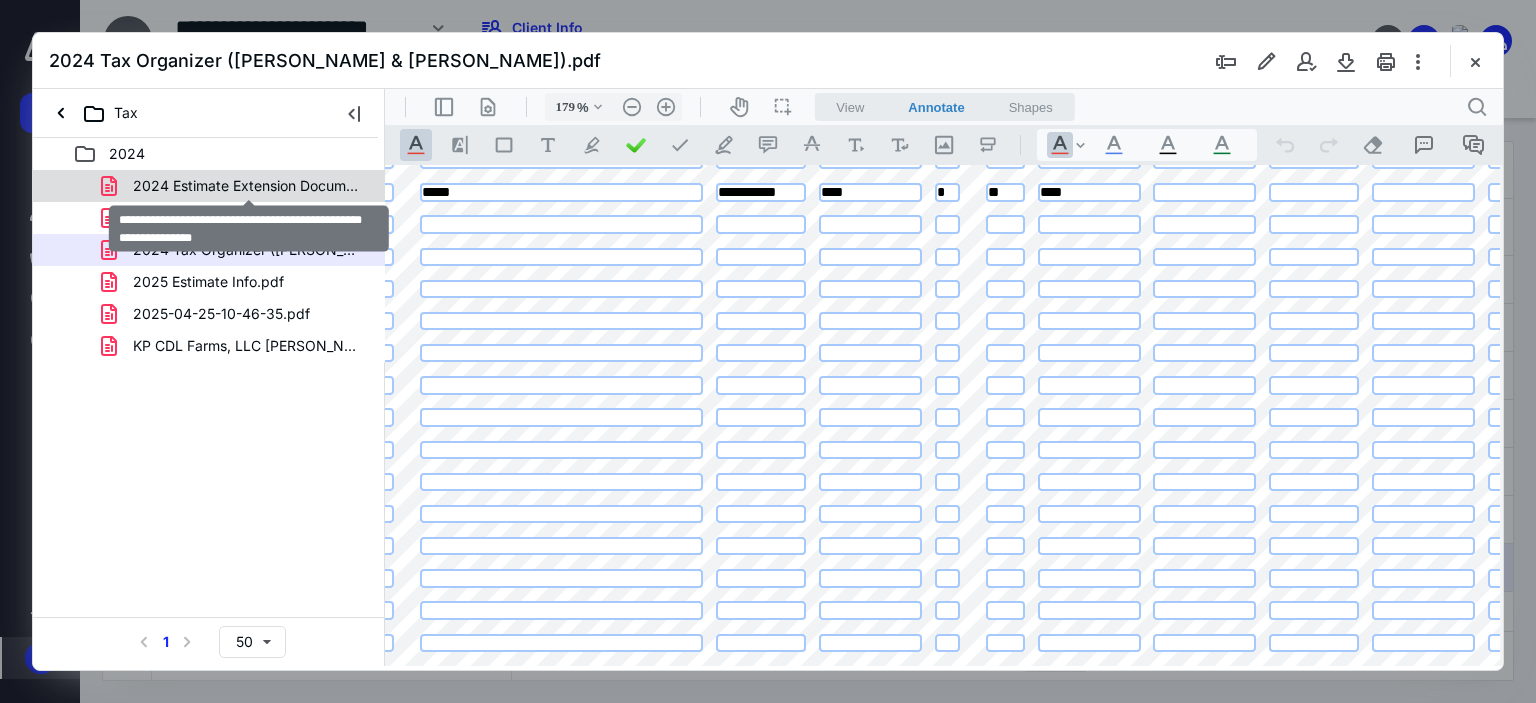 click on "2024 Estimate Extension Documents ([PERSON_NAME] and [PERSON_NAME]).pdf" at bounding box center (249, 186) 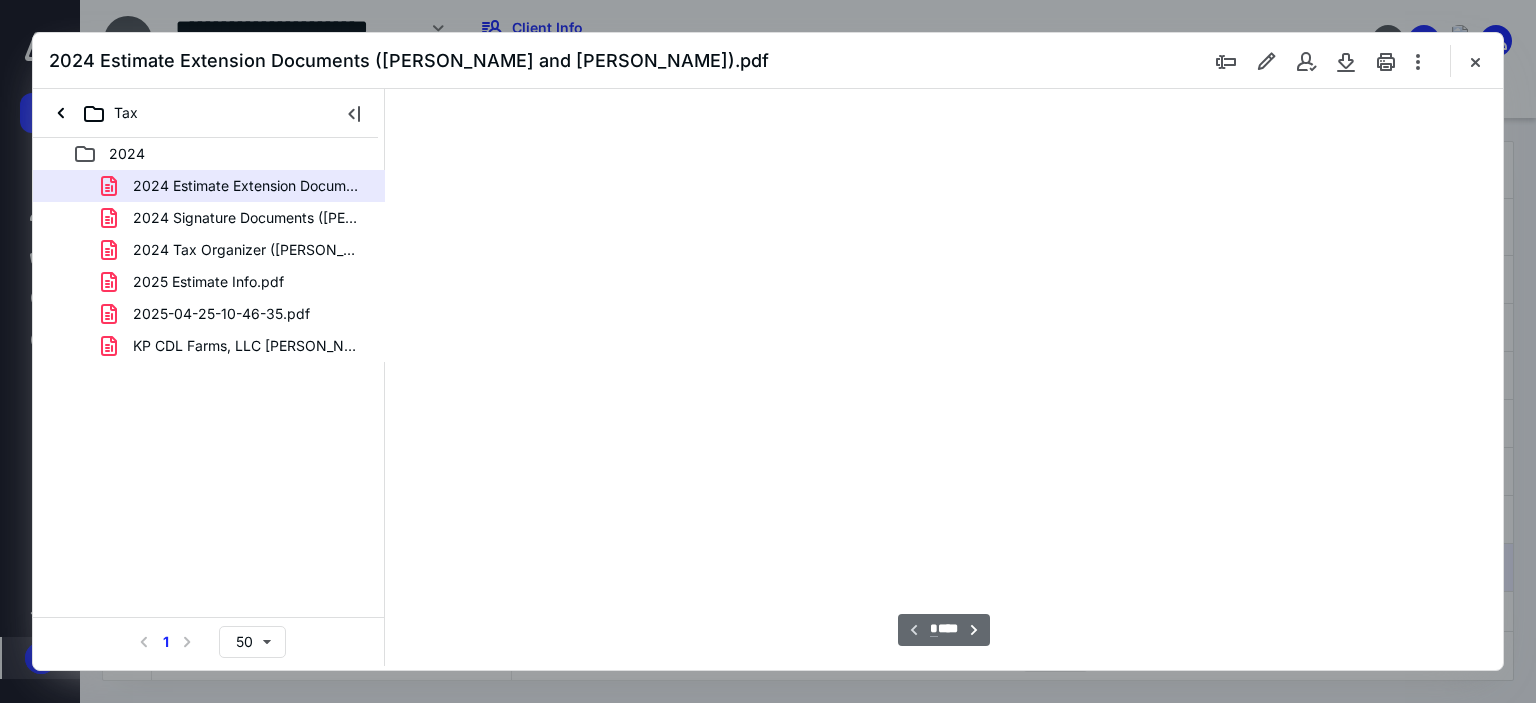 type on "179" 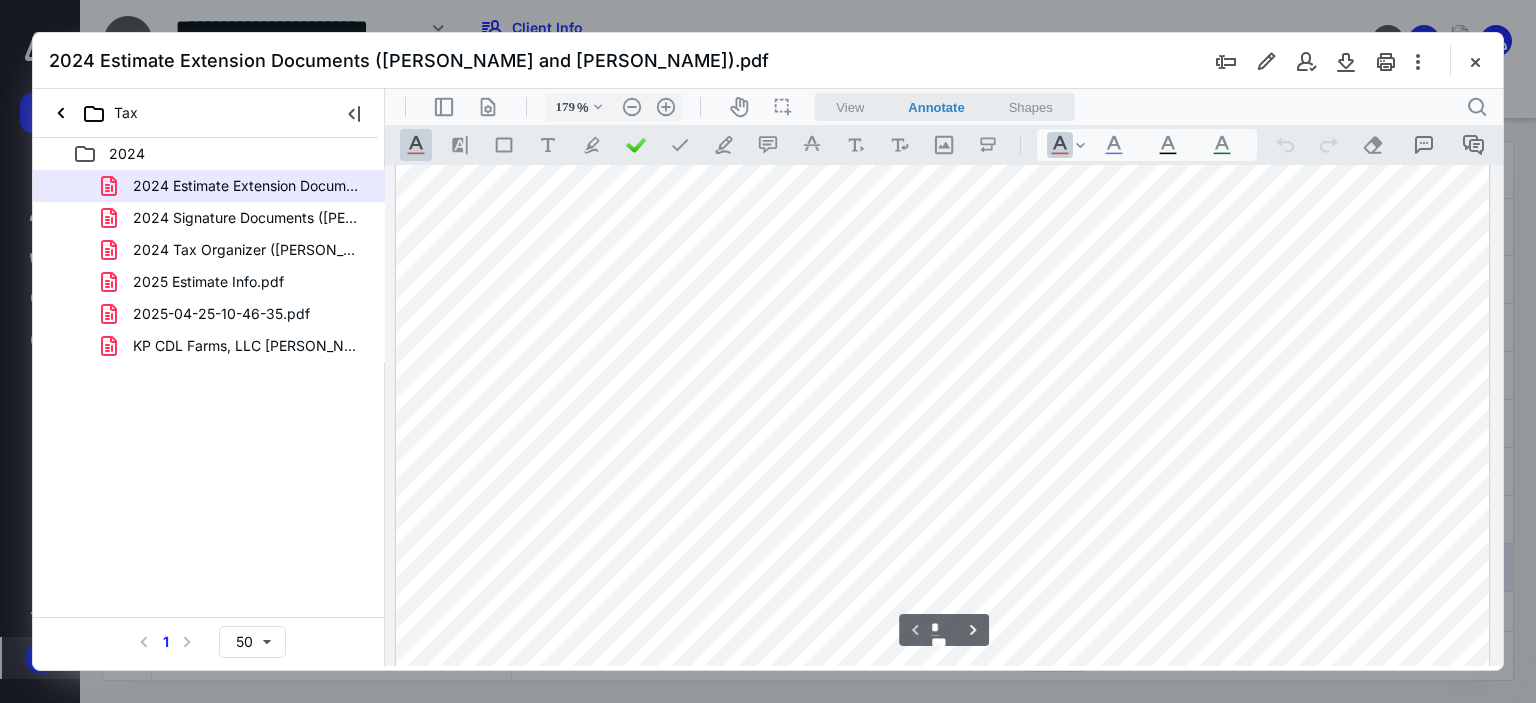 scroll, scrollTop: 883, scrollLeft: 0, axis: vertical 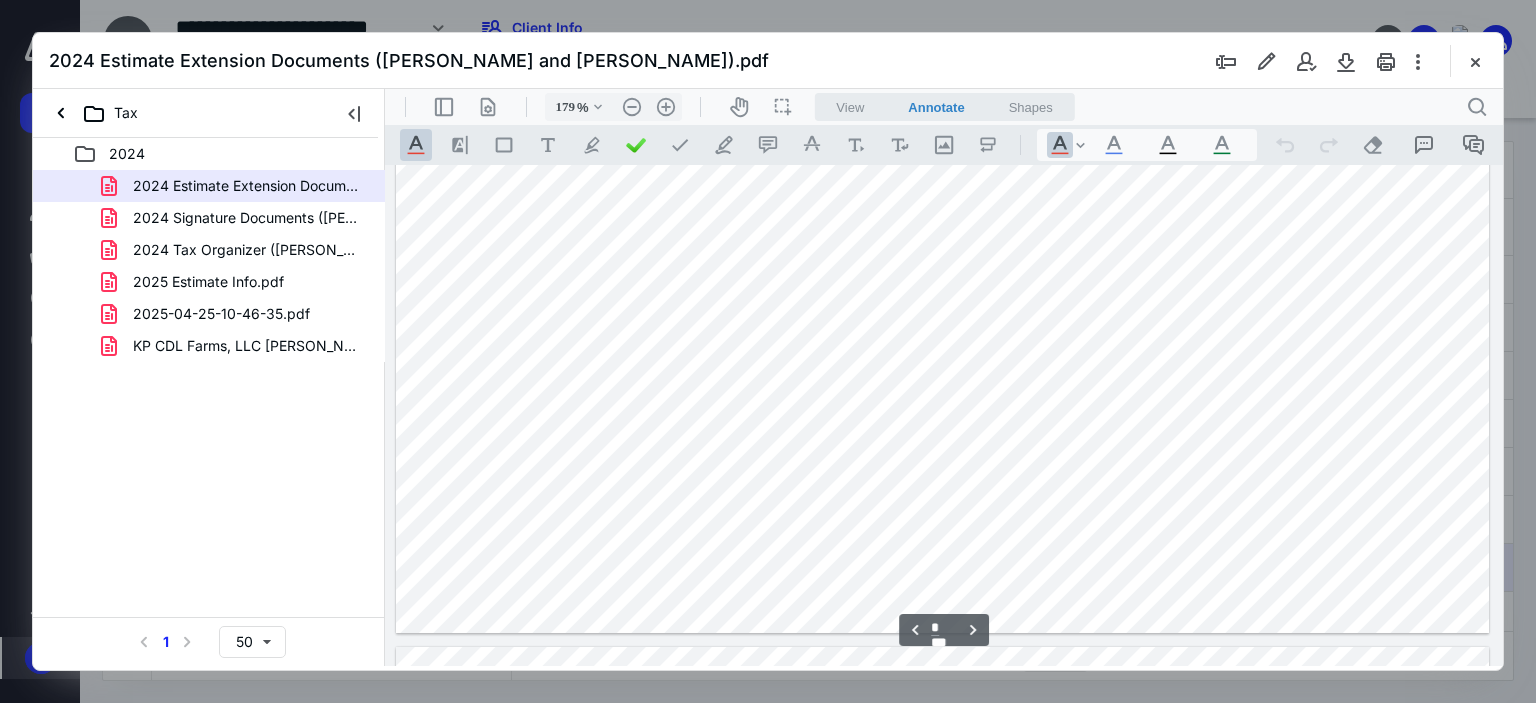 type on "*" 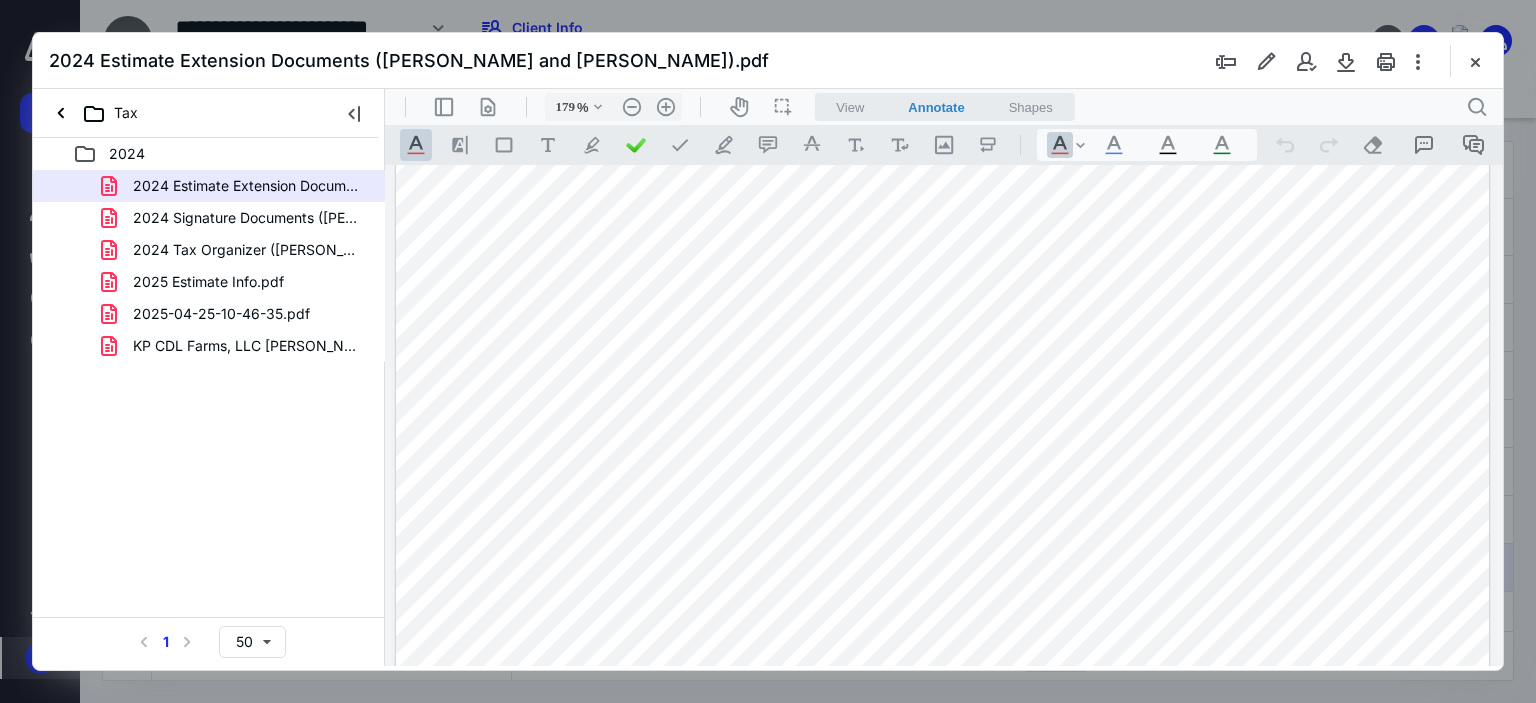 scroll, scrollTop: 2785, scrollLeft: 0, axis: vertical 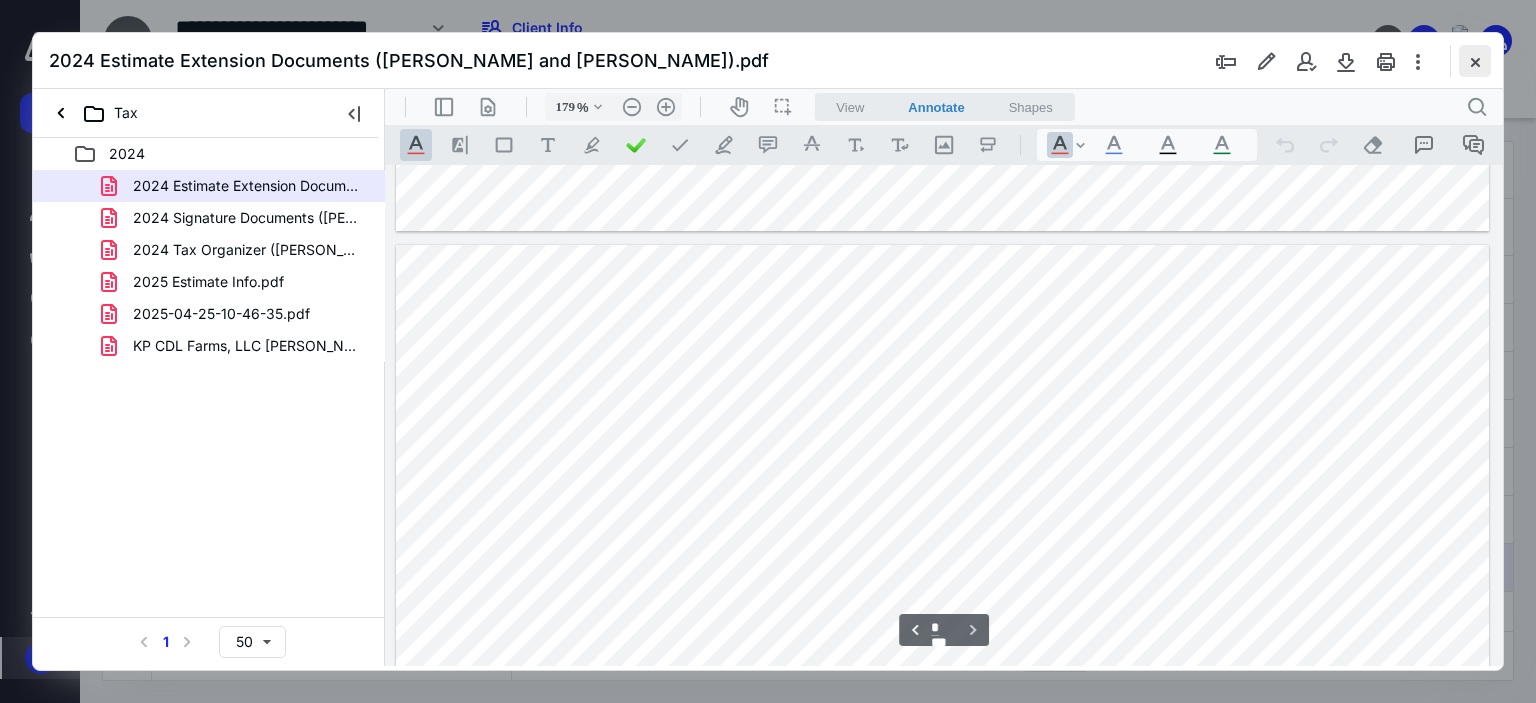 click at bounding box center (1475, 61) 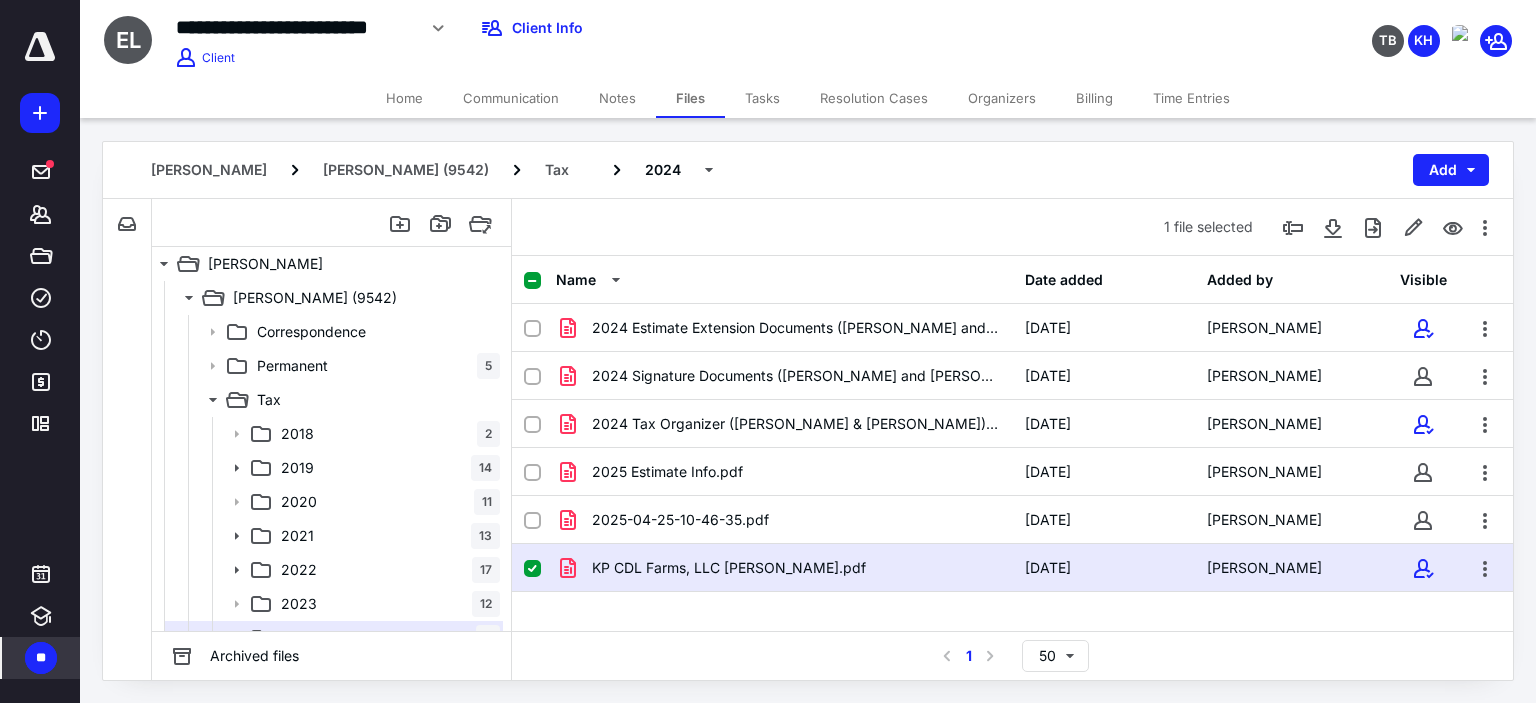 click on "Communication" at bounding box center [511, 98] 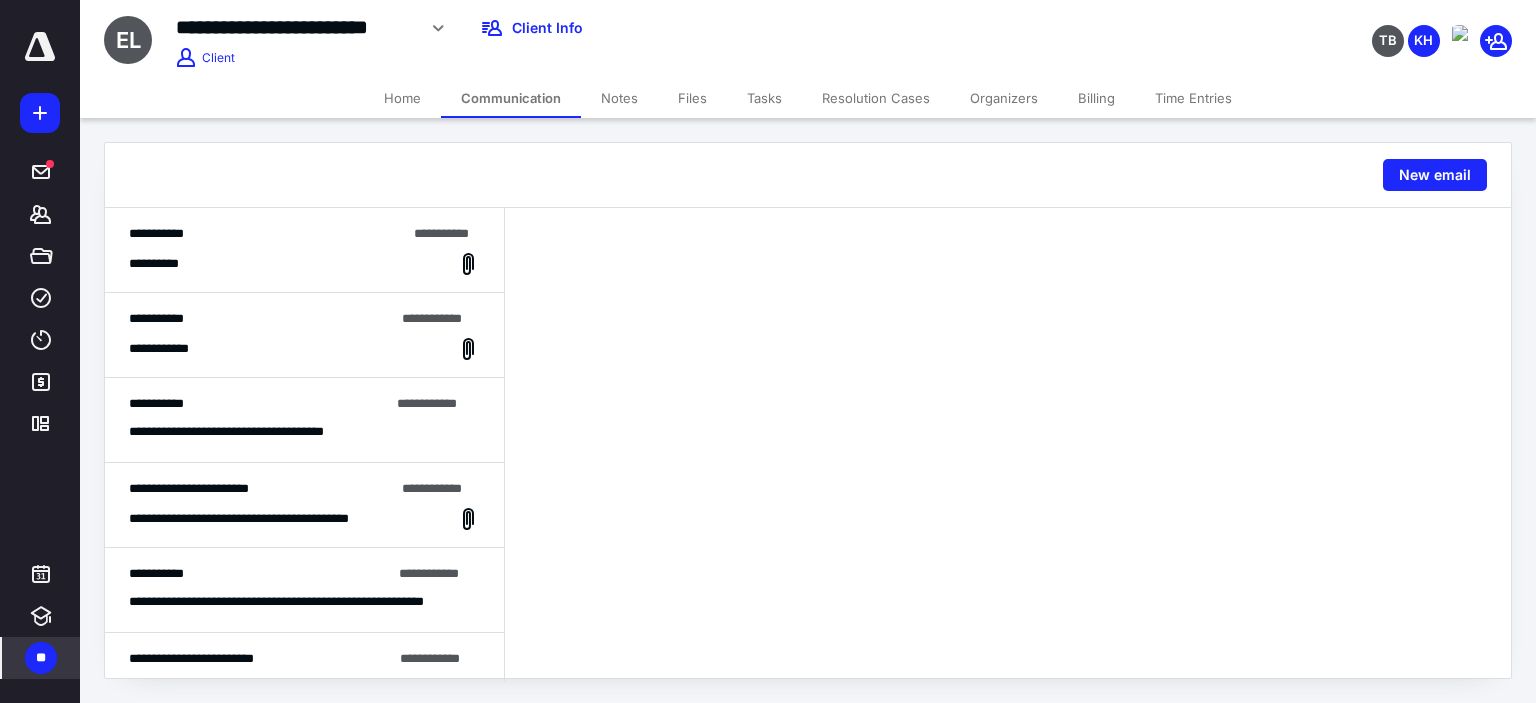 click on "**********" at bounding box center [304, 264] 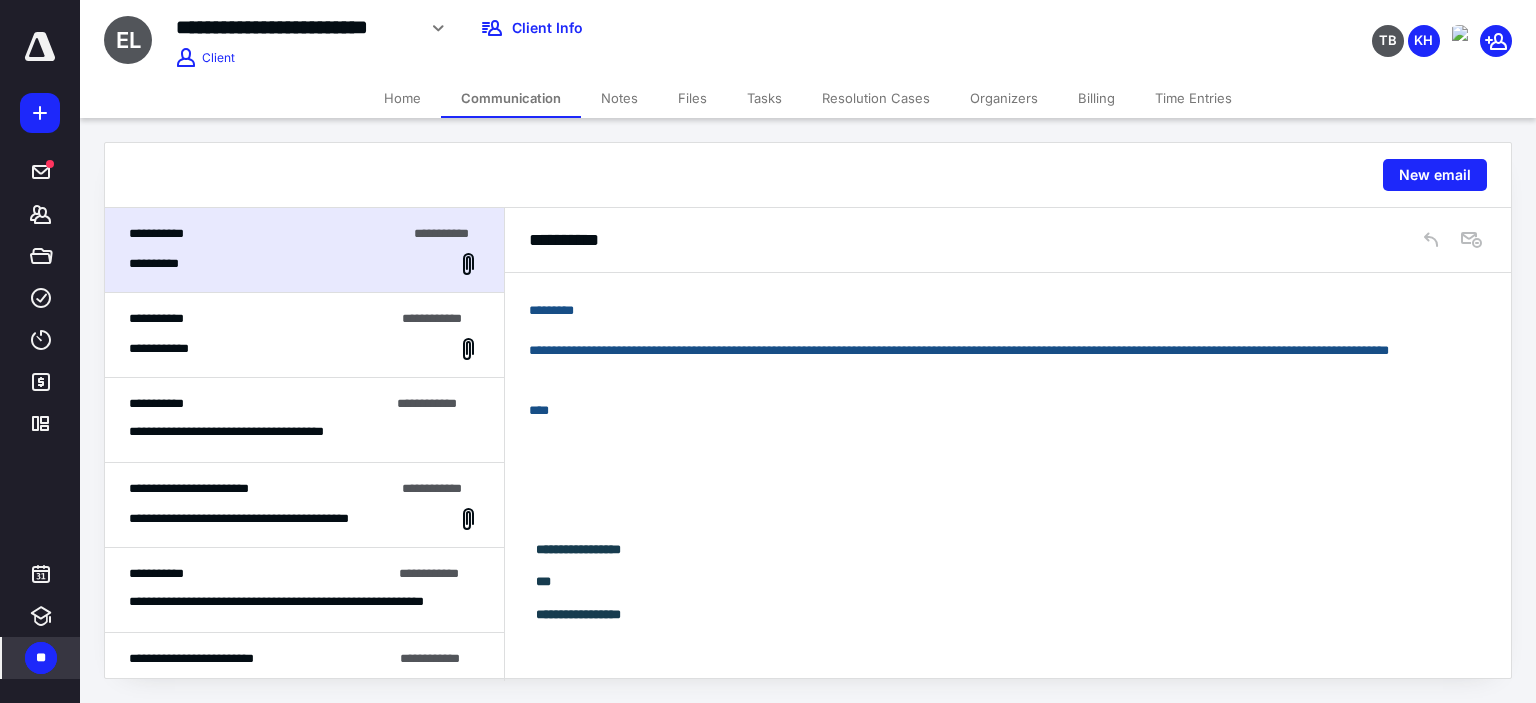 scroll, scrollTop: 177, scrollLeft: 0, axis: vertical 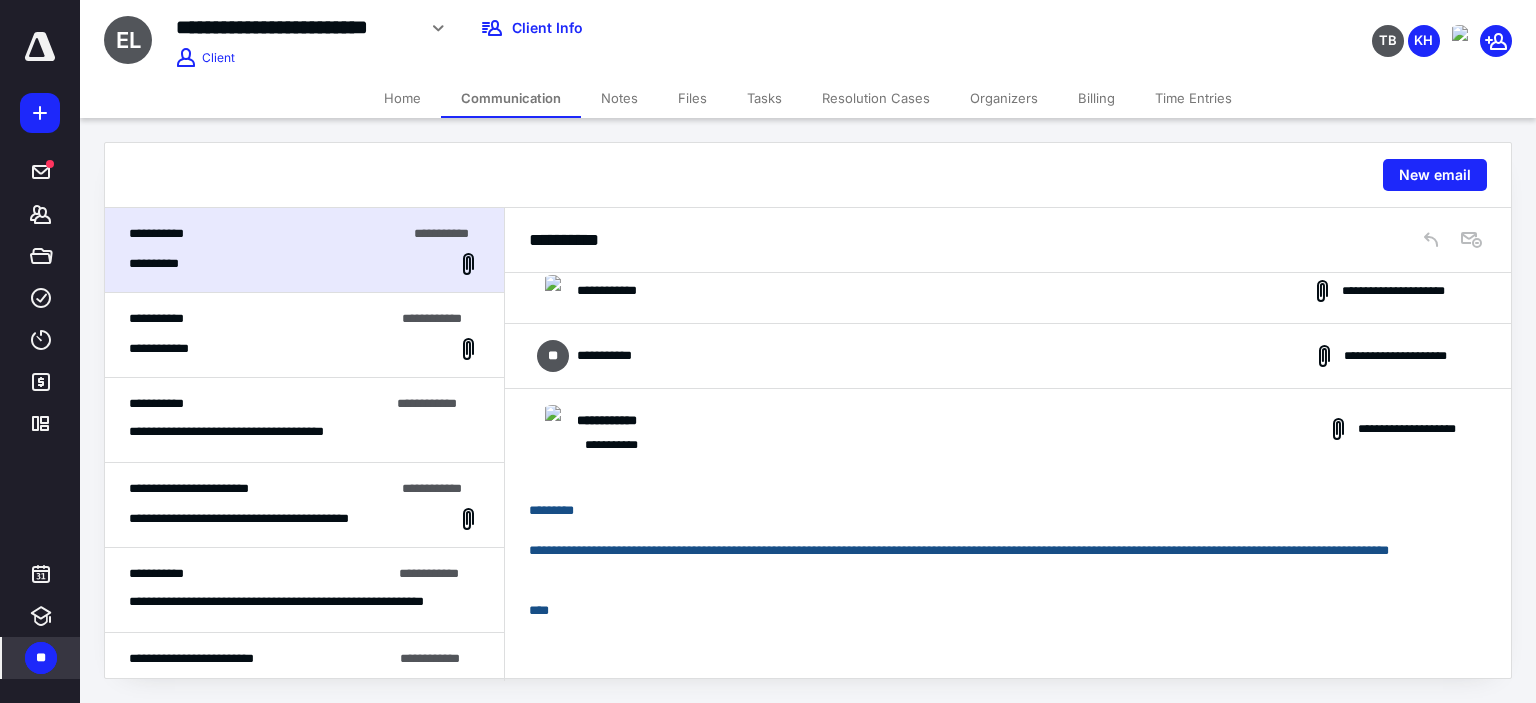 click on "**********" at bounding box center [156, 318] 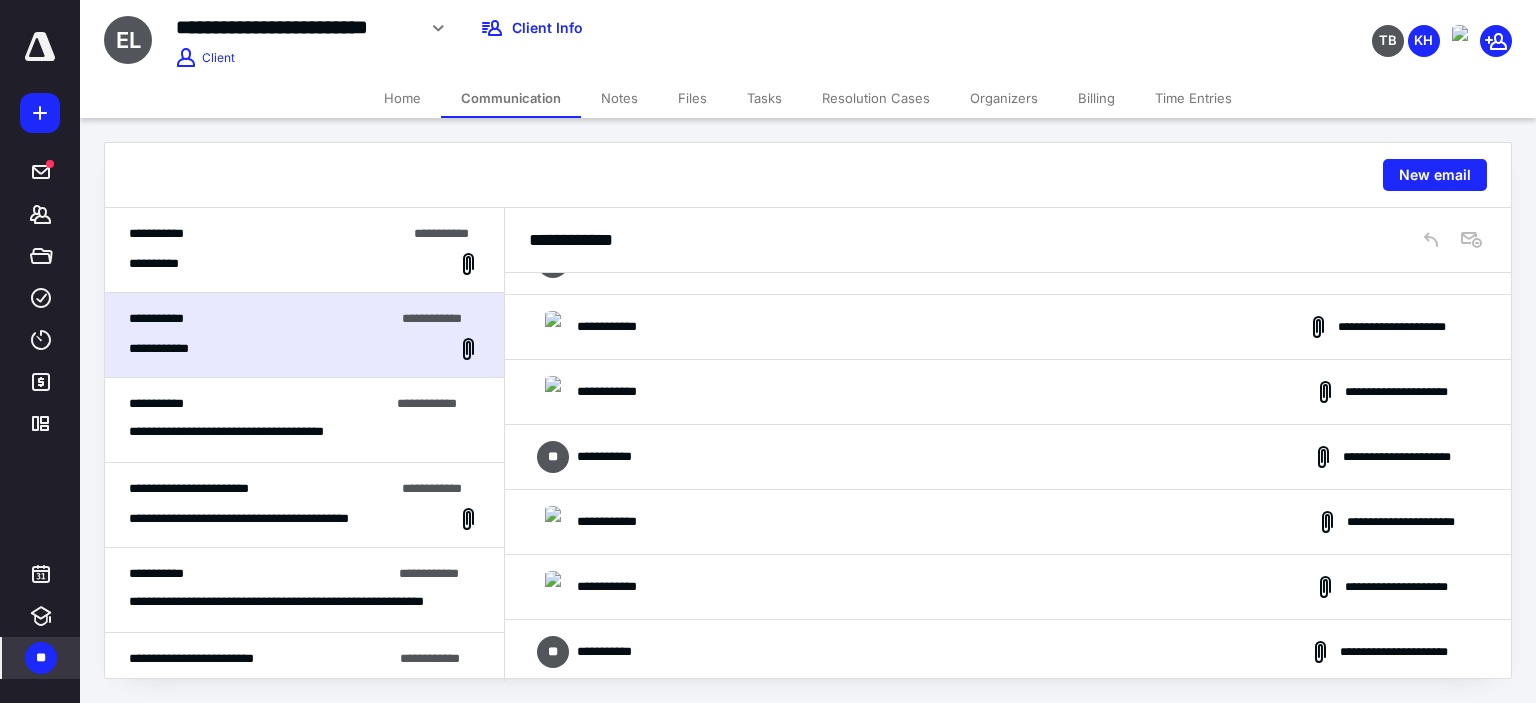 scroll, scrollTop: 0, scrollLeft: 0, axis: both 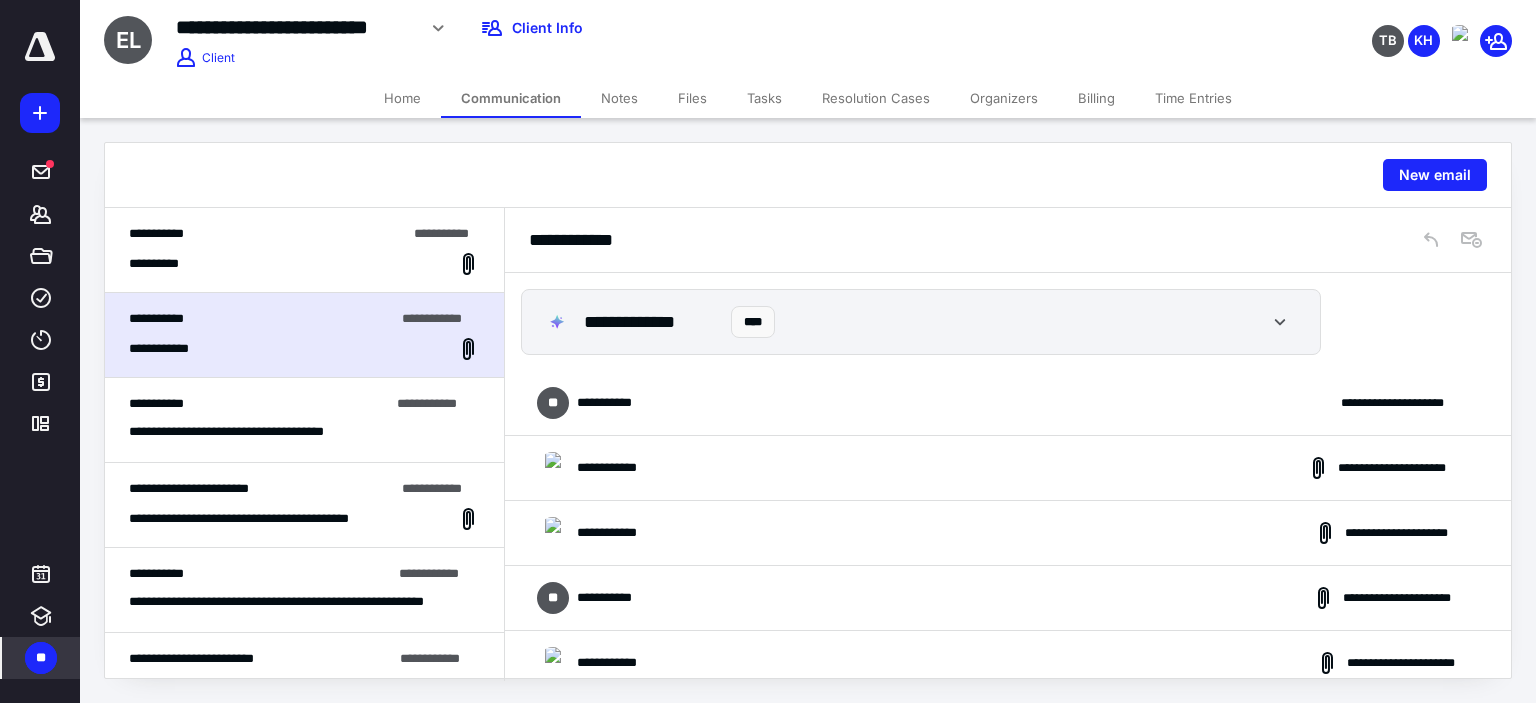 click on "**********" at bounding box center [1008, 403] 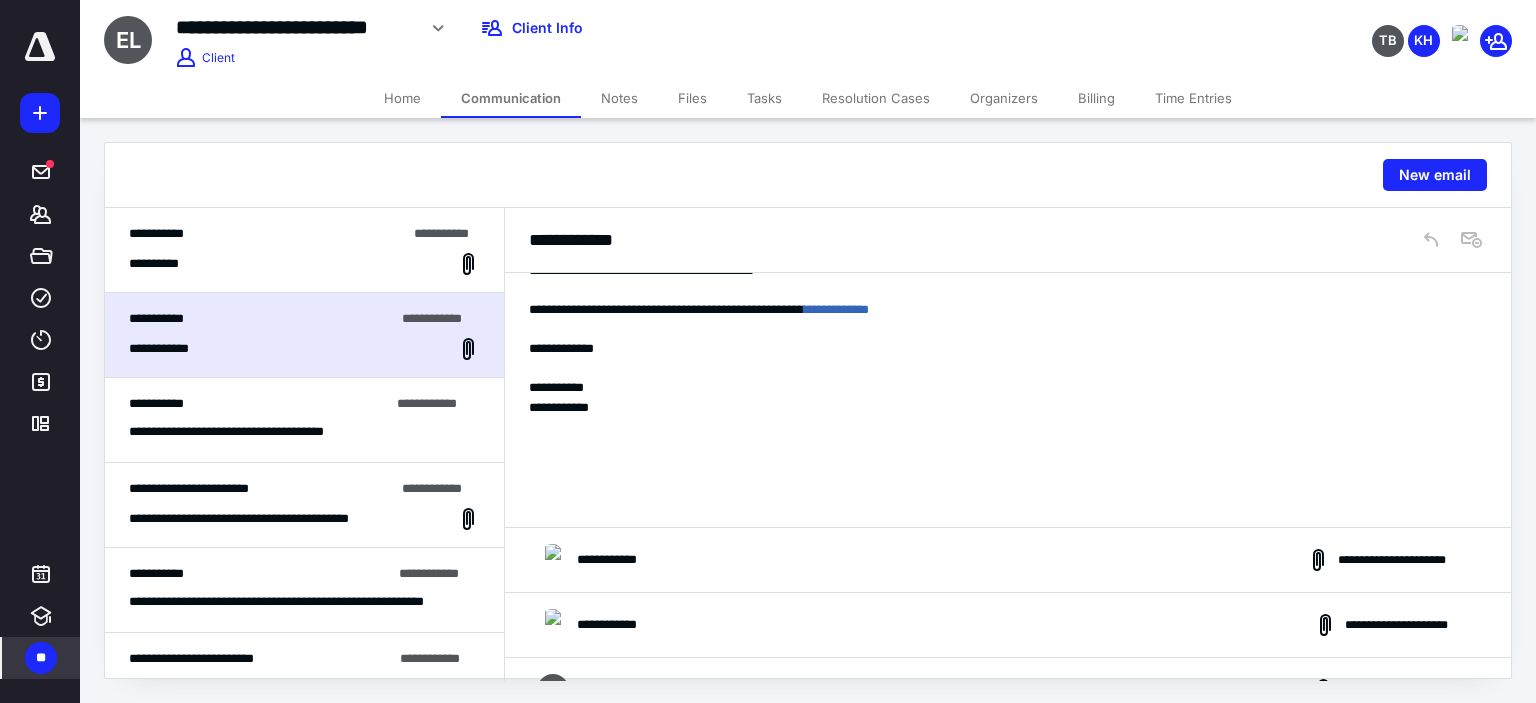 scroll, scrollTop: 400, scrollLeft: 0, axis: vertical 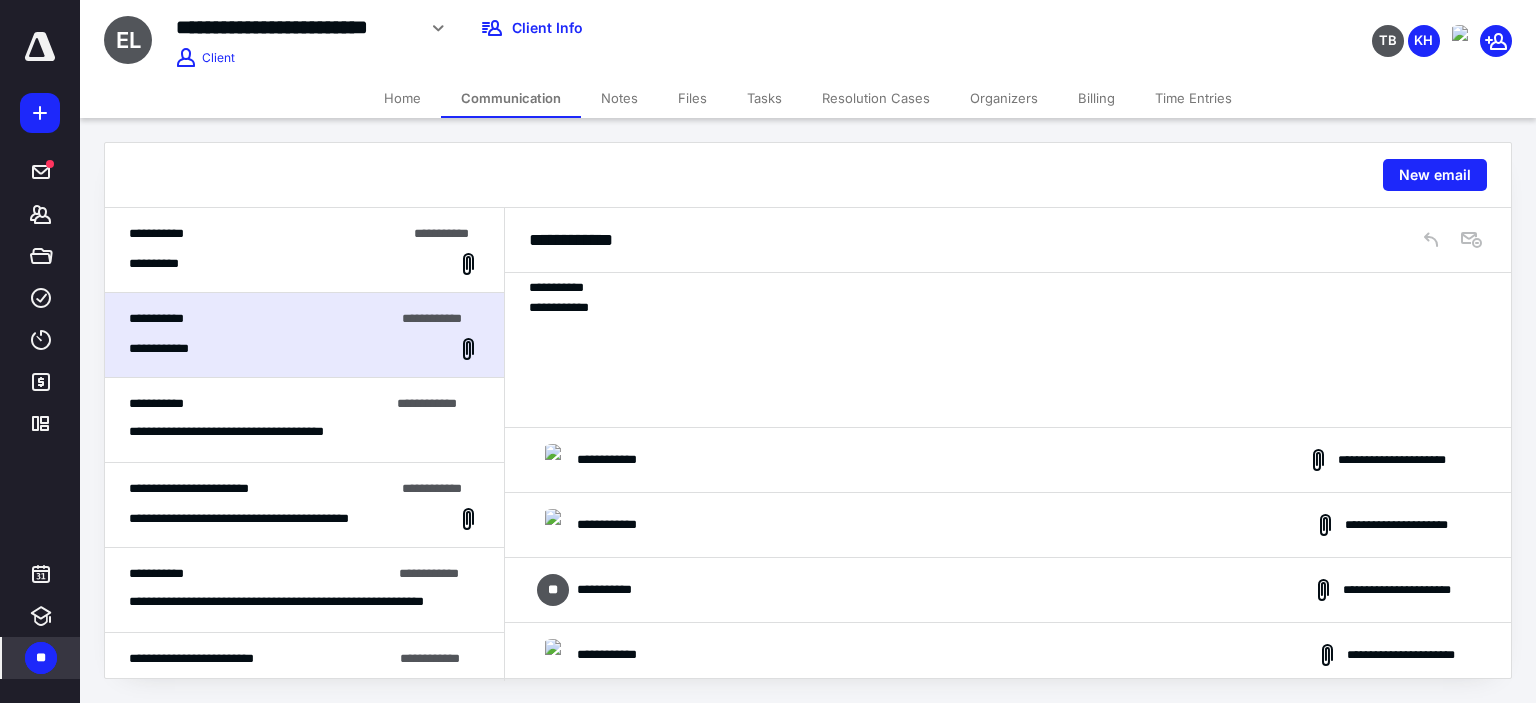 click on "**********" at bounding box center [1008, 590] 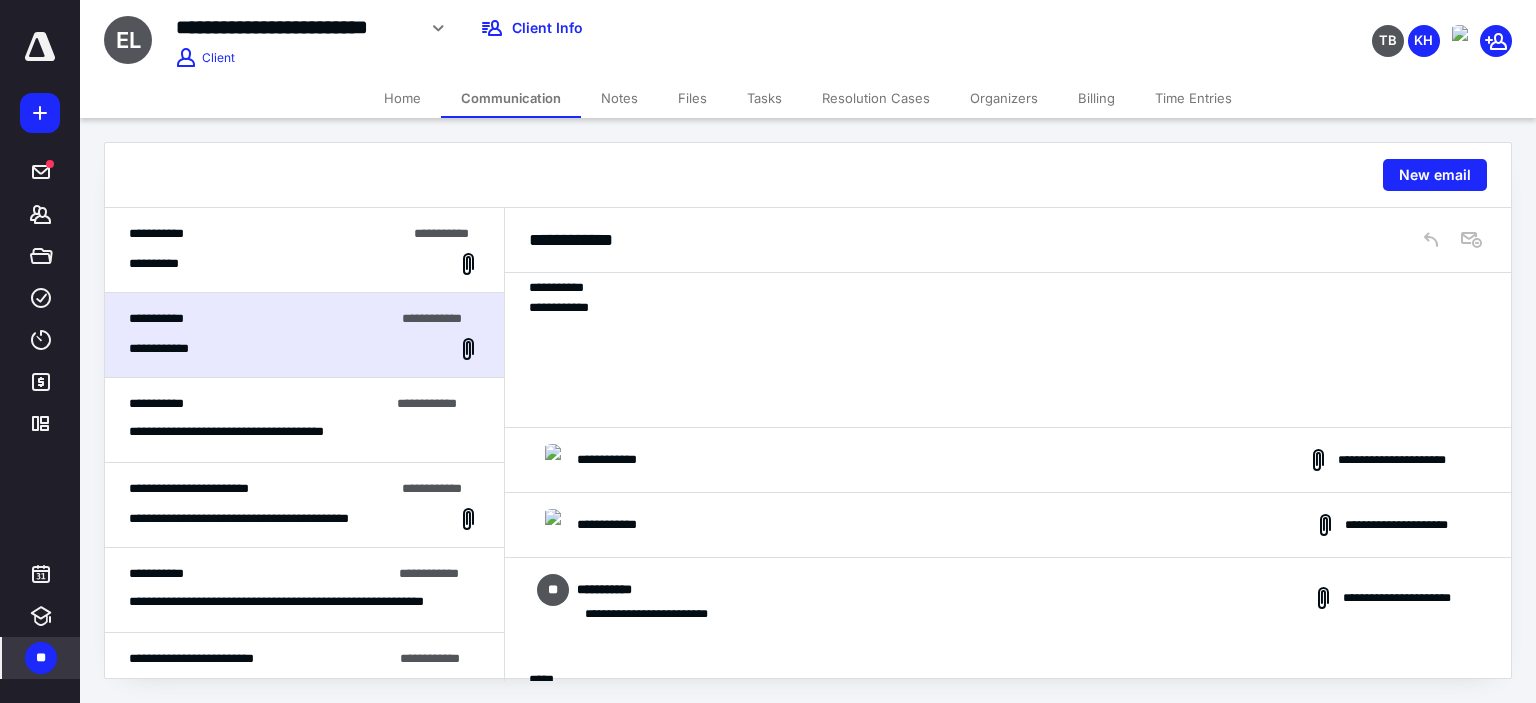 scroll, scrollTop: 500, scrollLeft: 0, axis: vertical 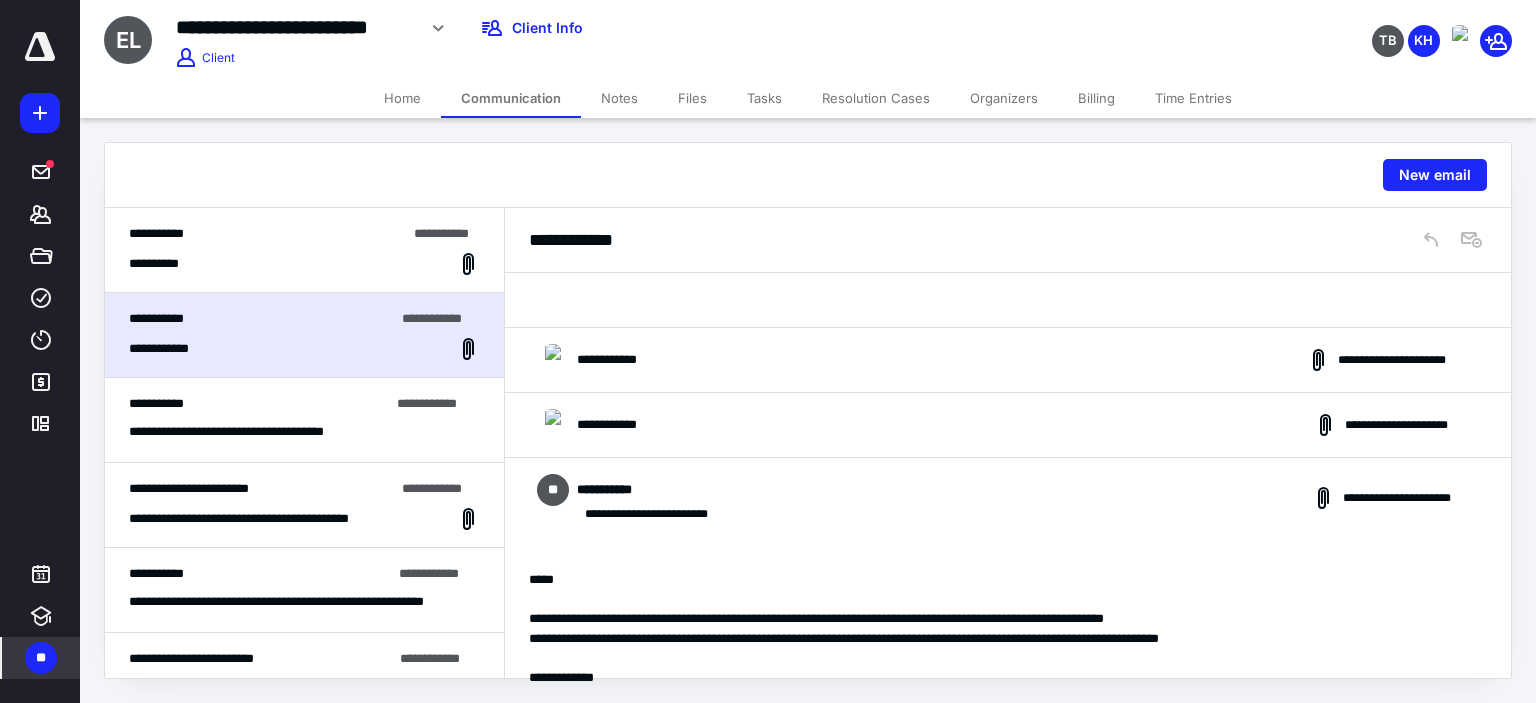 click on "**********" at bounding box center (616, 360) 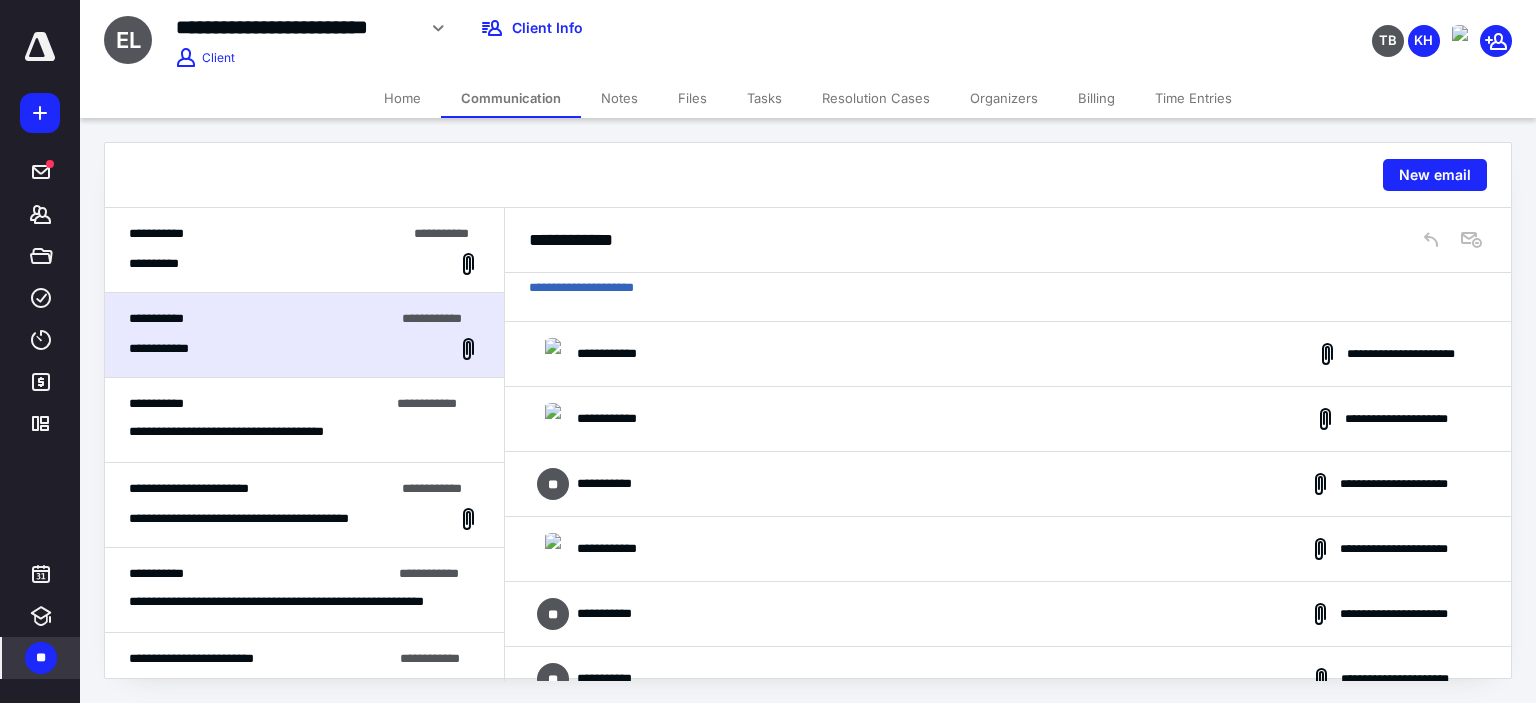 scroll, scrollTop: 2700, scrollLeft: 0, axis: vertical 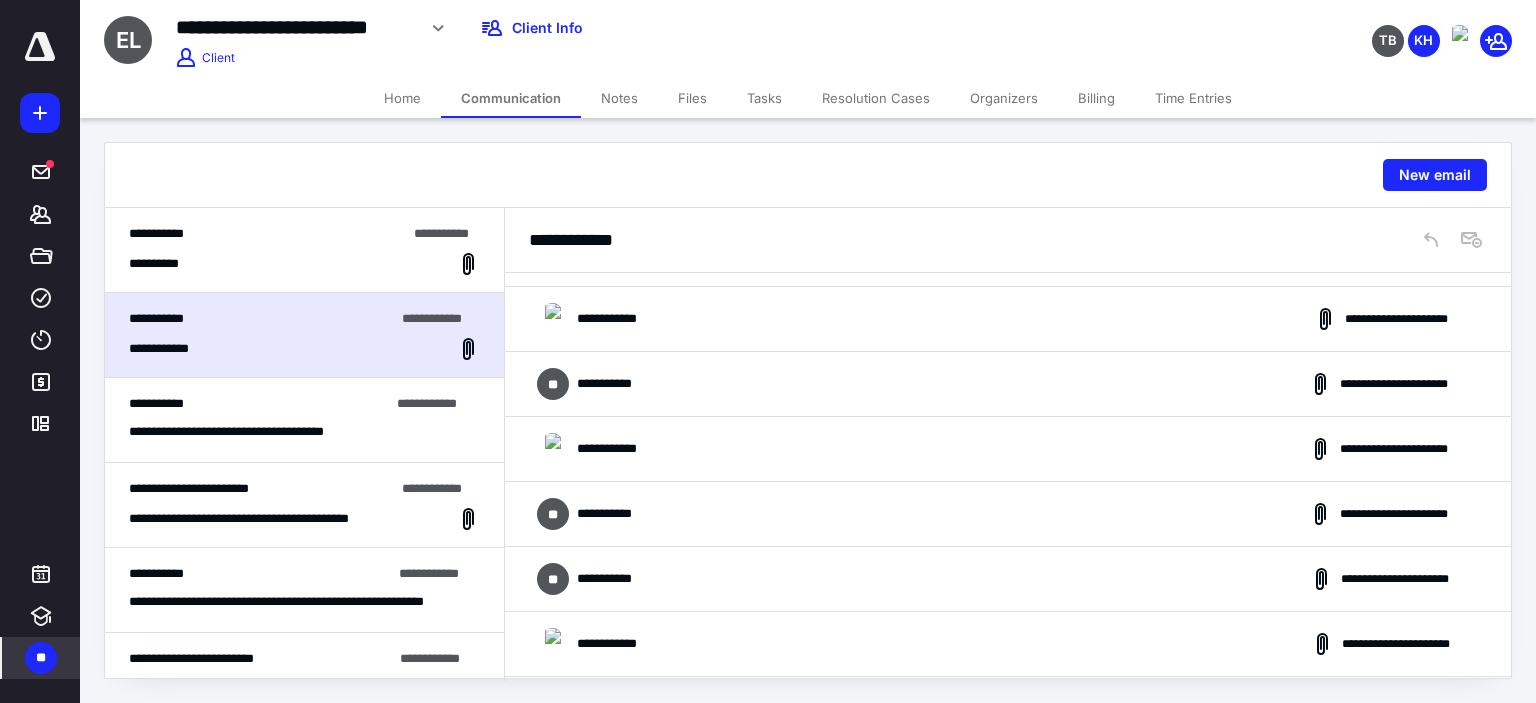 click on "**********" at bounding box center (1008, 384) 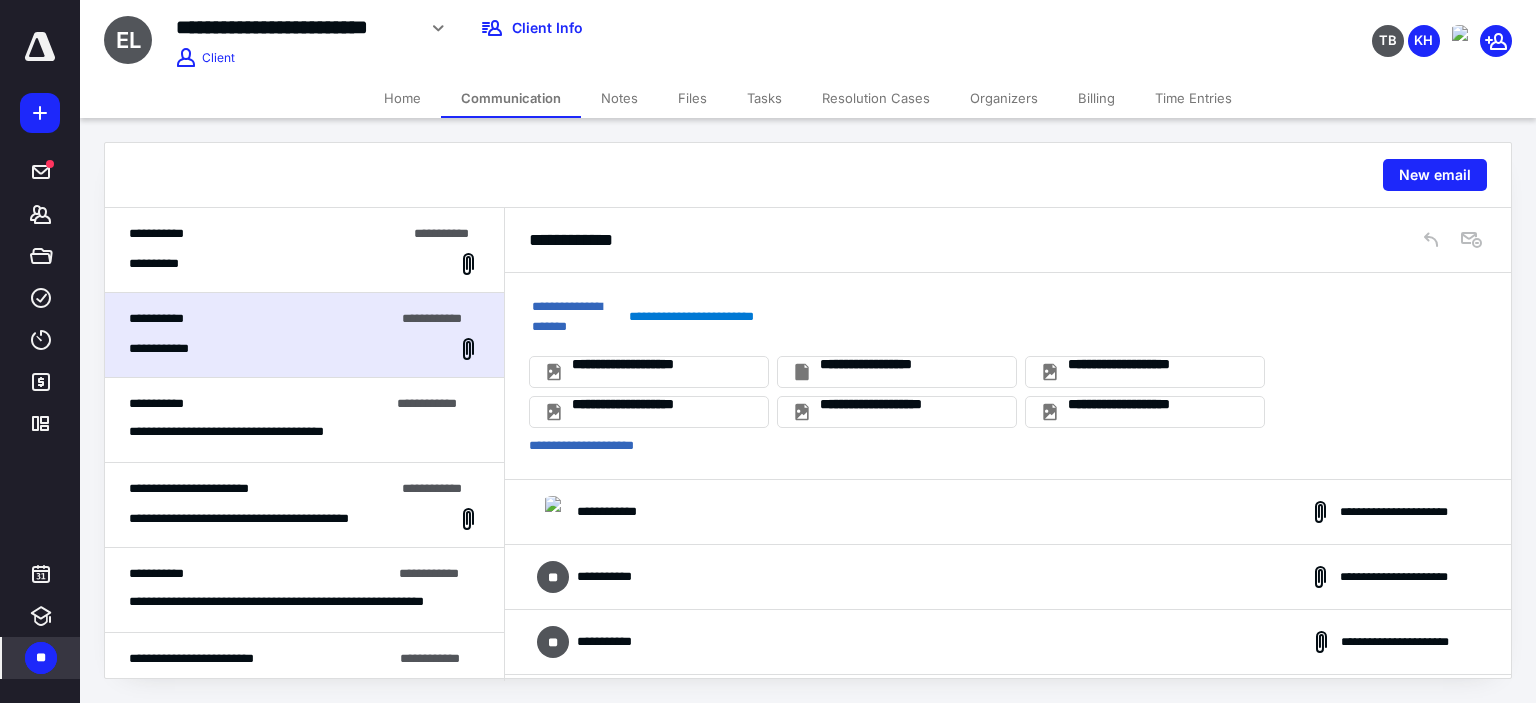 scroll, scrollTop: 5000, scrollLeft: 0, axis: vertical 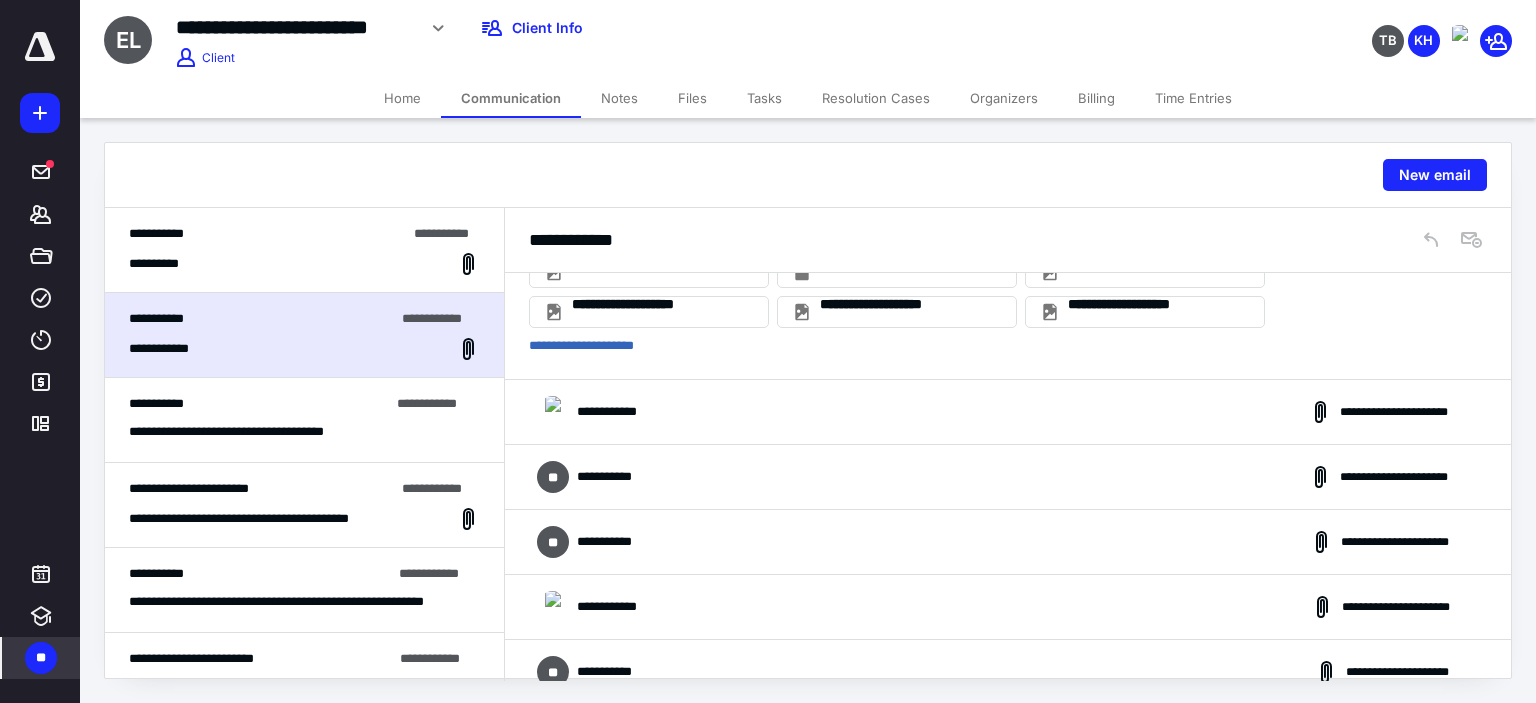 click on "**********" at bounding box center (1008, 412) 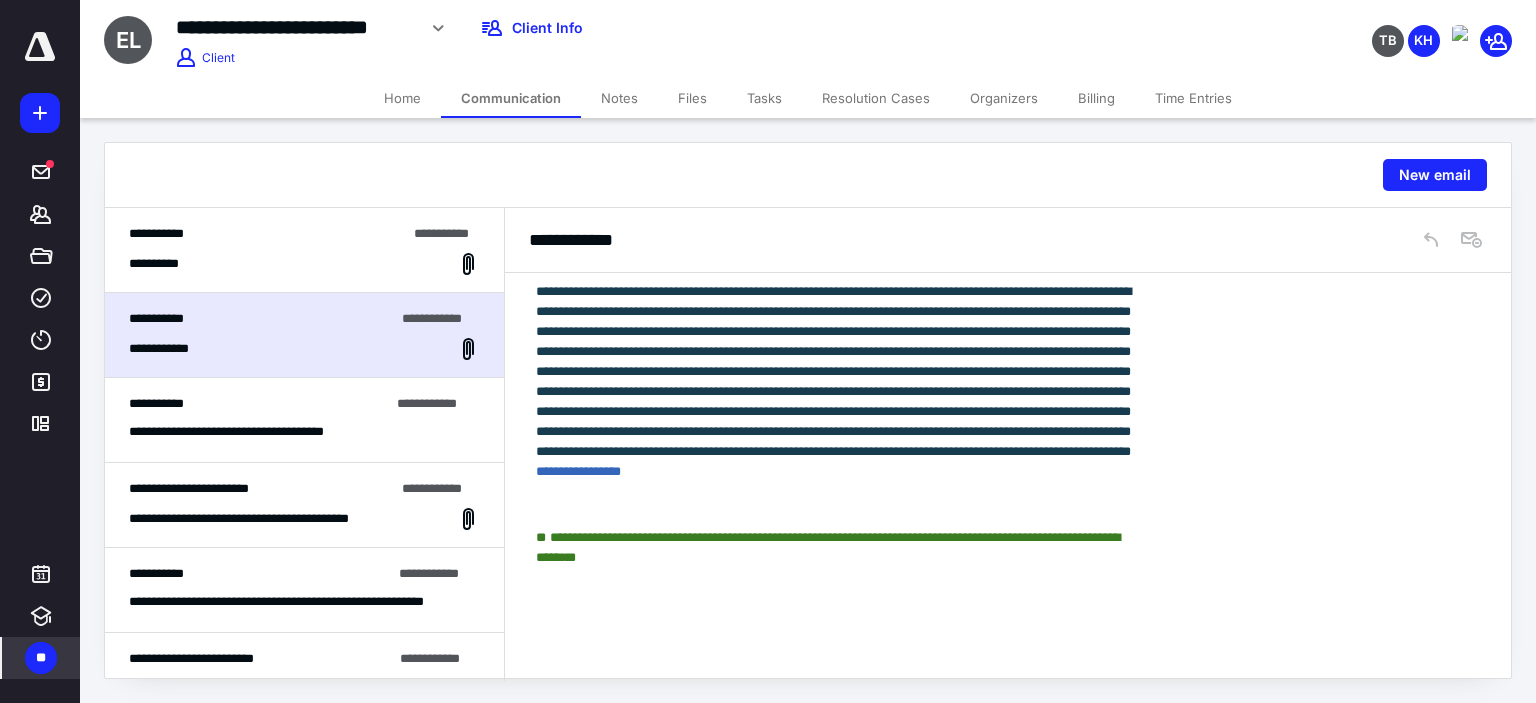 scroll, scrollTop: 6300, scrollLeft: 0, axis: vertical 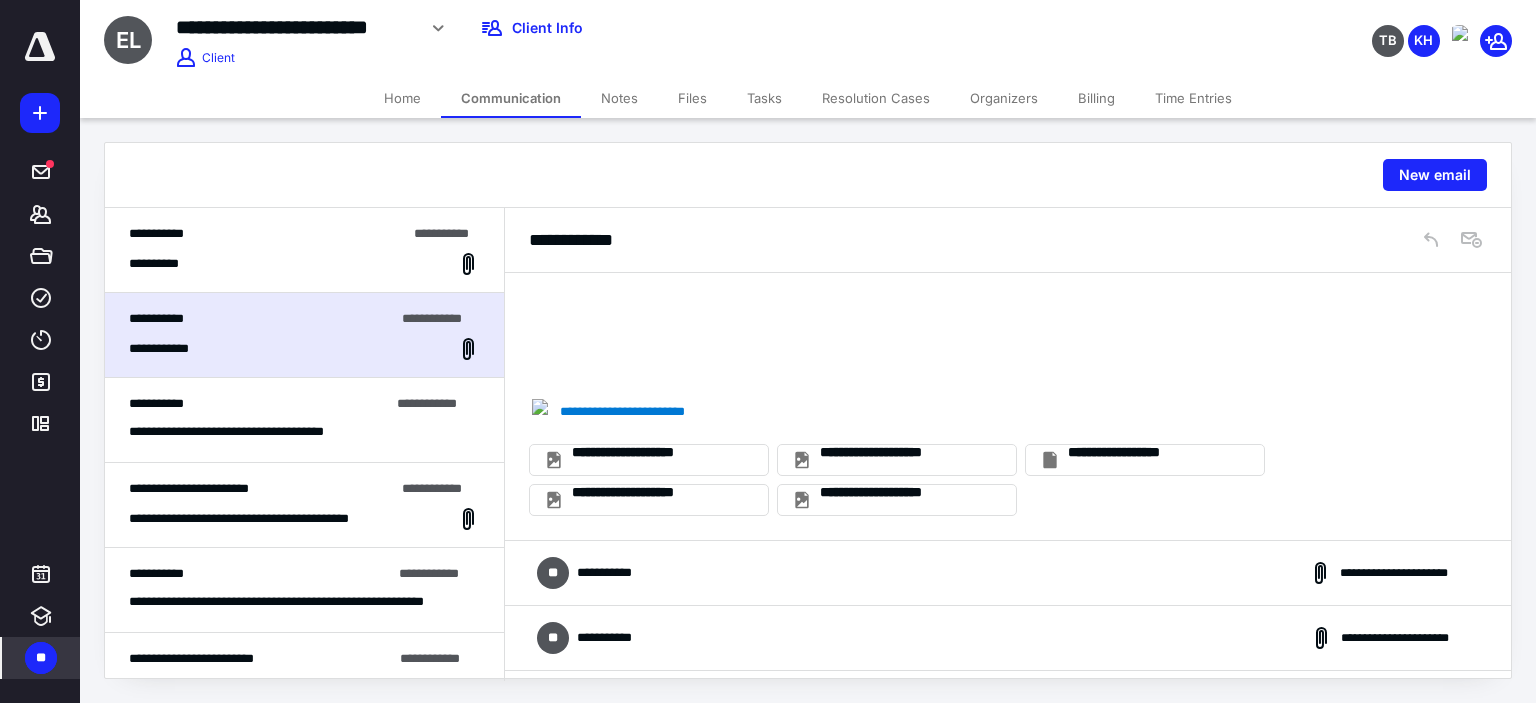 click on "**********" at bounding box center [1008, 573] 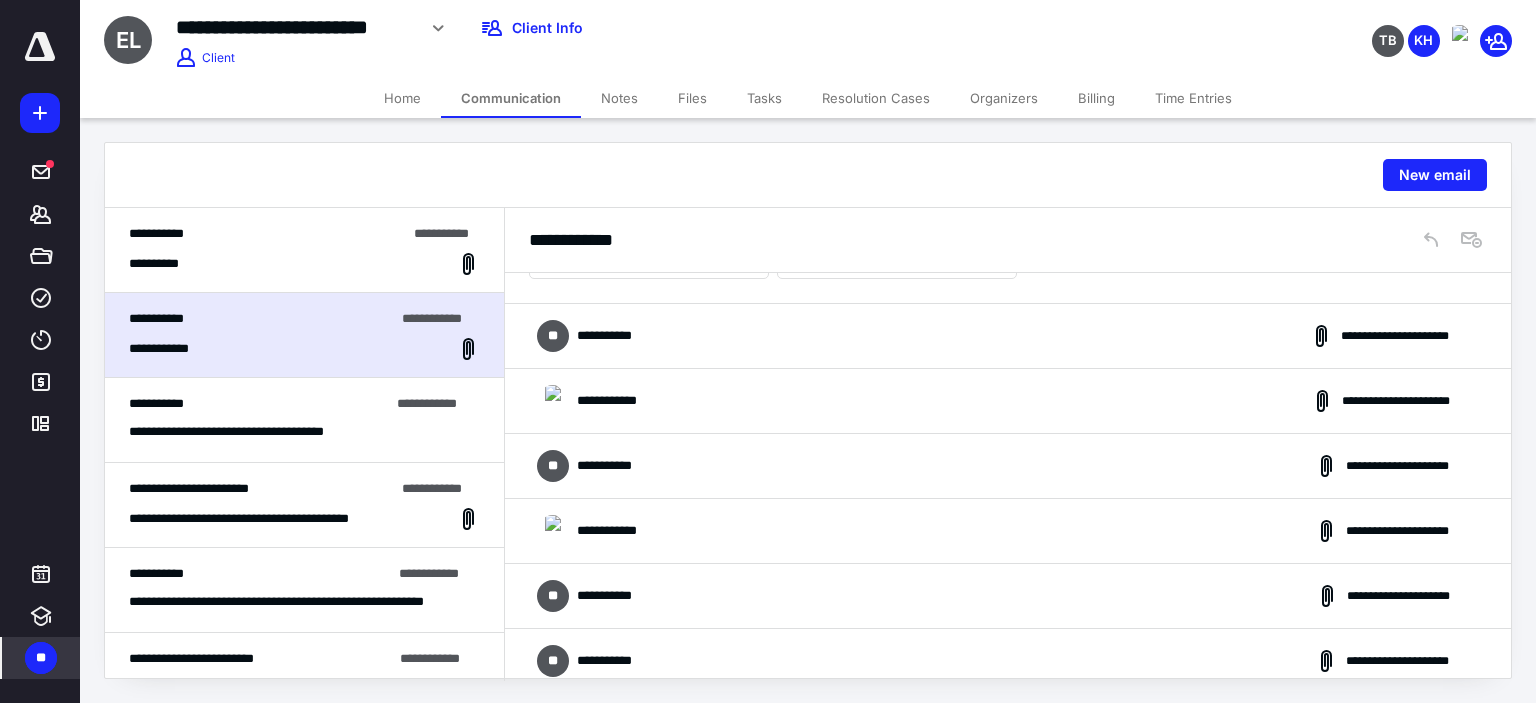 scroll, scrollTop: 8200, scrollLeft: 0, axis: vertical 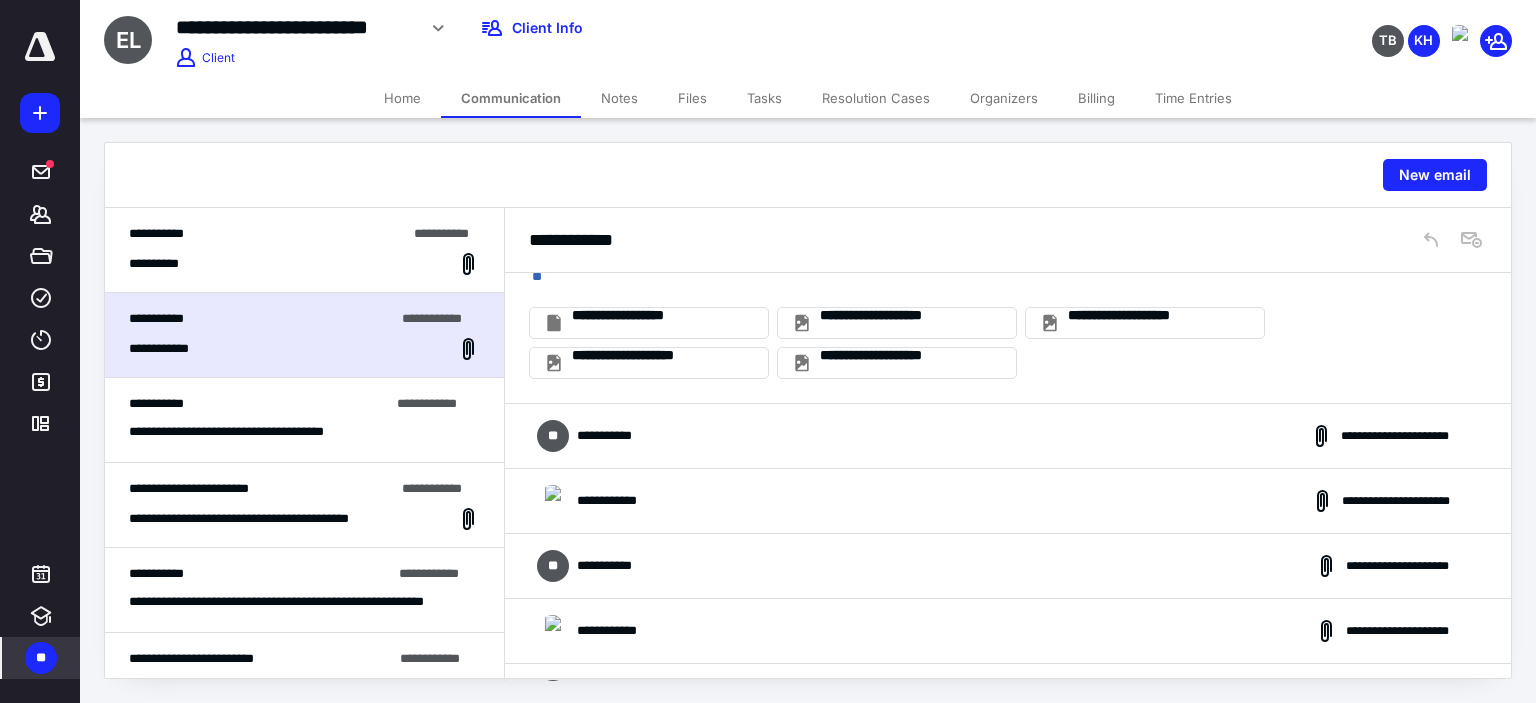 click on "**********" at bounding box center [1008, 436] 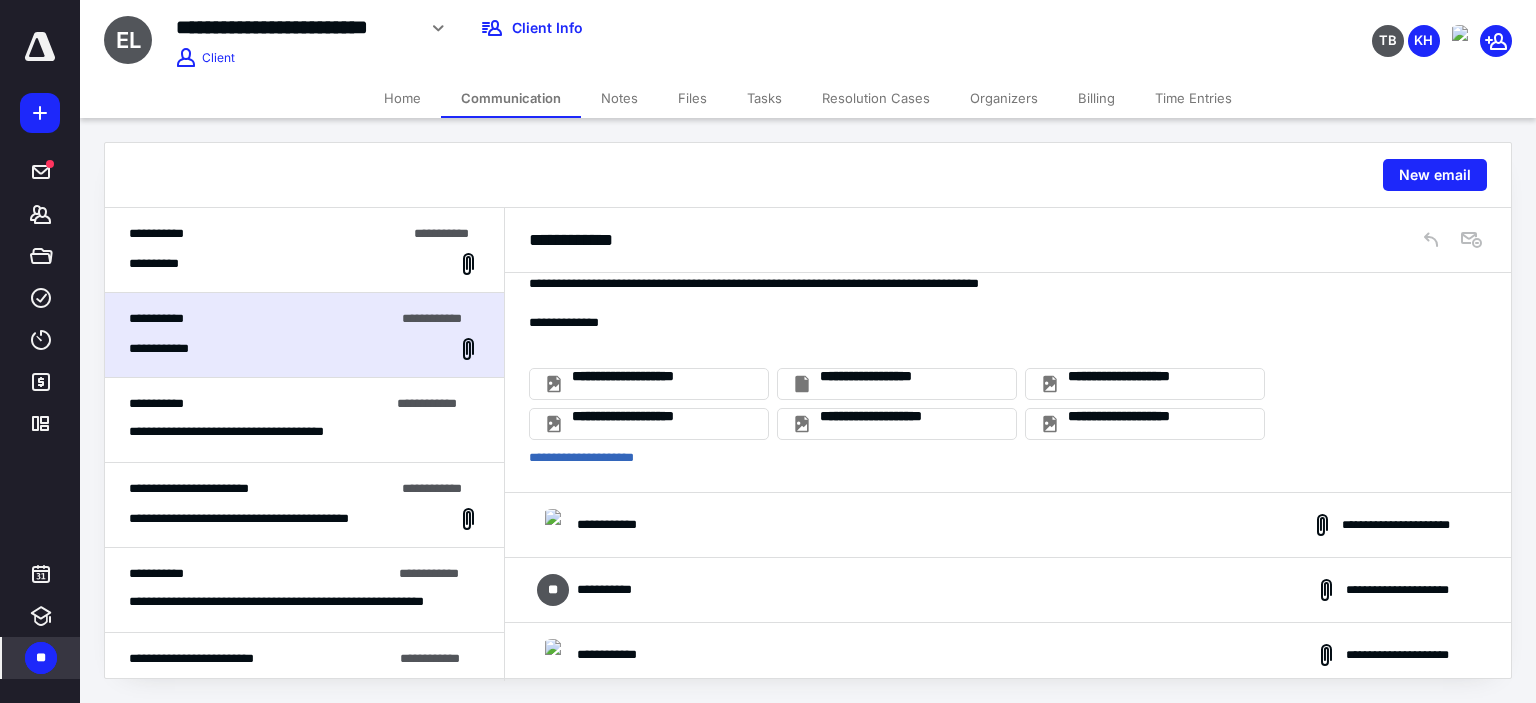 scroll, scrollTop: 8600, scrollLeft: 0, axis: vertical 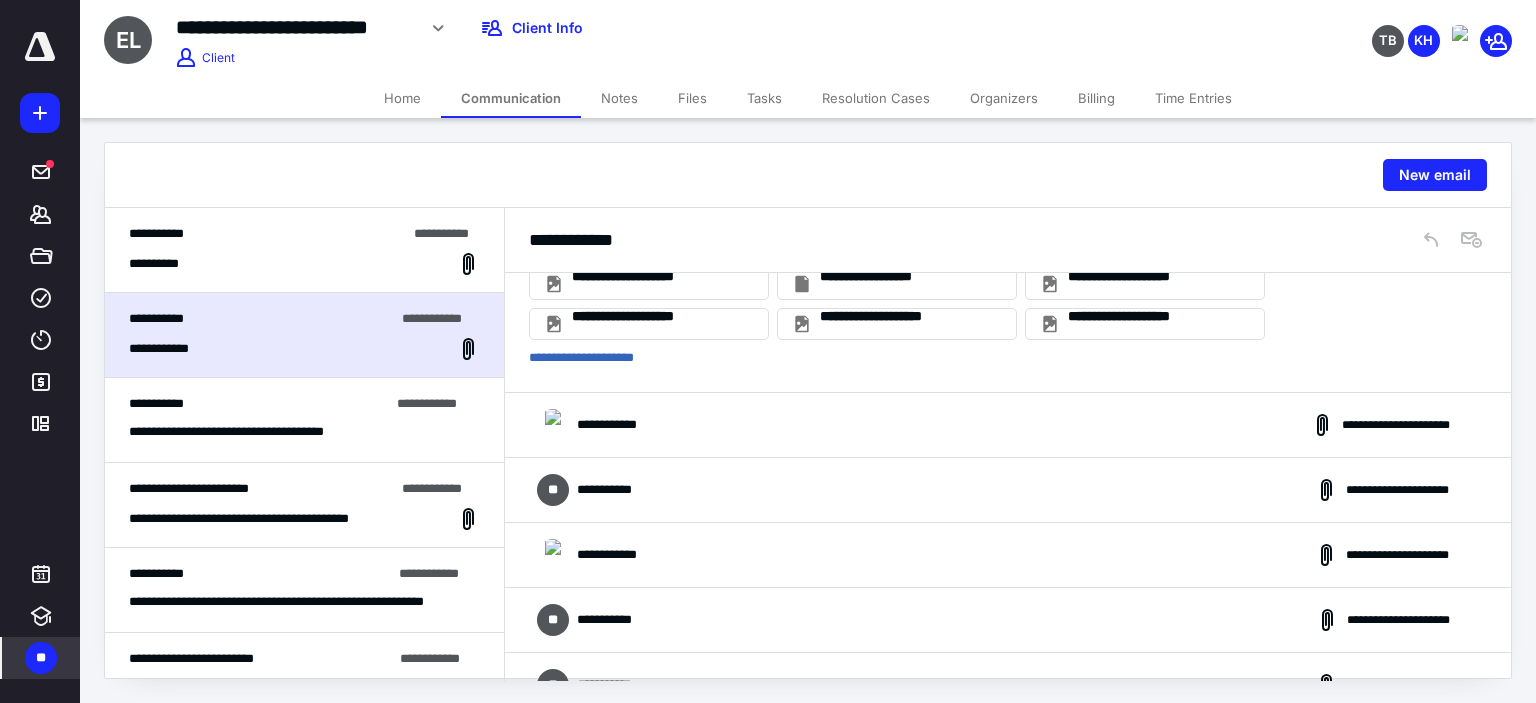 click on "**********" at bounding box center (1008, 425) 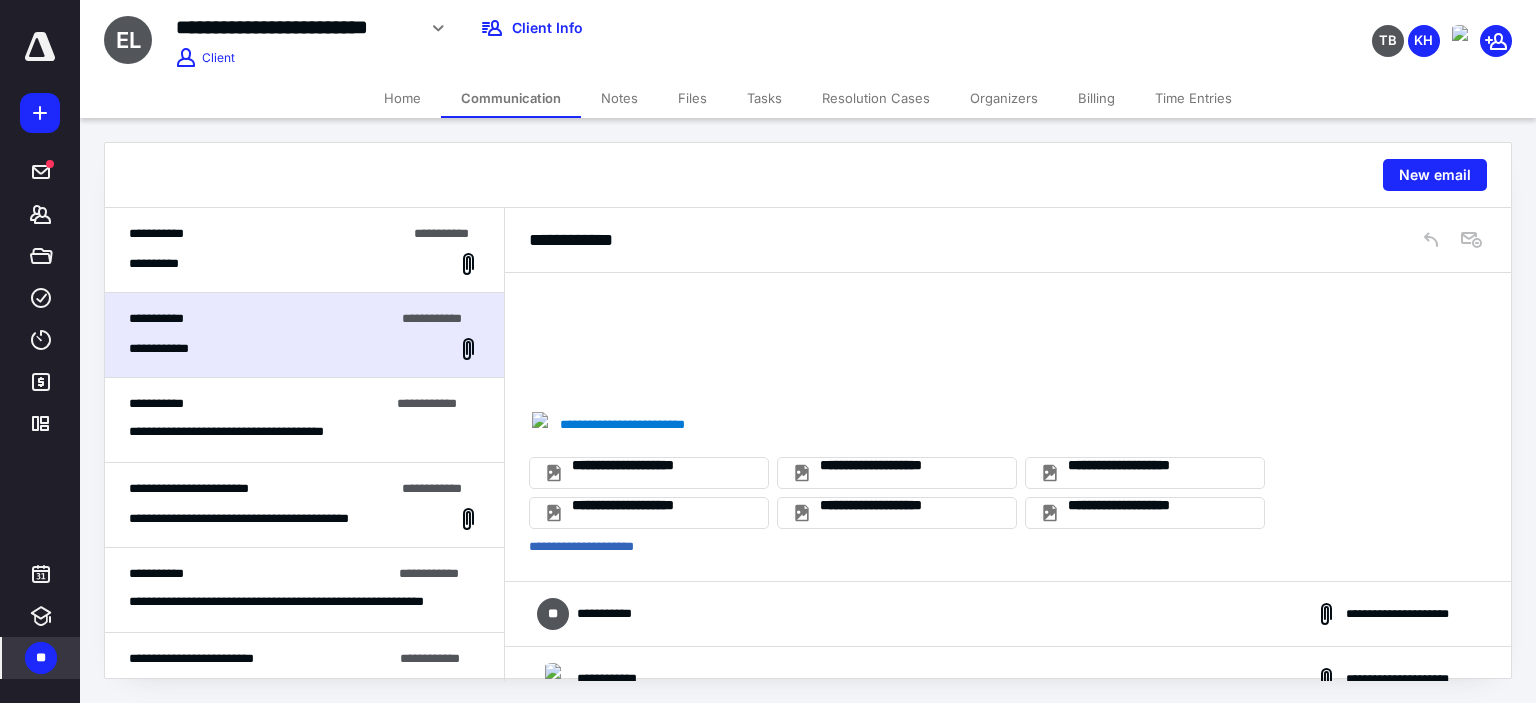 scroll, scrollTop: 10100, scrollLeft: 0, axis: vertical 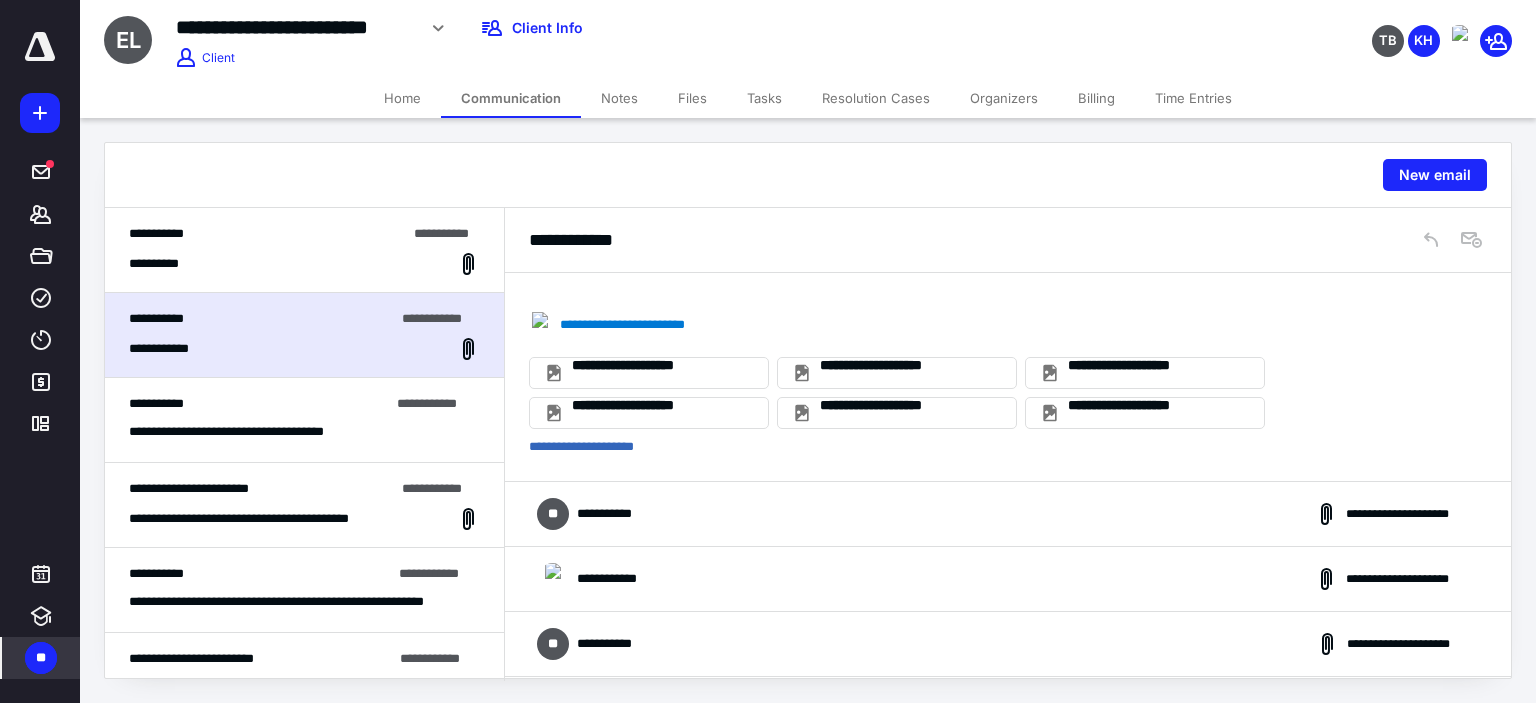 click on "**********" at bounding box center [1008, 644] 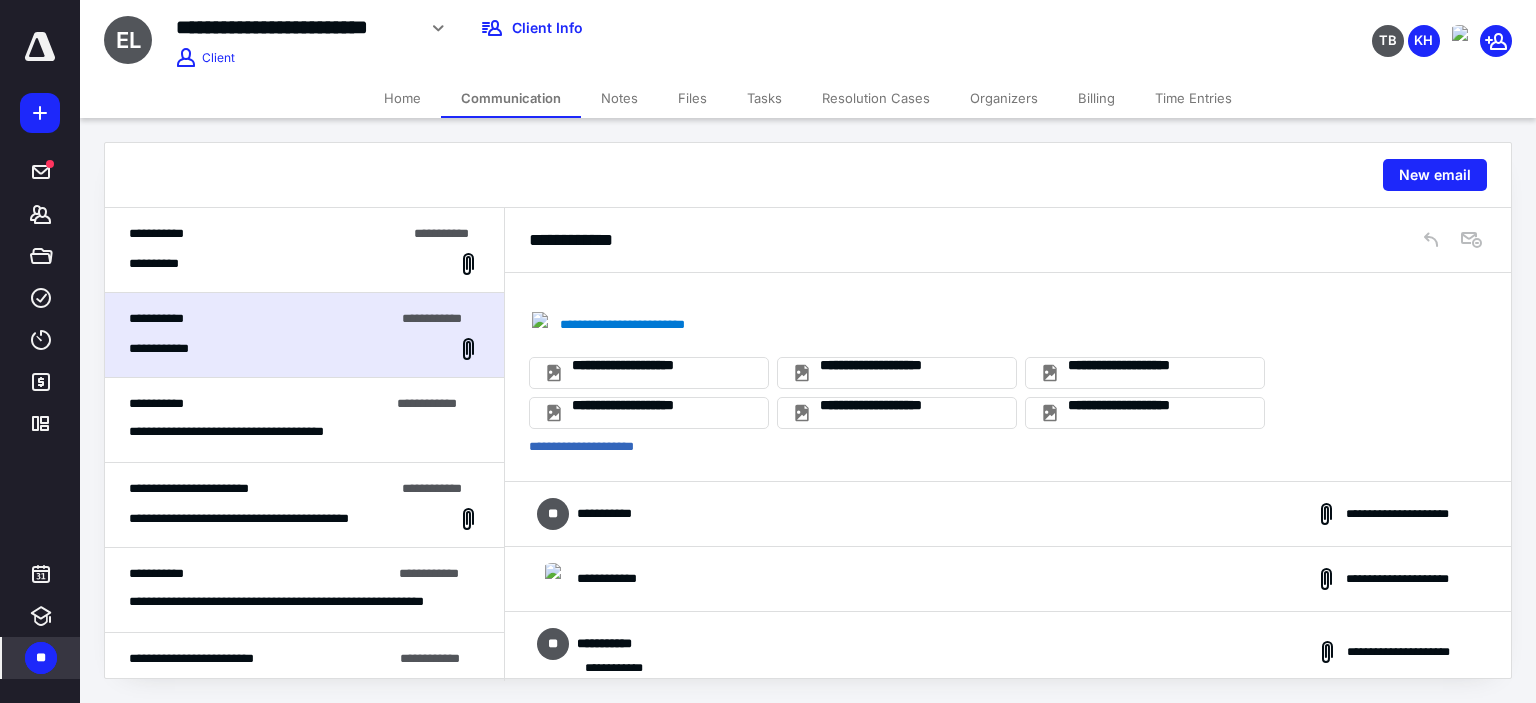 click on "**********" at bounding box center [1008, 514] 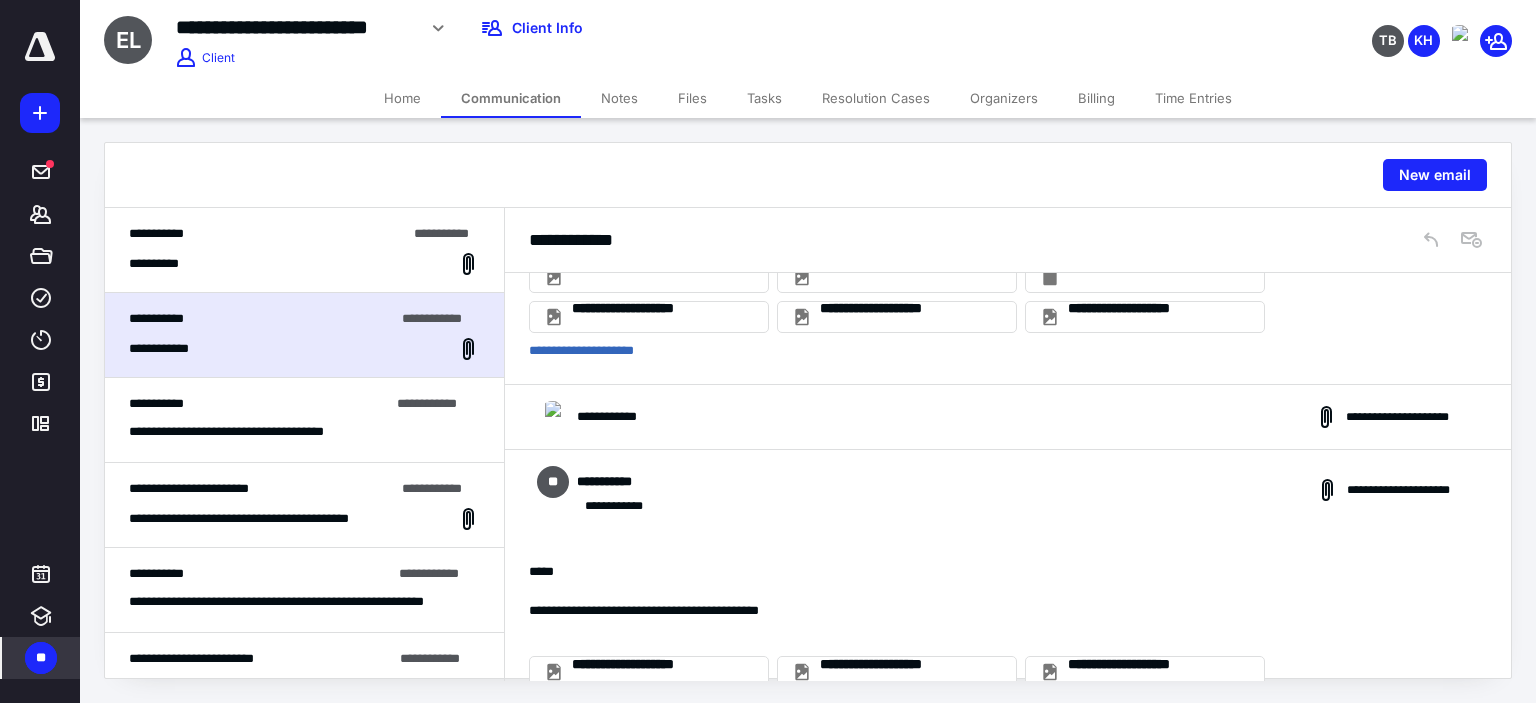 scroll, scrollTop: 10900, scrollLeft: 0, axis: vertical 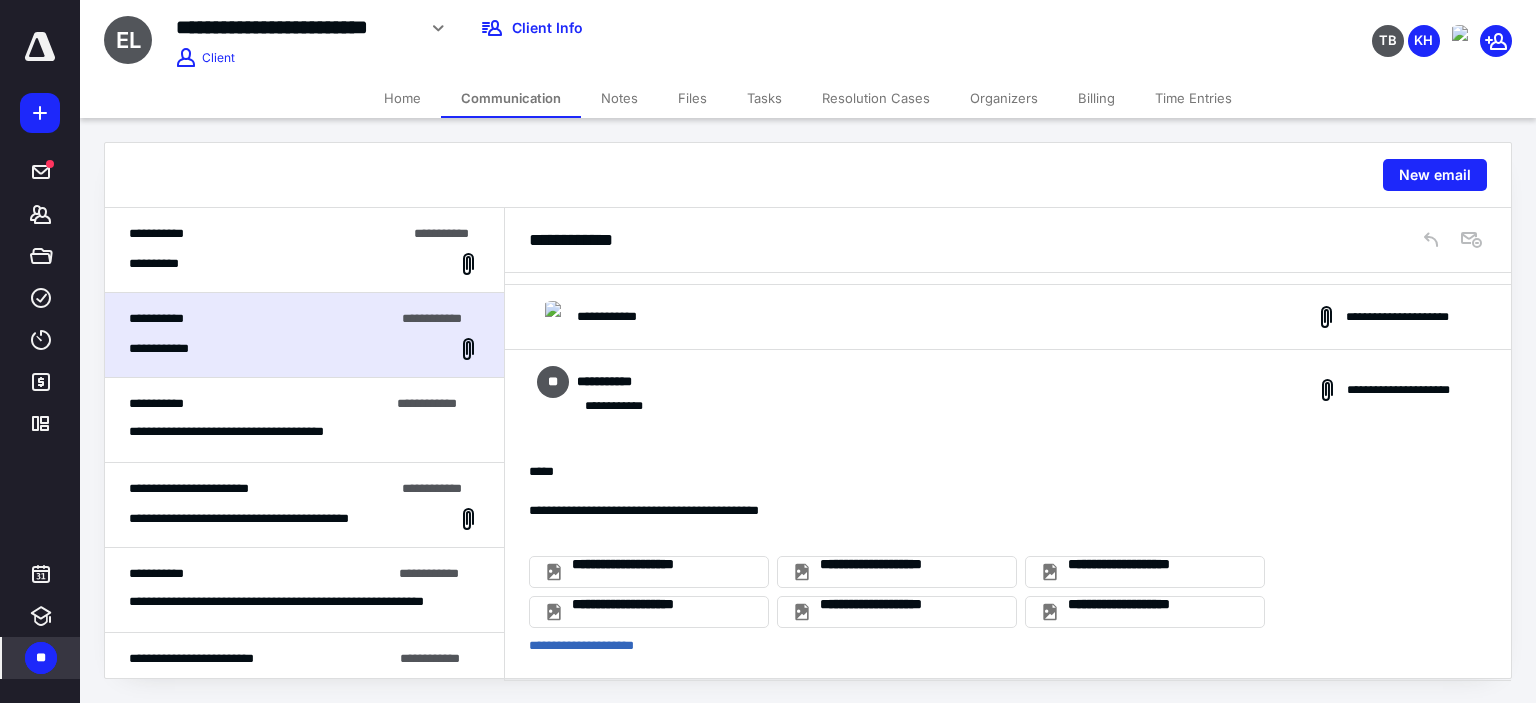 click on "**********" at bounding box center (1008, 317) 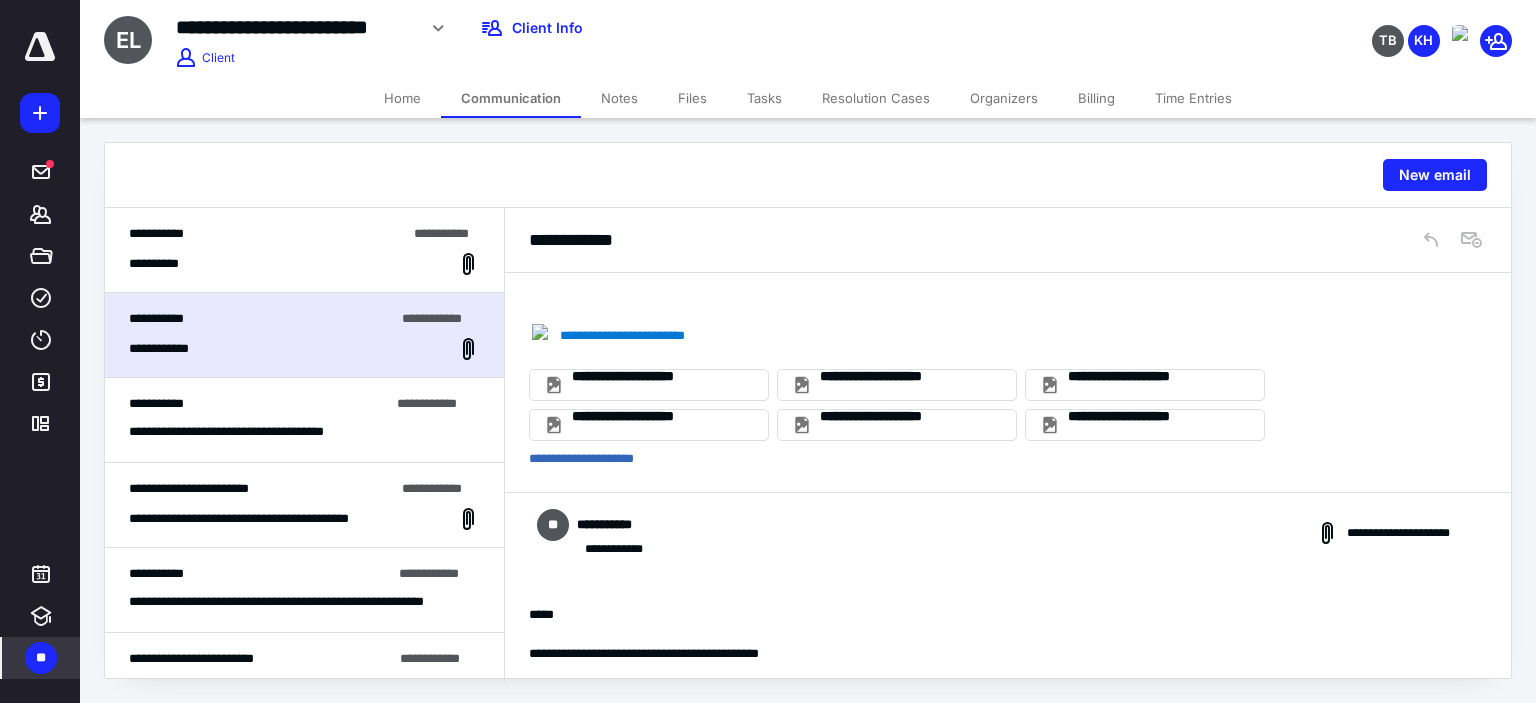 scroll, scrollTop: 12300, scrollLeft: 0, axis: vertical 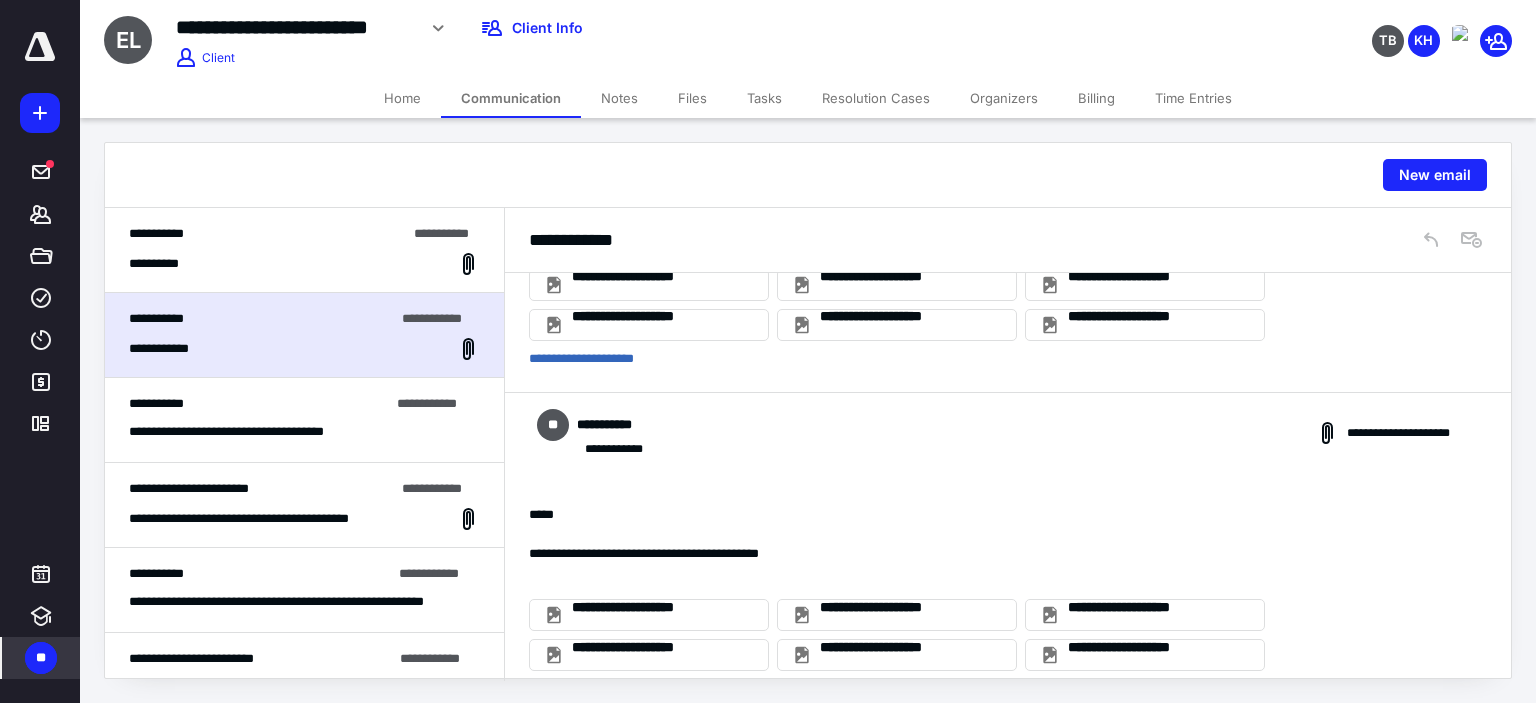 click on "**********" at bounding box center [1008, 433] 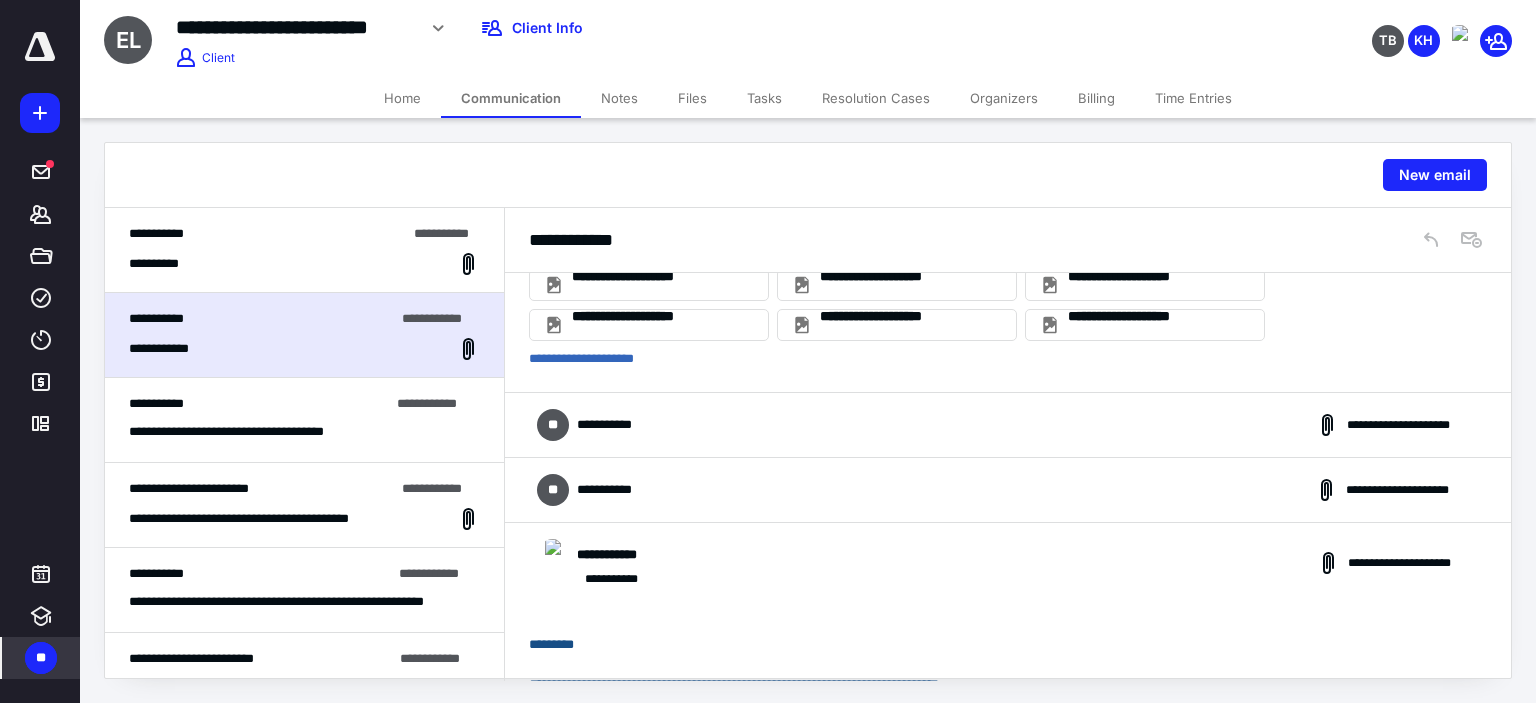 click on "**********" at bounding box center (1008, 425) 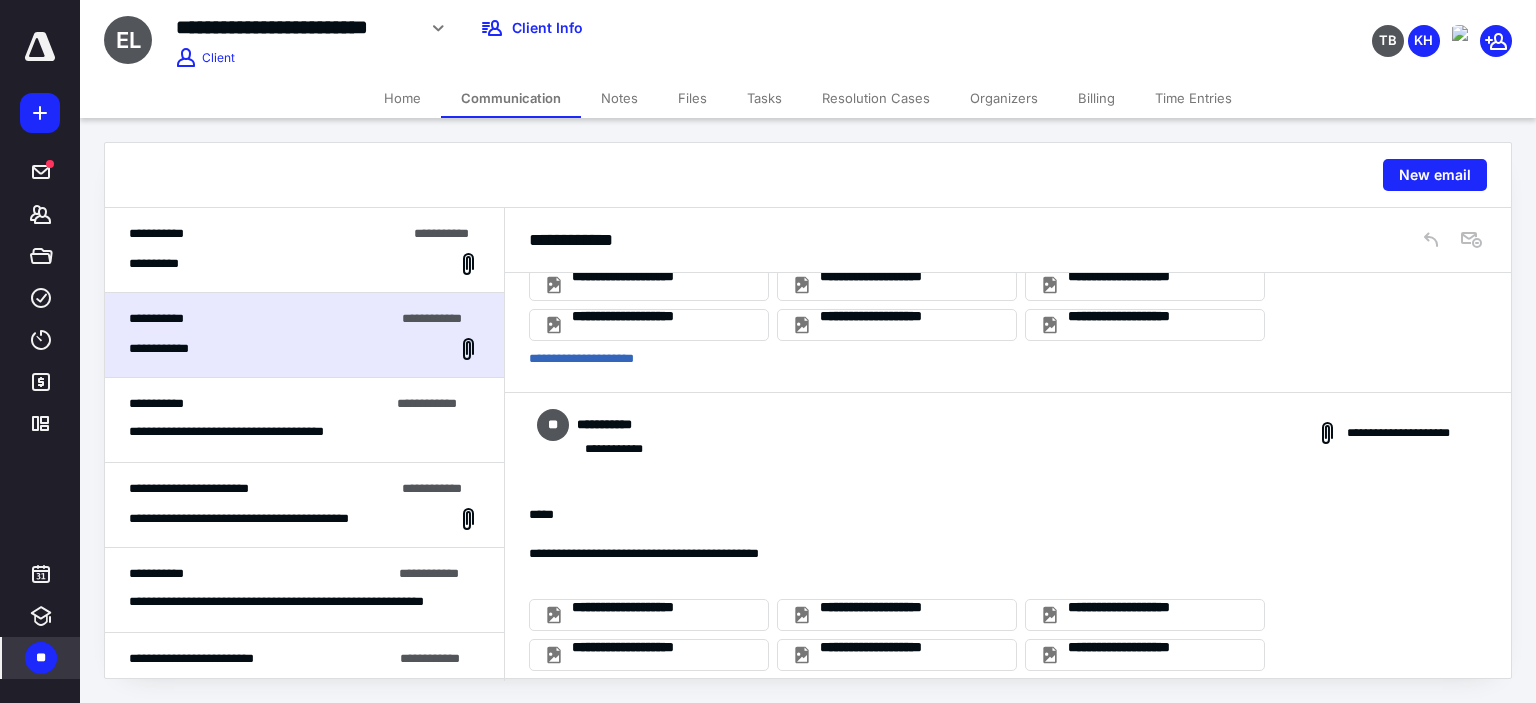 scroll, scrollTop: 12500, scrollLeft: 0, axis: vertical 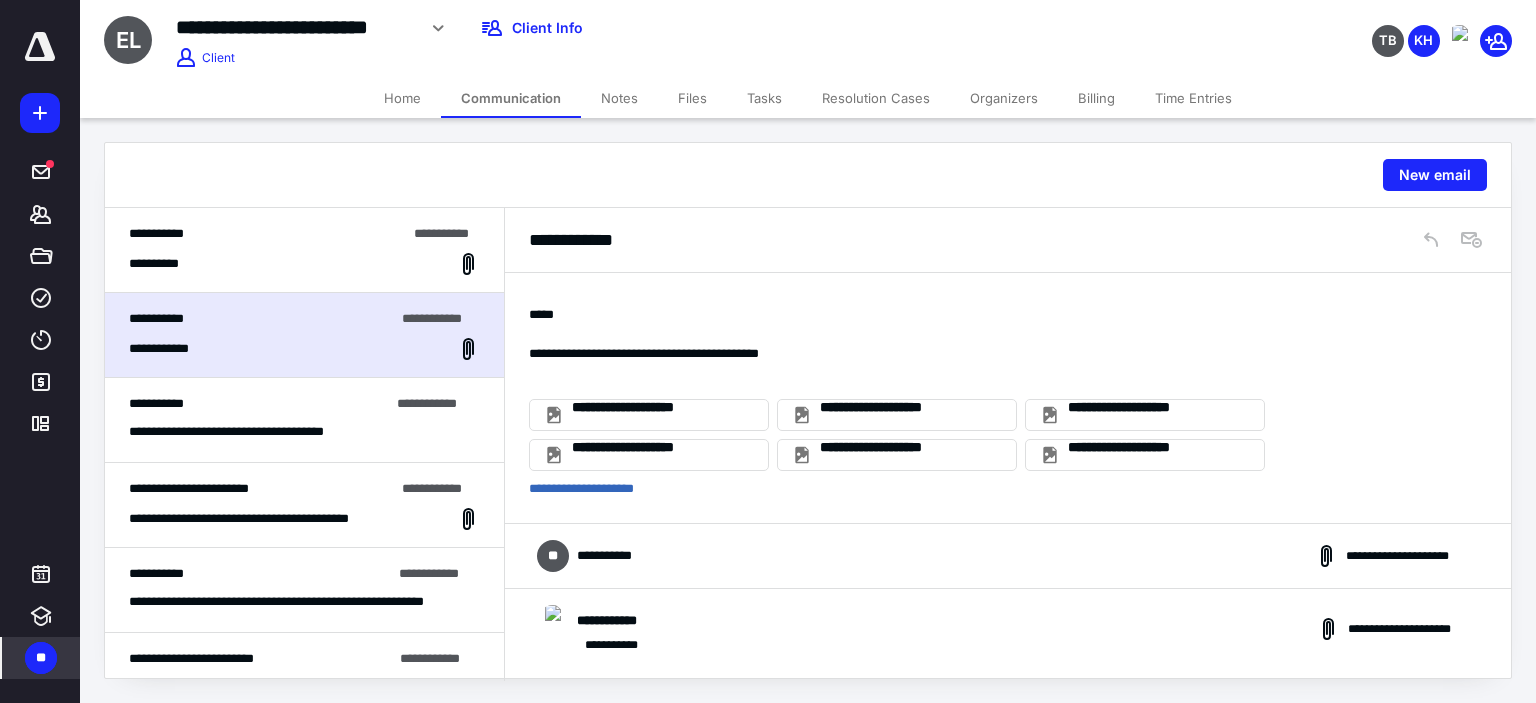 click on "**********" at bounding box center [1008, 556] 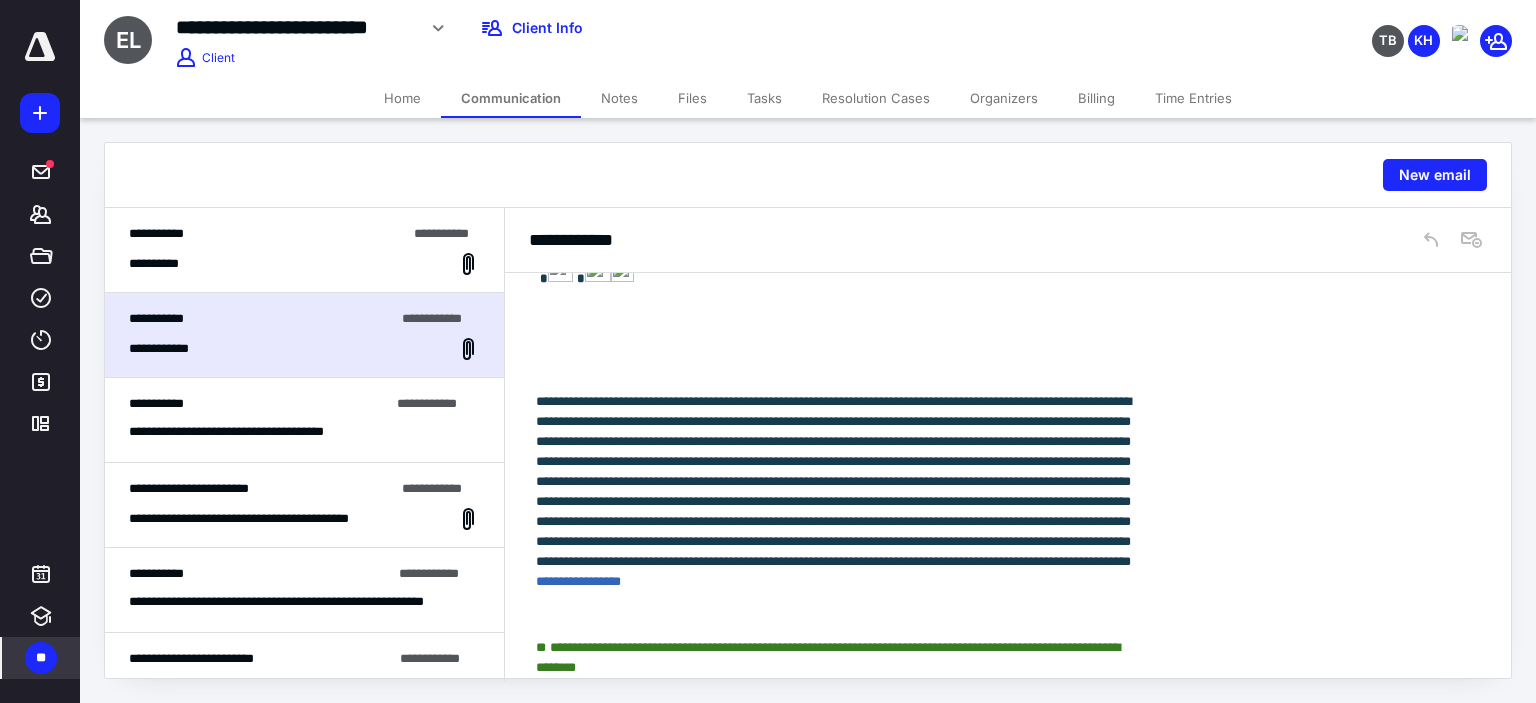 scroll, scrollTop: 15766, scrollLeft: 0, axis: vertical 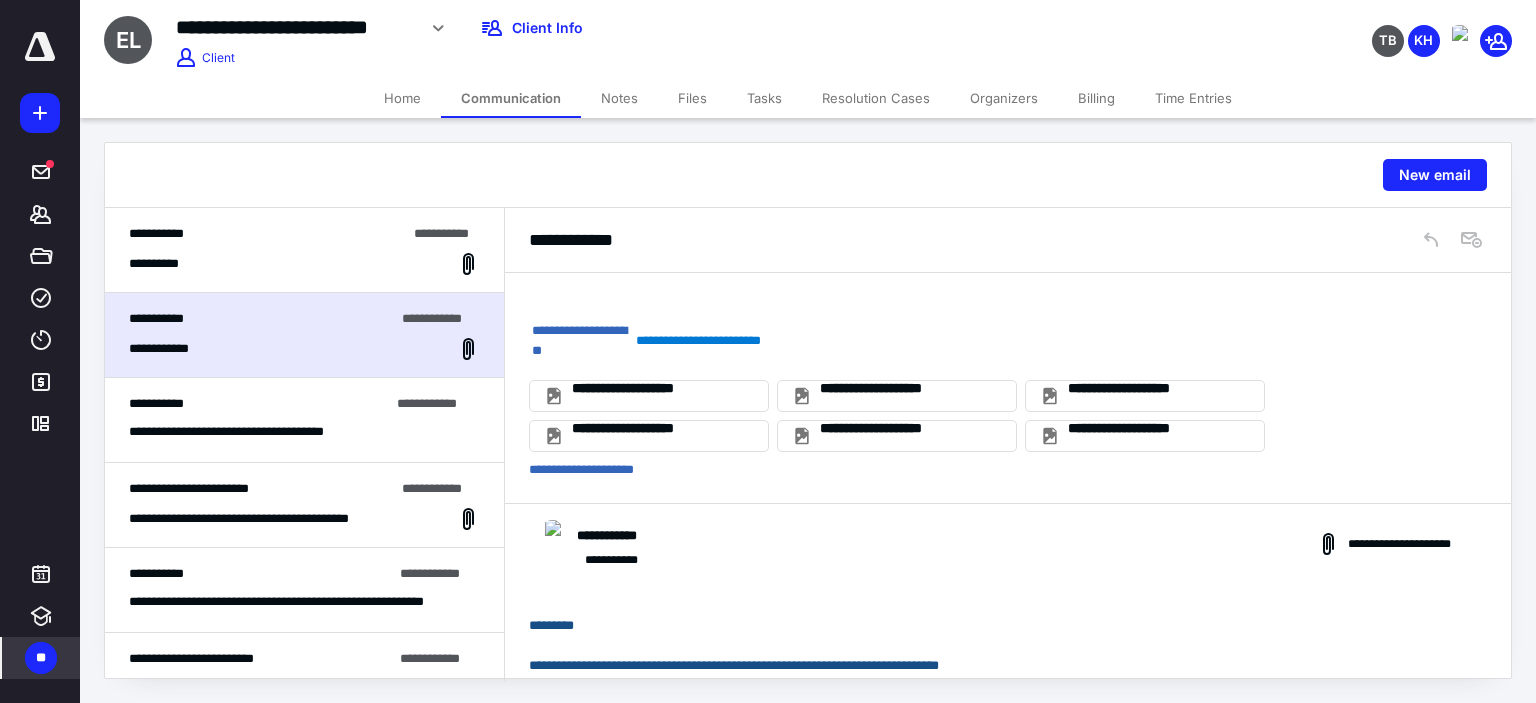 click on "**********" at bounding box center (304, 264) 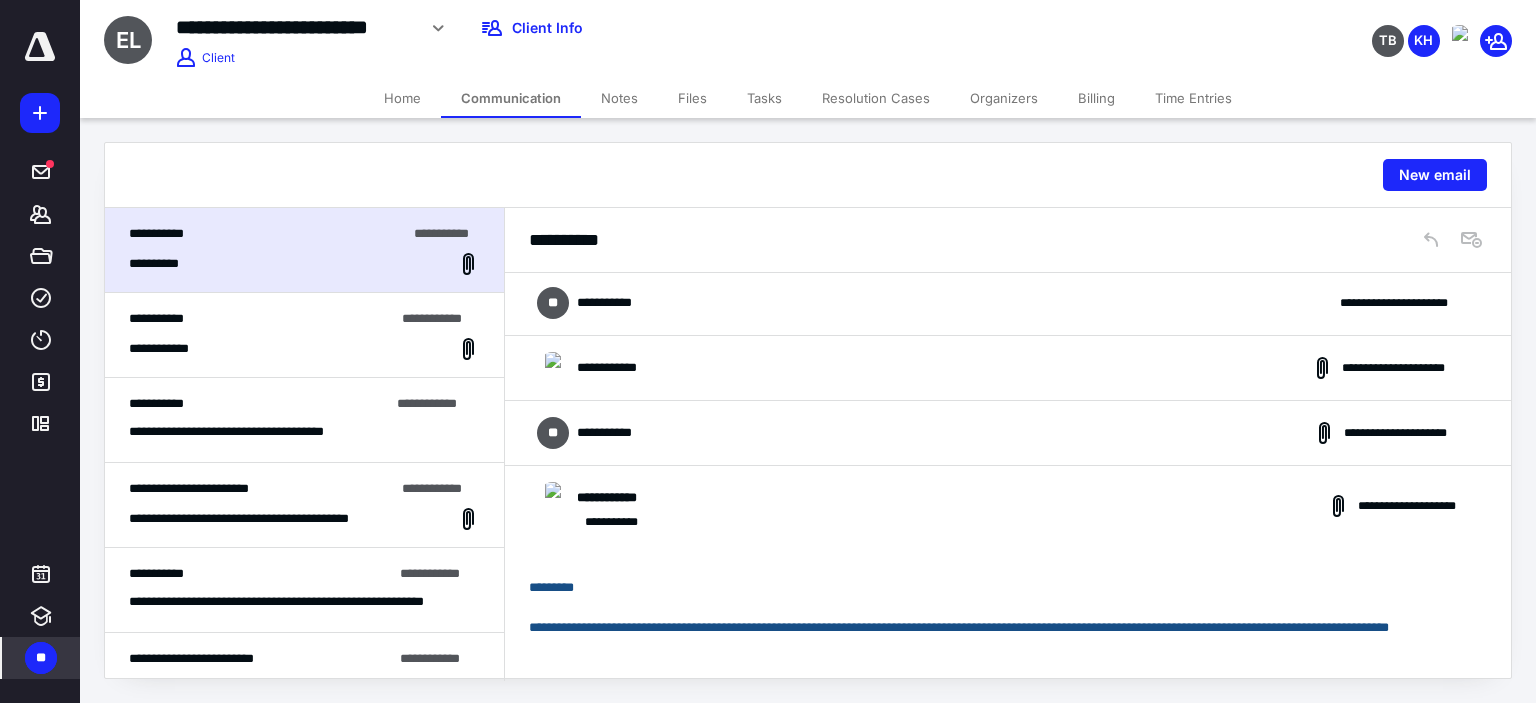 scroll, scrollTop: 0, scrollLeft: 0, axis: both 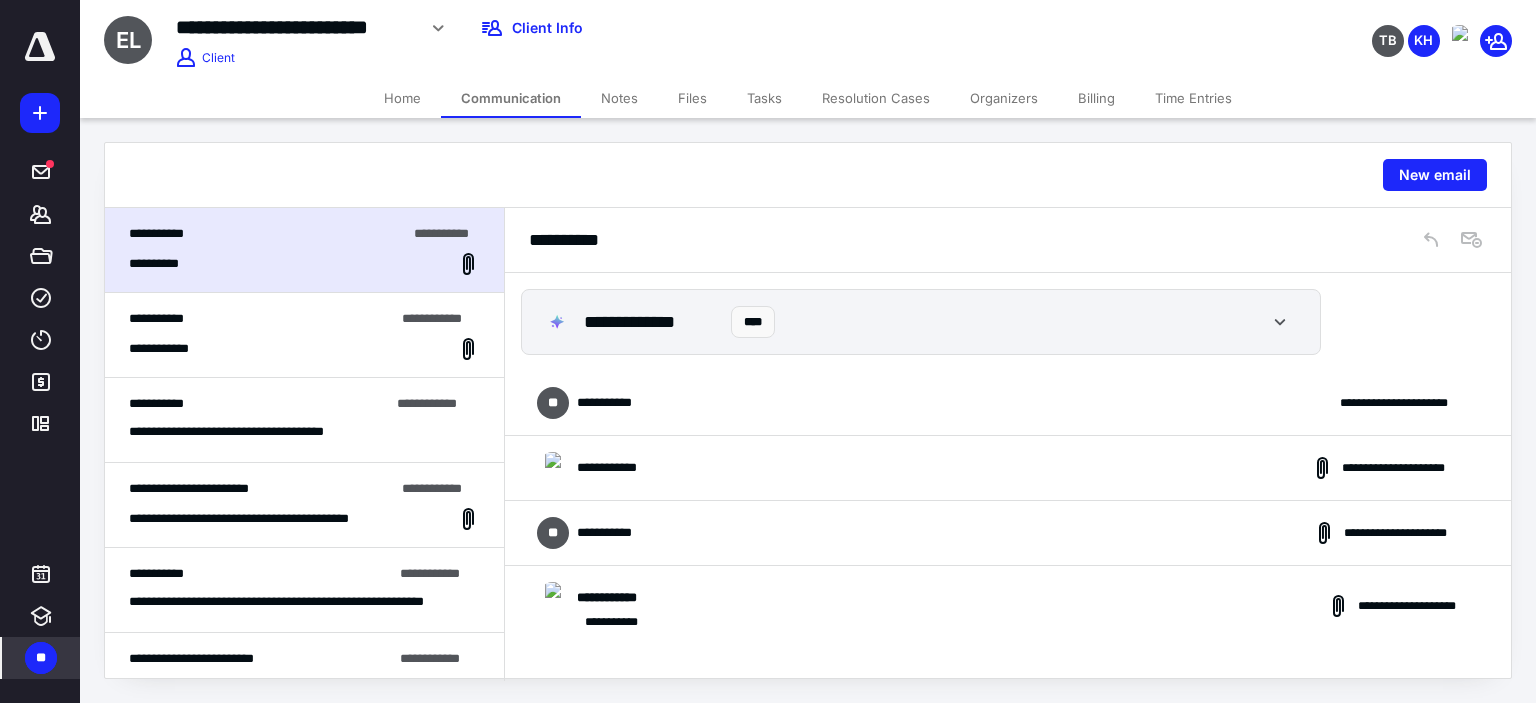 click on "**********" at bounding box center (1008, 403) 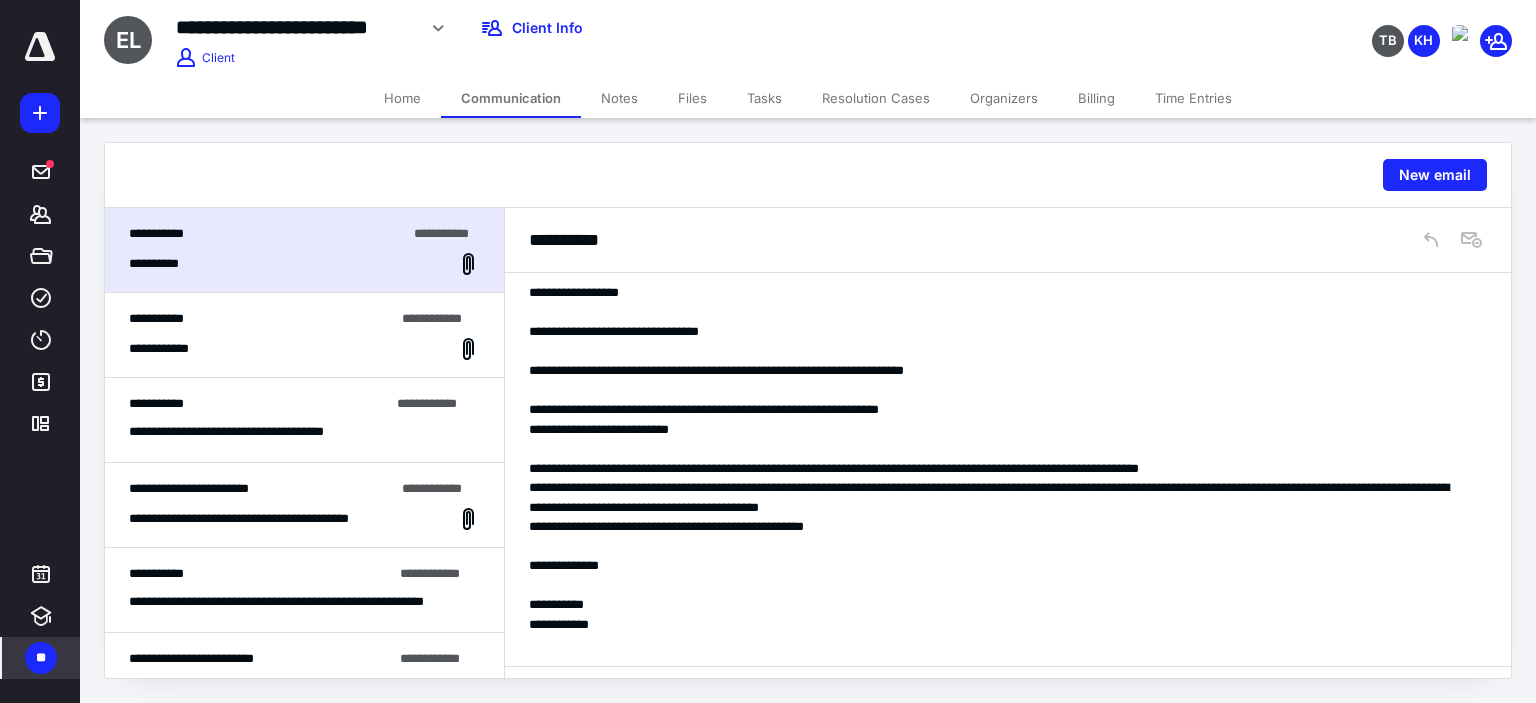 scroll, scrollTop: 300, scrollLeft: 0, axis: vertical 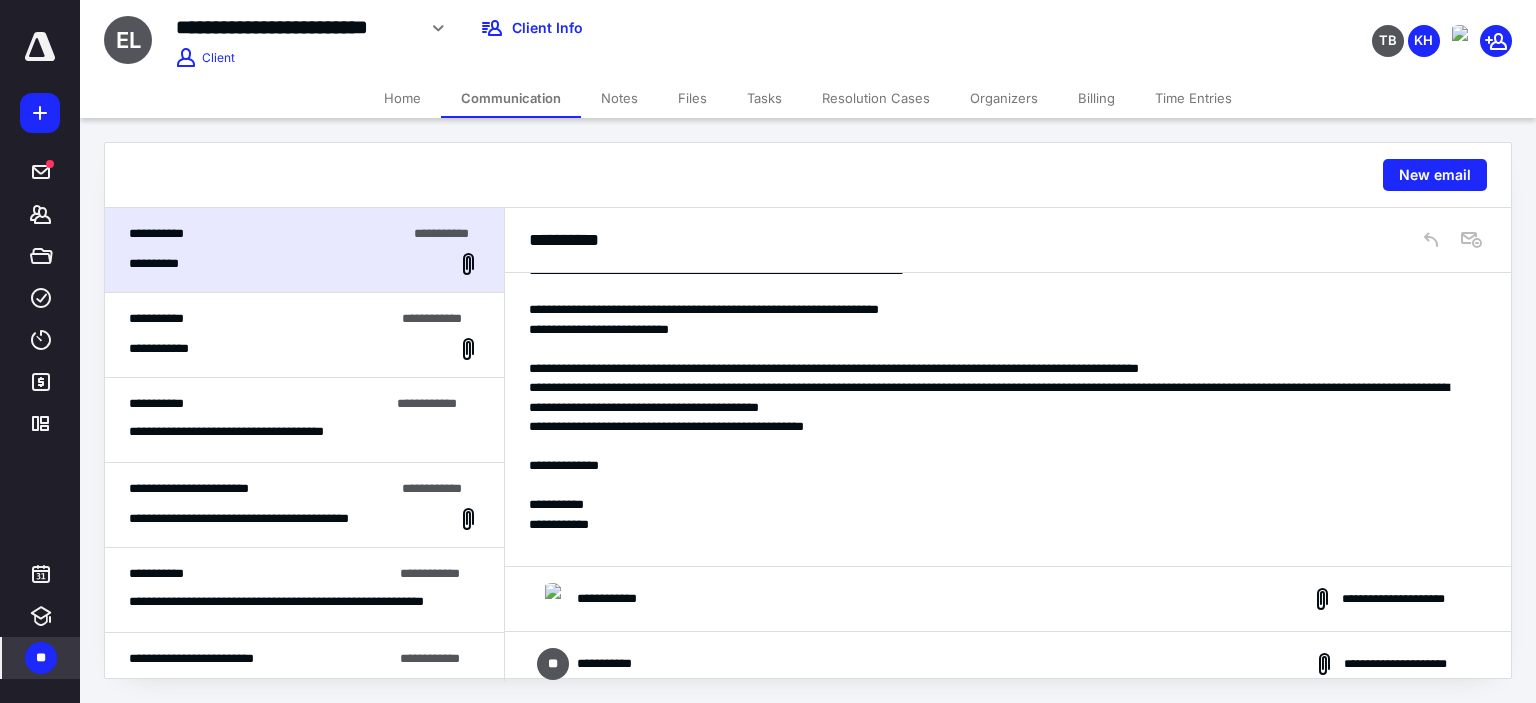 click on "**********" at bounding box center (1008, 599) 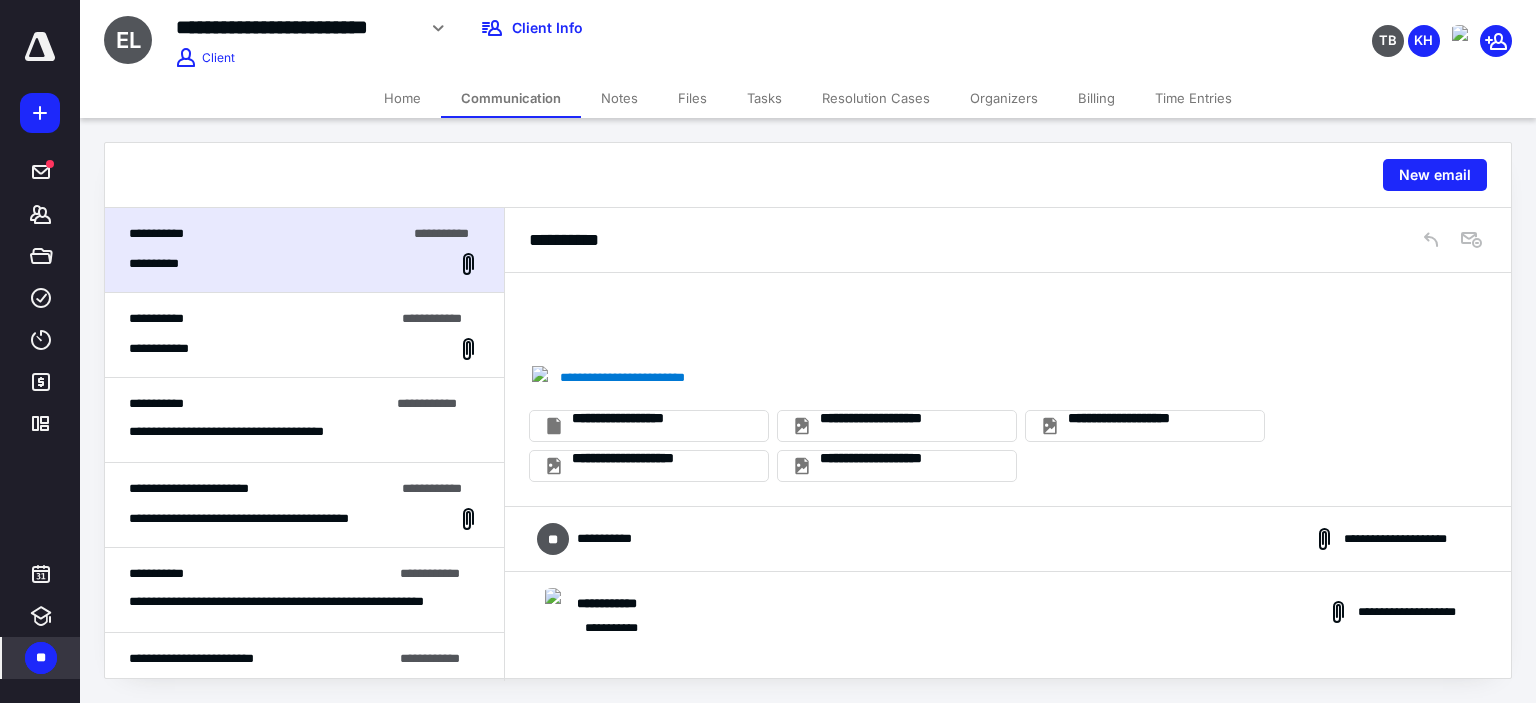 scroll, scrollTop: 2100, scrollLeft: 0, axis: vertical 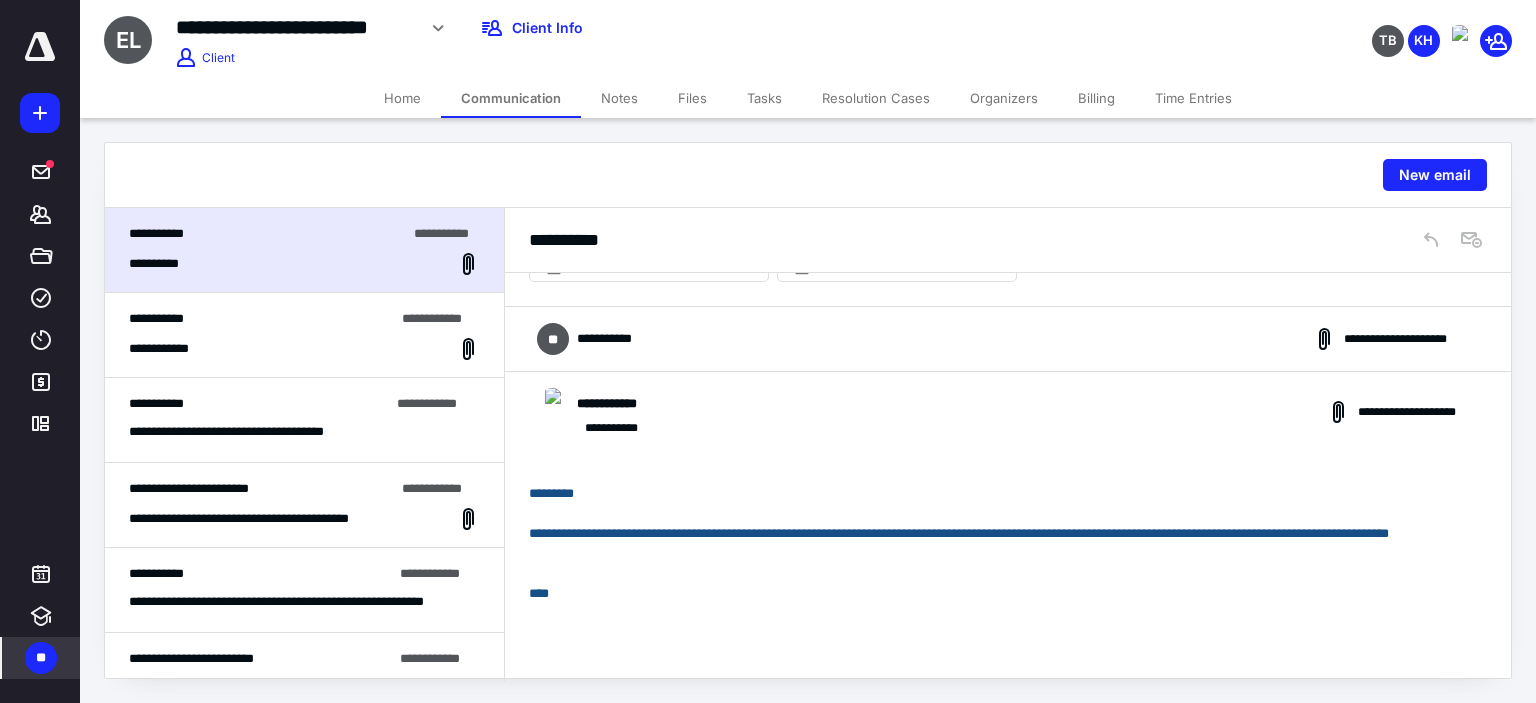click on "**********" at bounding box center [1008, 339] 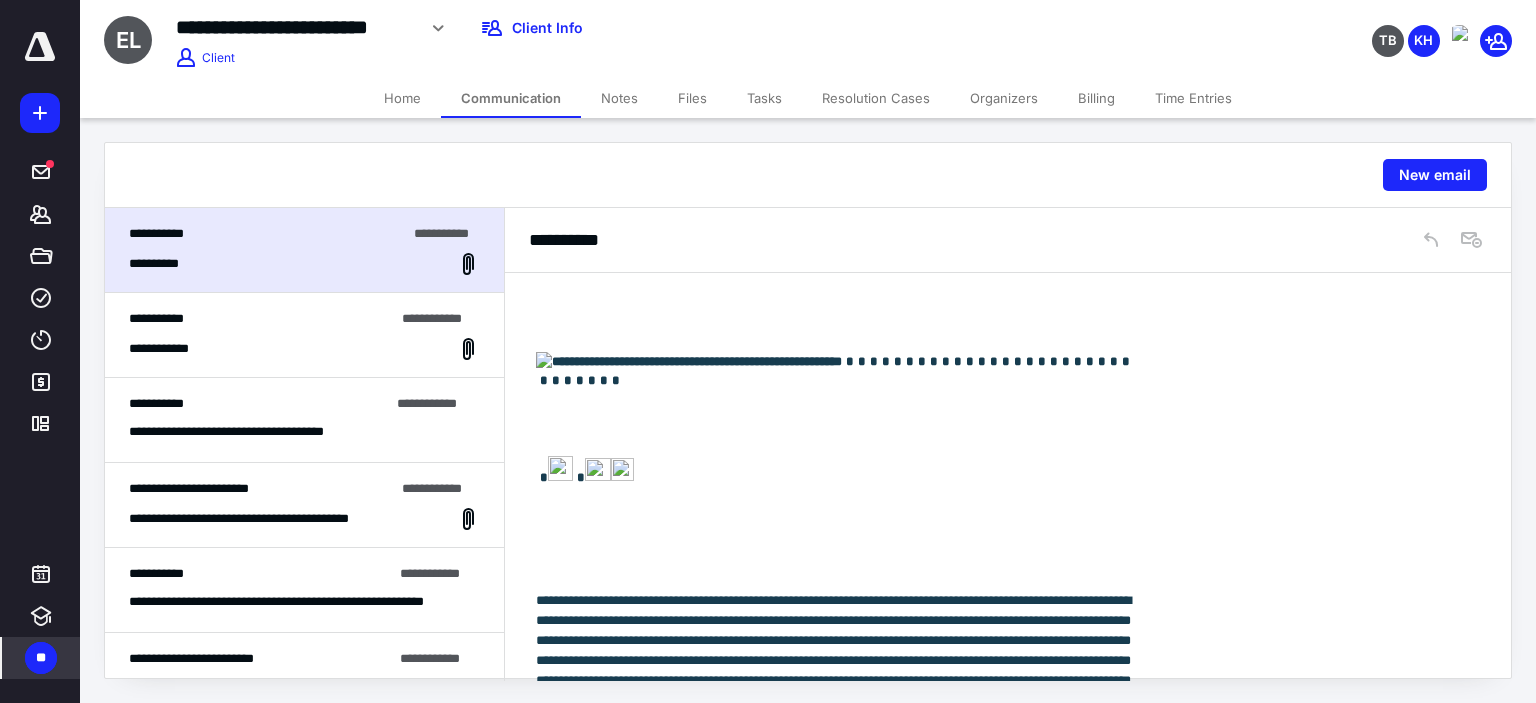 scroll, scrollTop: 3400, scrollLeft: 0, axis: vertical 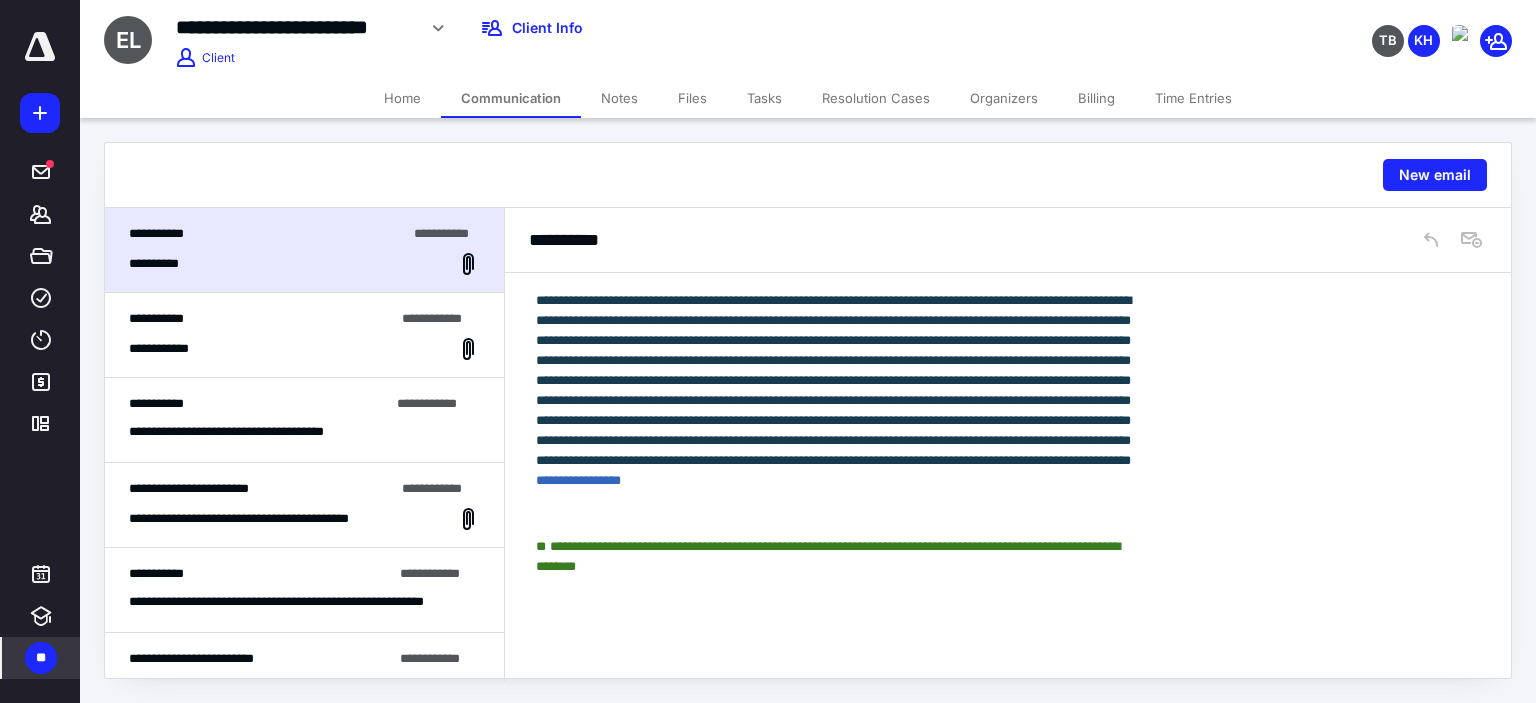 click on "**********" at bounding box center (304, 349) 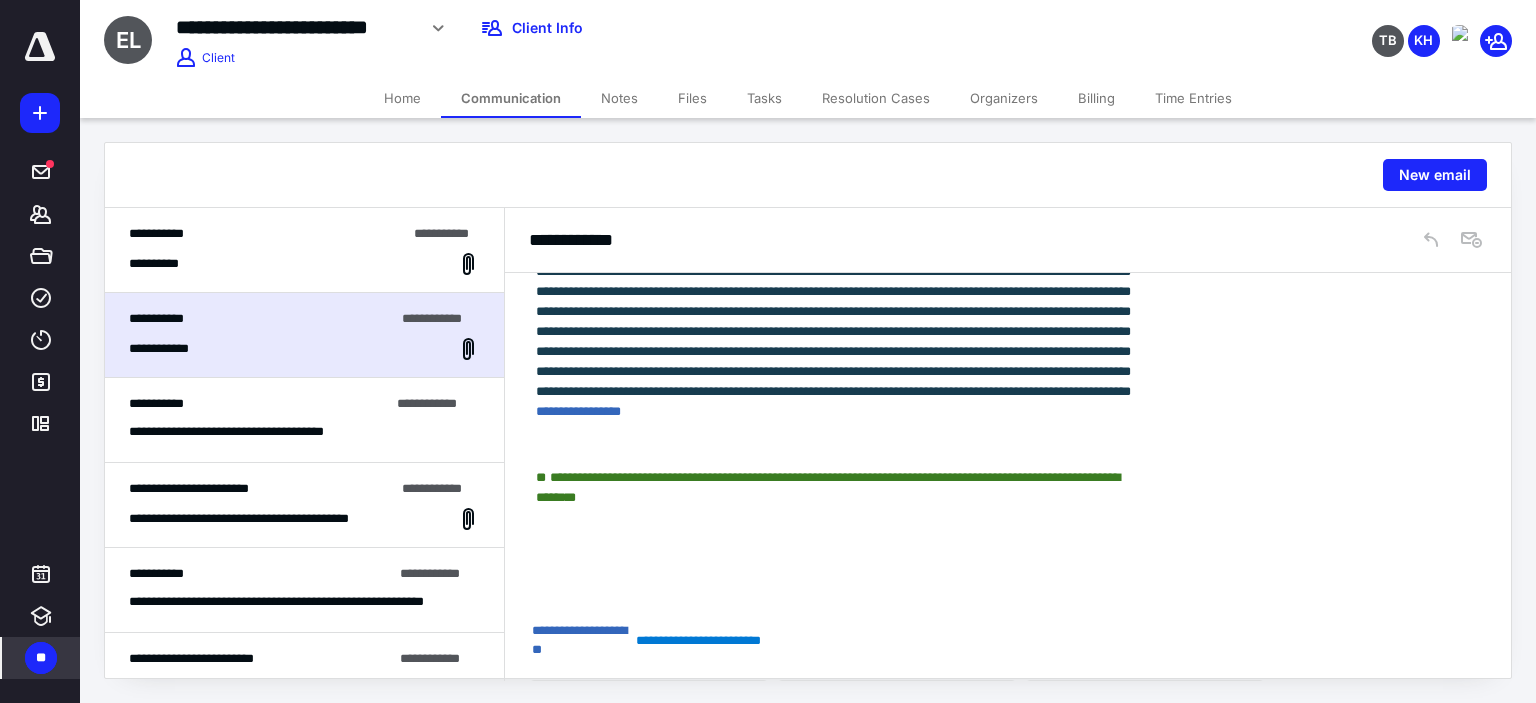 scroll, scrollTop: 14166, scrollLeft: 0, axis: vertical 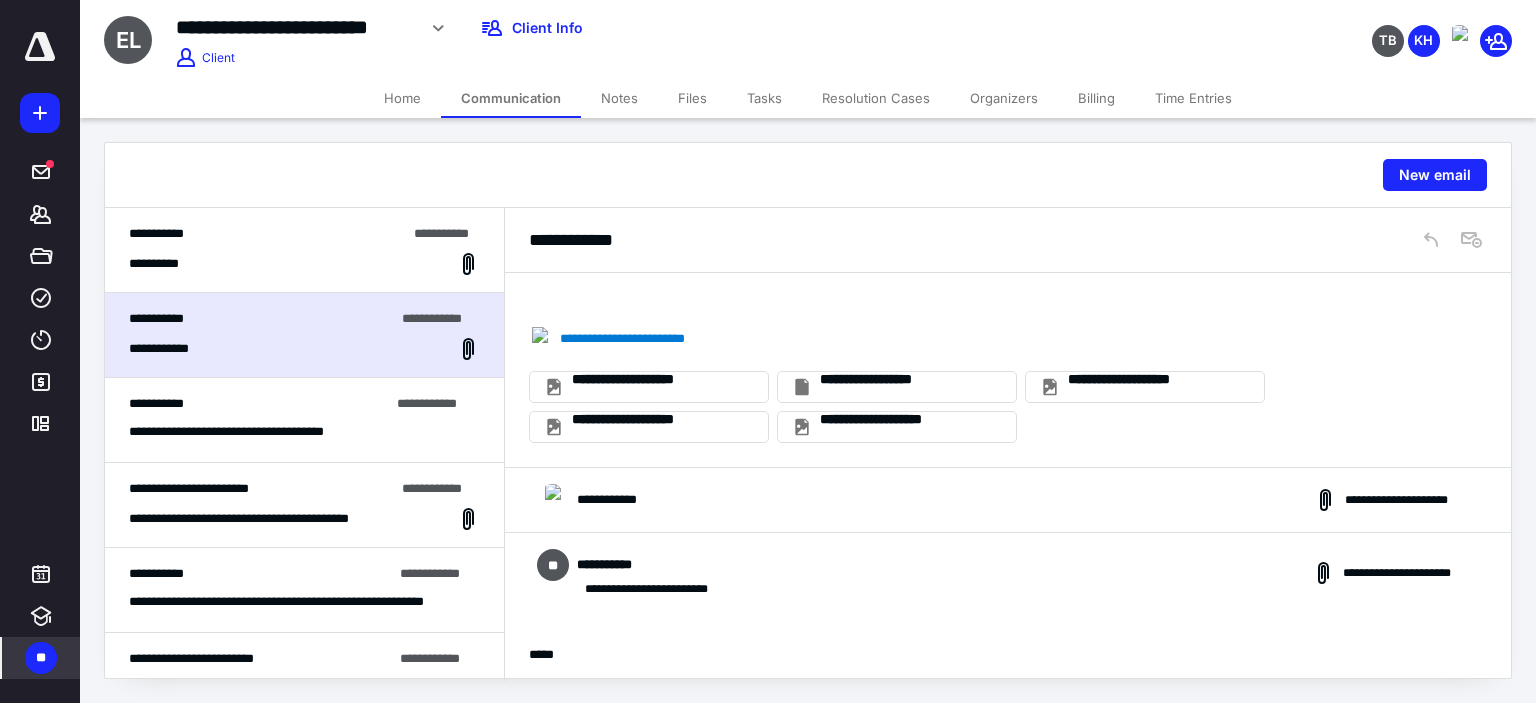 click on "**********" at bounding box center [1008, 500] 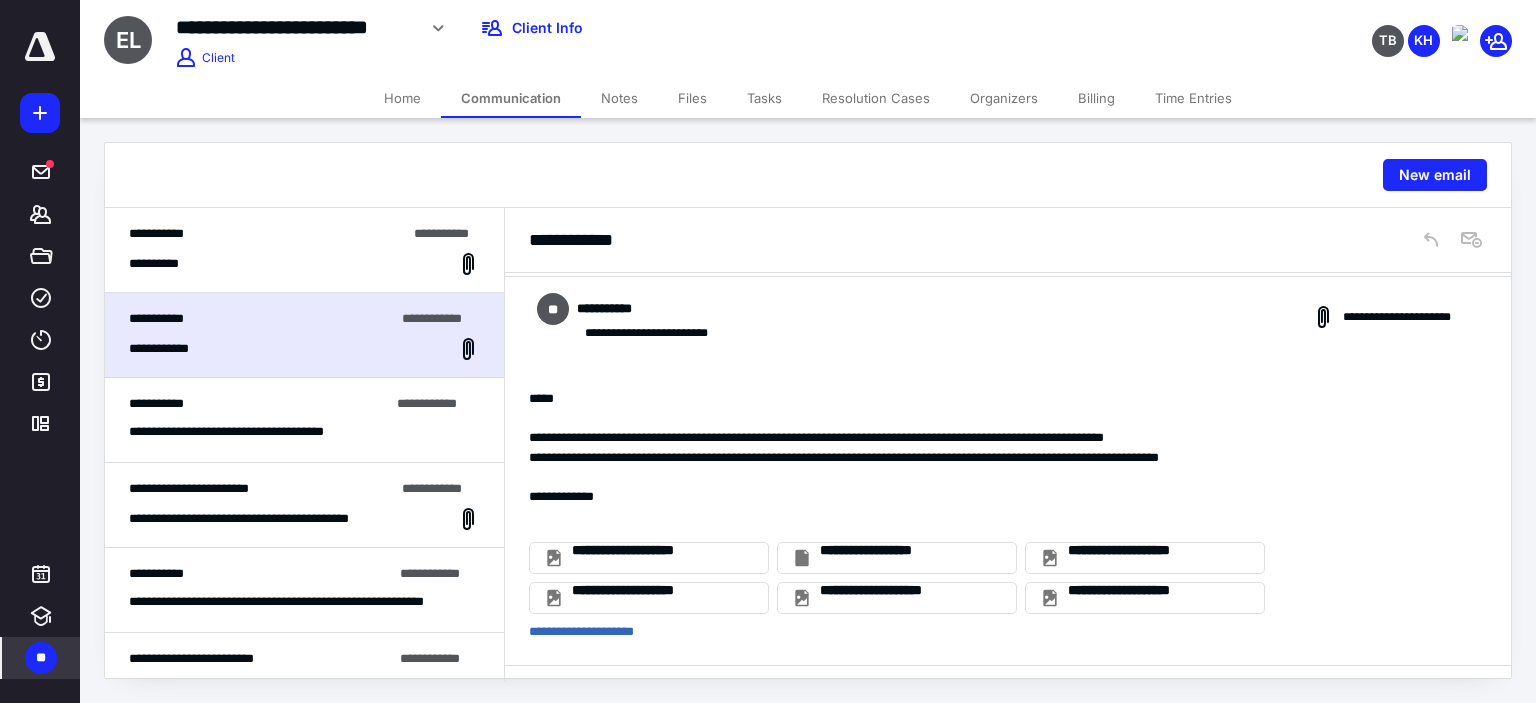 scroll, scrollTop: 4000, scrollLeft: 0, axis: vertical 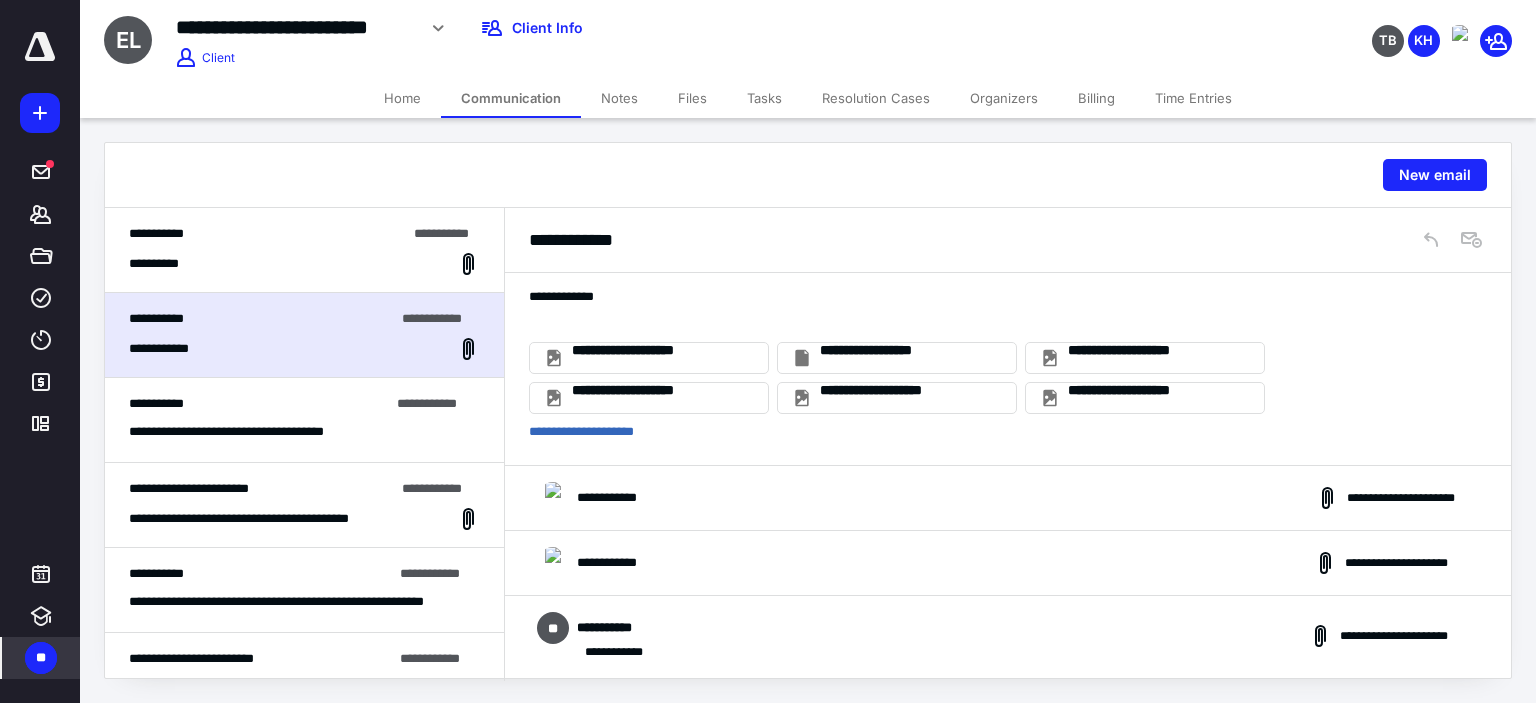 click on "**********" at bounding box center (1008, 563) 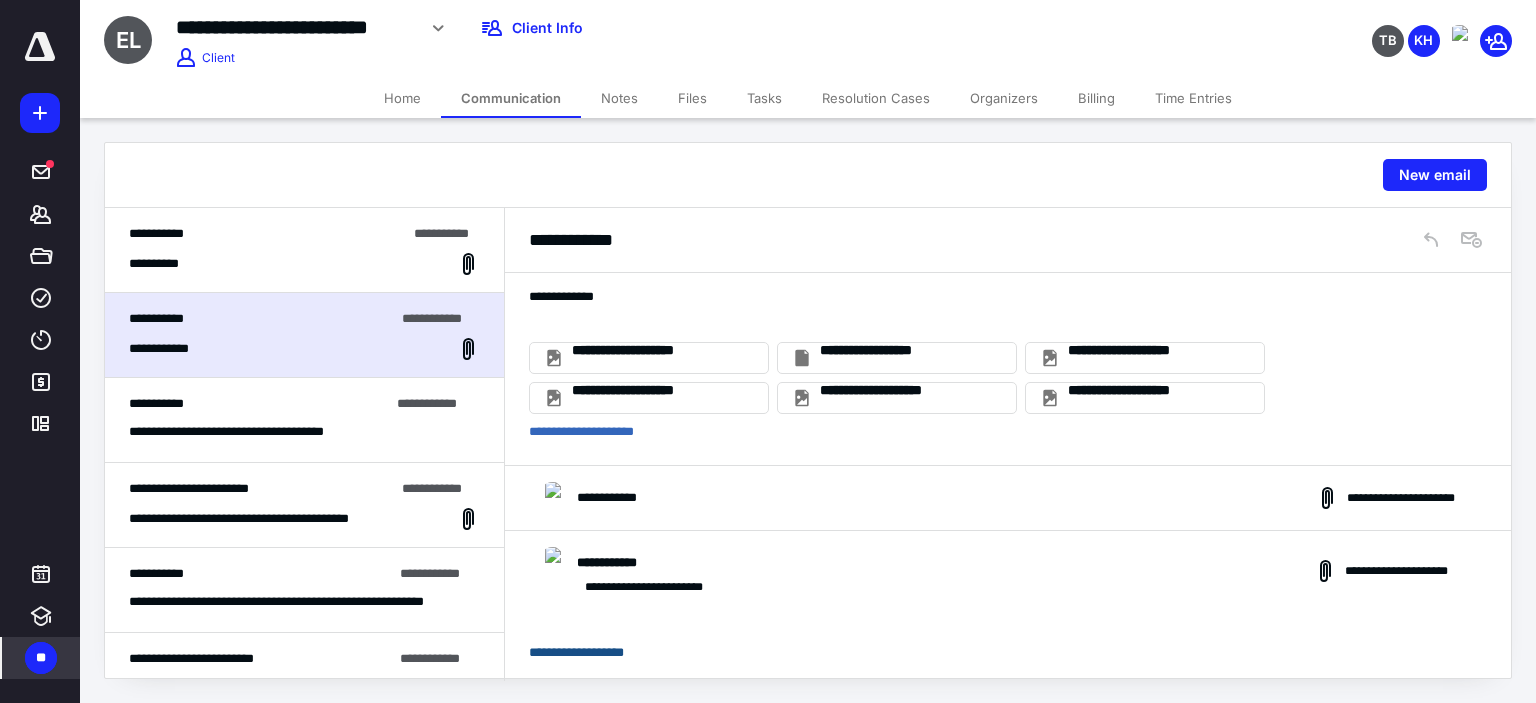 click on "**********" at bounding box center [1008, 498] 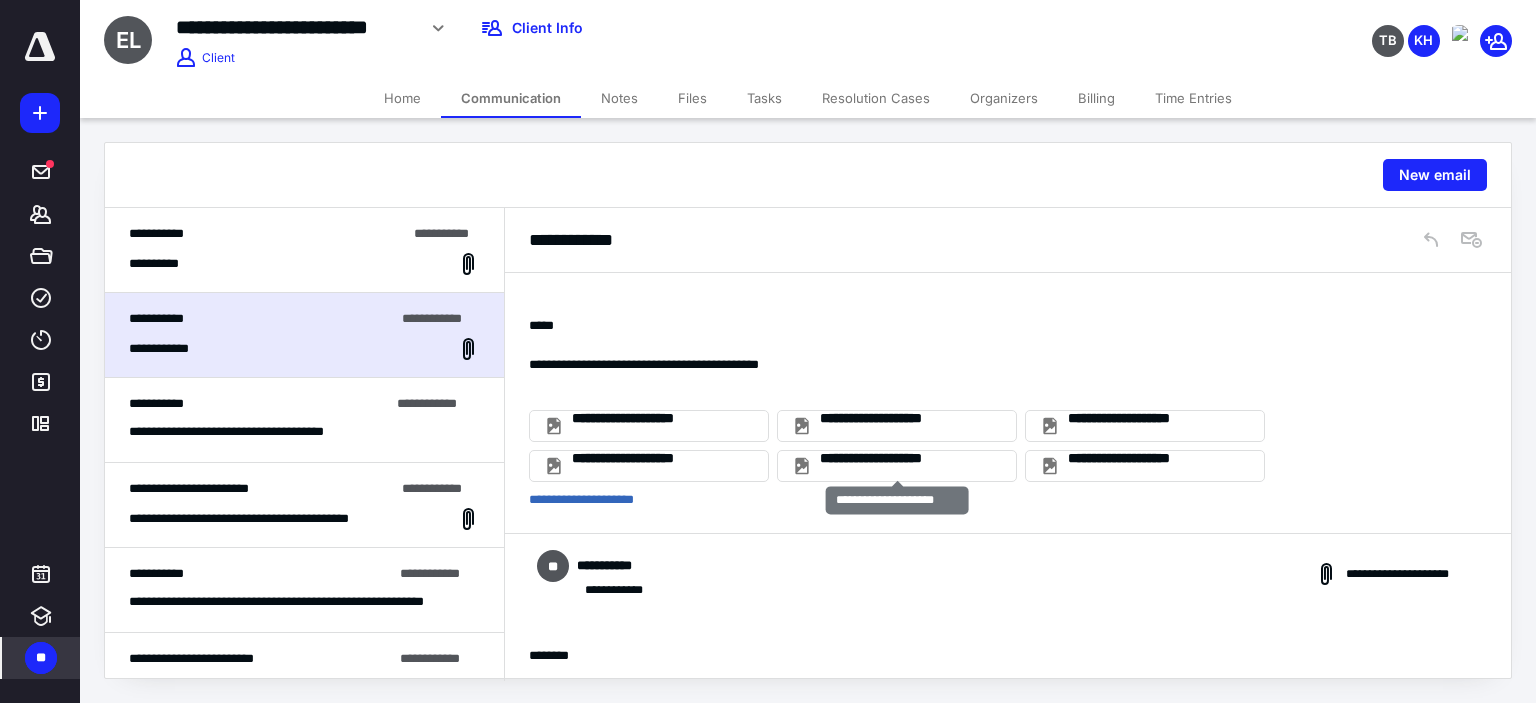 scroll, scrollTop: 17500, scrollLeft: 0, axis: vertical 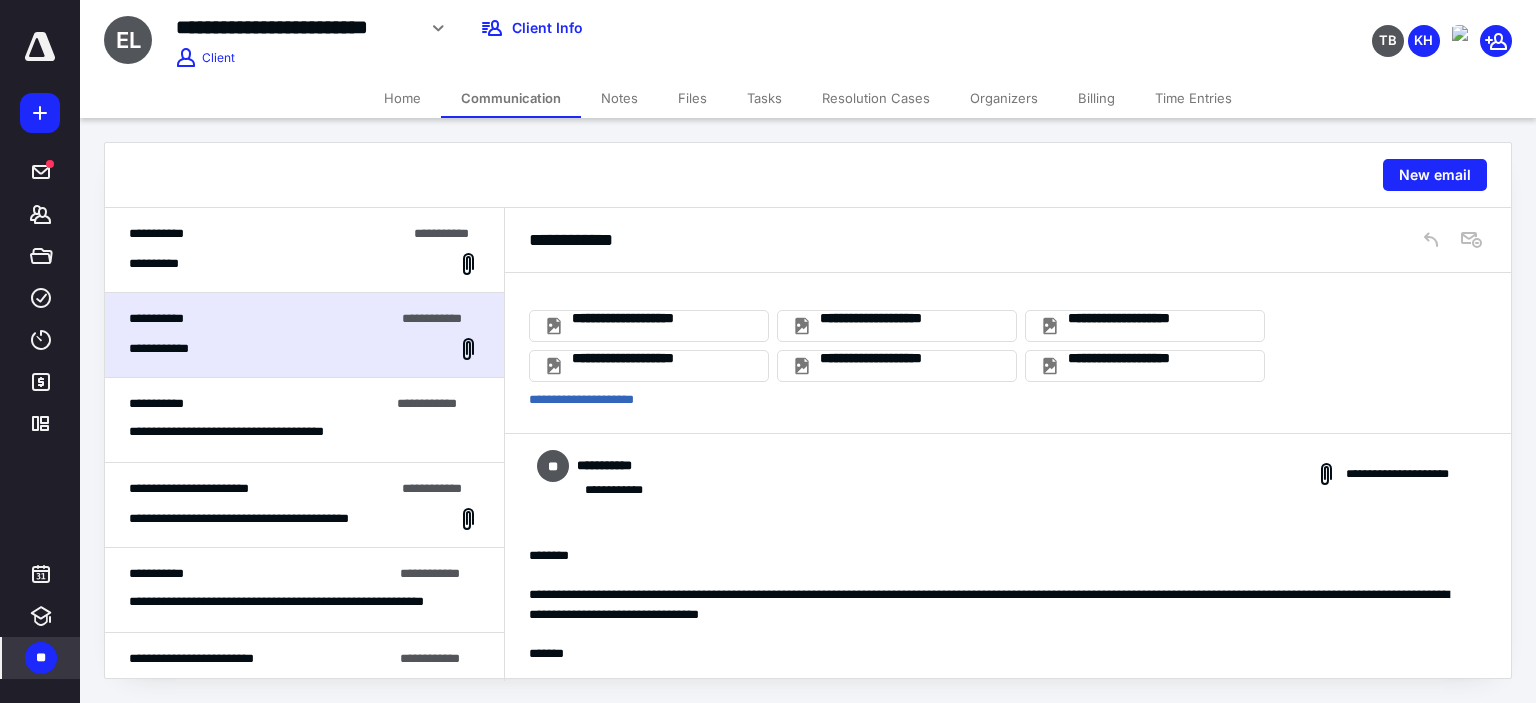 click on "Communication" at bounding box center [511, 98] 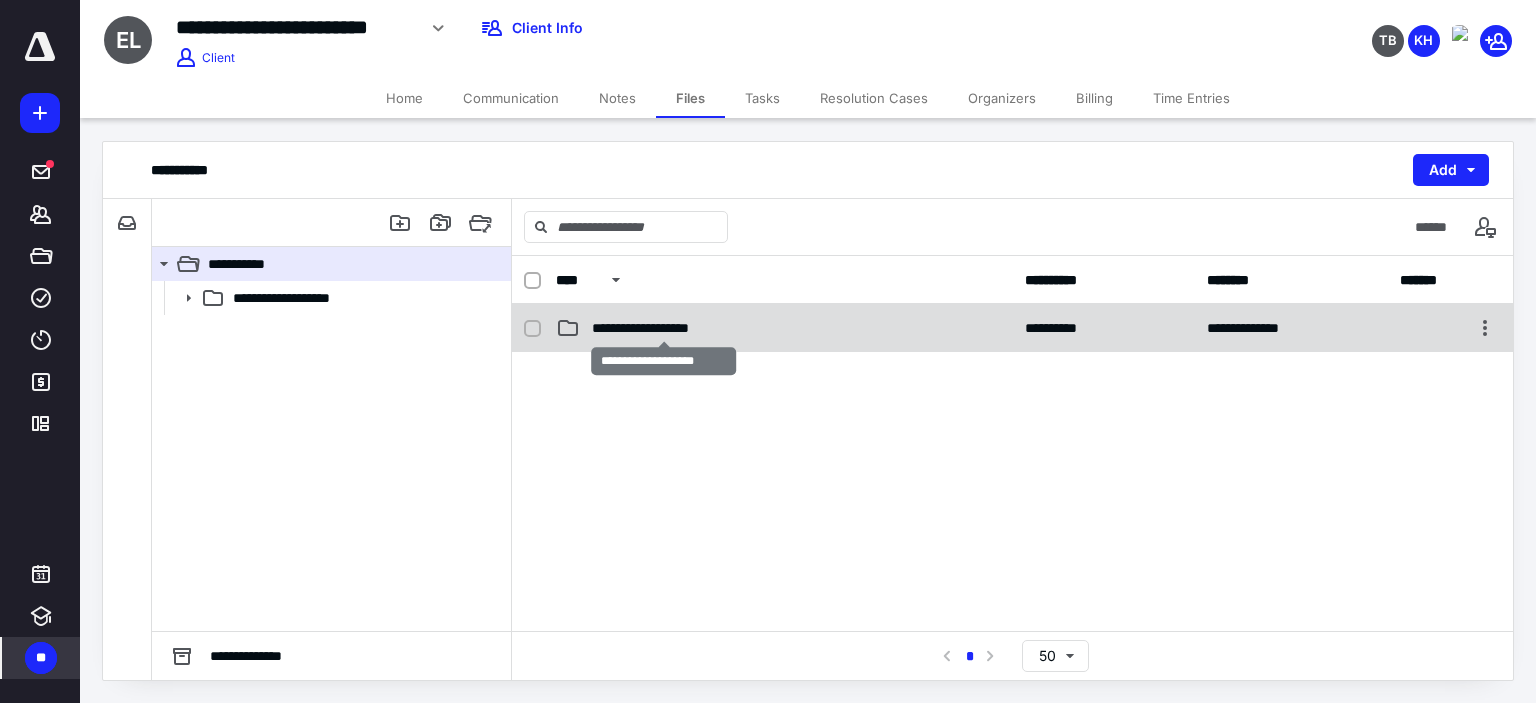 click on "**********" at bounding box center [664, 328] 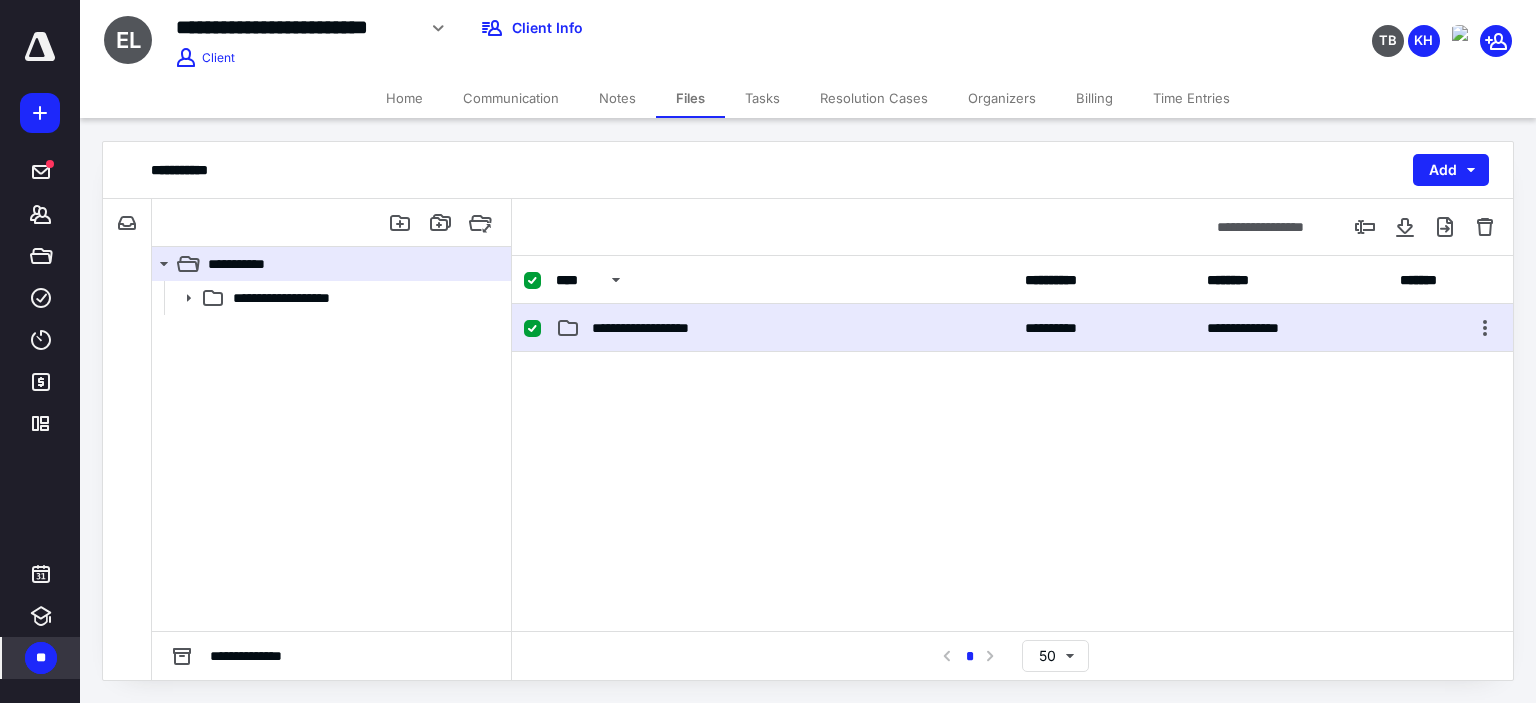 click on "**********" at bounding box center [664, 328] 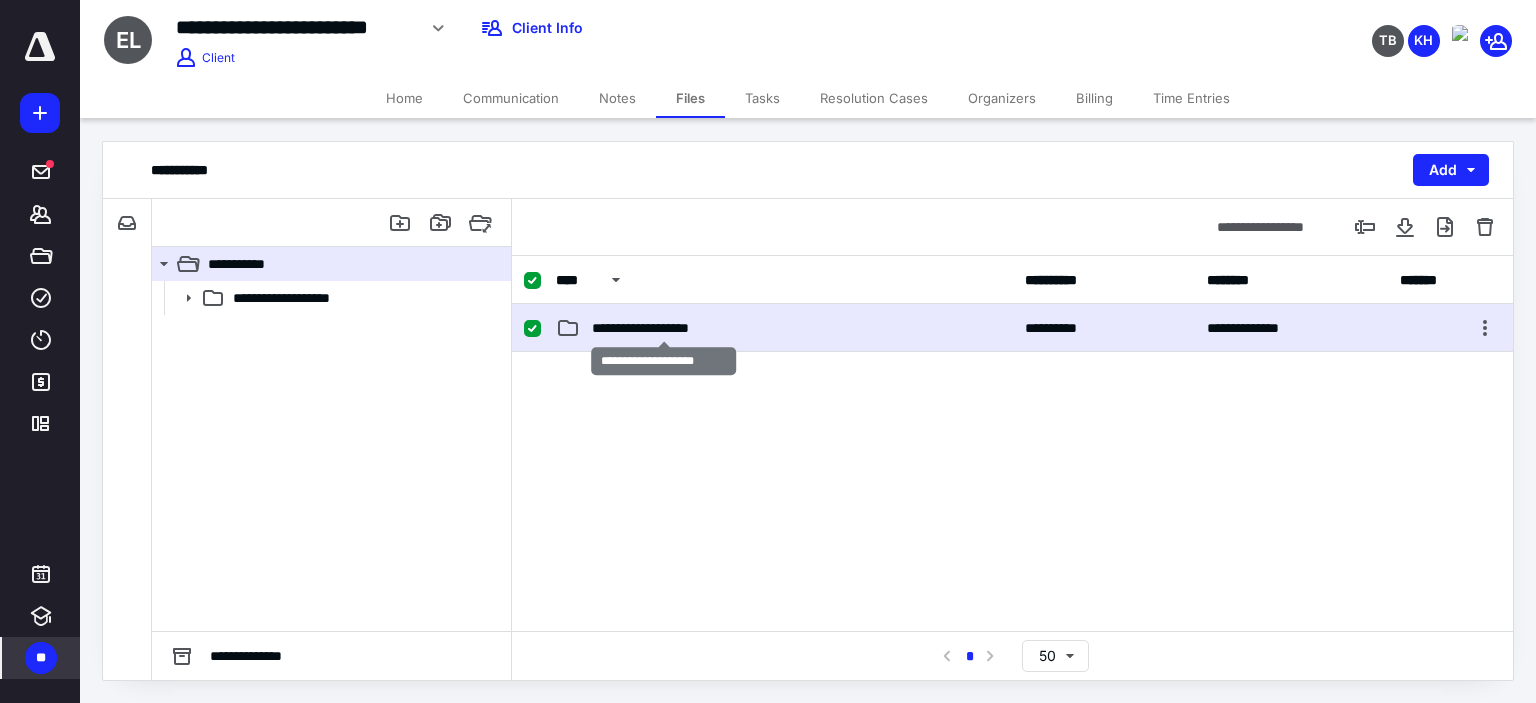 click on "**********" at bounding box center [664, 328] 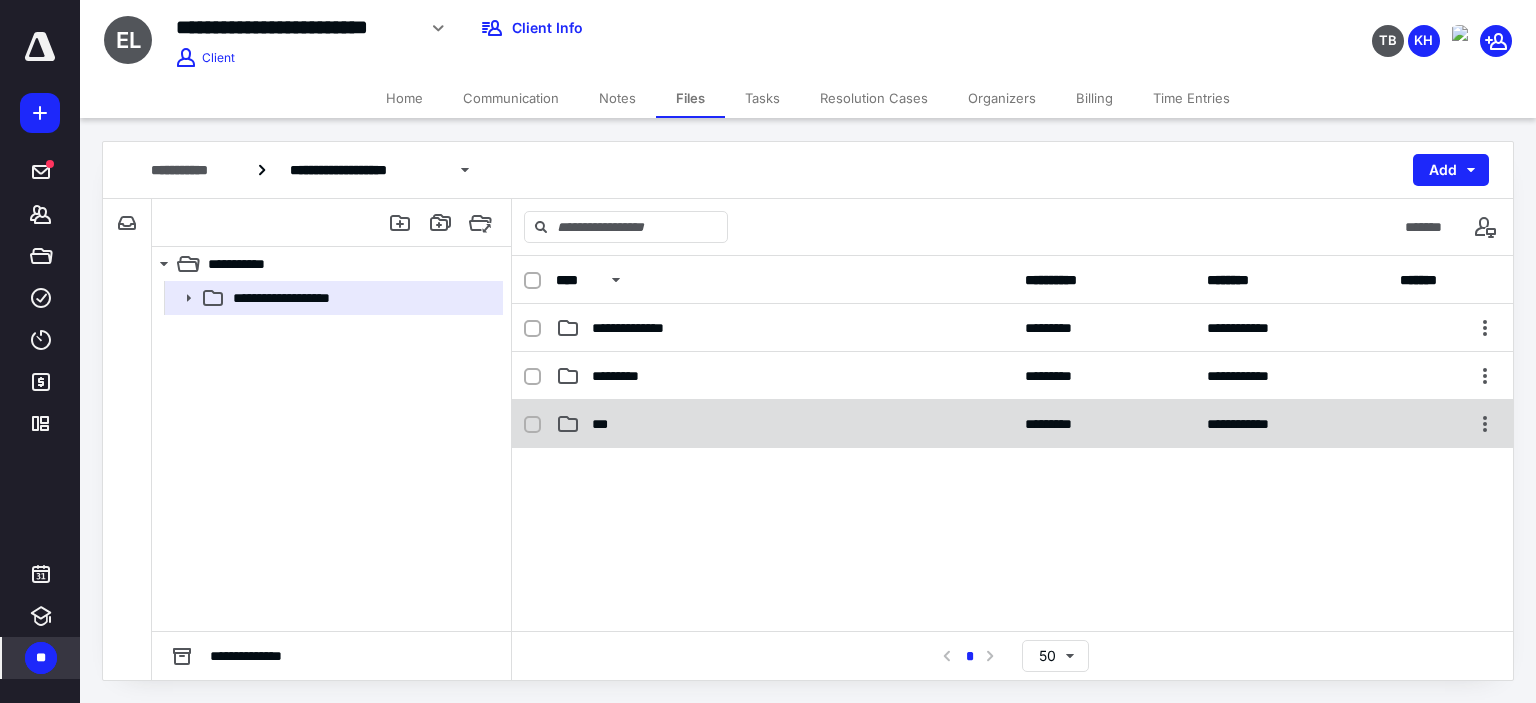 click on "***" at bounding box center (784, 424) 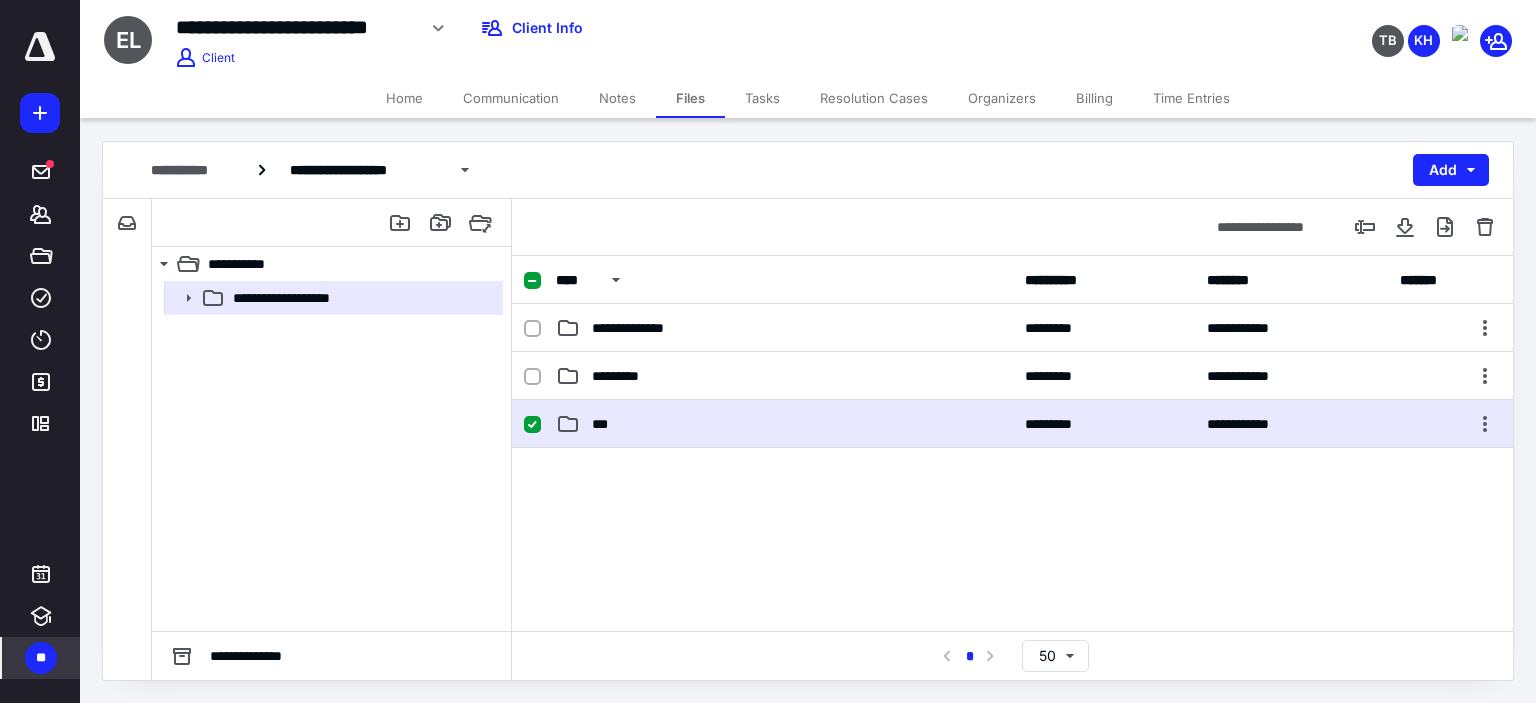 click on "***" at bounding box center (784, 424) 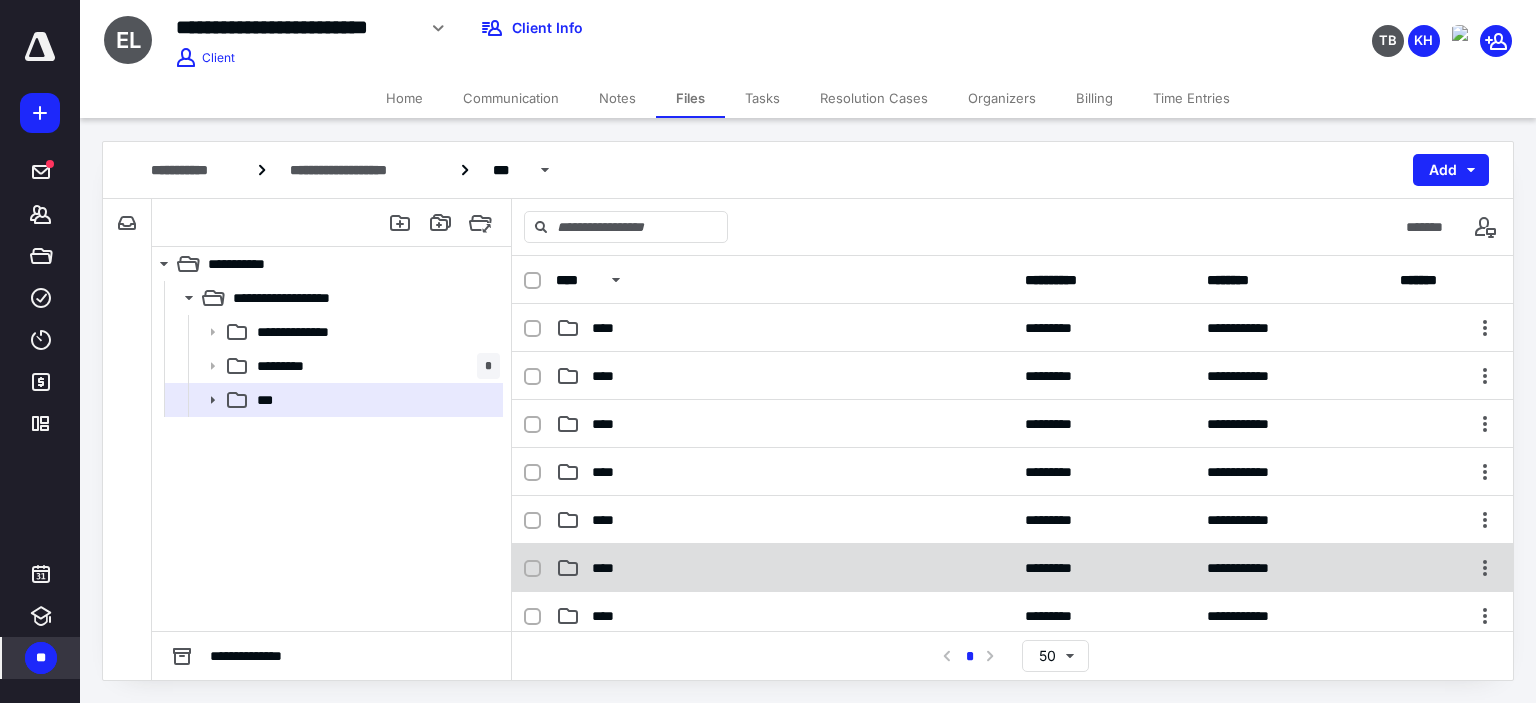 click on "****" at bounding box center (784, 568) 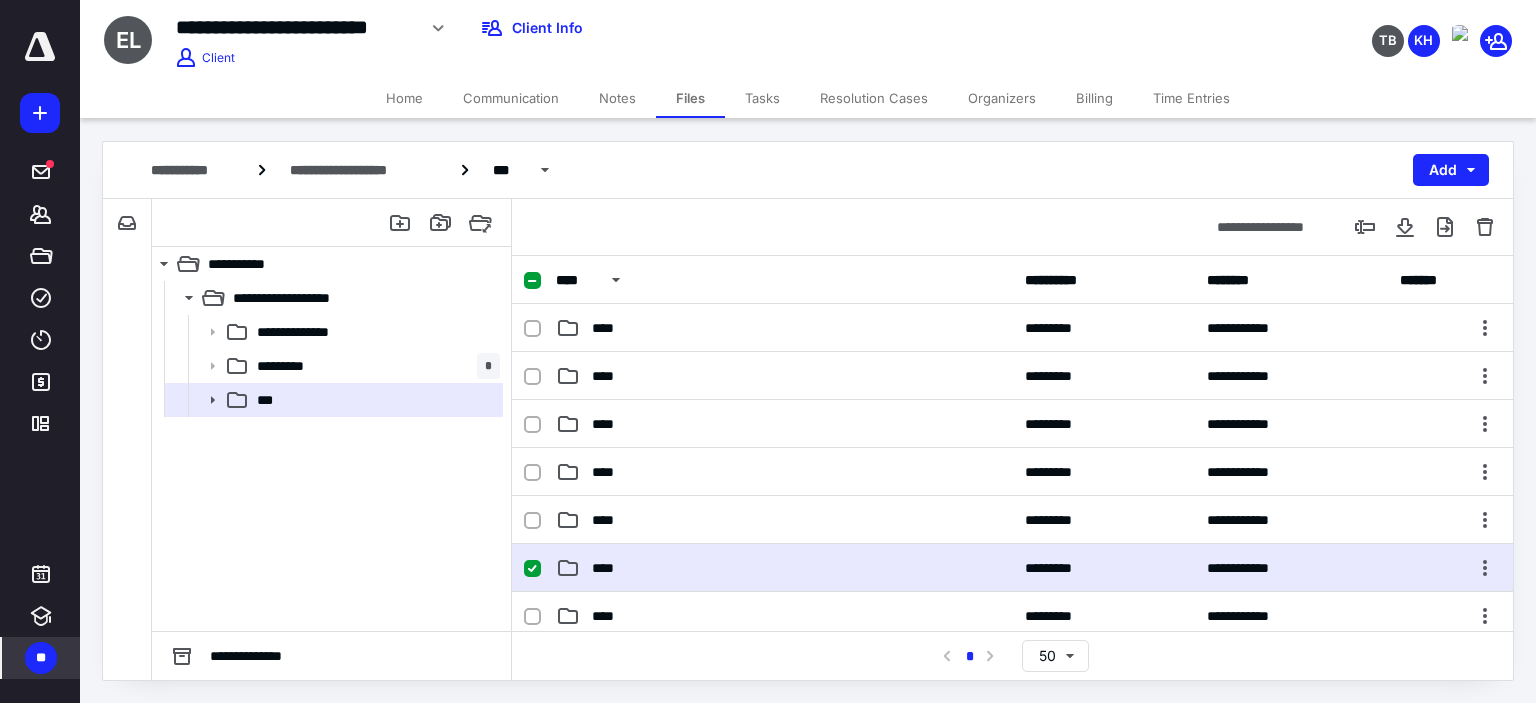 click on "****" at bounding box center [784, 568] 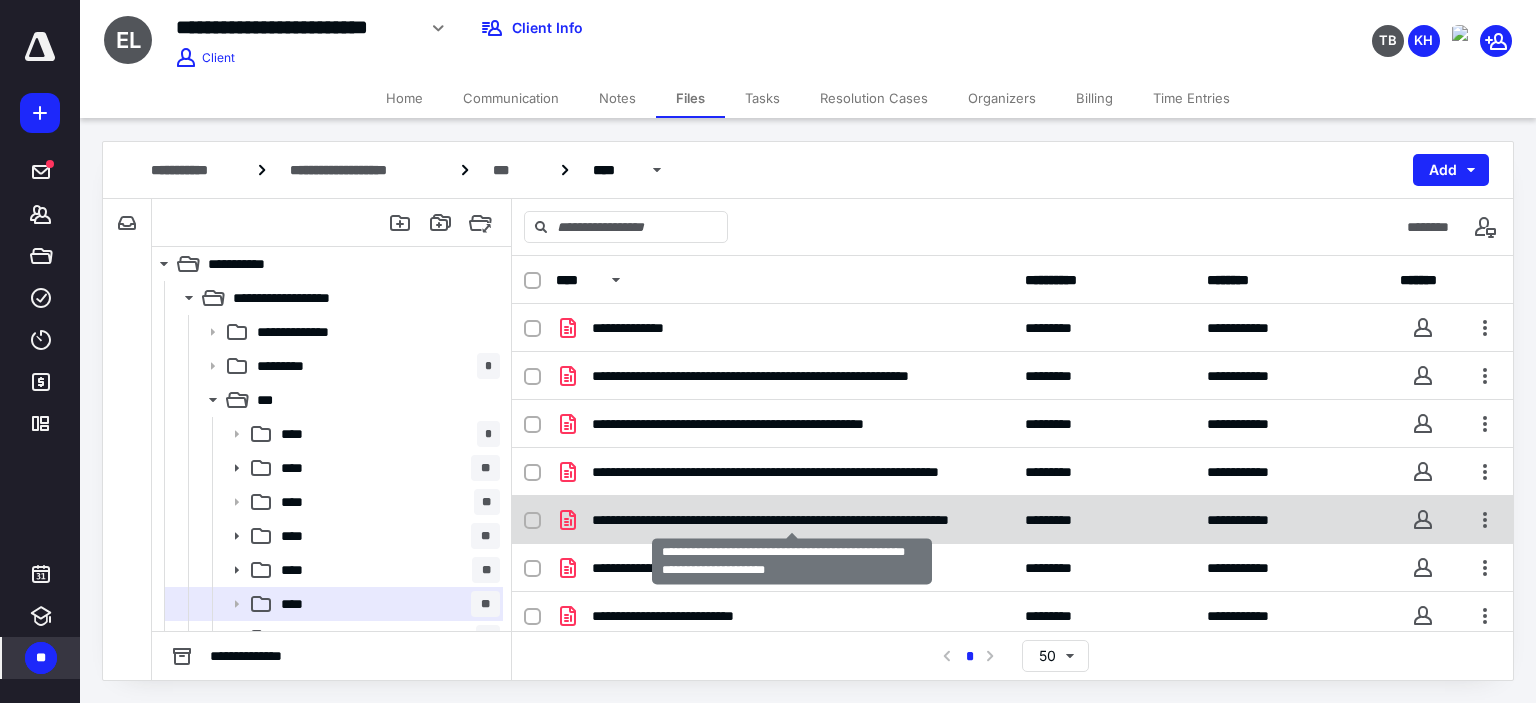 click on "**********" at bounding box center [792, 520] 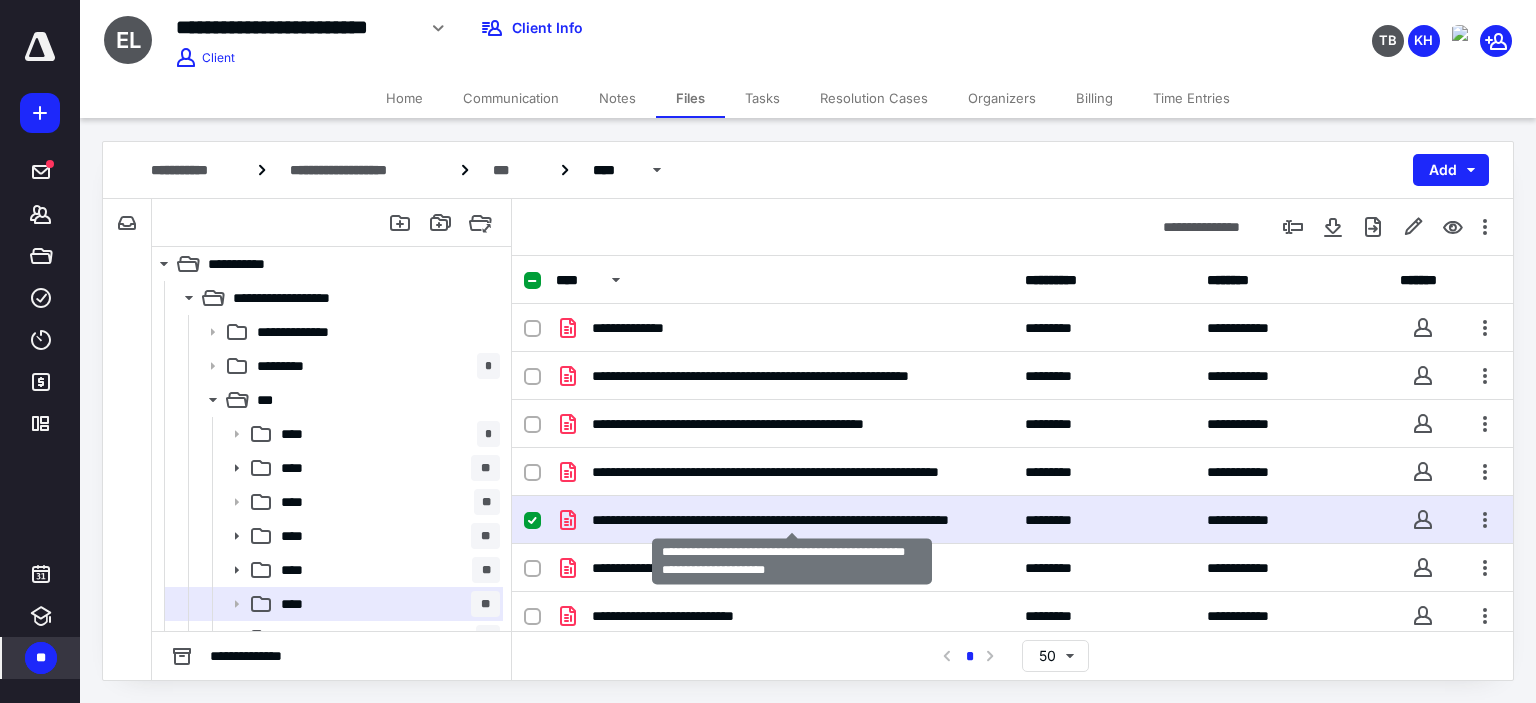 click on "**********" at bounding box center (792, 520) 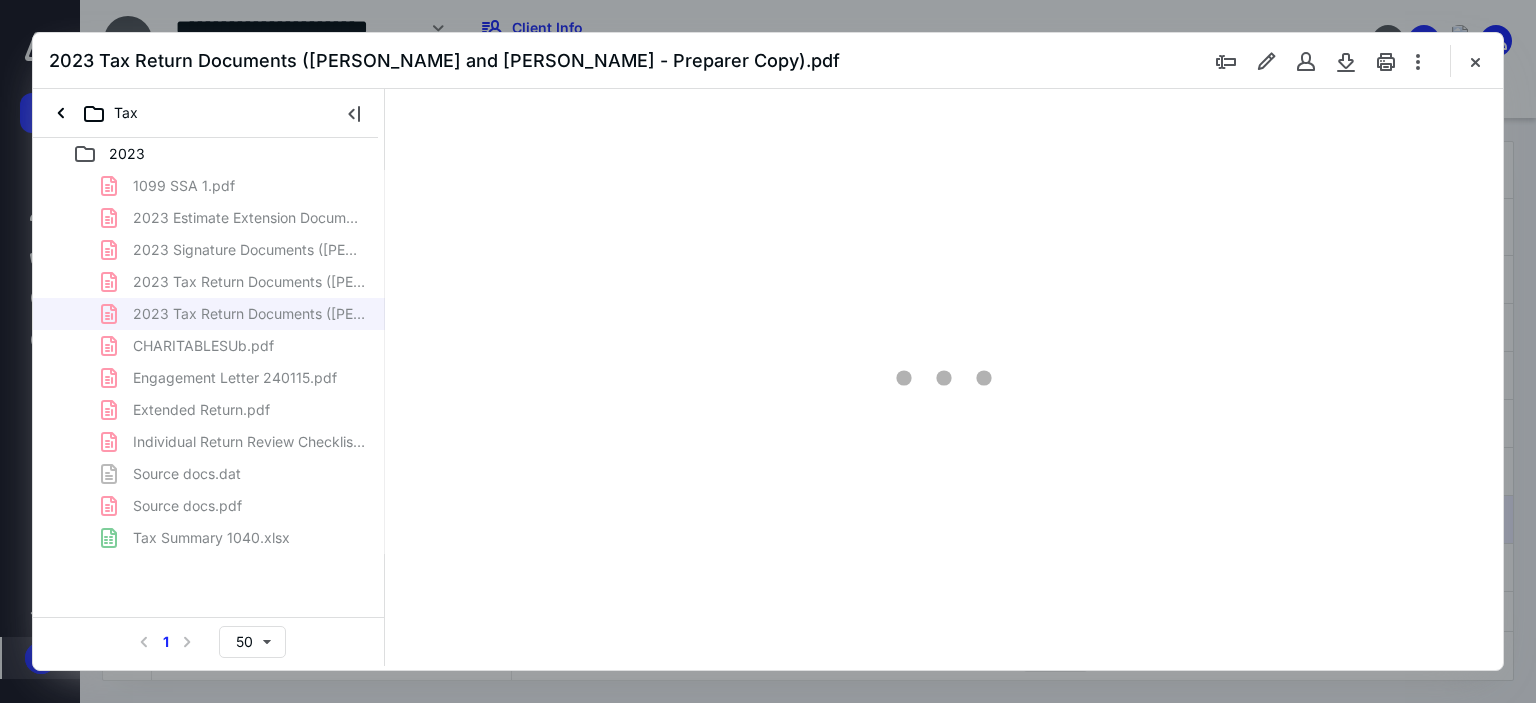 scroll, scrollTop: 0, scrollLeft: 0, axis: both 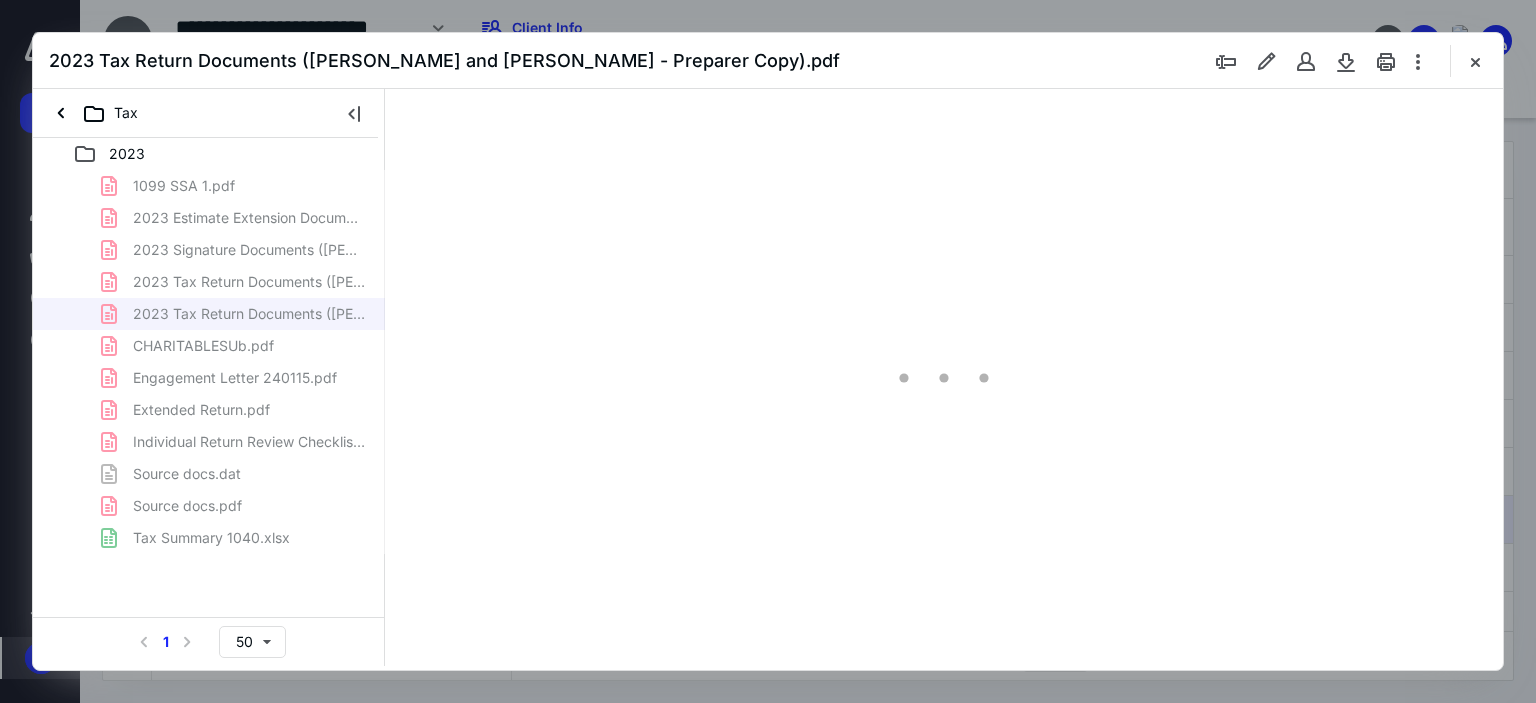 type on "179" 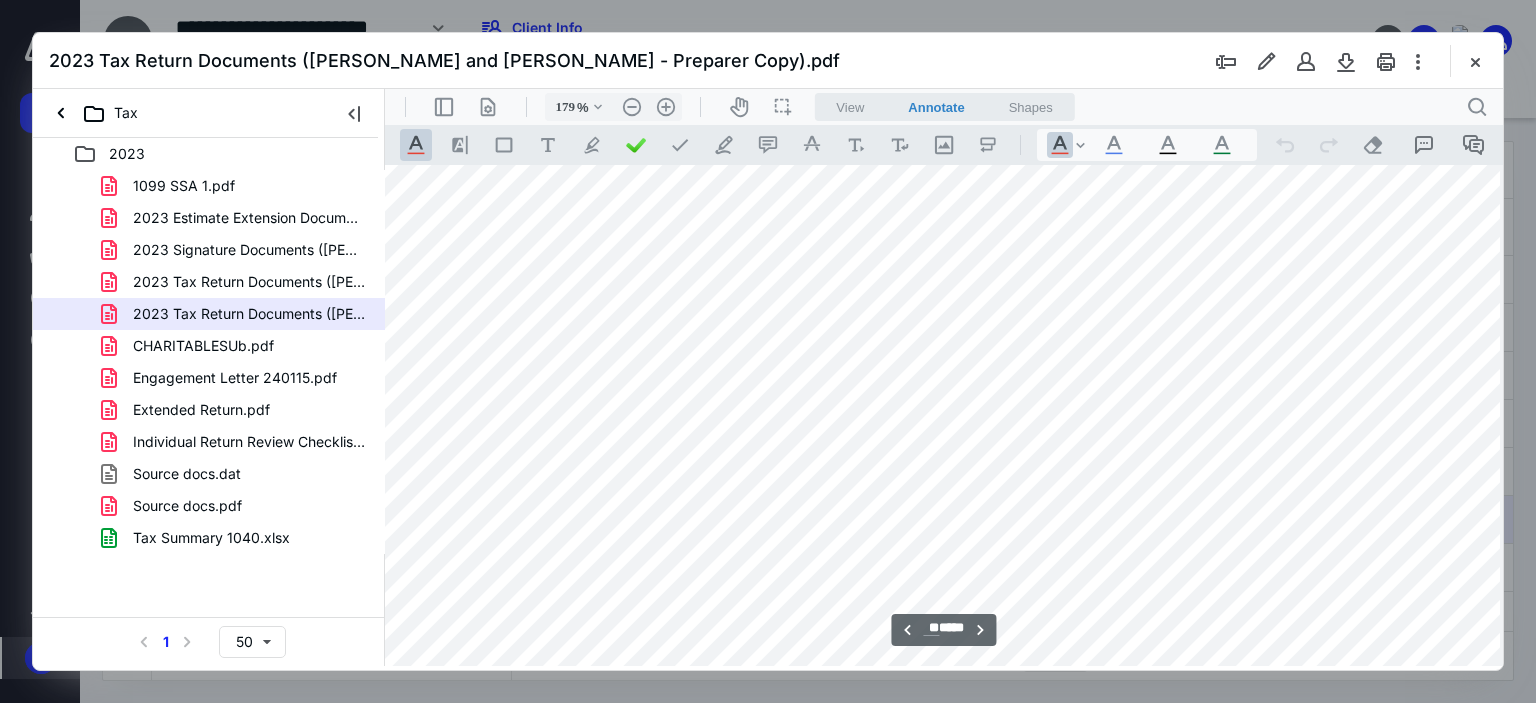 scroll, scrollTop: 80983, scrollLeft: 158, axis: both 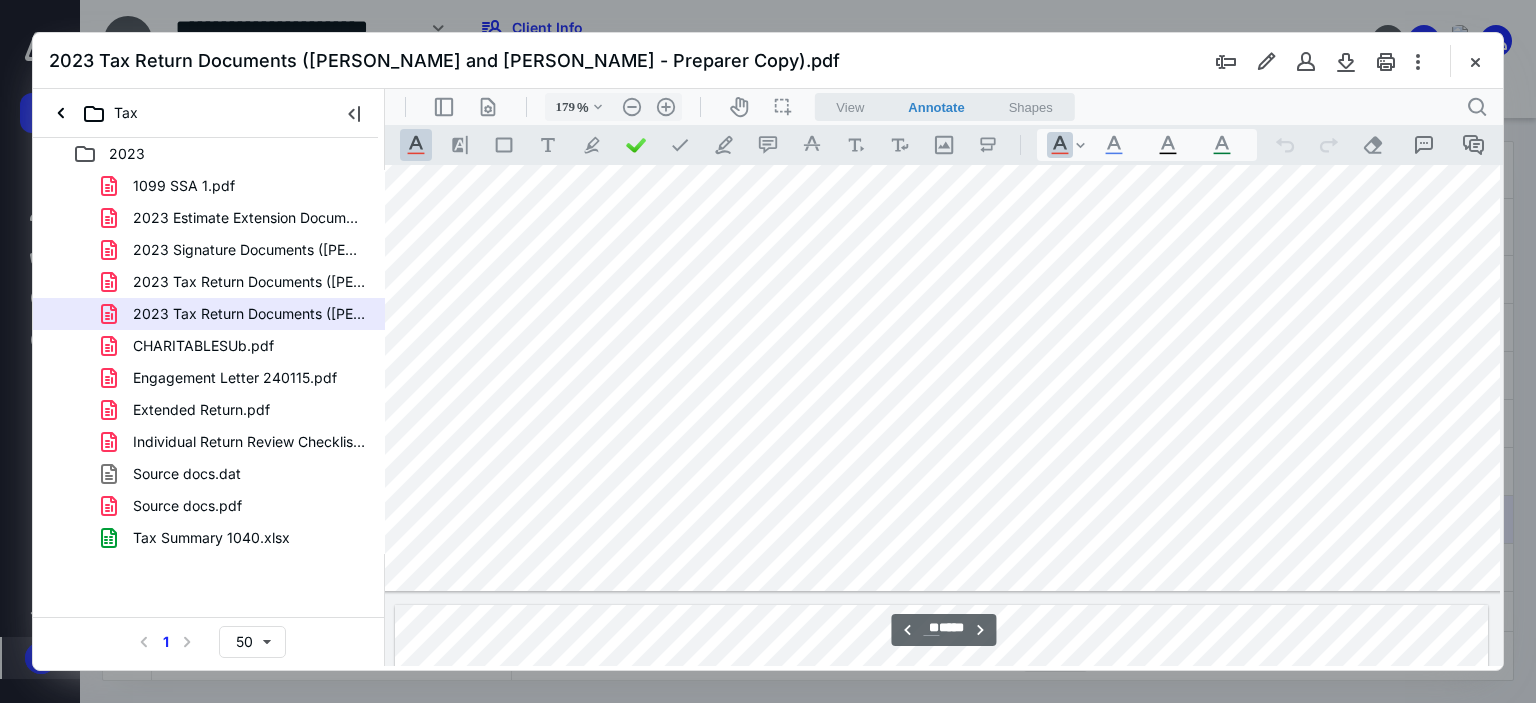 type on "**" 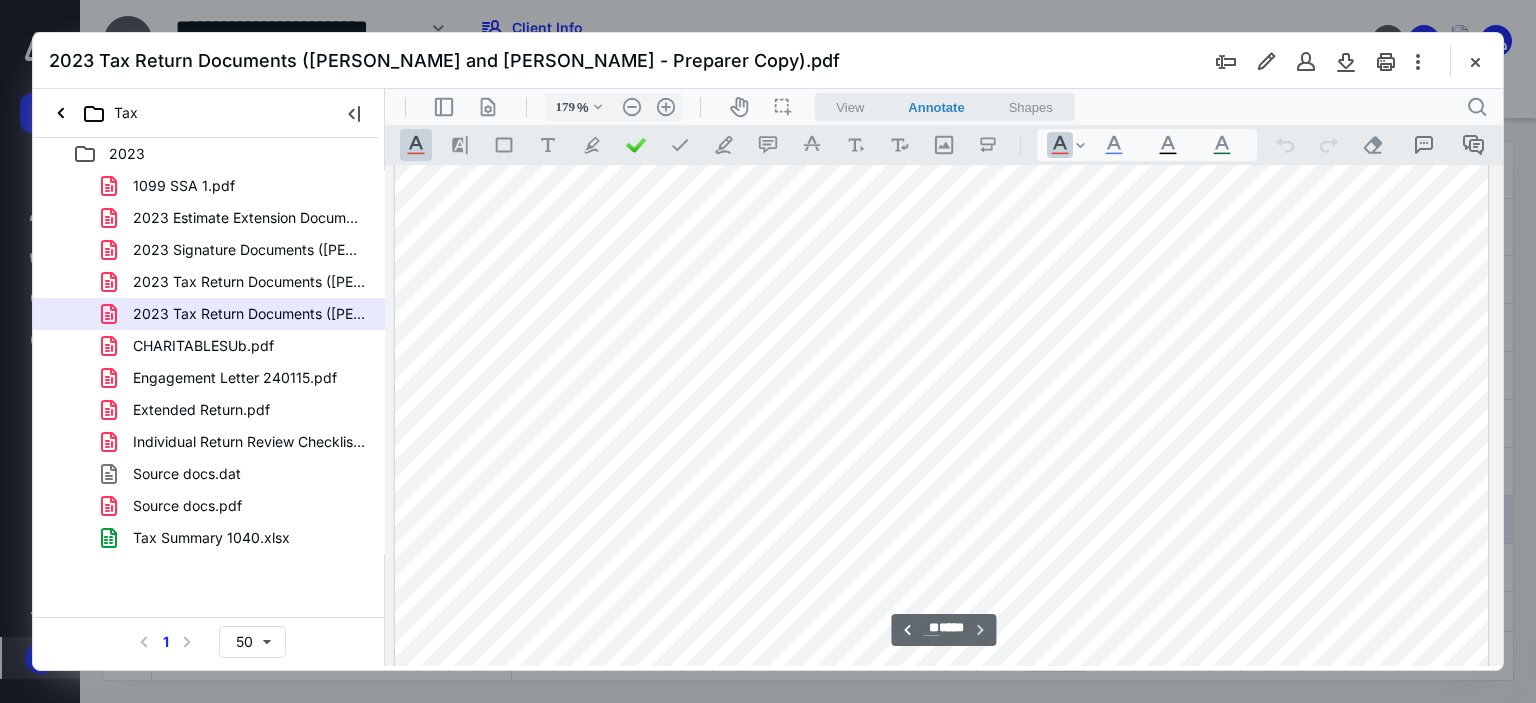 scroll, scrollTop: 82849, scrollLeft: 158, axis: both 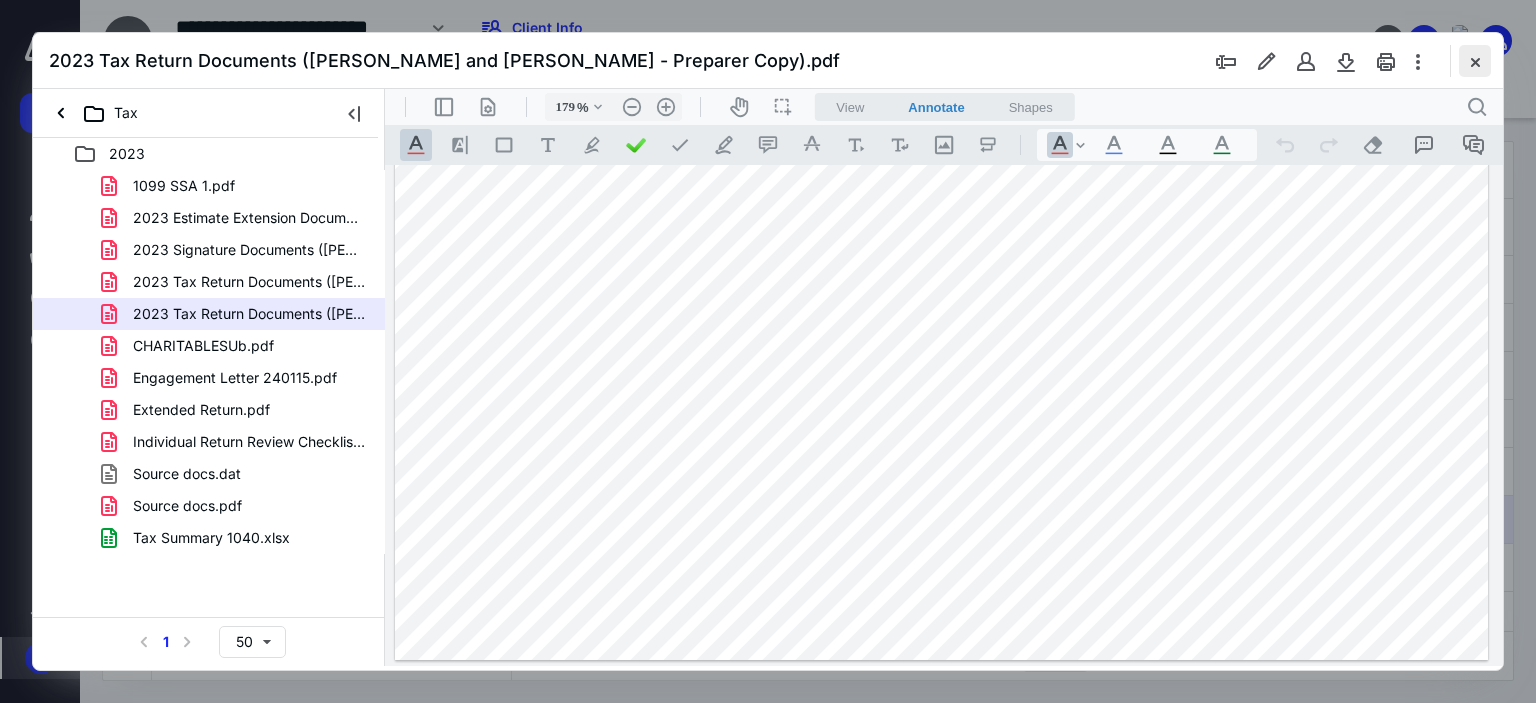 click at bounding box center [1475, 61] 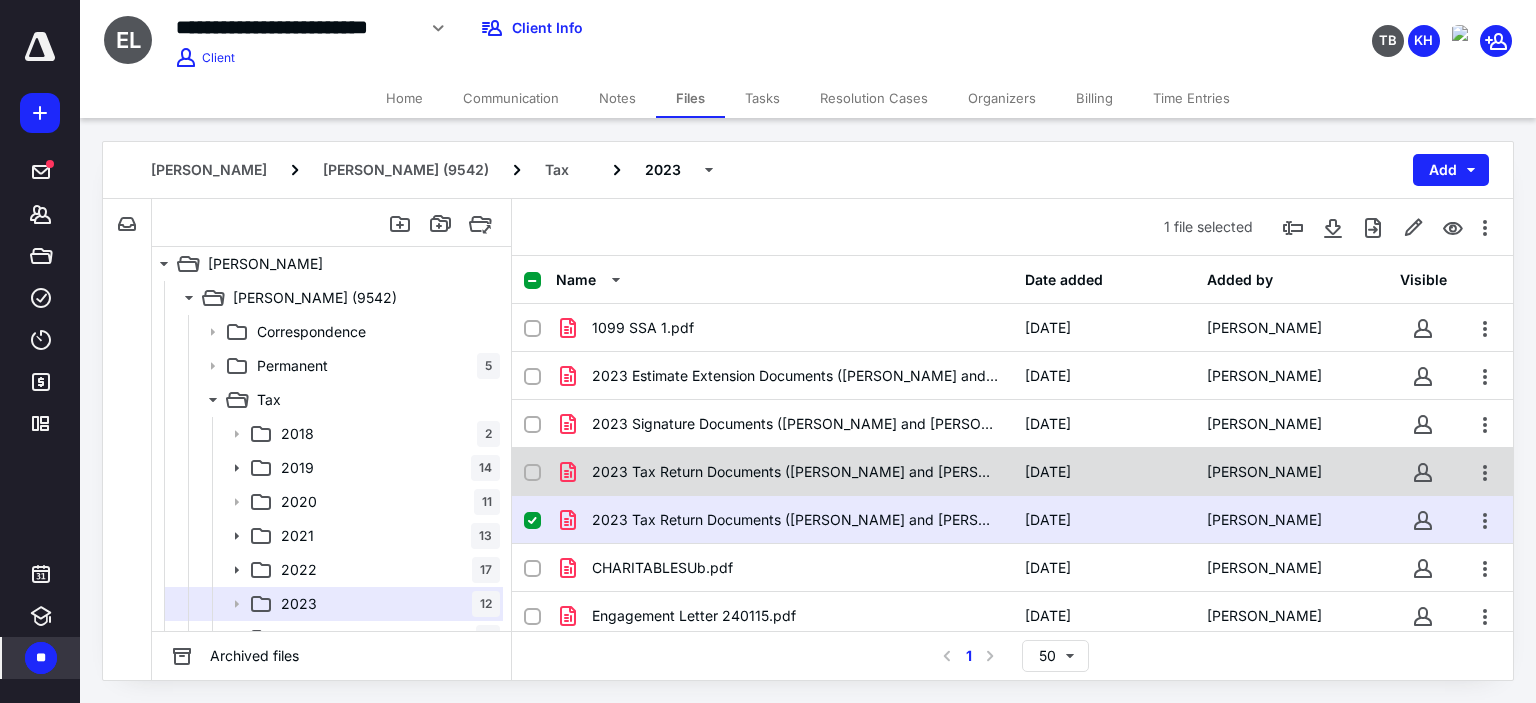 scroll, scrollTop: 100, scrollLeft: 0, axis: vertical 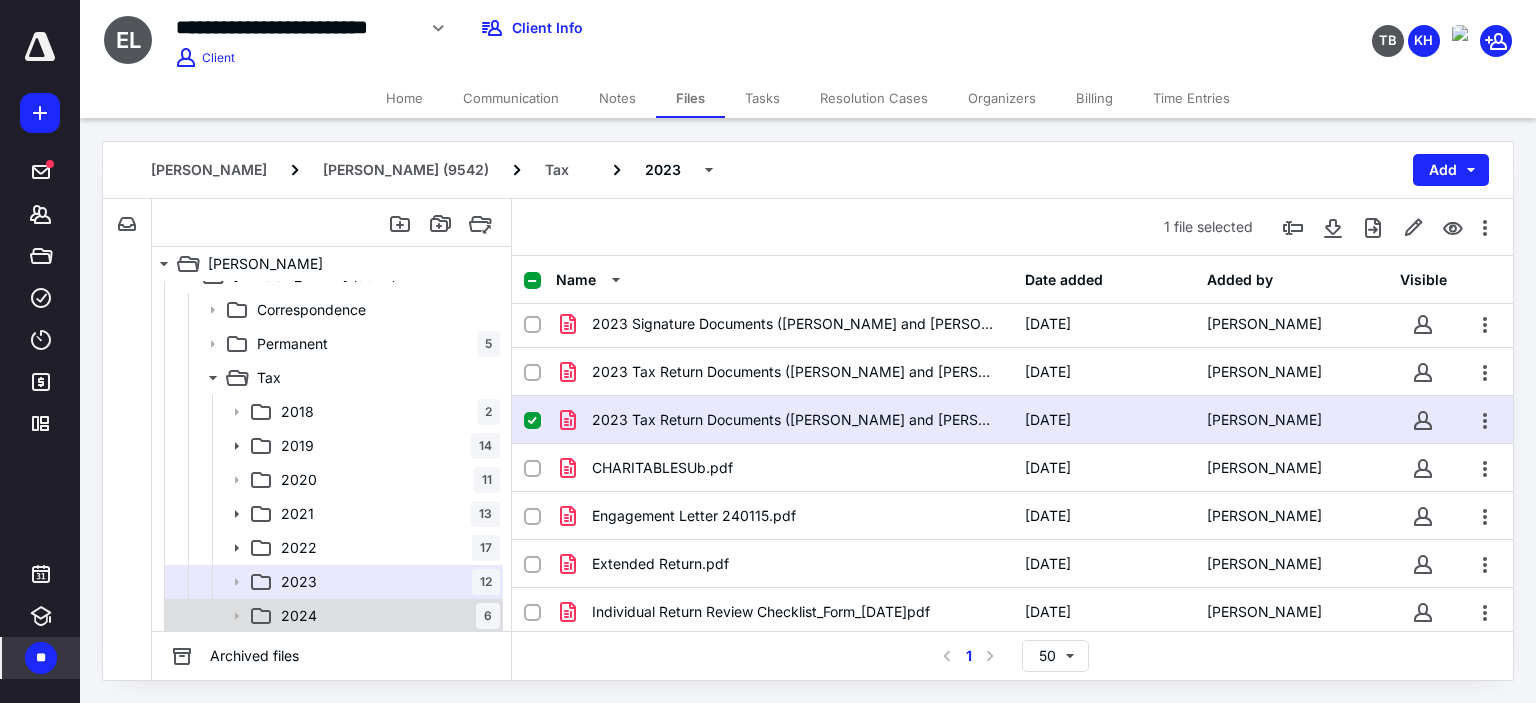 click on "2024 6" at bounding box center (386, 616) 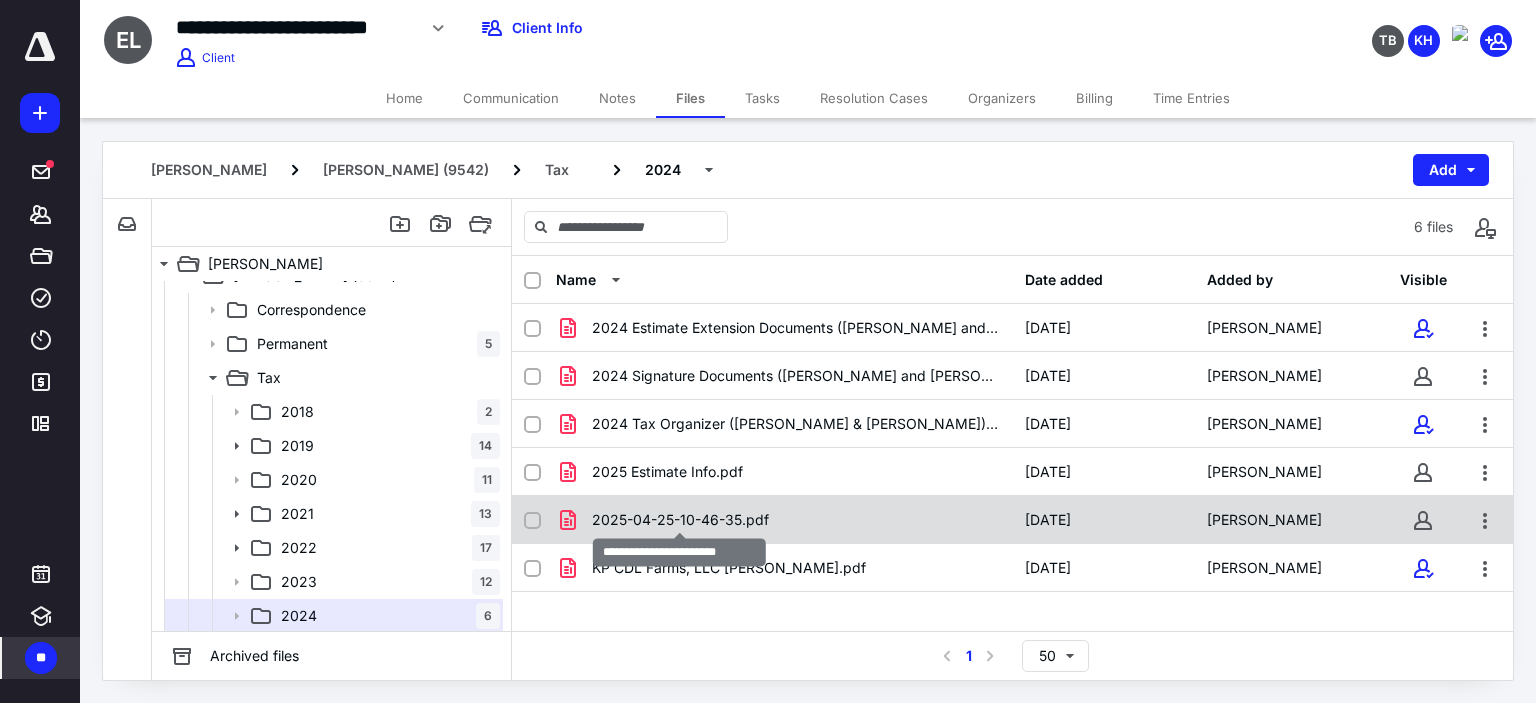 click on "2025-04-25-10-46-35.pdf" at bounding box center (680, 520) 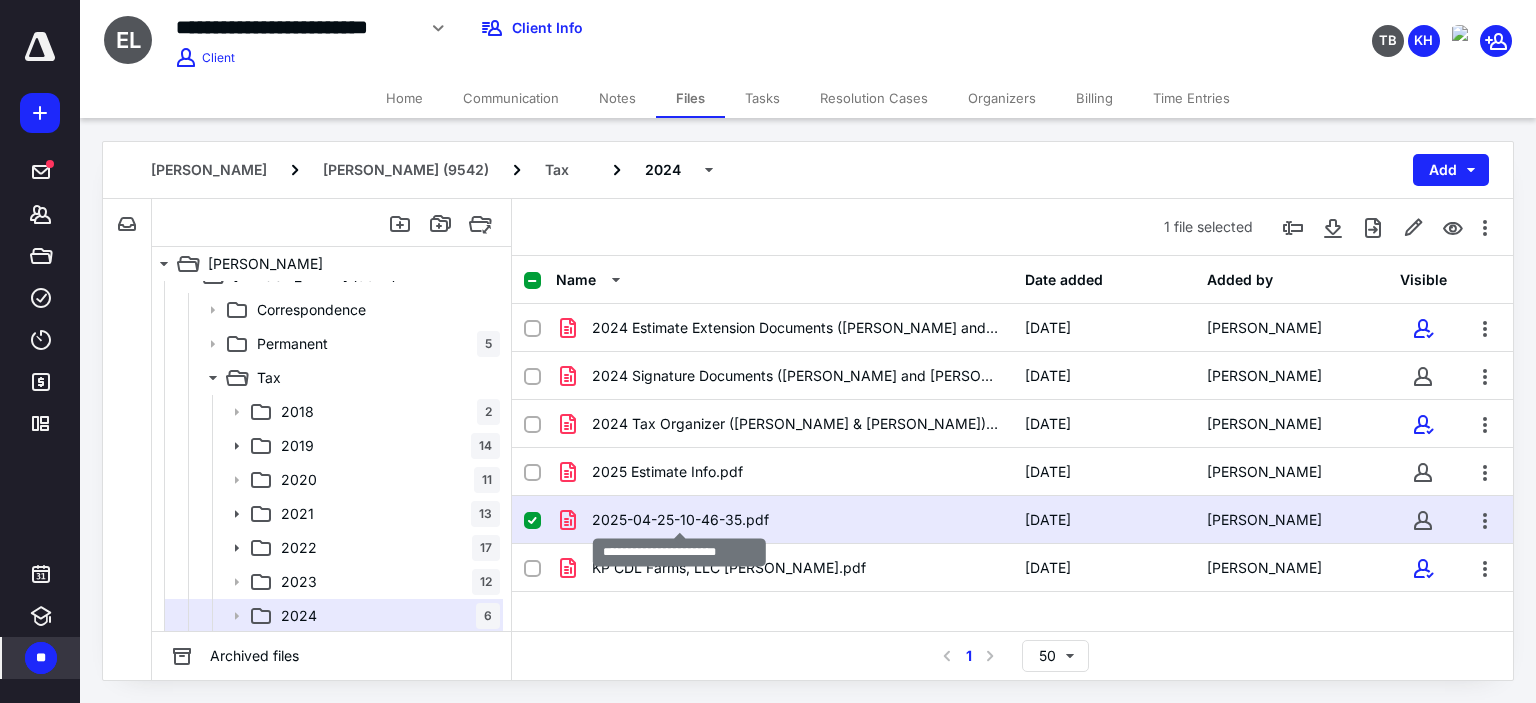 click on "2025-04-25-10-46-35.pdf" at bounding box center (680, 520) 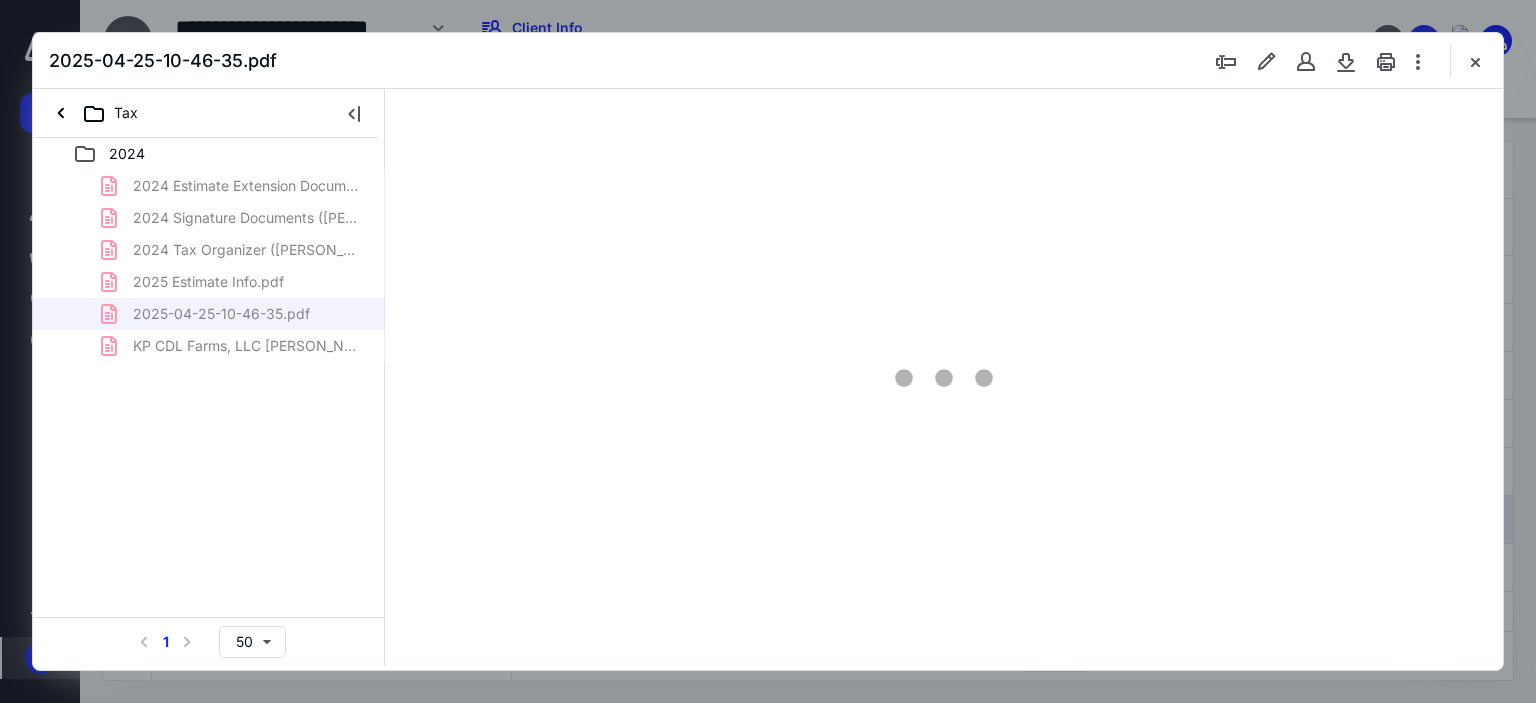 scroll, scrollTop: 0, scrollLeft: 0, axis: both 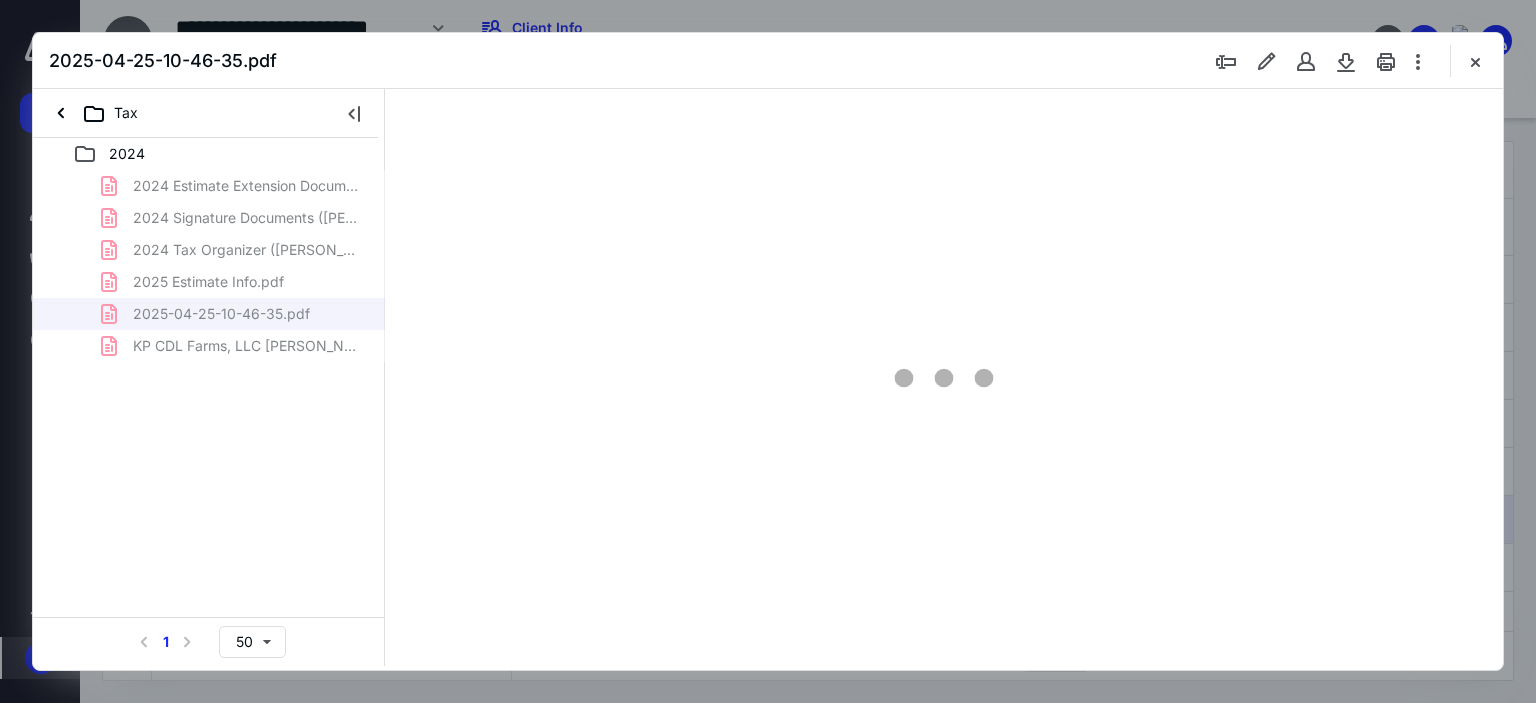 type on "181" 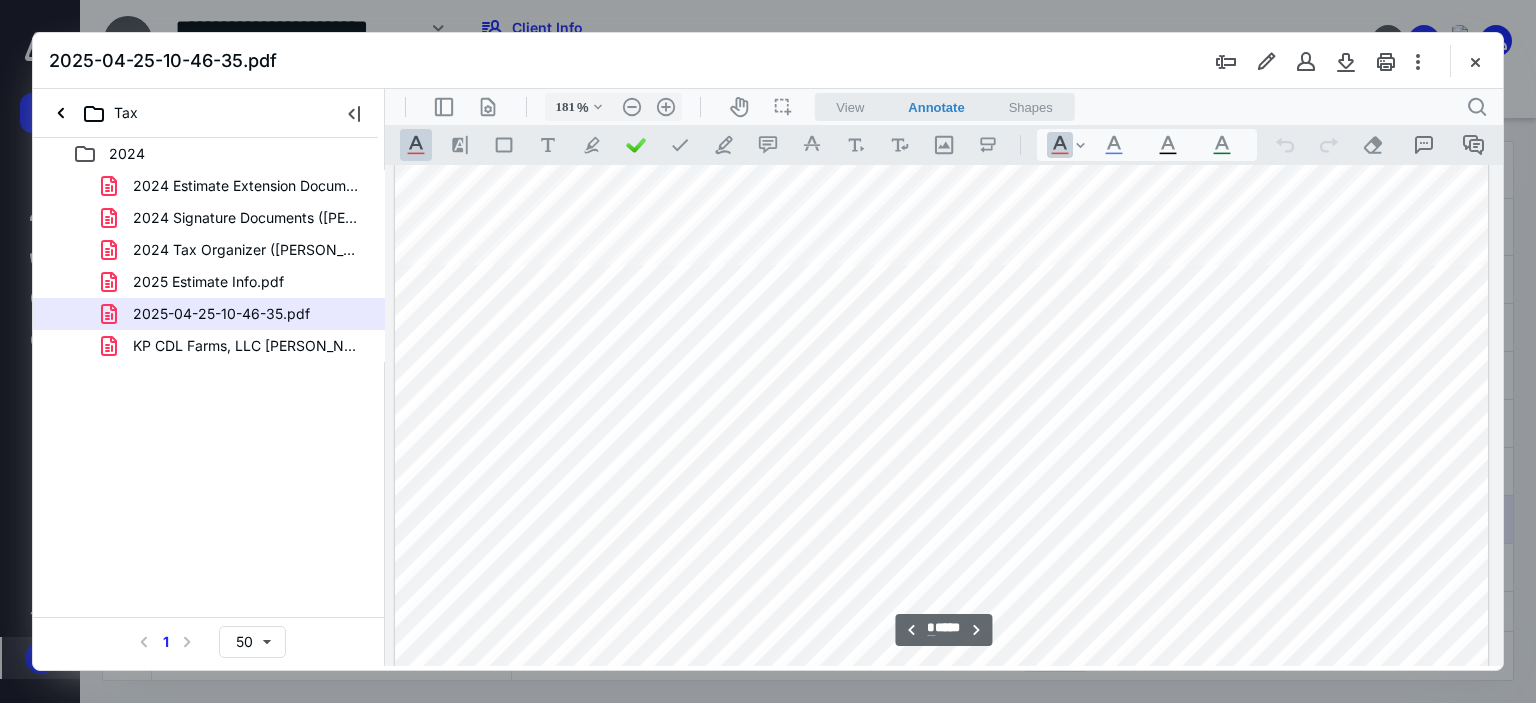 scroll, scrollTop: 1983, scrollLeft: 164, axis: both 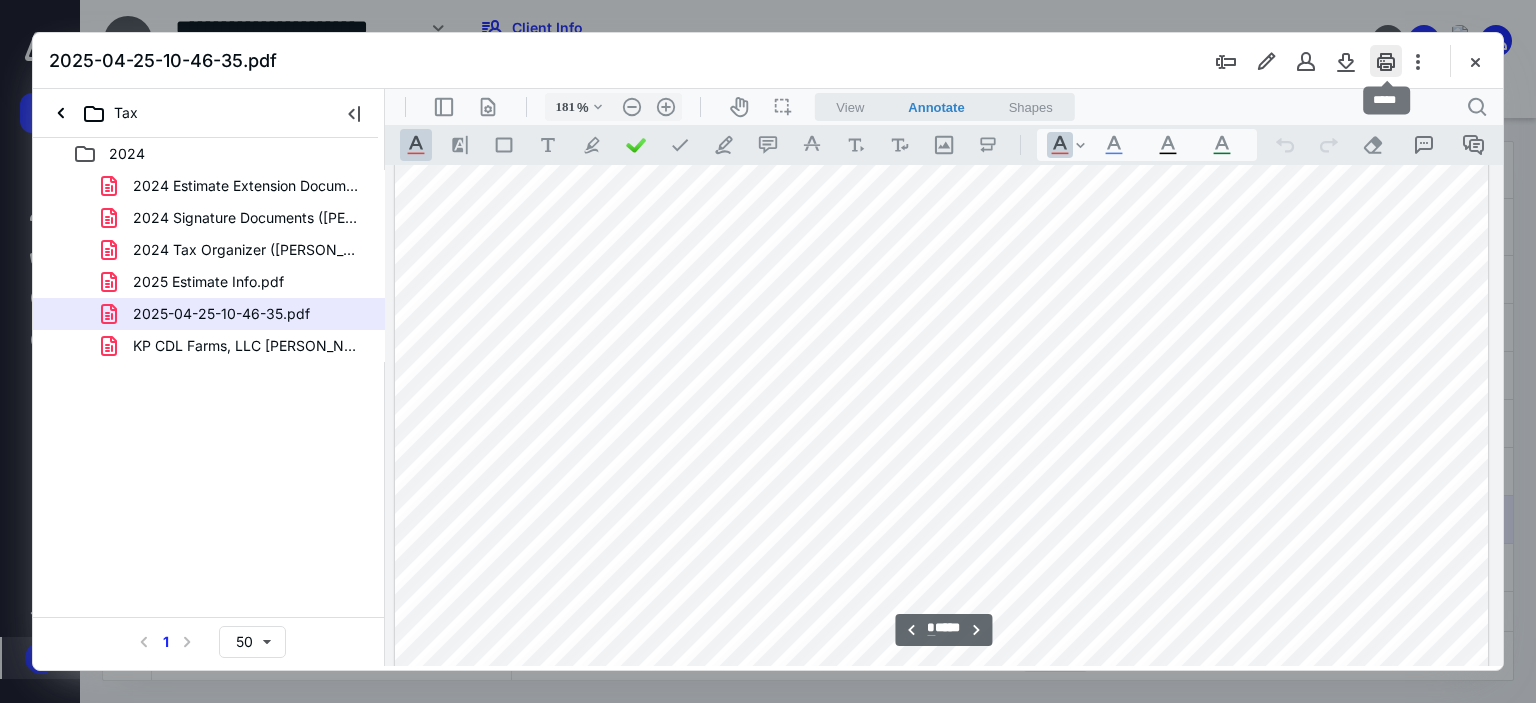 click at bounding box center (1386, 61) 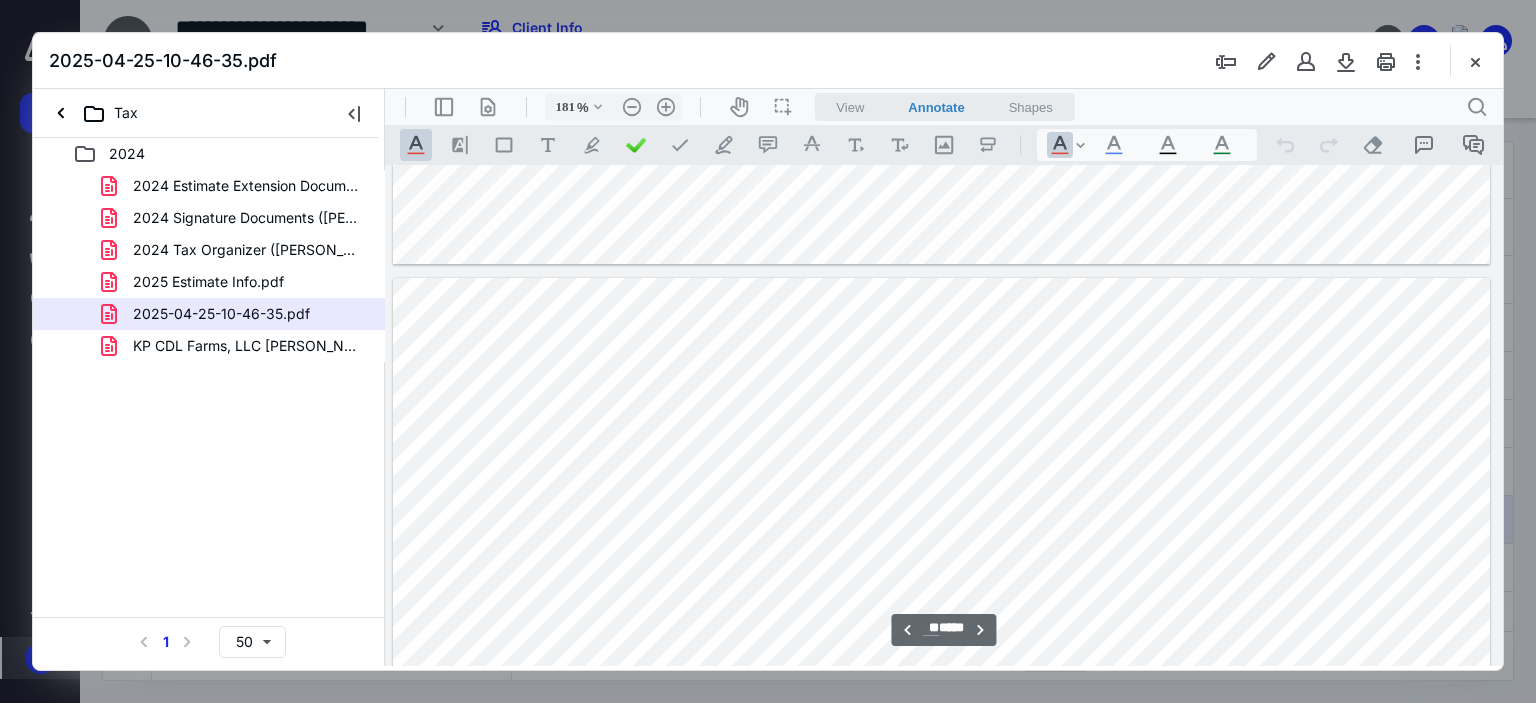 scroll, scrollTop: 75983, scrollLeft: 164, axis: both 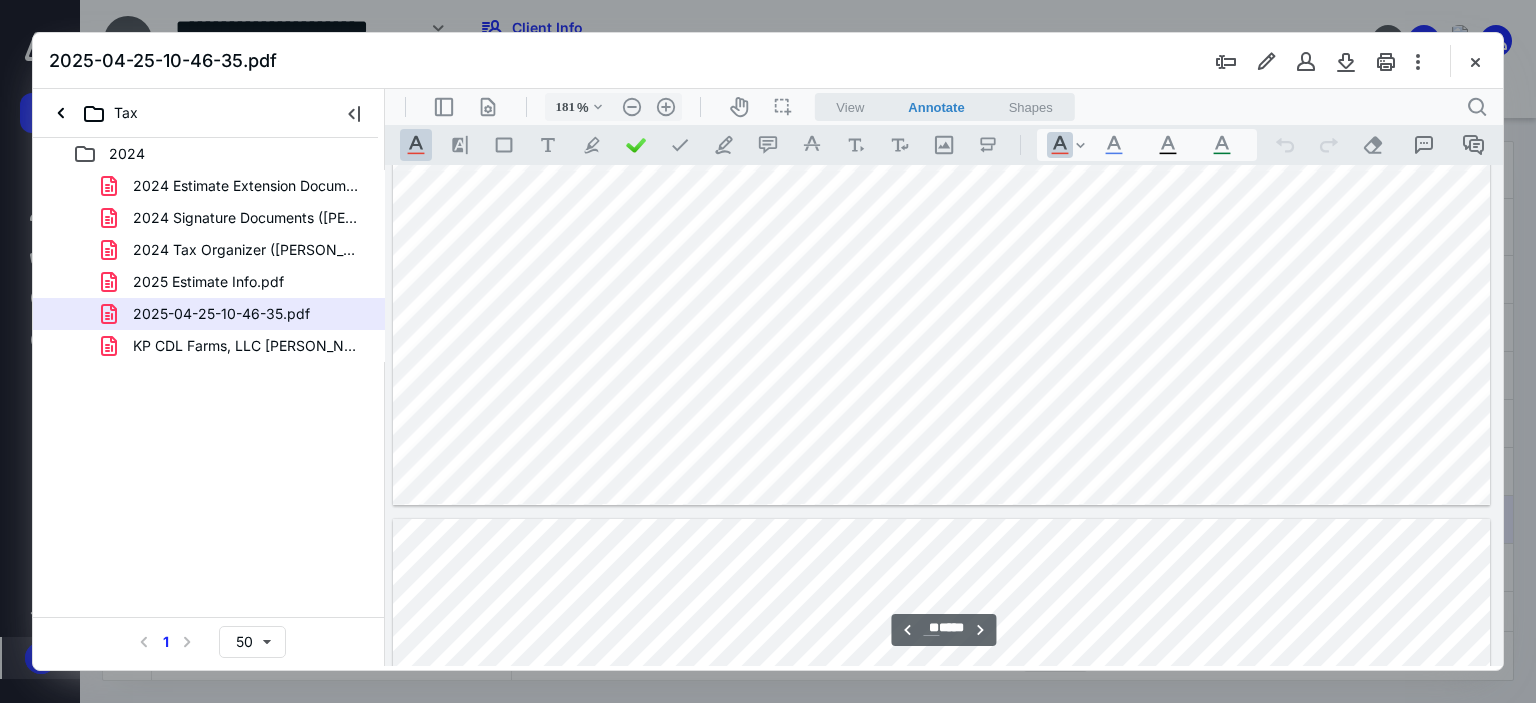 type on "**" 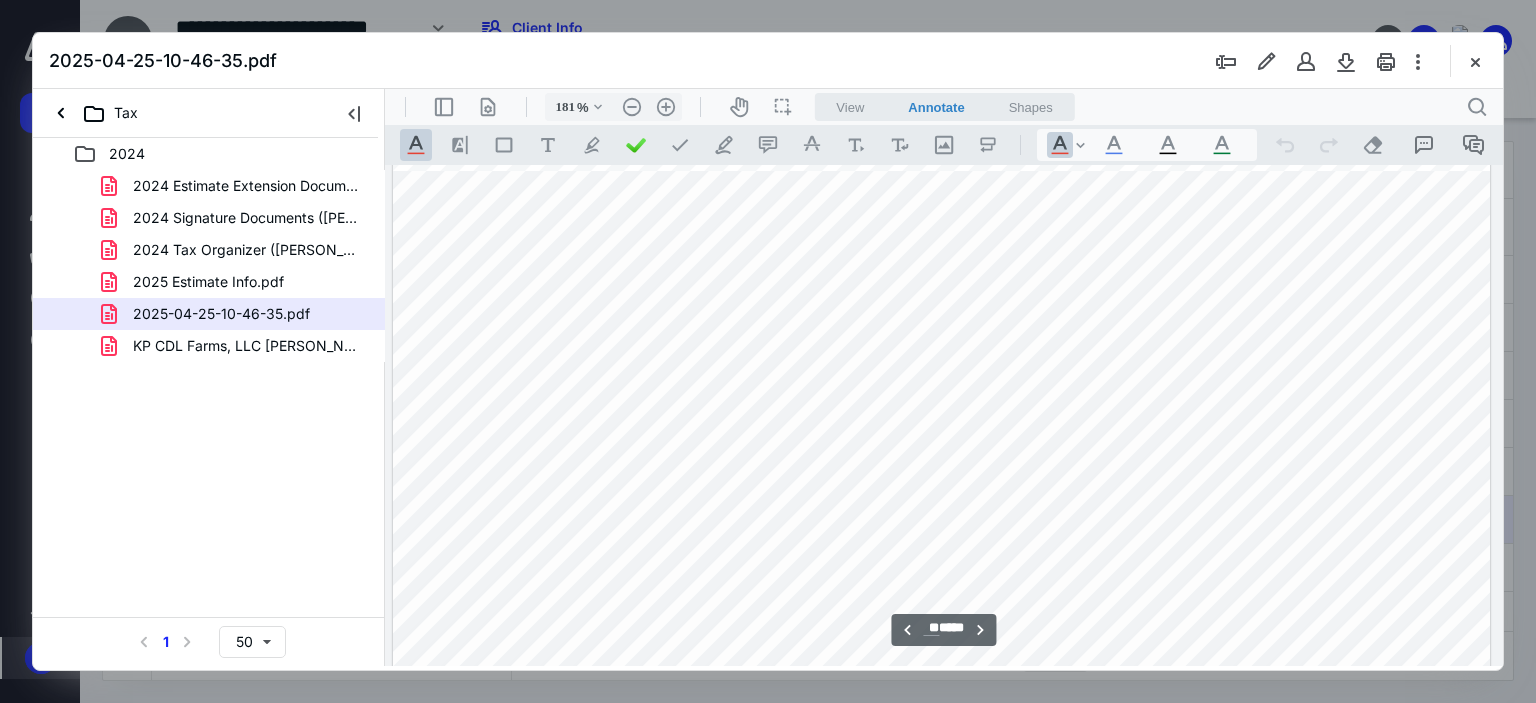scroll, scrollTop: 77283, scrollLeft: 164, axis: both 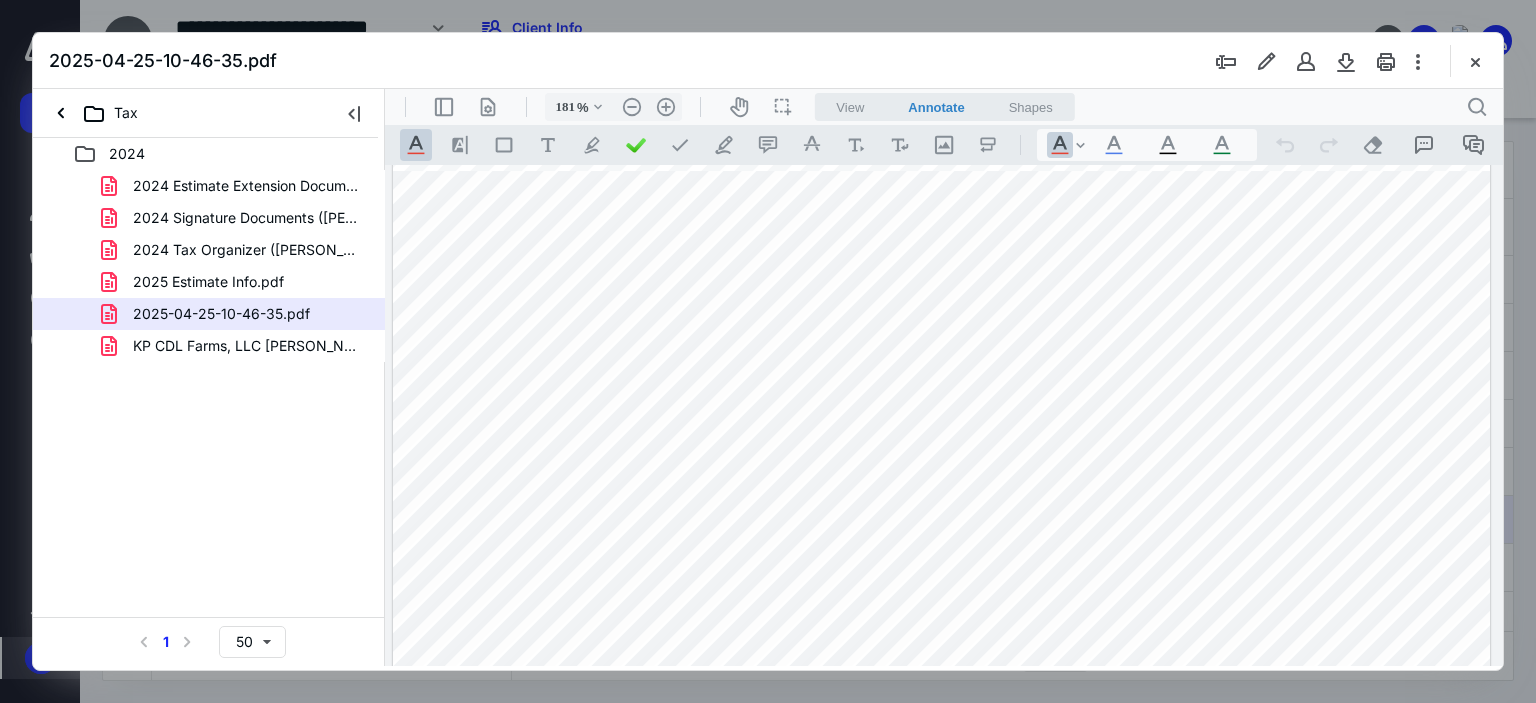 click on "2024 2024 Estimate Extension Documents ([PERSON_NAME] and [PERSON_NAME]).pdf 2024 Signature Documents ([PERSON_NAME] and [PERSON_NAME]).pdf 2024 Tax Organizer ([PERSON_NAME] & [PERSON_NAME]).pdf 2025 Estimate Info.pdf 2025-04-25-10-46-35.pdf KP CDL Farms, LLC  [PERSON_NAME].pdf Select a page number for more results 1 50" at bounding box center (209, 402) 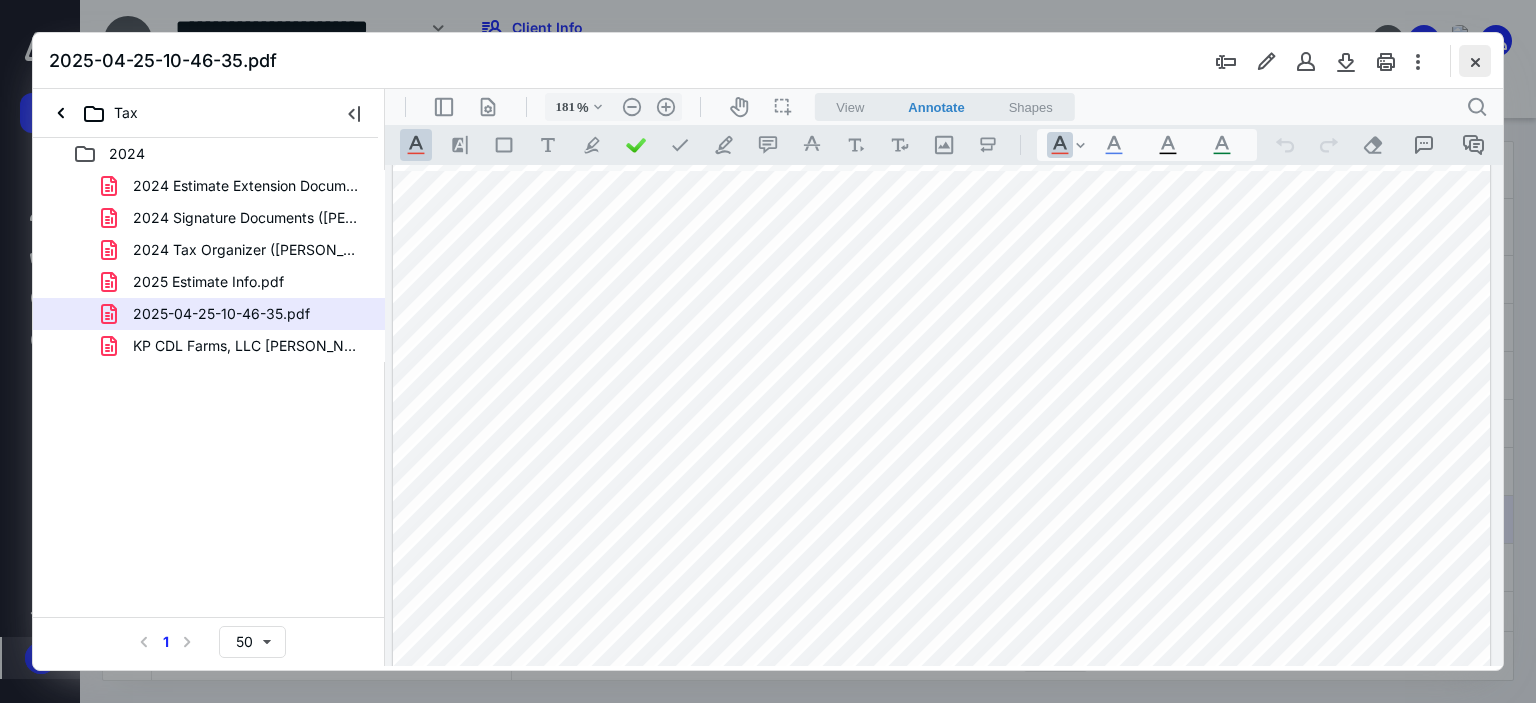 click at bounding box center (1475, 61) 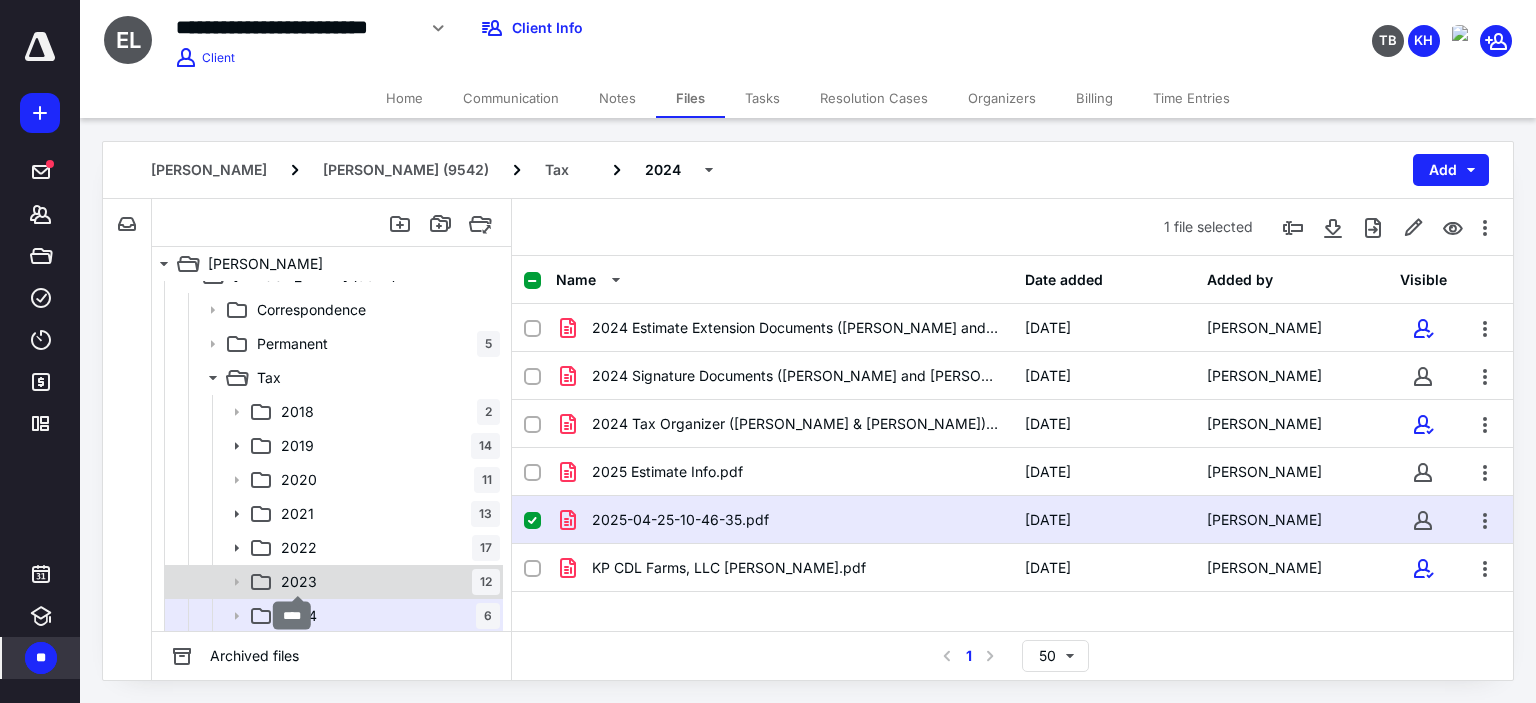 click on "2023" at bounding box center [299, 582] 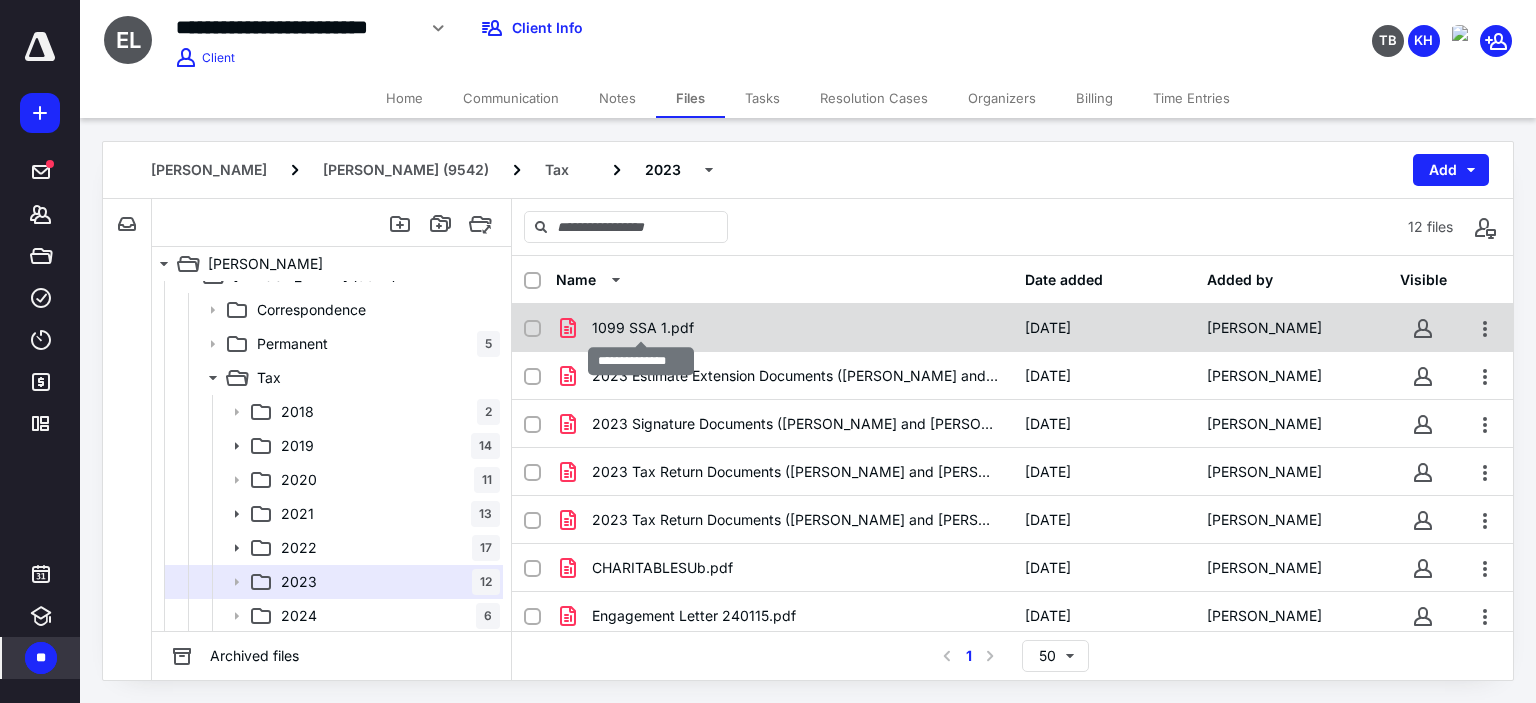 click on "1099 SSA 1.pdf" at bounding box center (643, 328) 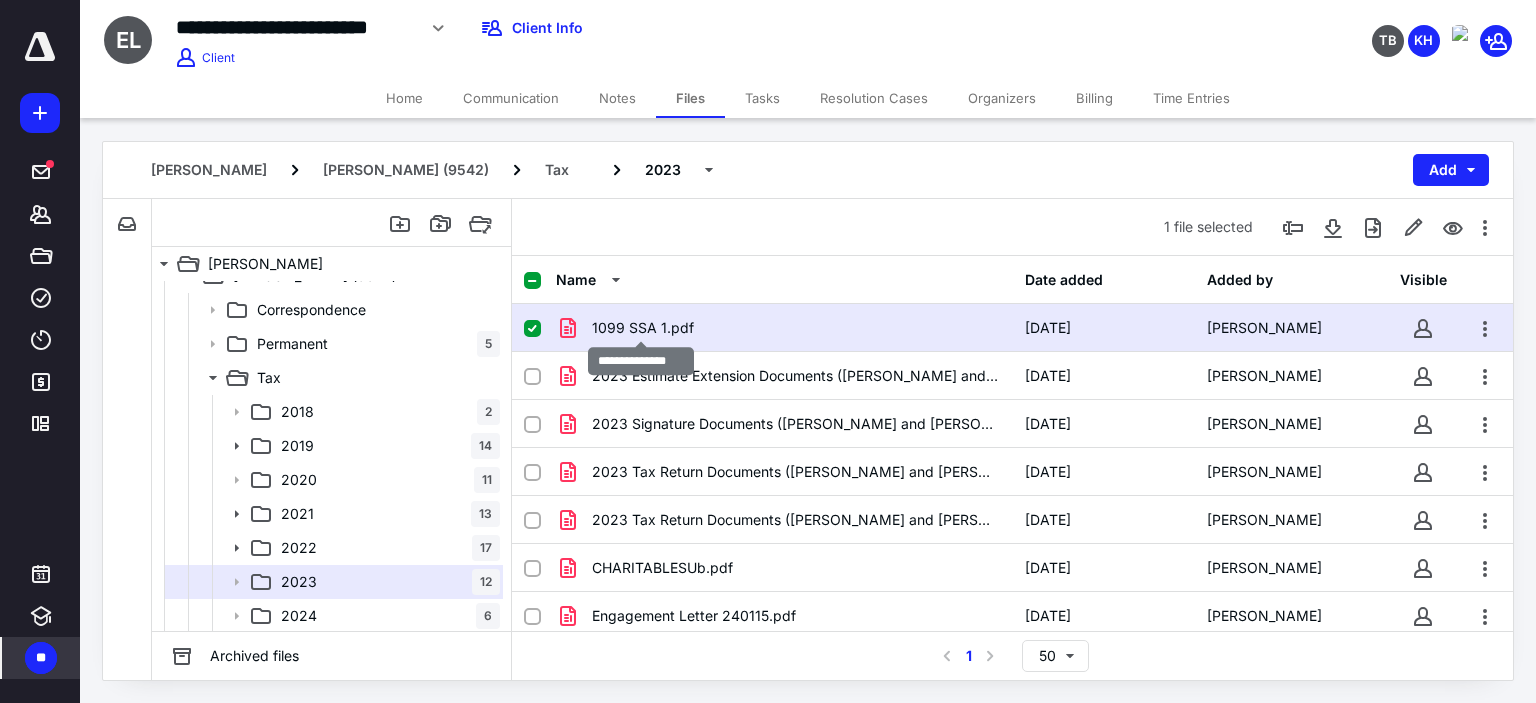 click on "1099 SSA 1.pdf" at bounding box center [643, 328] 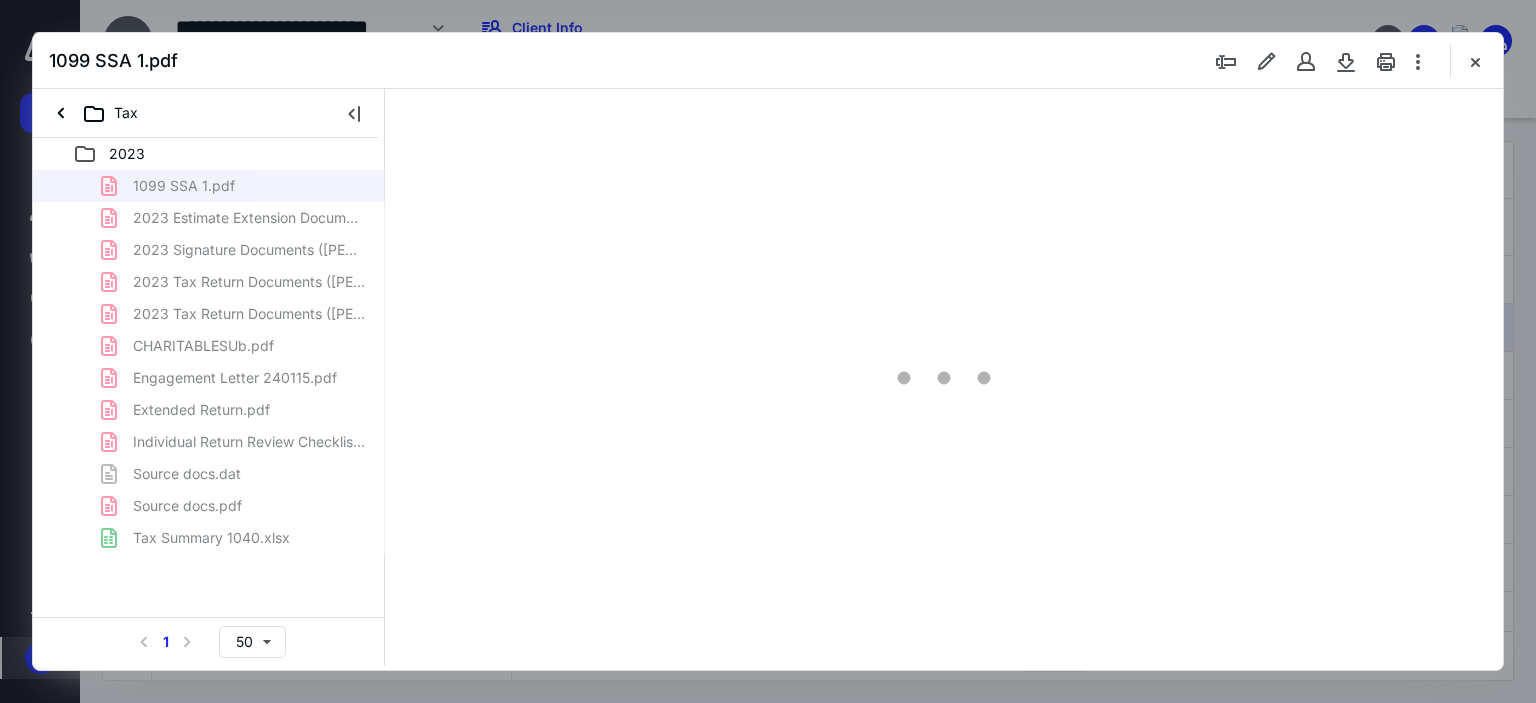 scroll, scrollTop: 0, scrollLeft: 0, axis: both 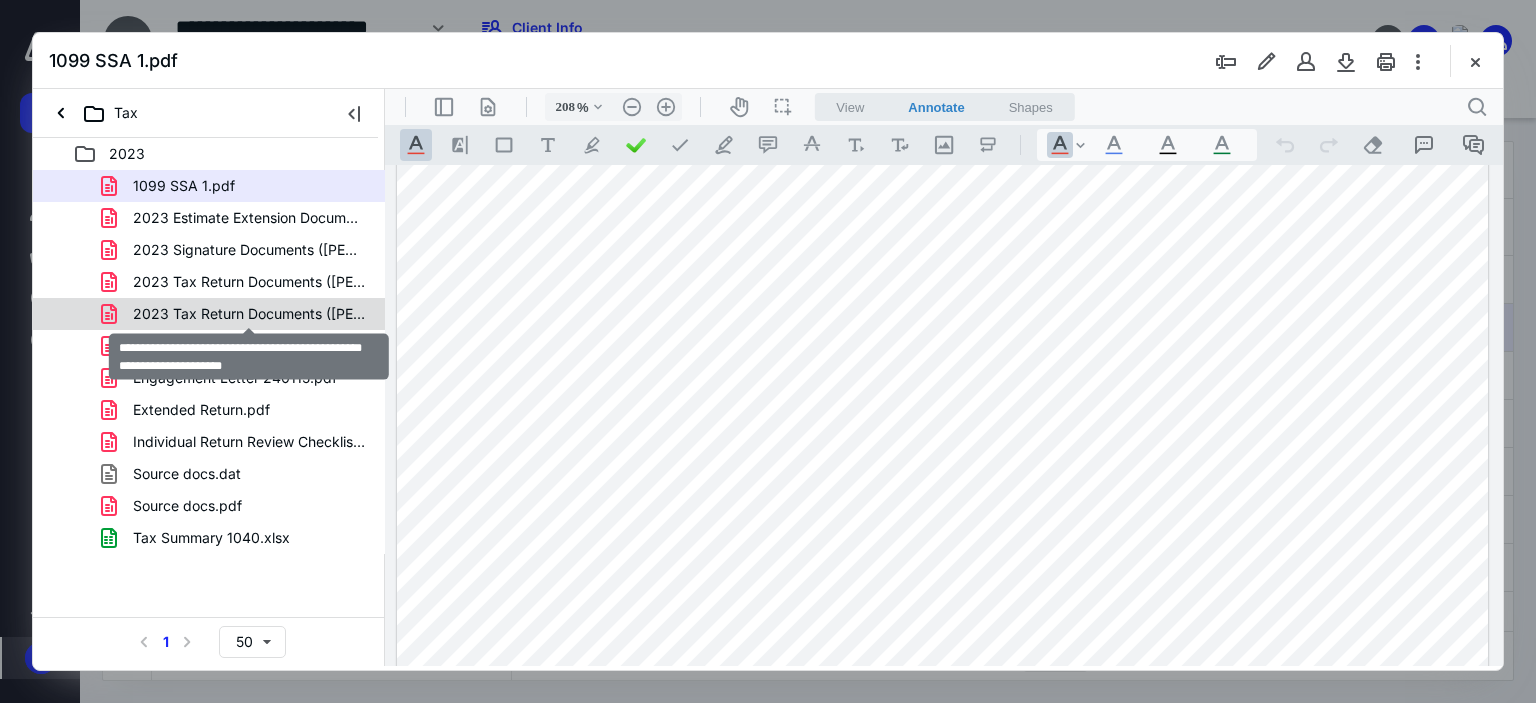 click on "2023 Tax Return Documents ([PERSON_NAME] and [PERSON_NAME] - Preparer Copy).pdf" at bounding box center (249, 314) 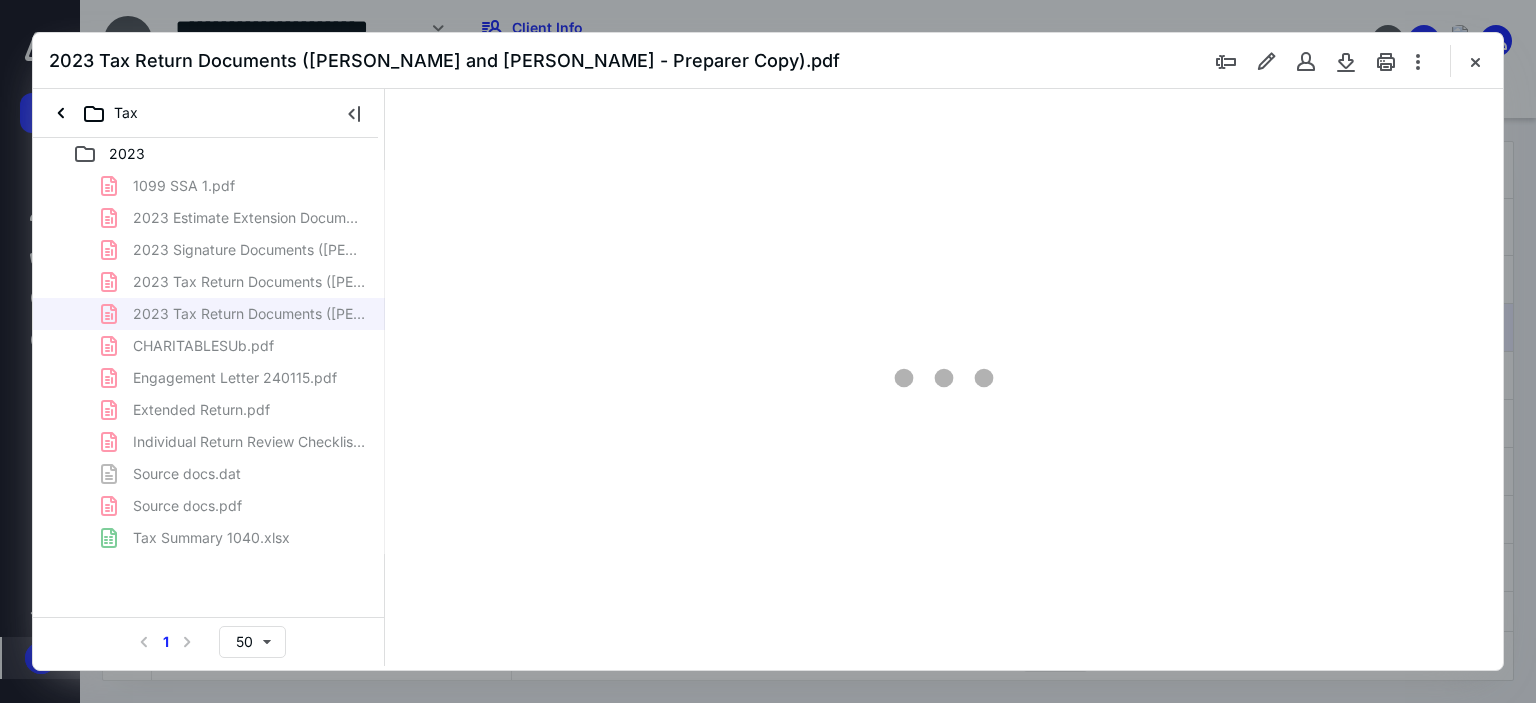 type on "179" 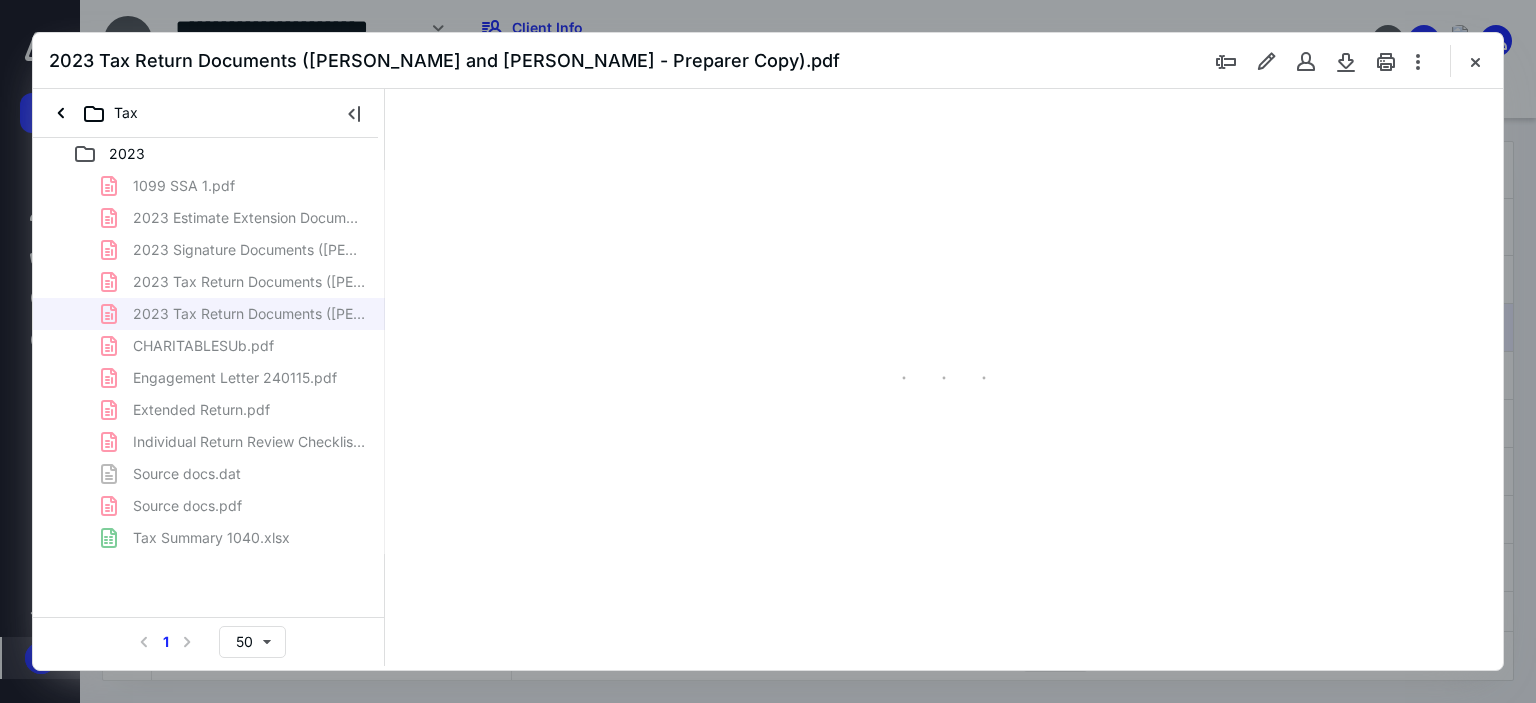 scroll, scrollTop: 83, scrollLeft: 158, axis: both 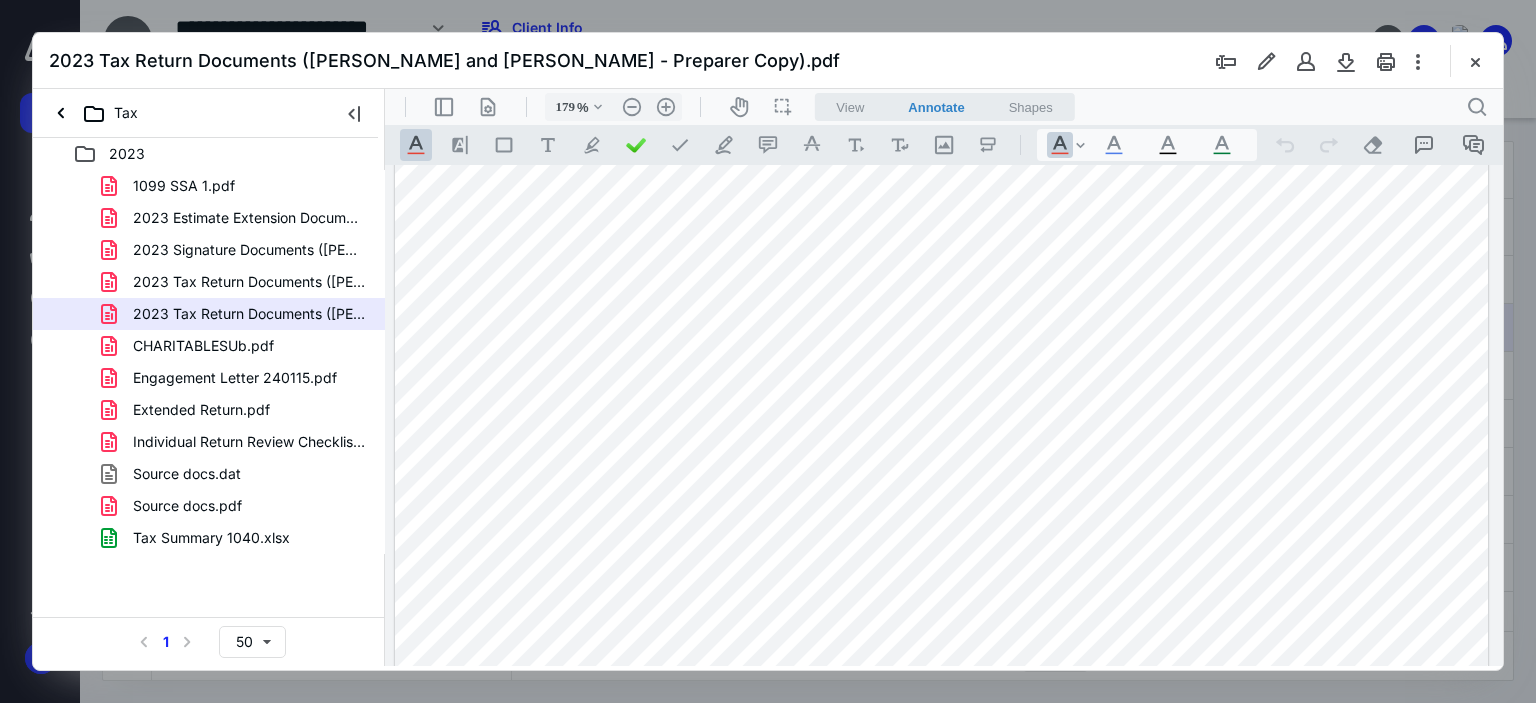 click at bounding box center (942, 797) 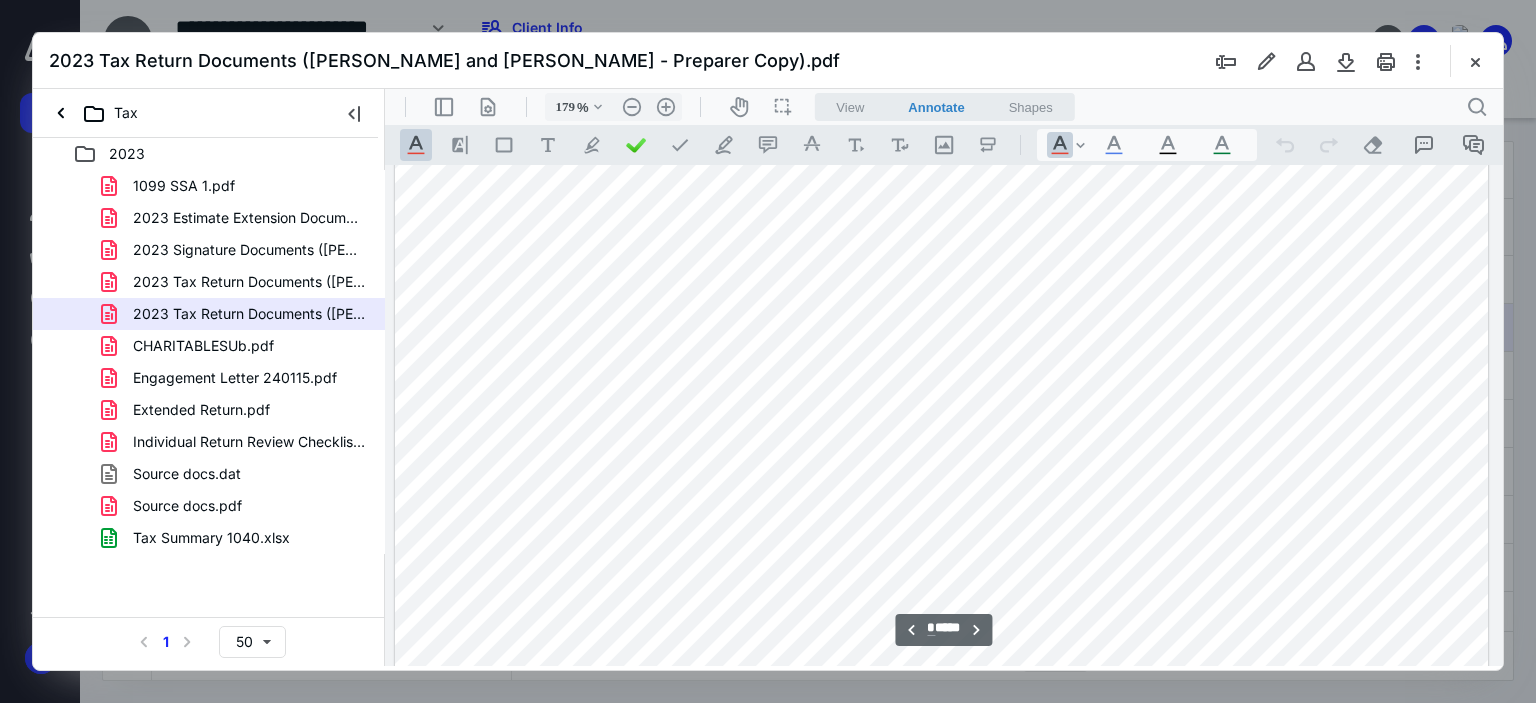 scroll, scrollTop: 11983, scrollLeft: 158, axis: both 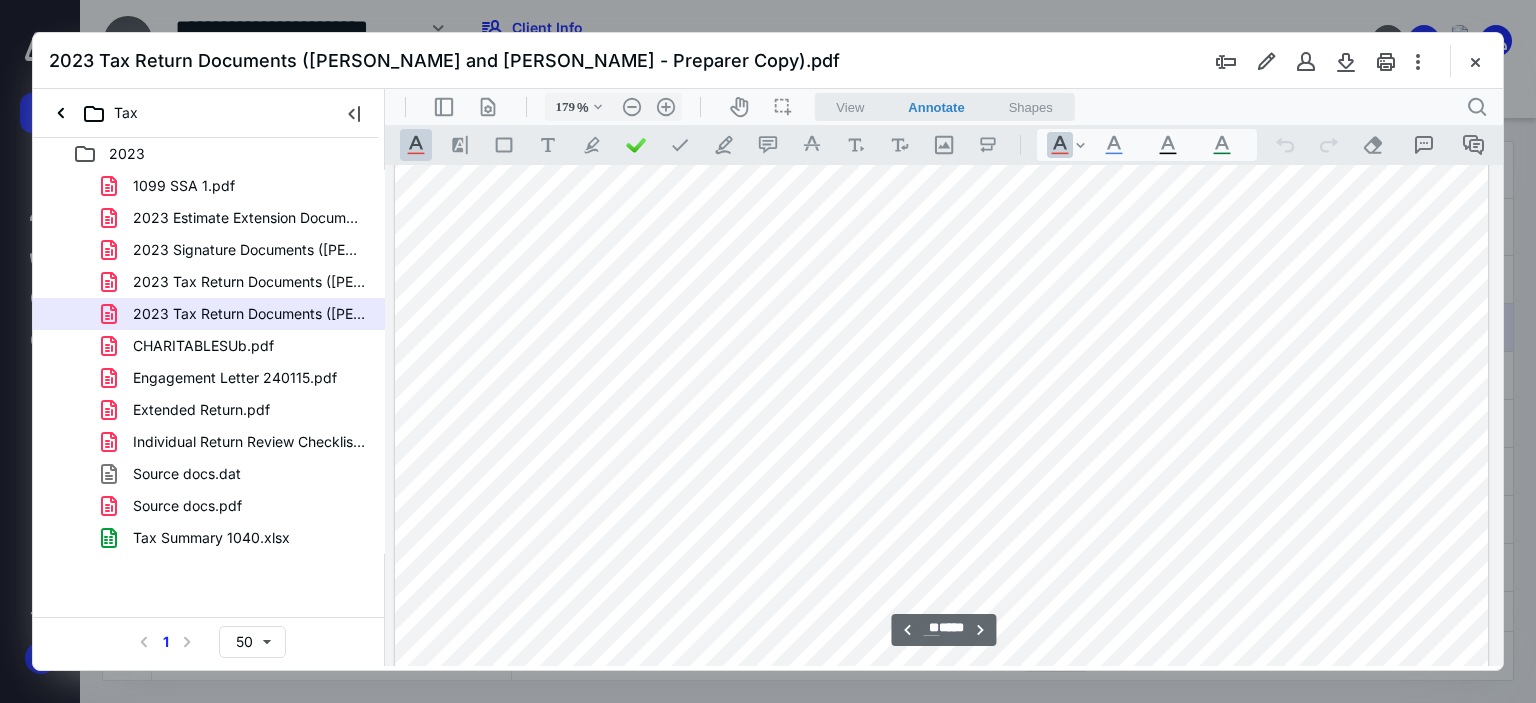 type on "*" 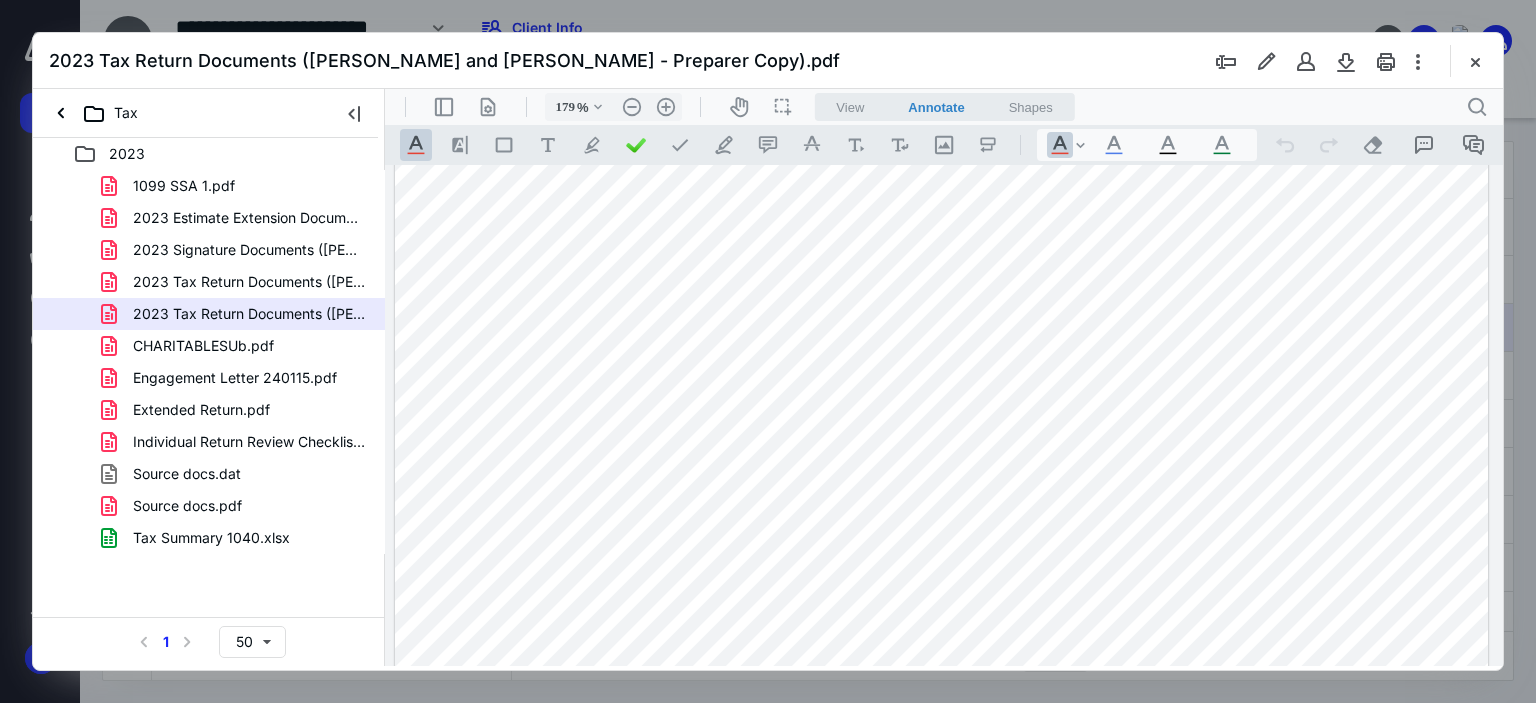 scroll, scrollTop: 11983, scrollLeft: 158, axis: both 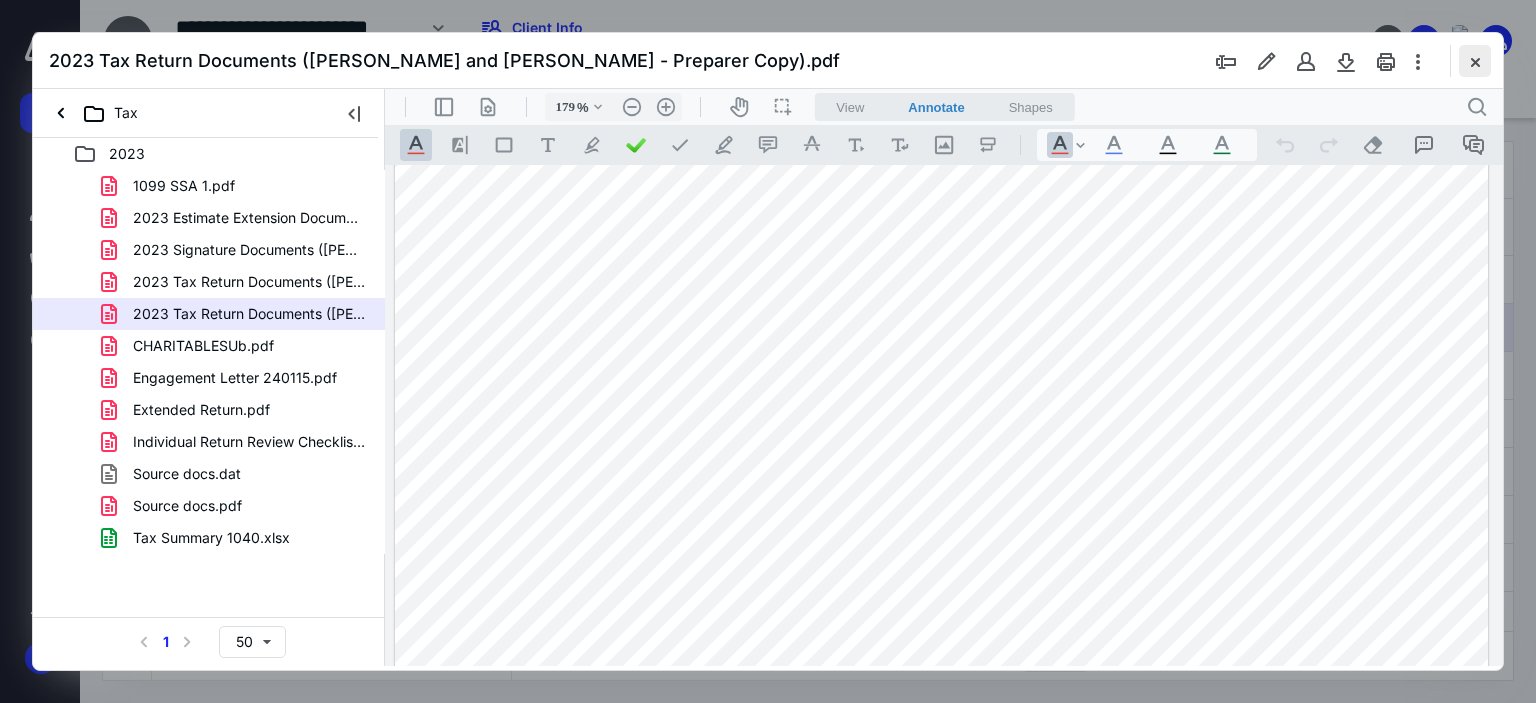 click at bounding box center (1475, 61) 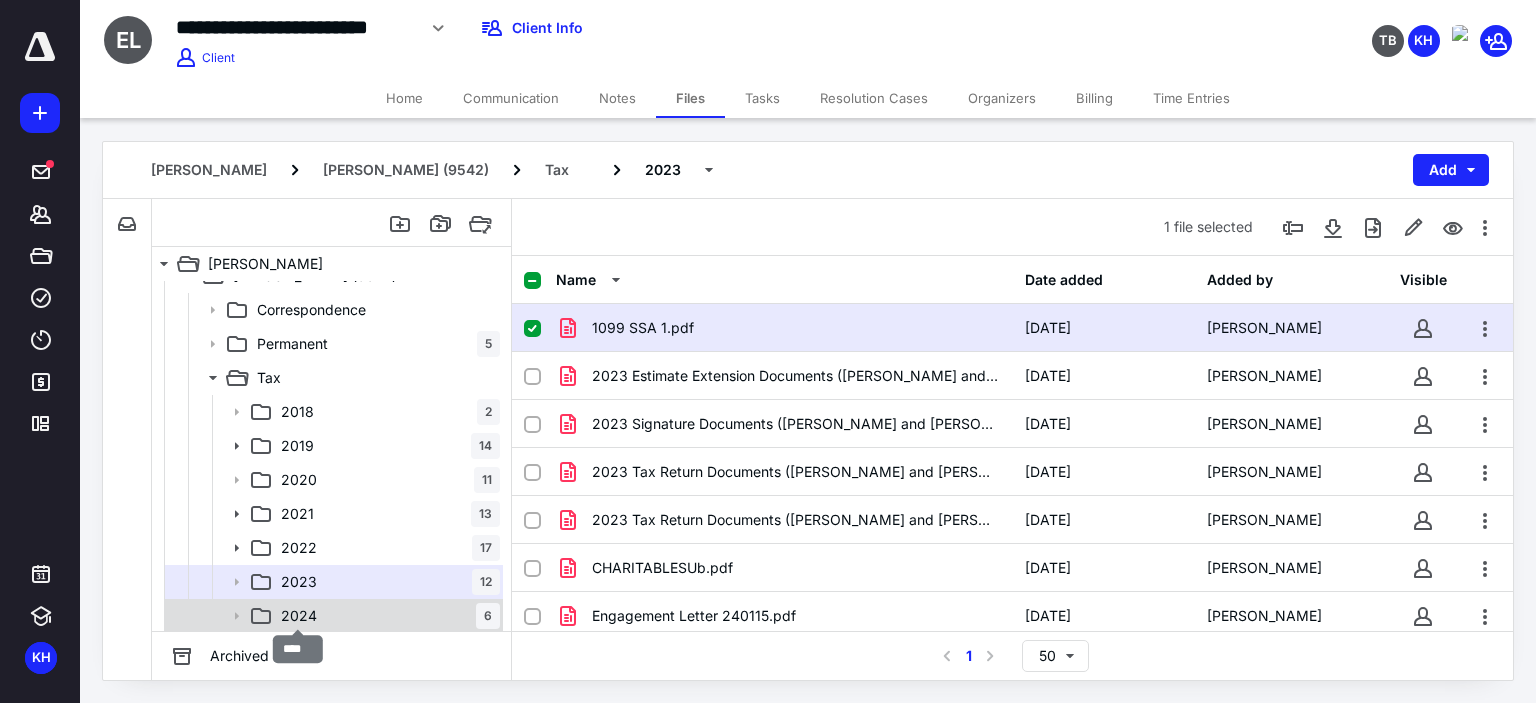 click on "2024" at bounding box center [299, 616] 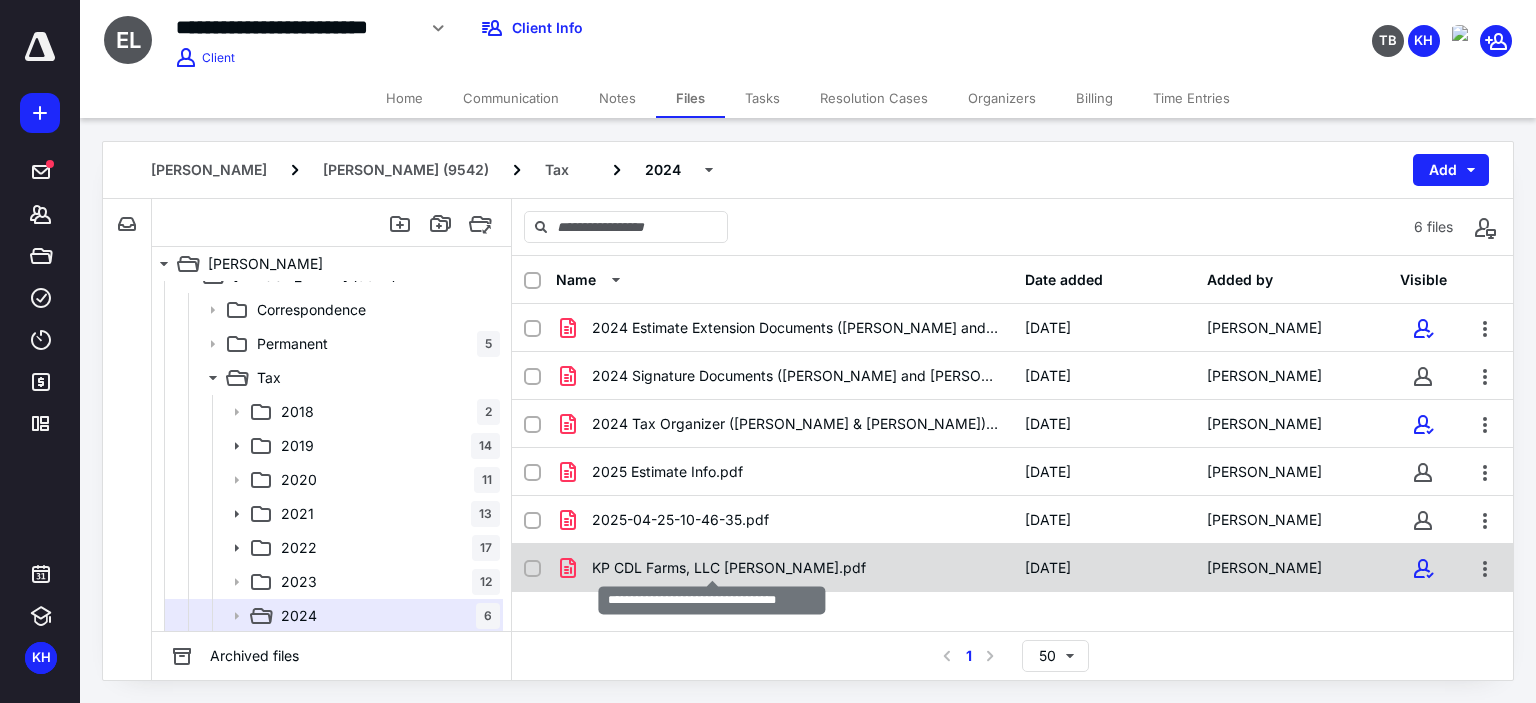 click on "KP CDL Farms, LLC  [PERSON_NAME].pdf" at bounding box center [729, 568] 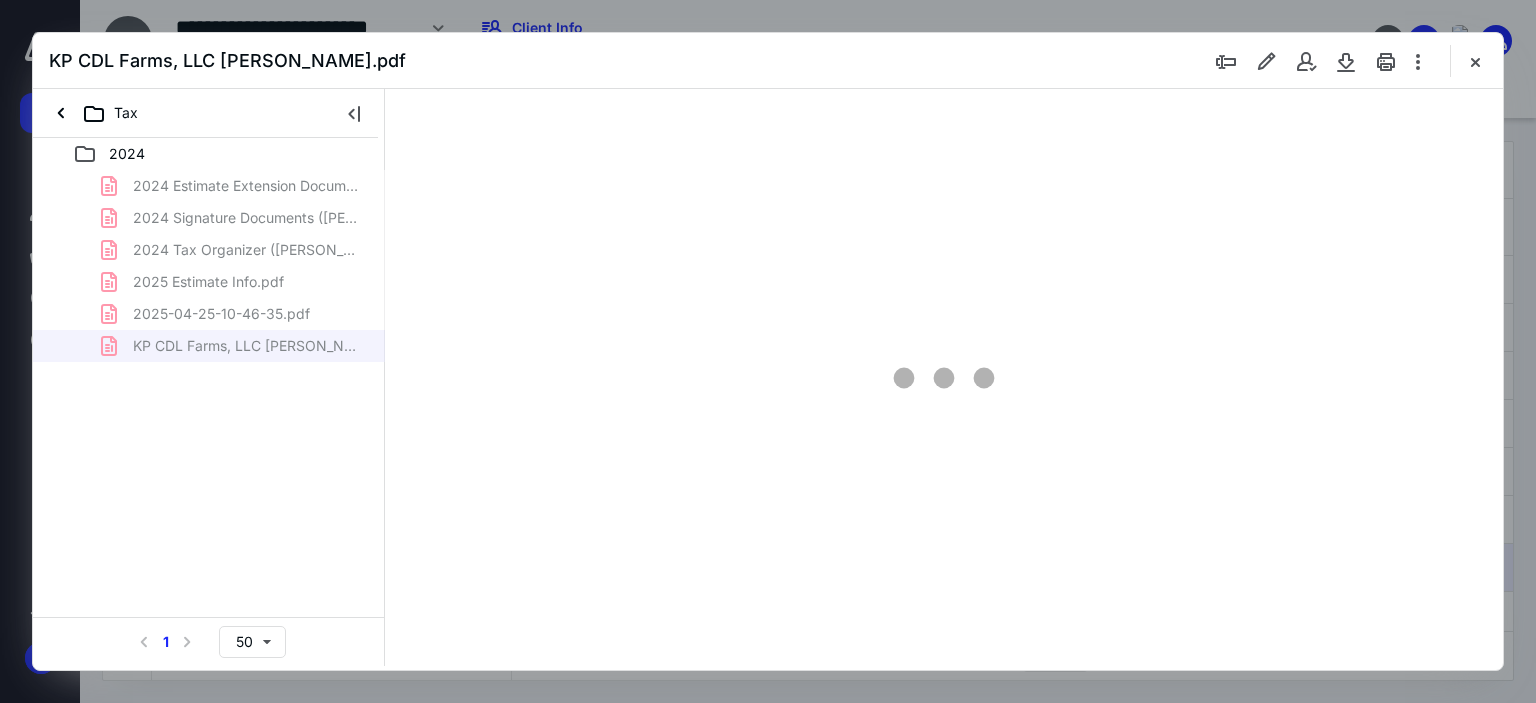scroll, scrollTop: 0, scrollLeft: 0, axis: both 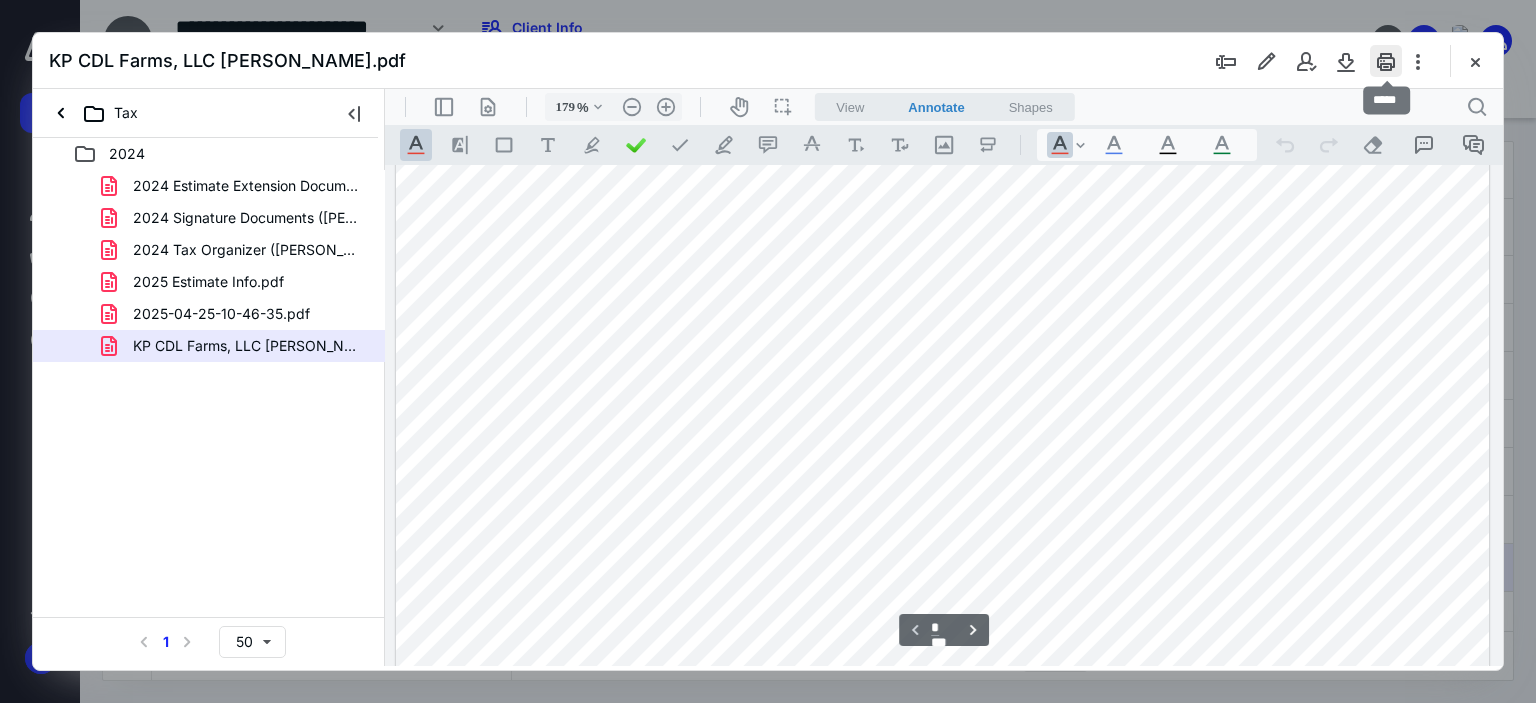 click at bounding box center (1386, 61) 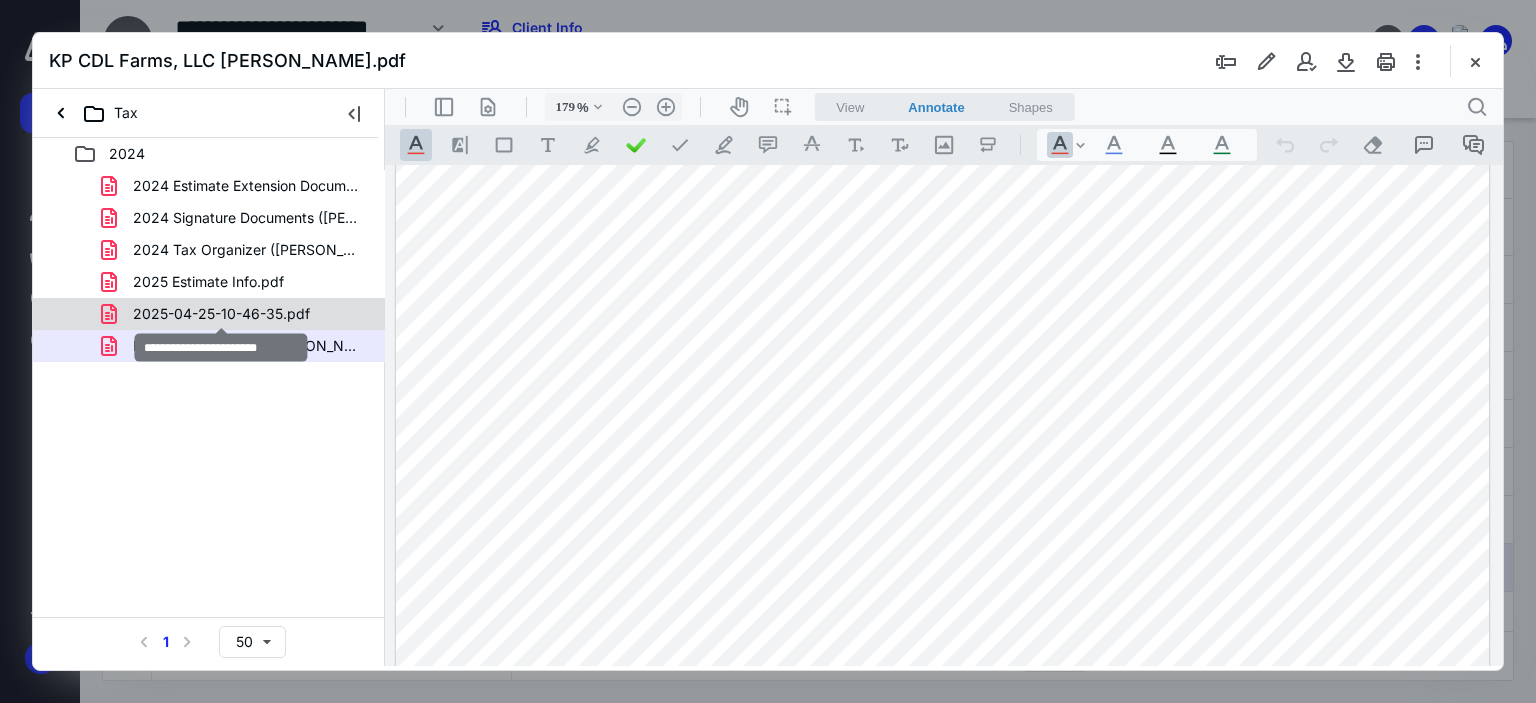click on "2025-04-25-10-46-35.pdf" at bounding box center [221, 314] 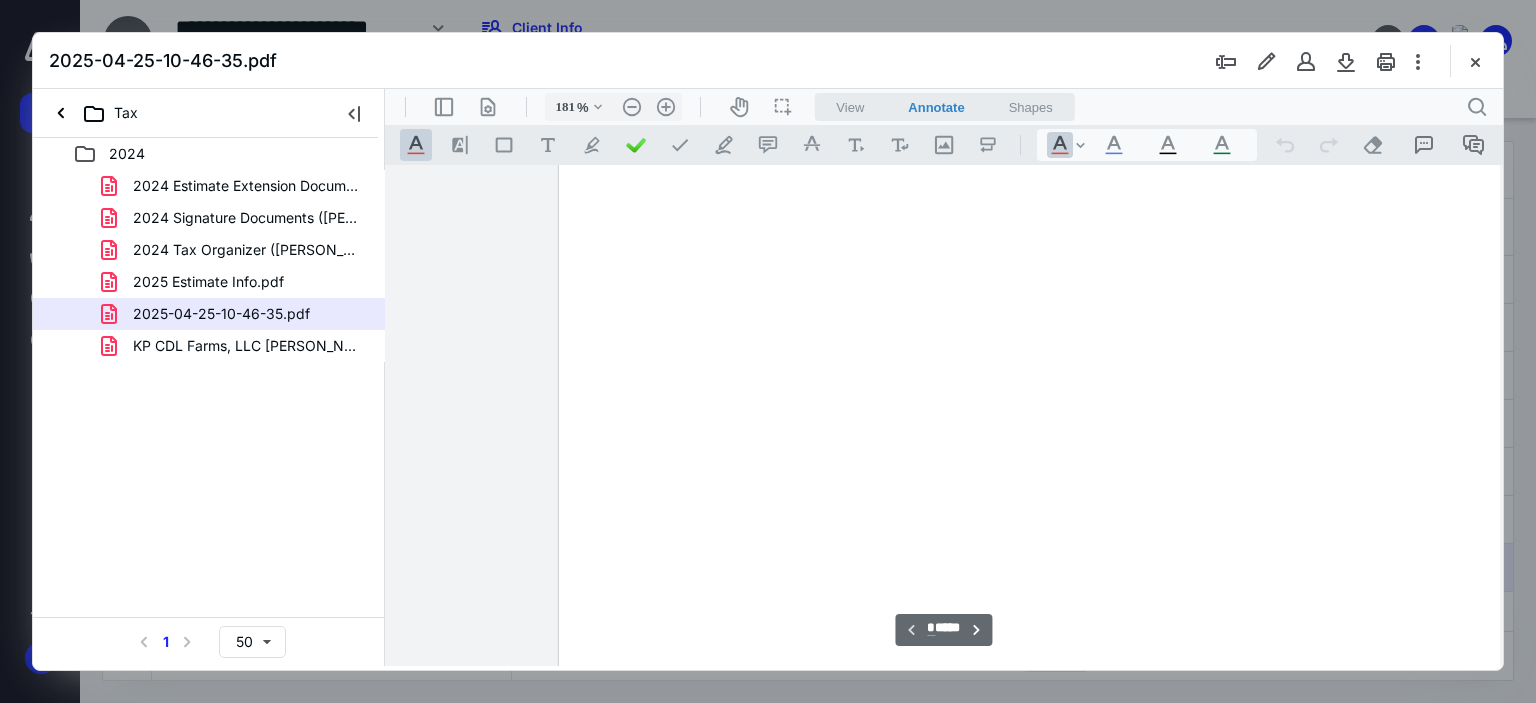 scroll, scrollTop: 83, scrollLeft: 164, axis: both 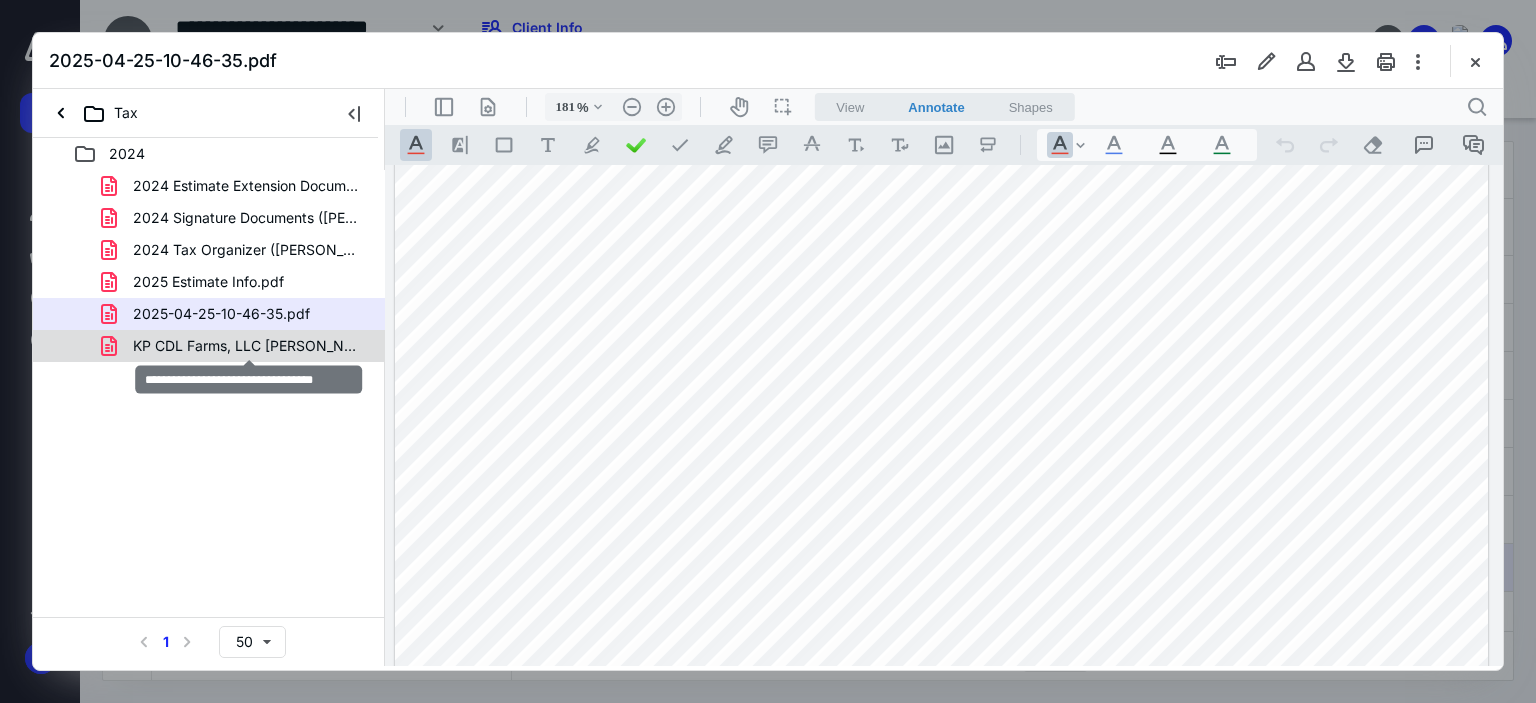 click on "KP CDL Farms, LLC  [PERSON_NAME].pdf" at bounding box center (249, 346) 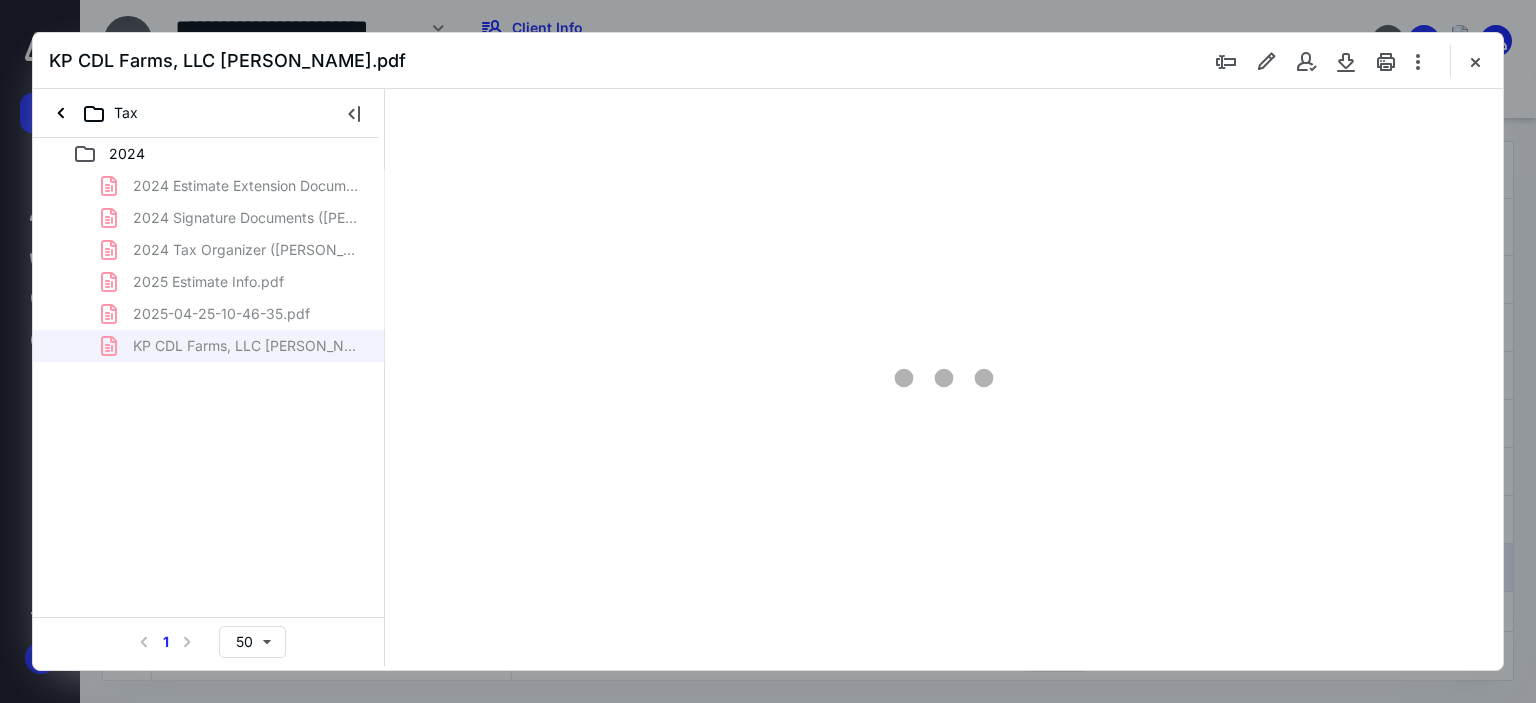 type on "179" 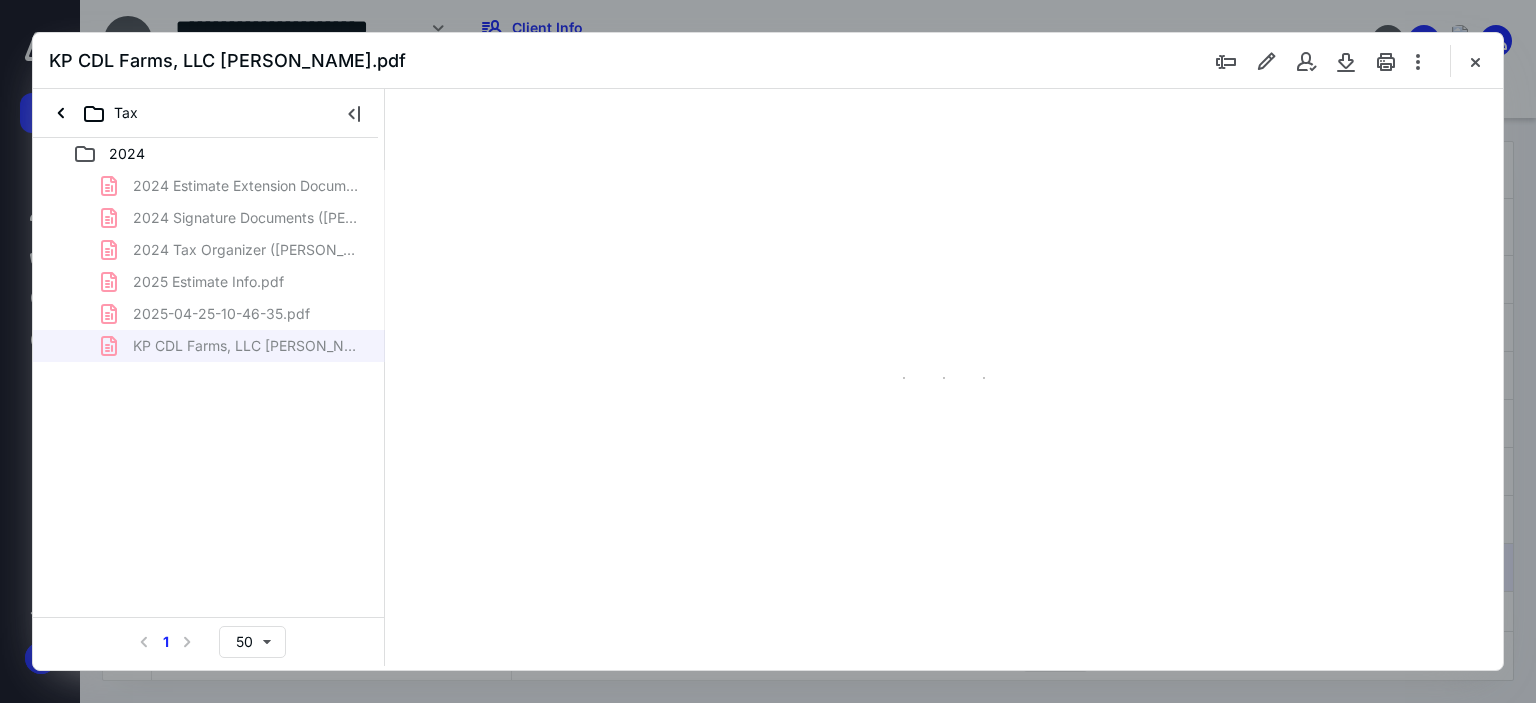 scroll, scrollTop: 83, scrollLeft: 0, axis: vertical 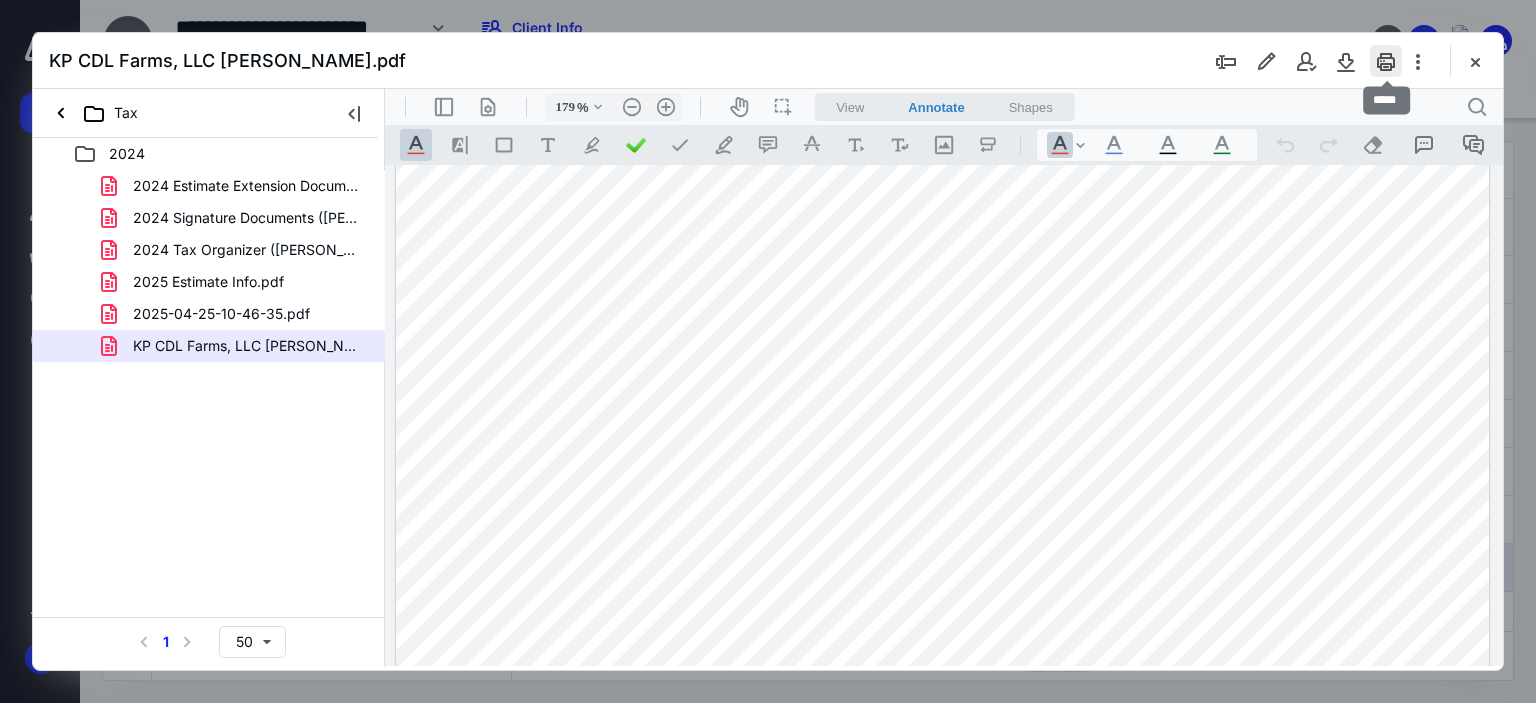 click at bounding box center (1386, 61) 